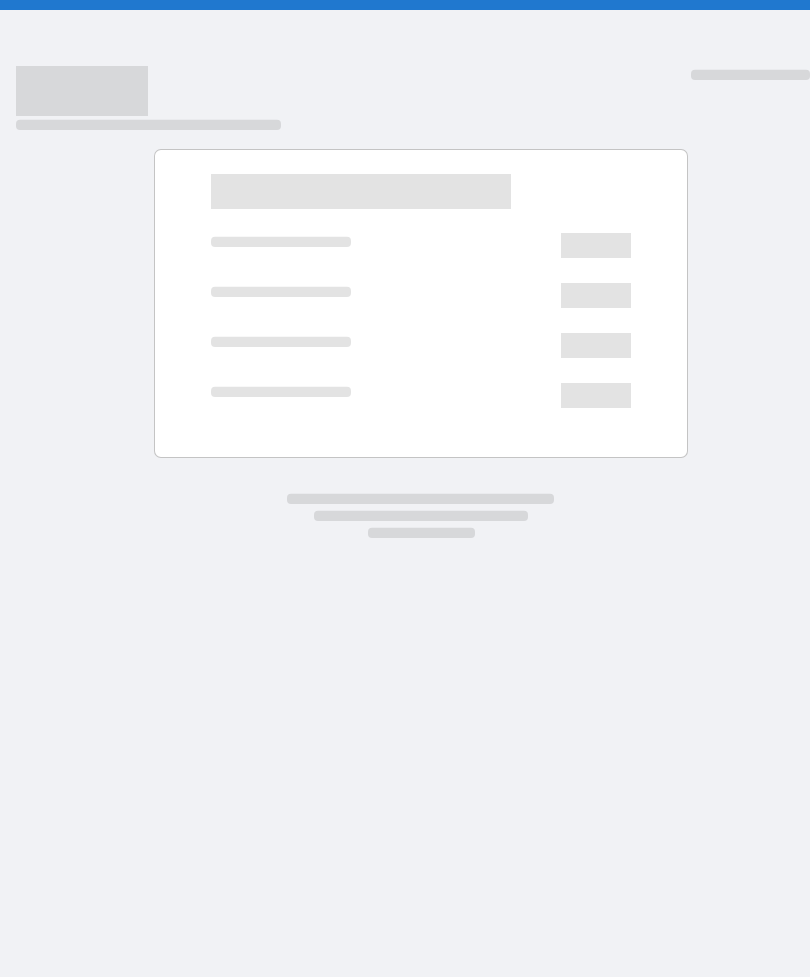 scroll, scrollTop: 0, scrollLeft: 0, axis: both 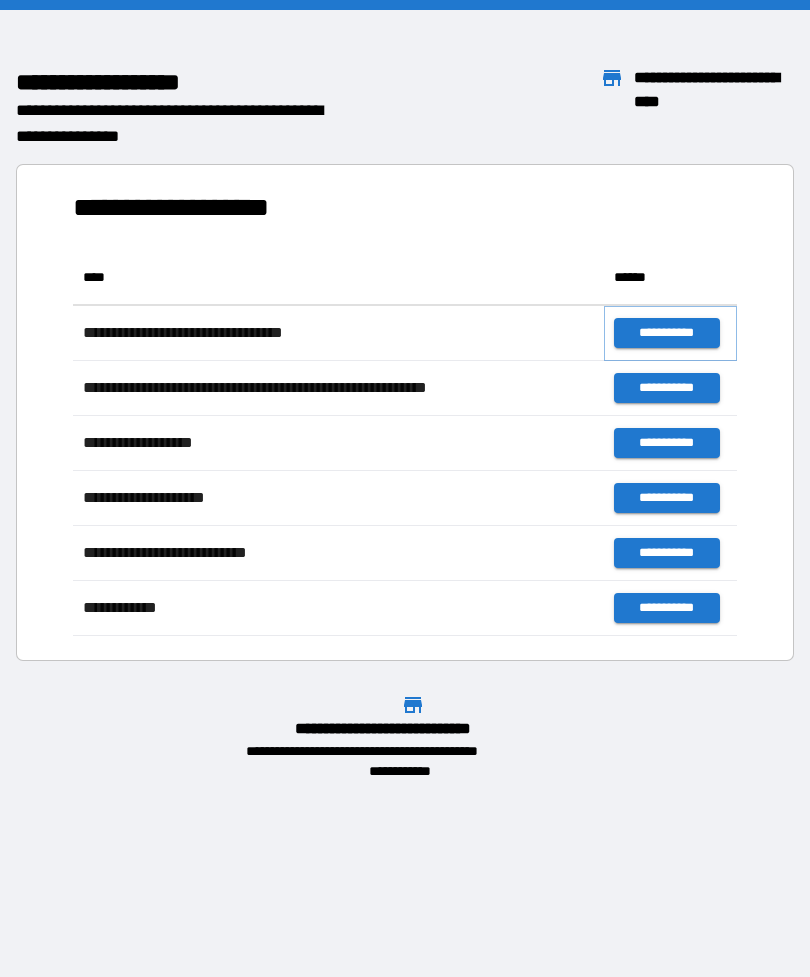 click on "**********" at bounding box center [666, 333] 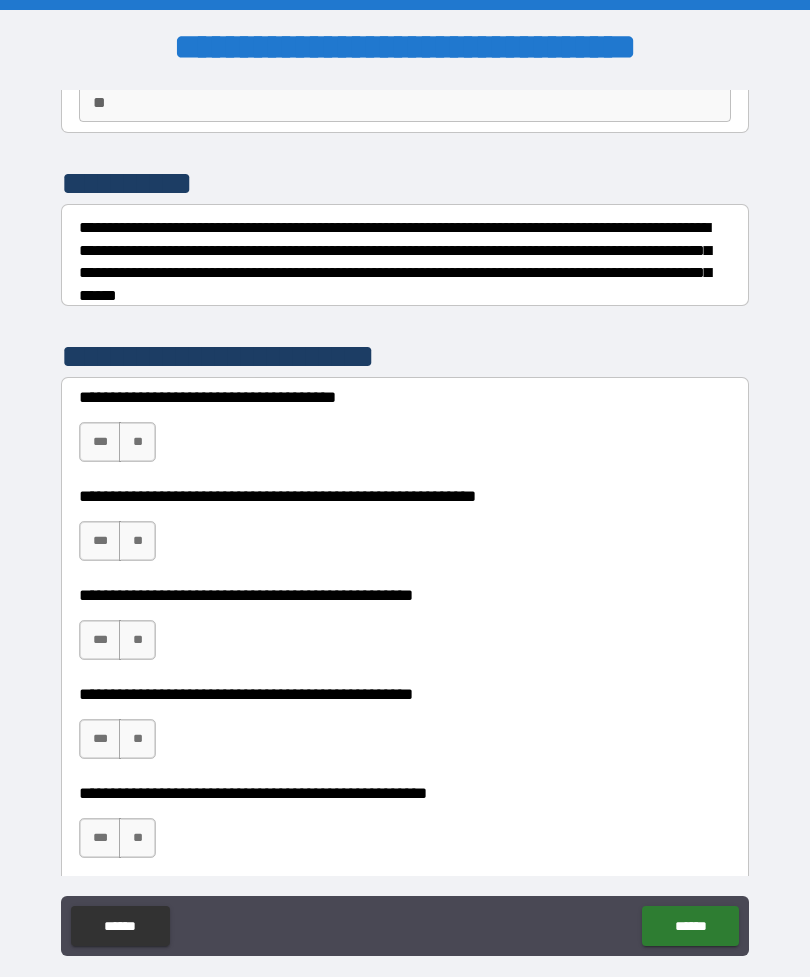 scroll, scrollTop: 205, scrollLeft: 0, axis: vertical 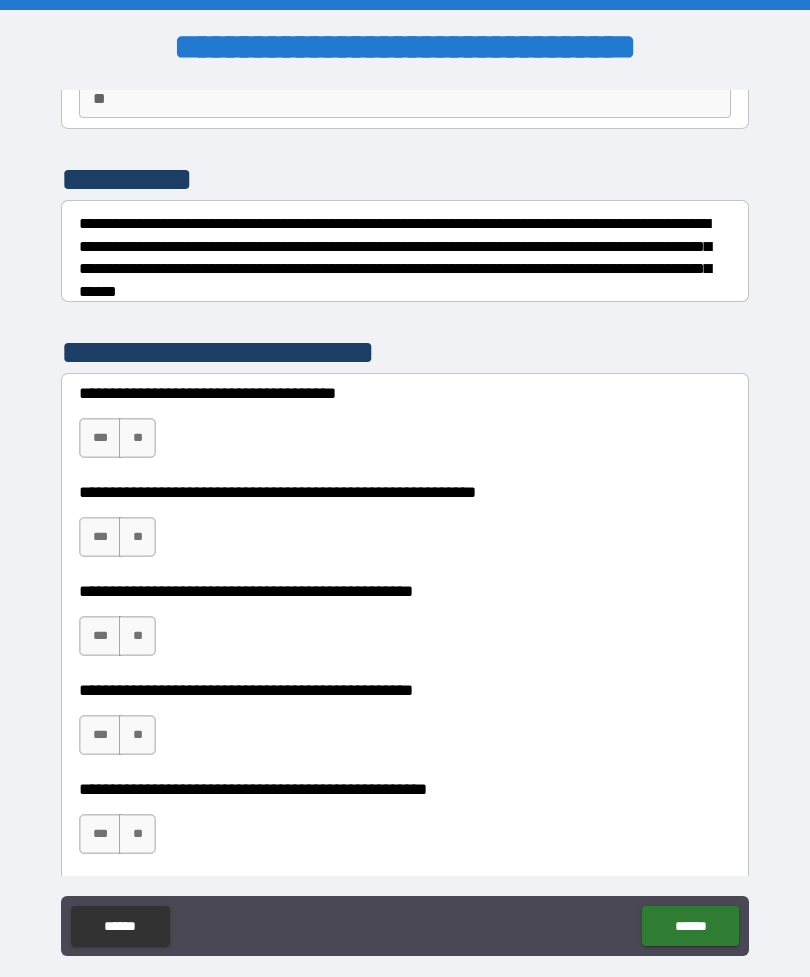click on "**" at bounding box center [137, 438] 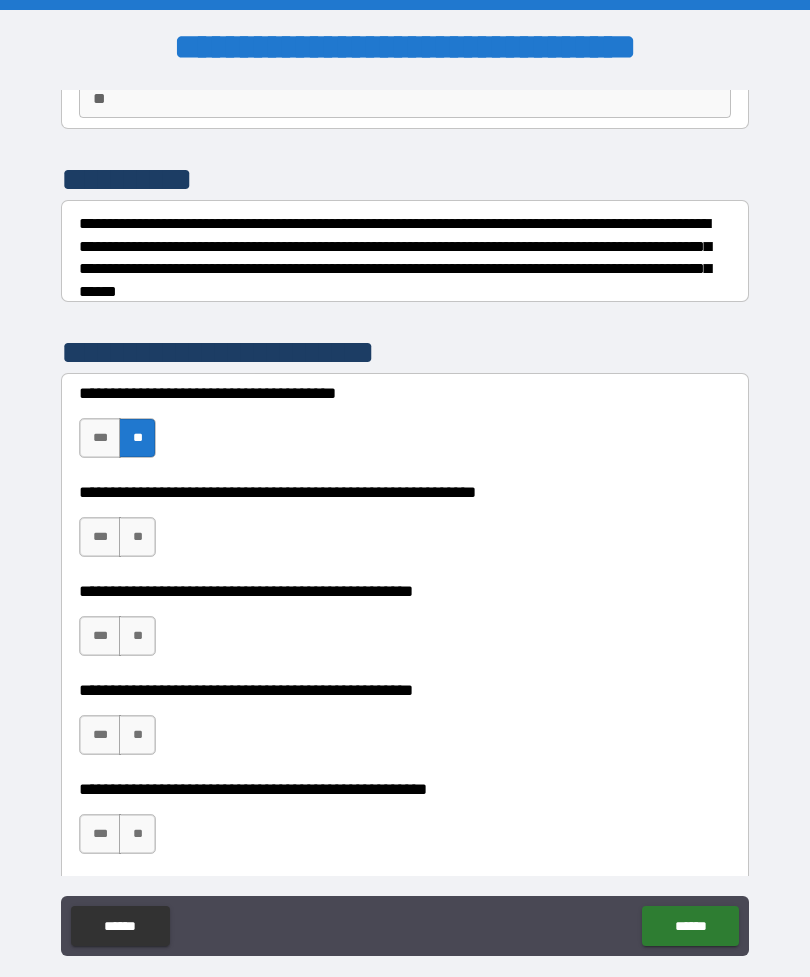 click on "**" at bounding box center (137, 537) 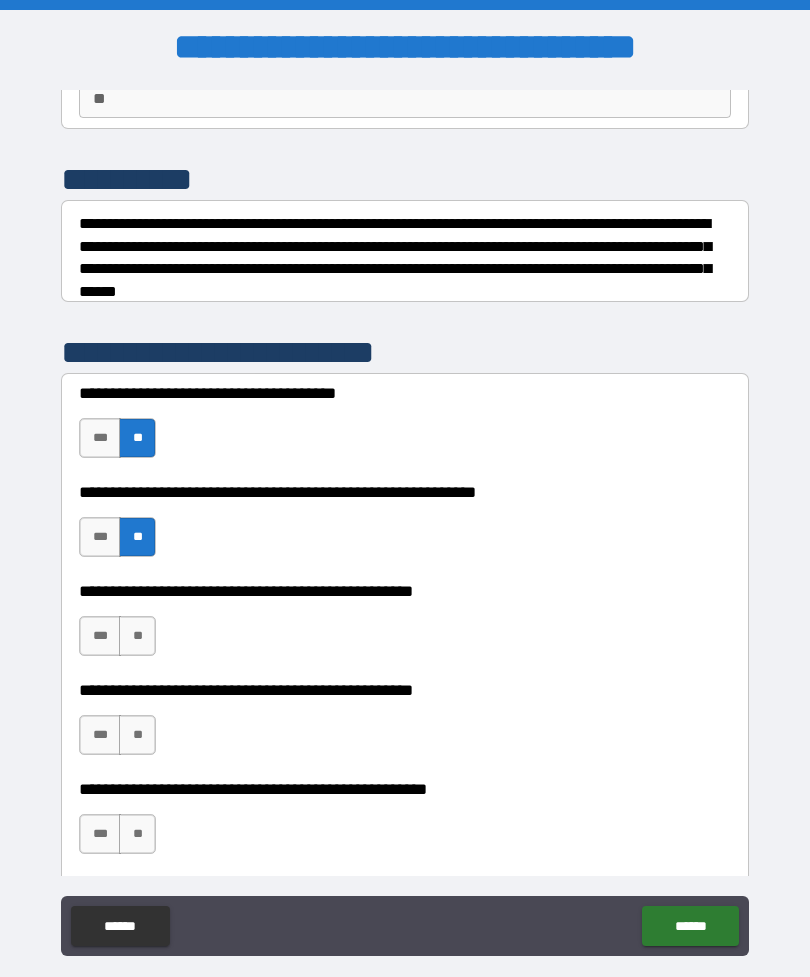 click on "**" at bounding box center (137, 636) 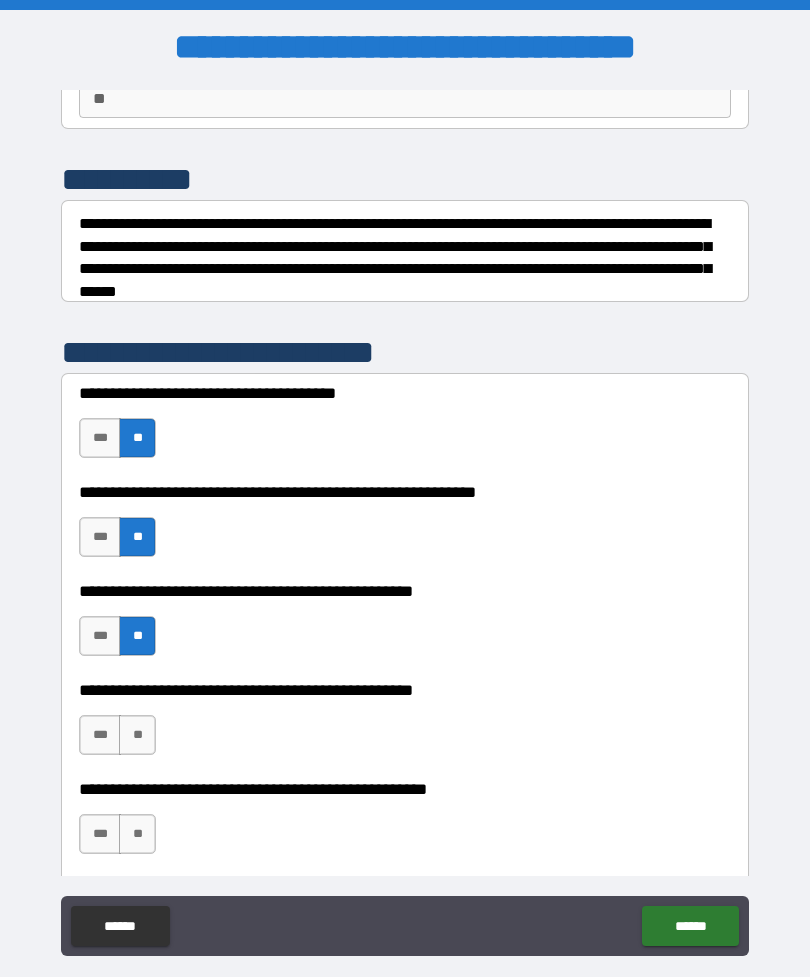 click on "***" at bounding box center [100, 537] 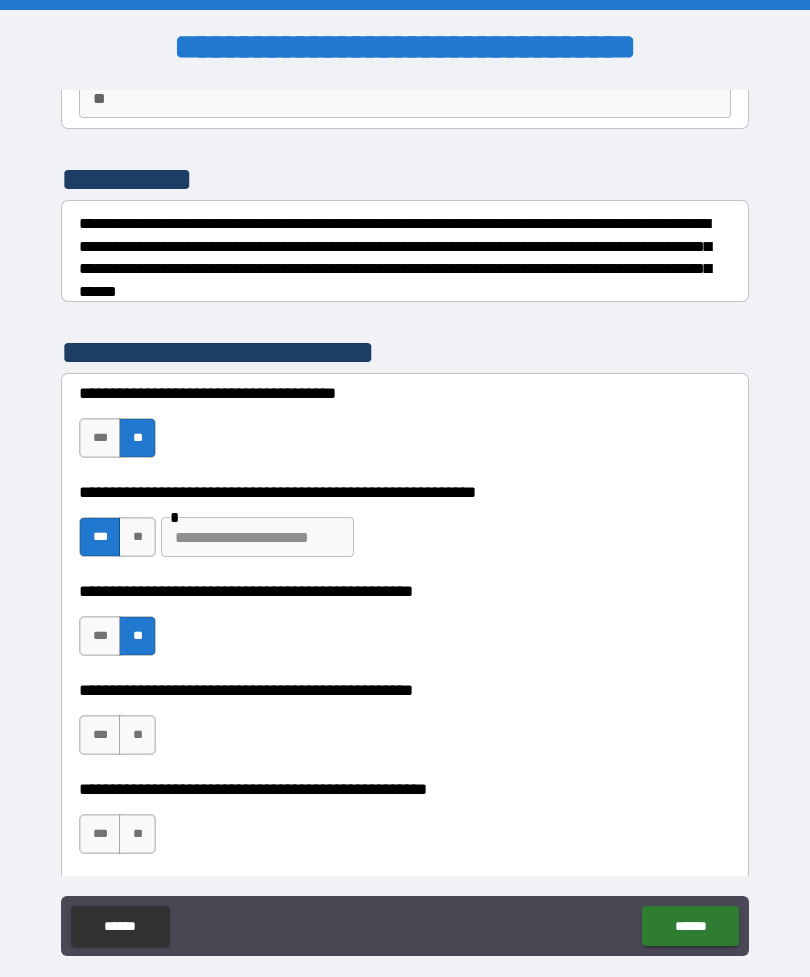 click at bounding box center [257, 537] 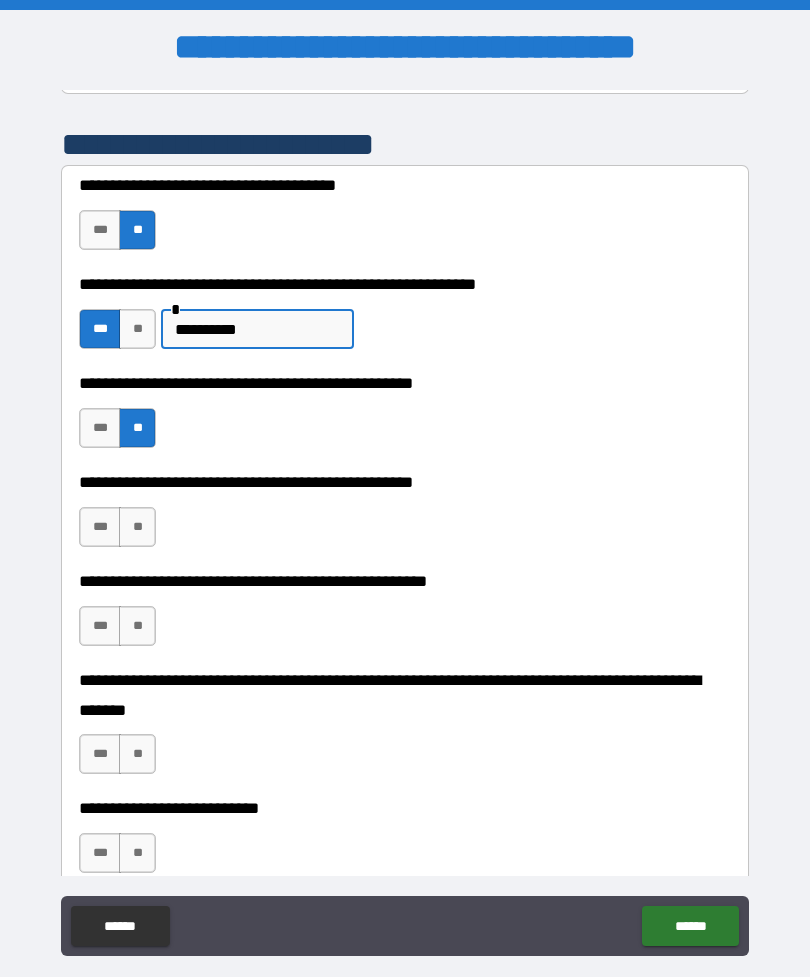 scroll, scrollTop: 415, scrollLeft: 0, axis: vertical 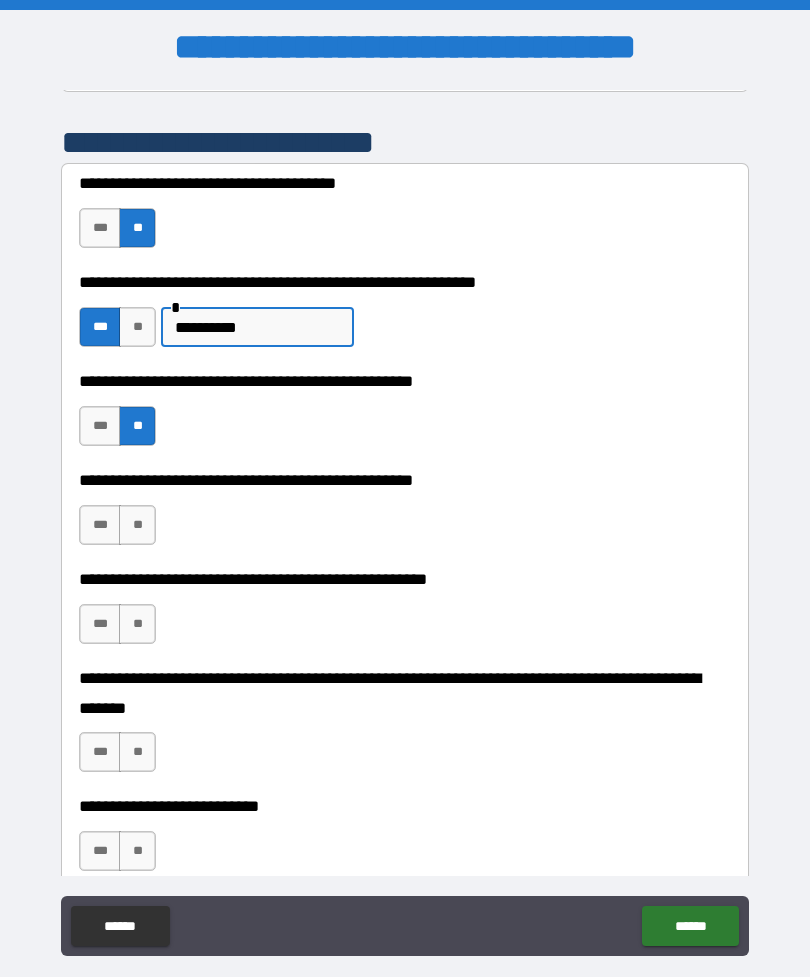type on "**********" 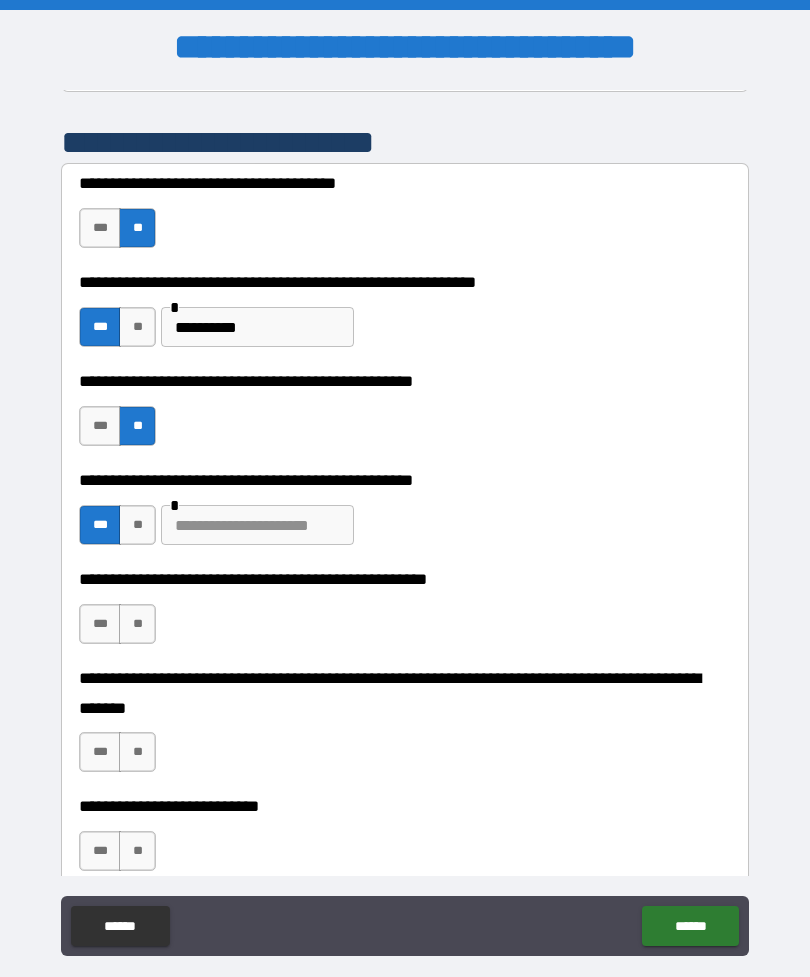 click on "***" at bounding box center (100, 525) 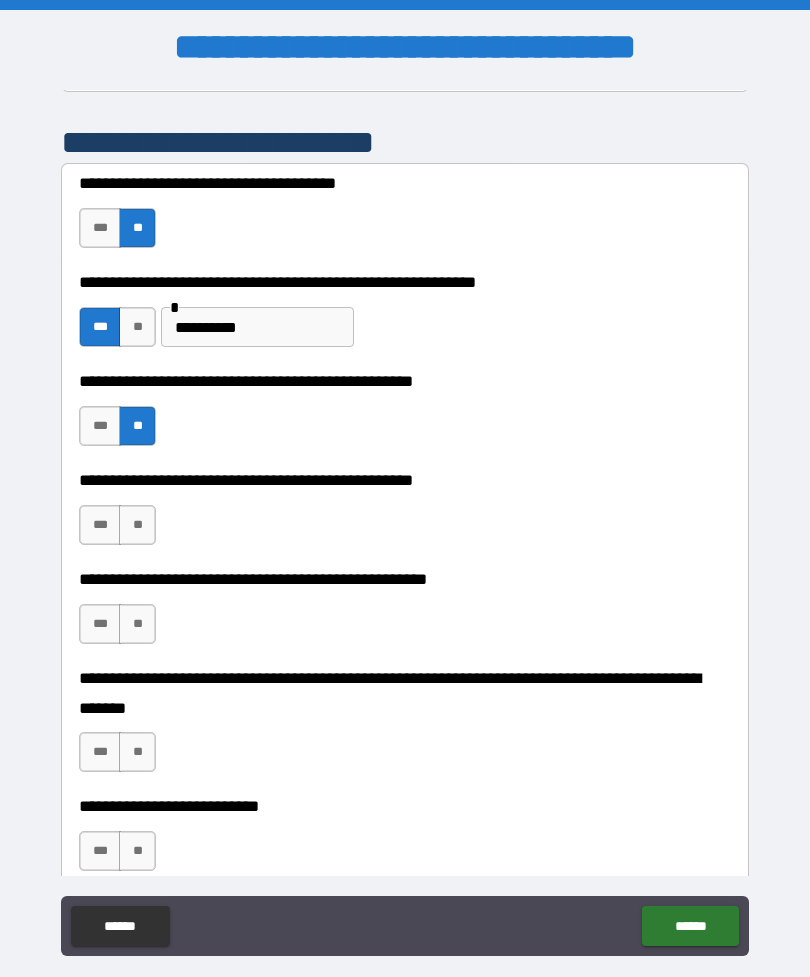 click on "***" at bounding box center (100, 525) 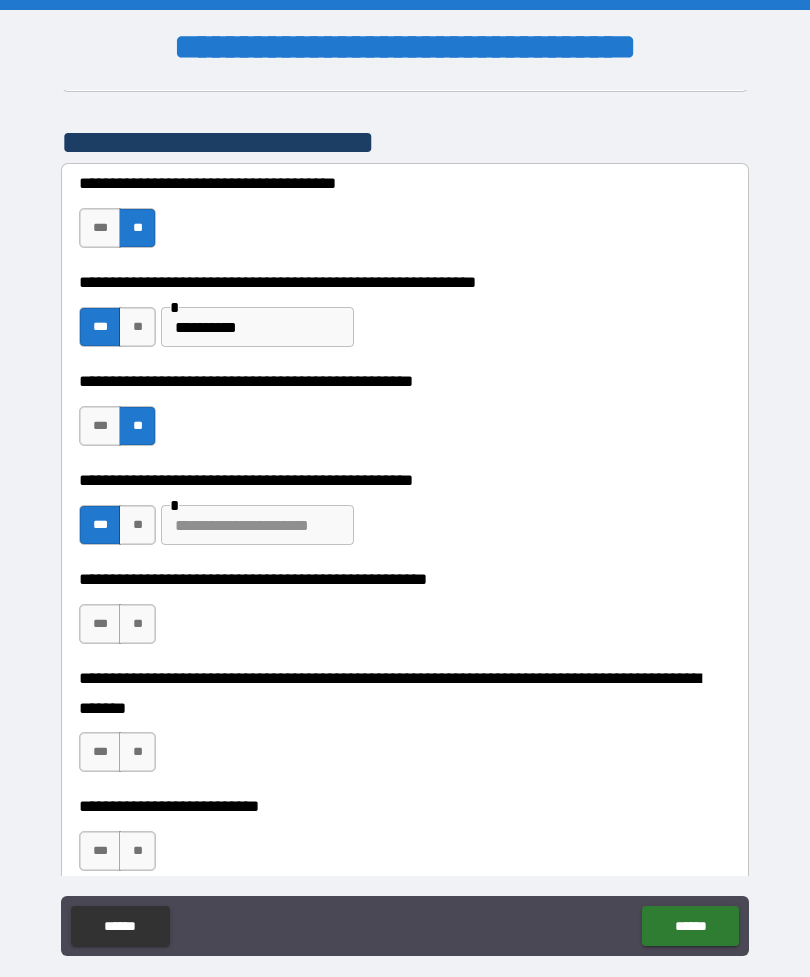 click at bounding box center [257, 525] 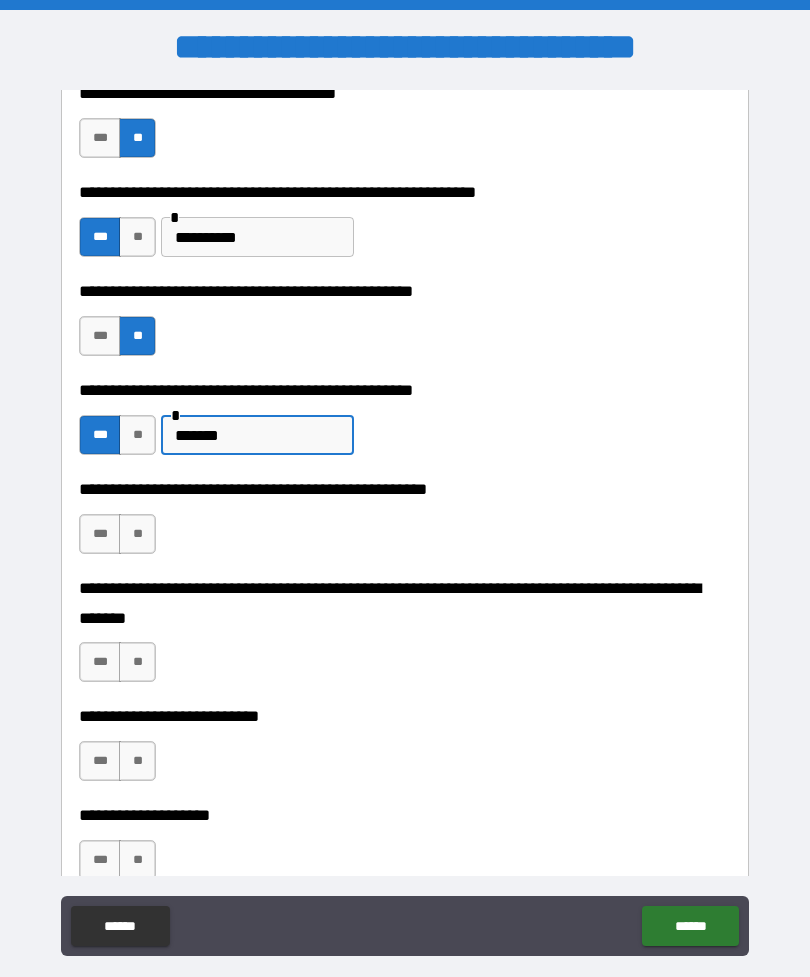 scroll, scrollTop: 527, scrollLeft: 0, axis: vertical 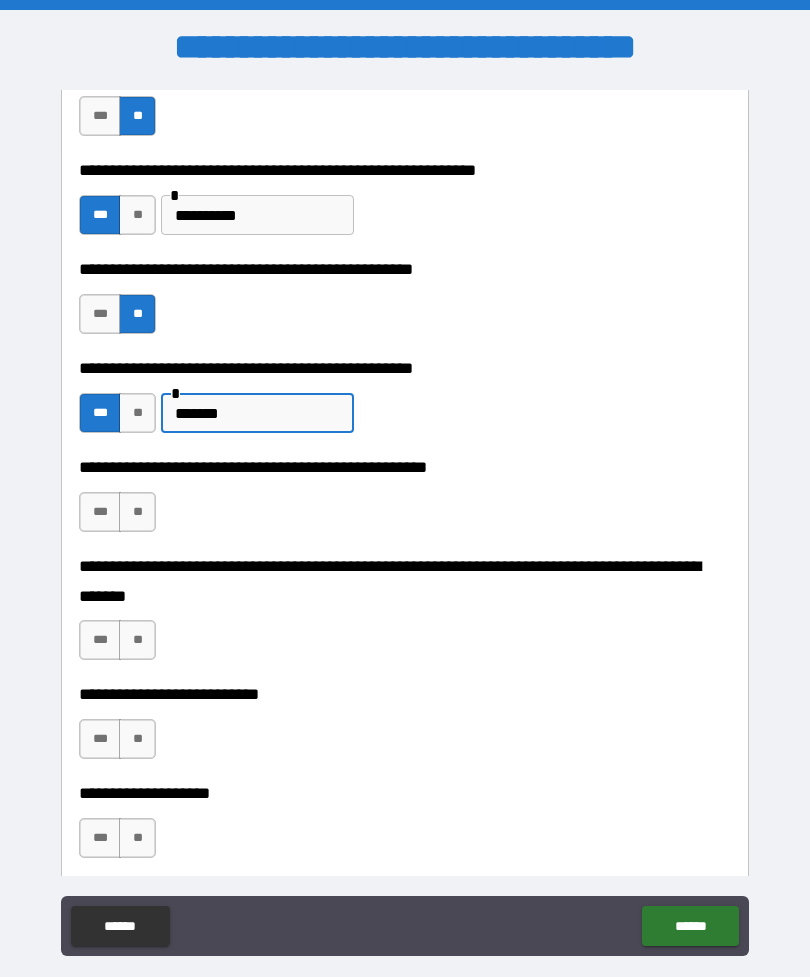 type on "*******" 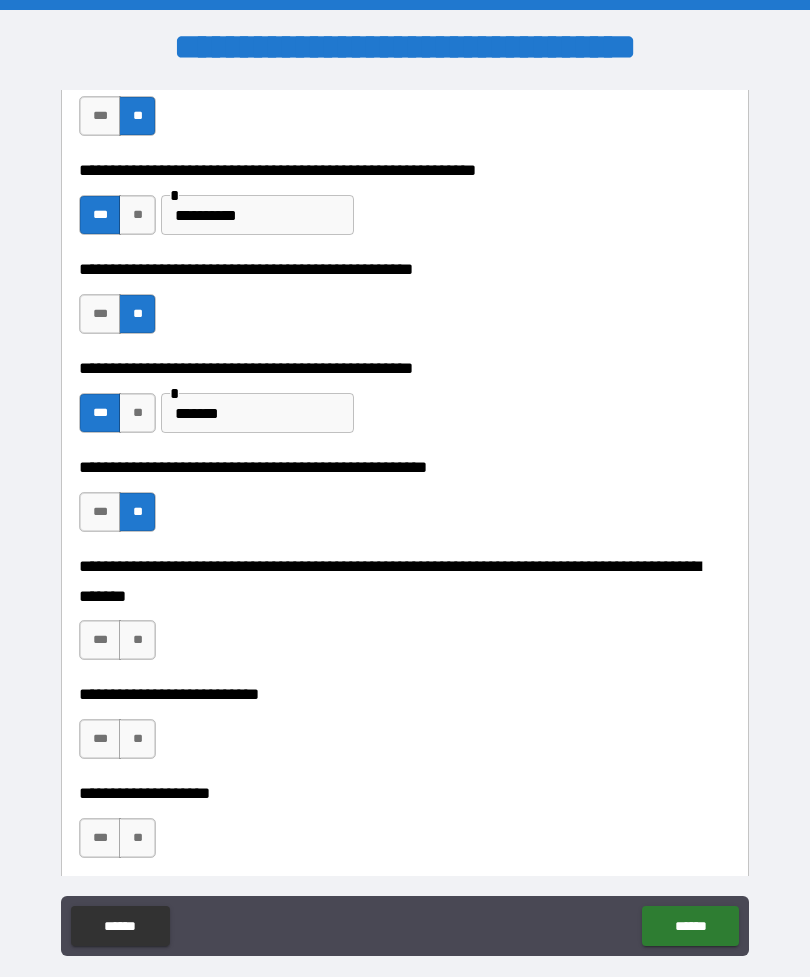 click on "**" at bounding box center [137, 640] 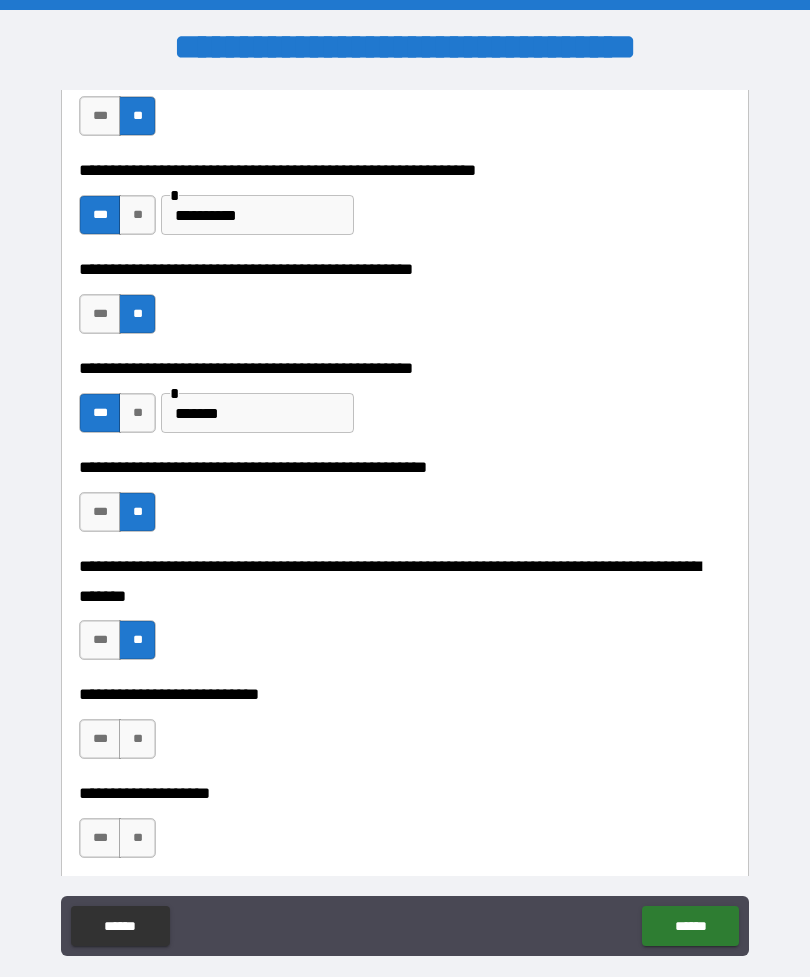 click on "**" at bounding box center (137, 739) 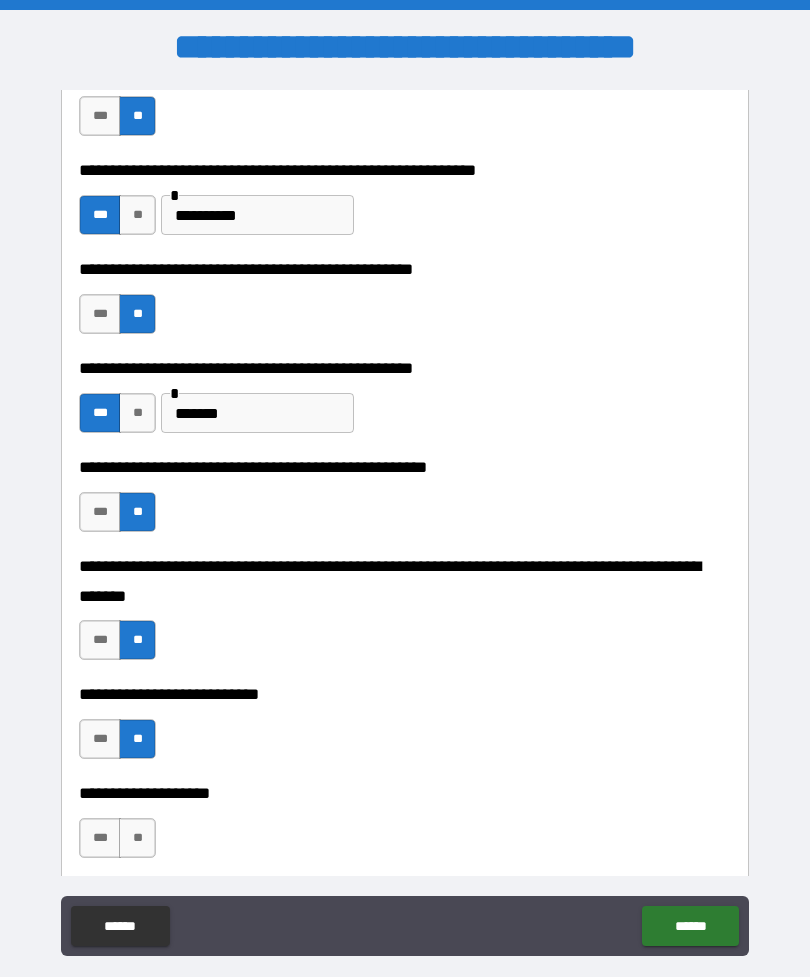 click on "**" at bounding box center [137, 838] 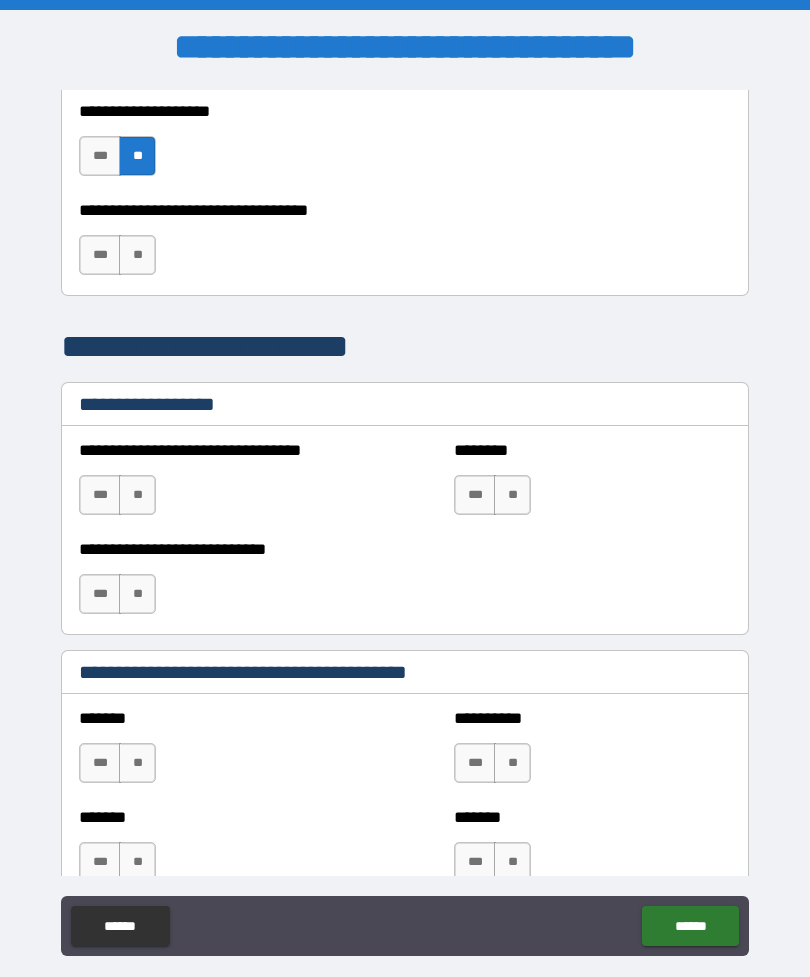 scroll, scrollTop: 1207, scrollLeft: 0, axis: vertical 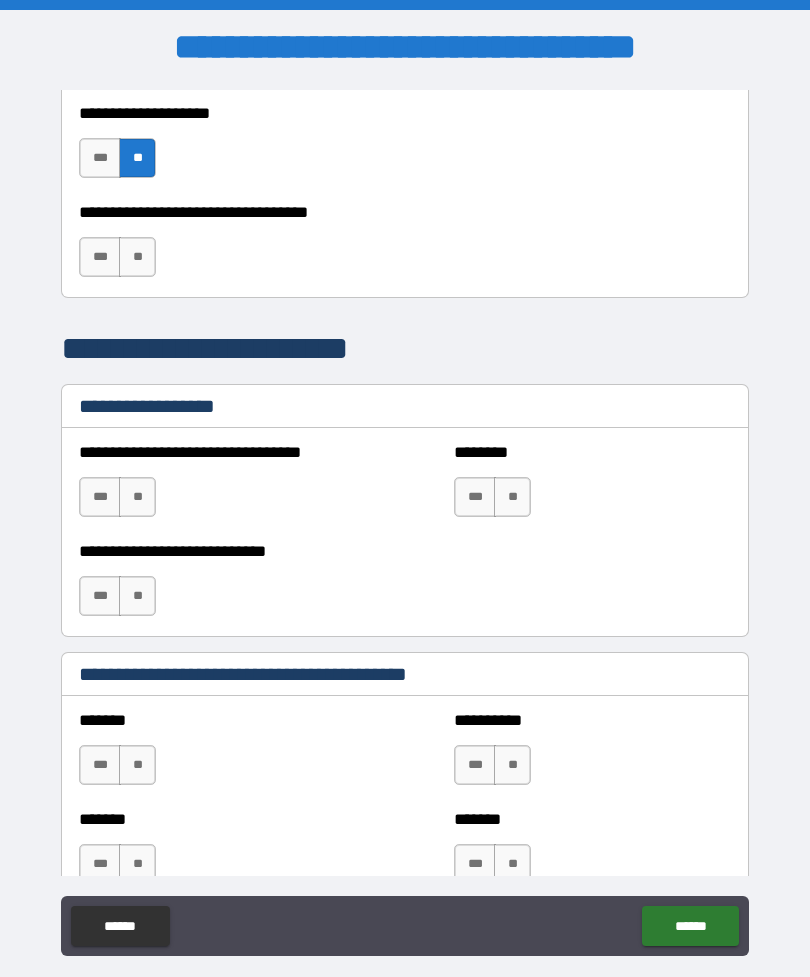 click on "**" at bounding box center [137, 257] 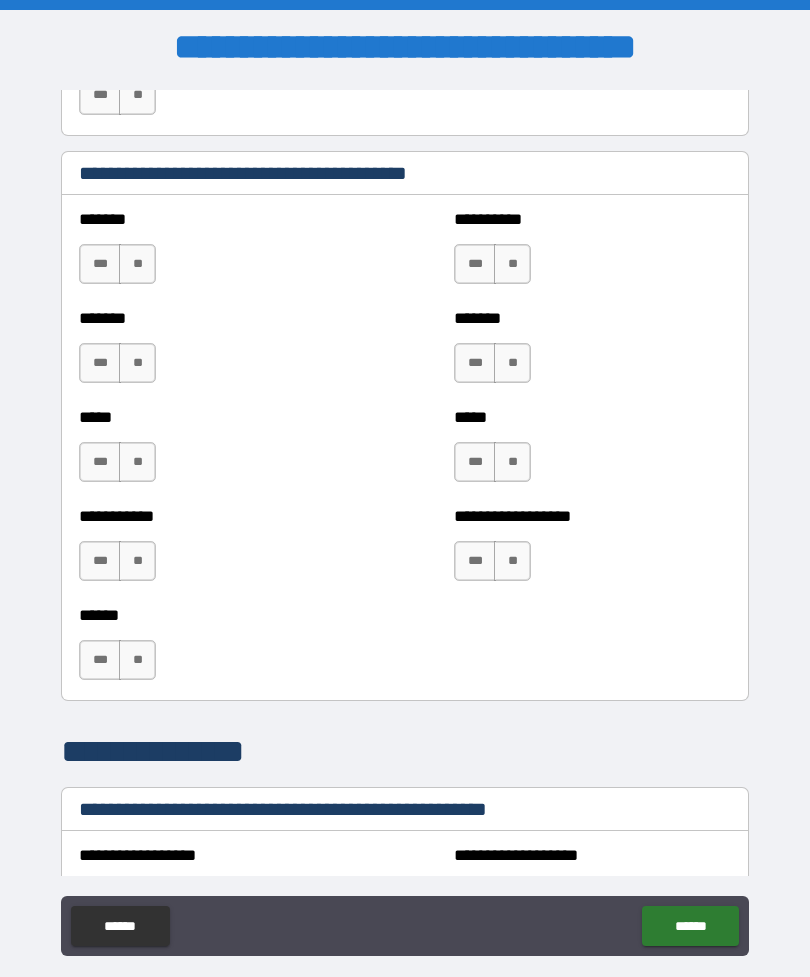 scroll, scrollTop: 1718, scrollLeft: 0, axis: vertical 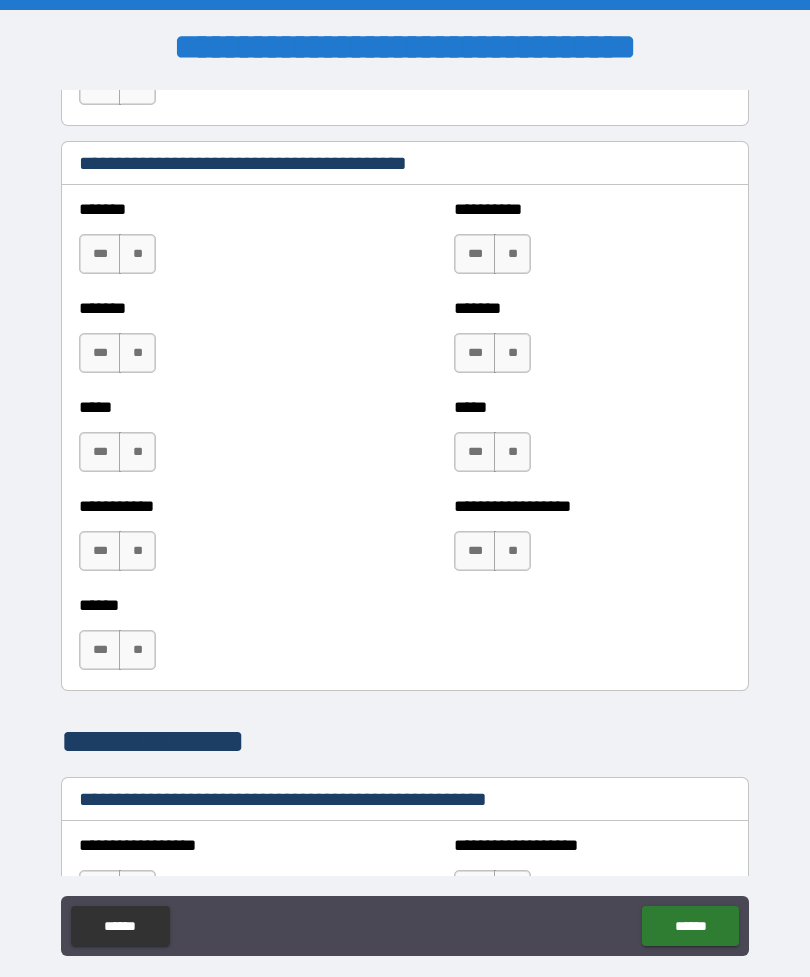 click on "**" at bounding box center [137, 254] 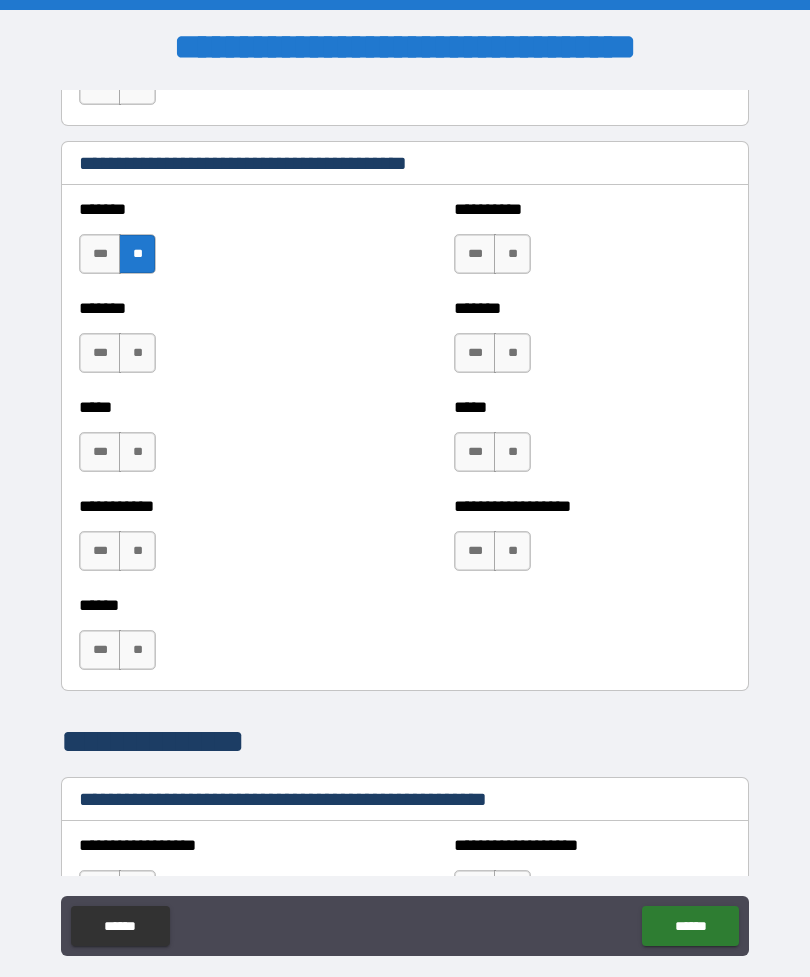 click on "**" at bounding box center (137, 353) 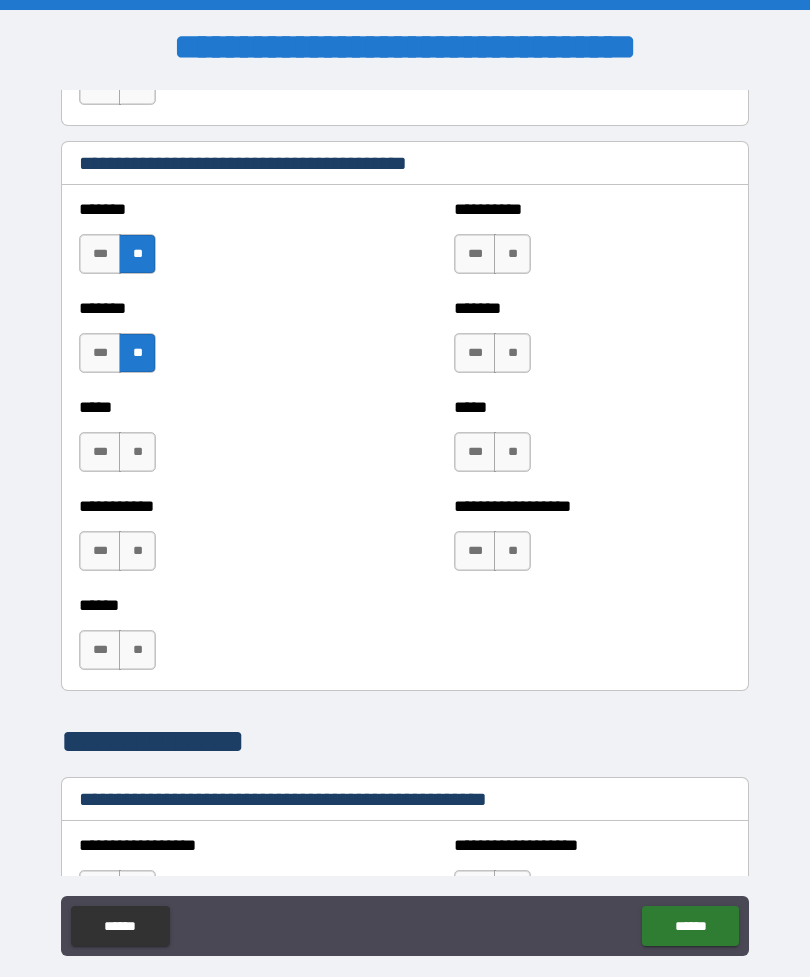 click on "**" at bounding box center [137, 452] 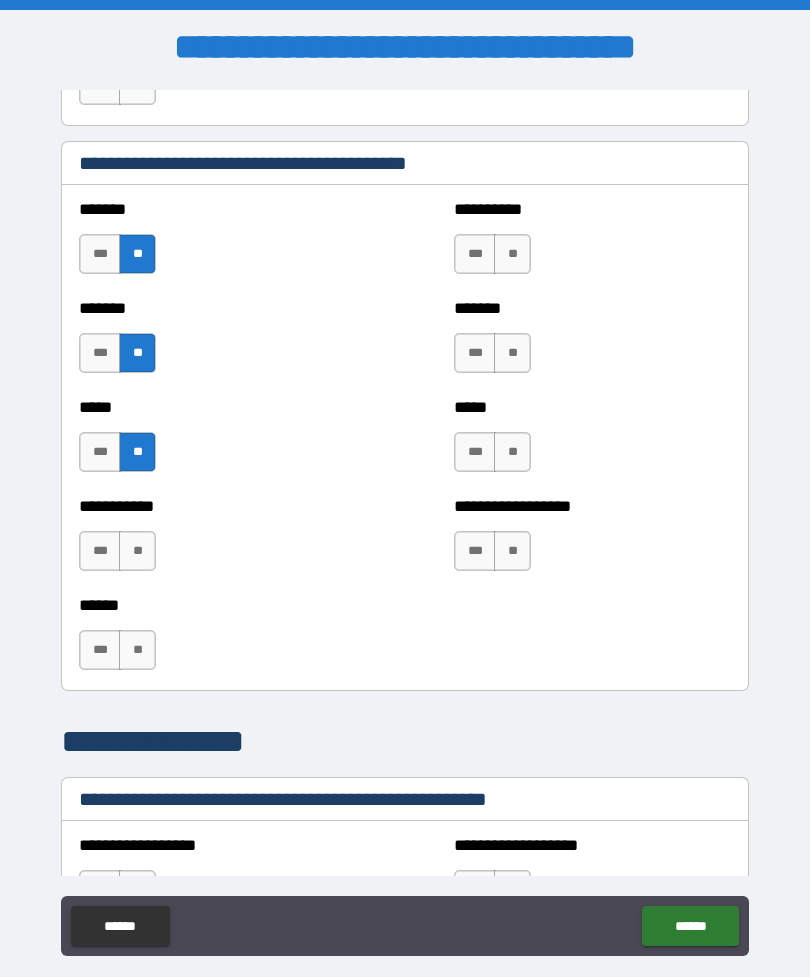click on "**" at bounding box center (137, 551) 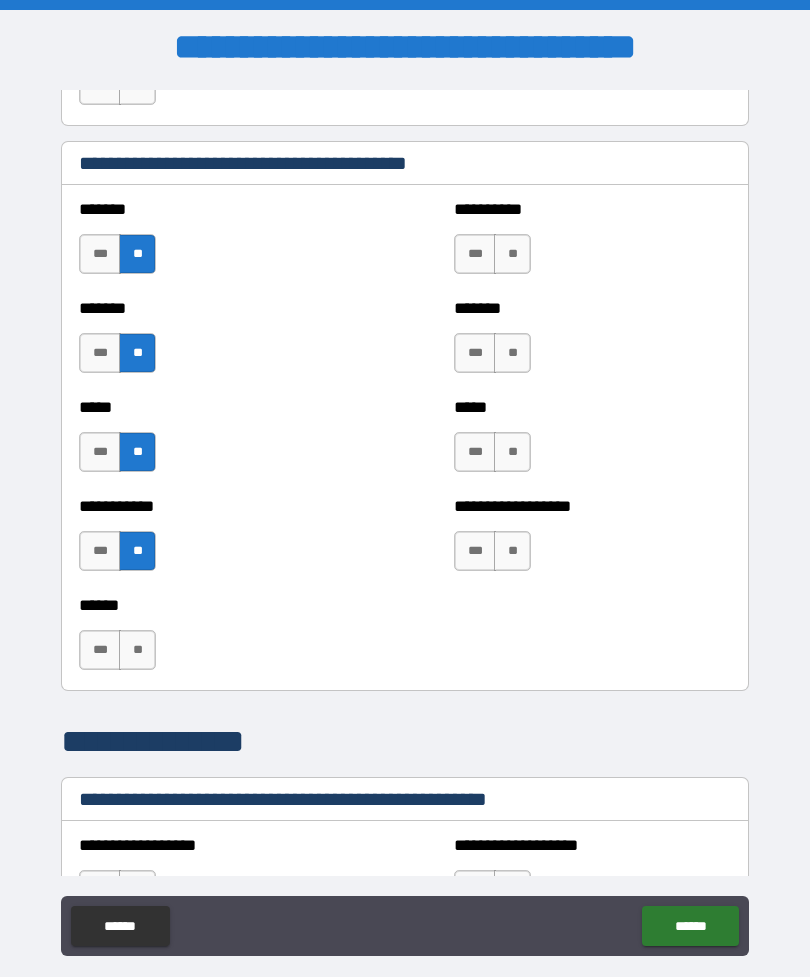 click on "**" at bounding box center [137, 650] 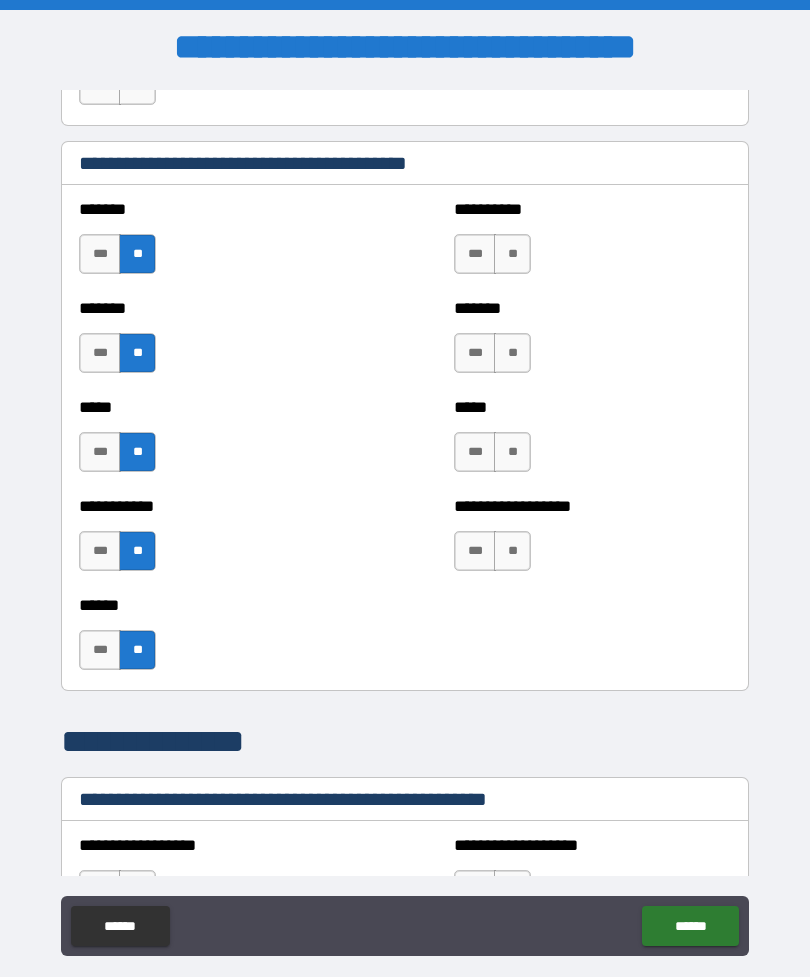 click on "**" at bounding box center [512, 551] 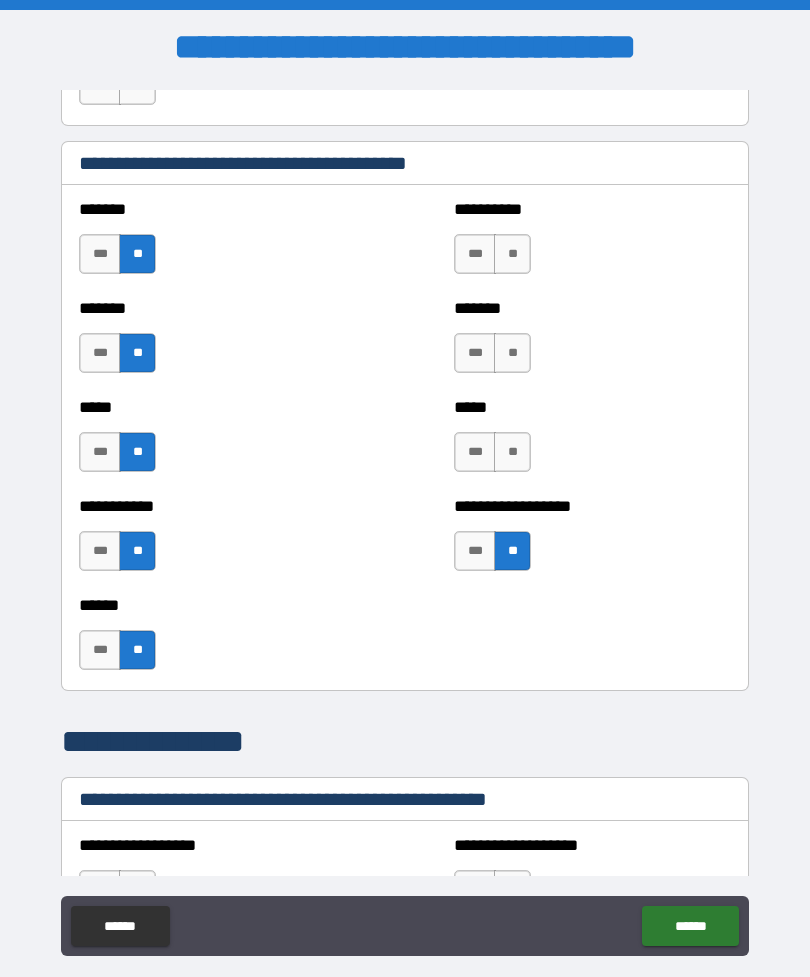 click on "**" at bounding box center (512, 452) 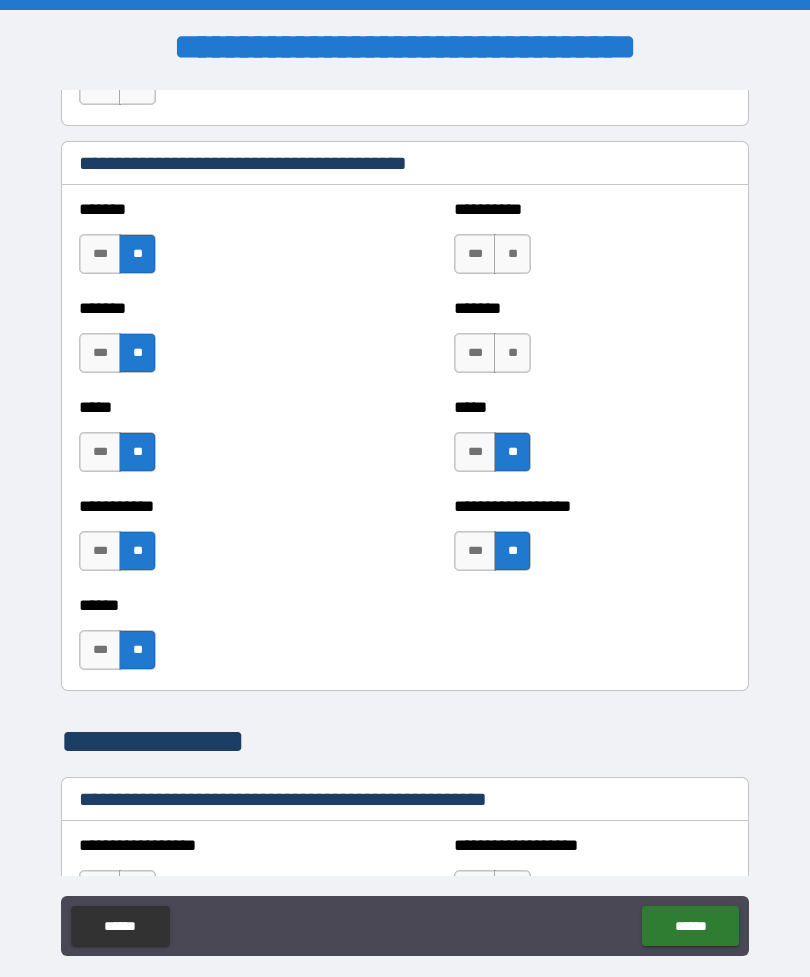 click on "**" at bounding box center [512, 353] 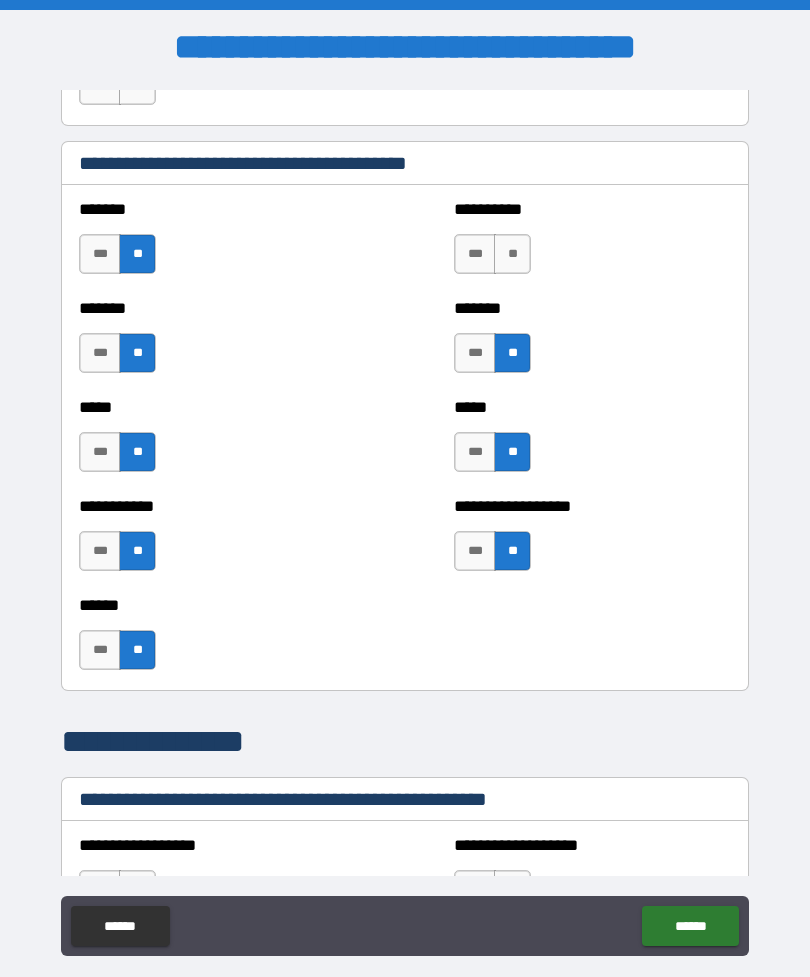 click on "**" at bounding box center [512, 254] 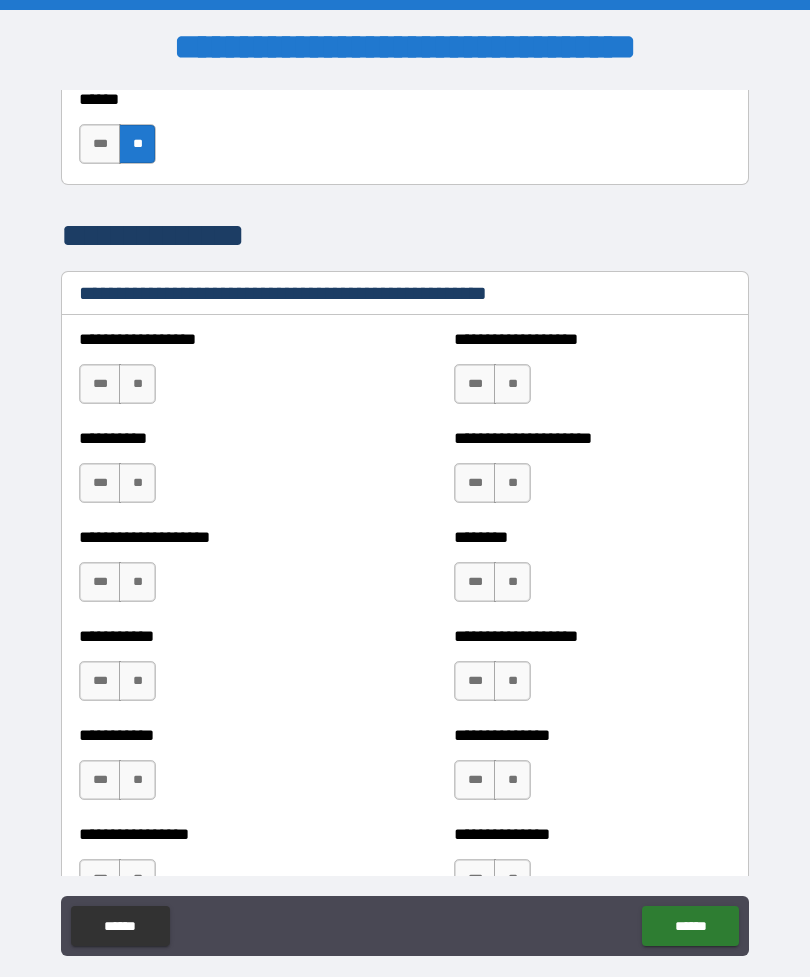scroll, scrollTop: 2233, scrollLeft: 0, axis: vertical 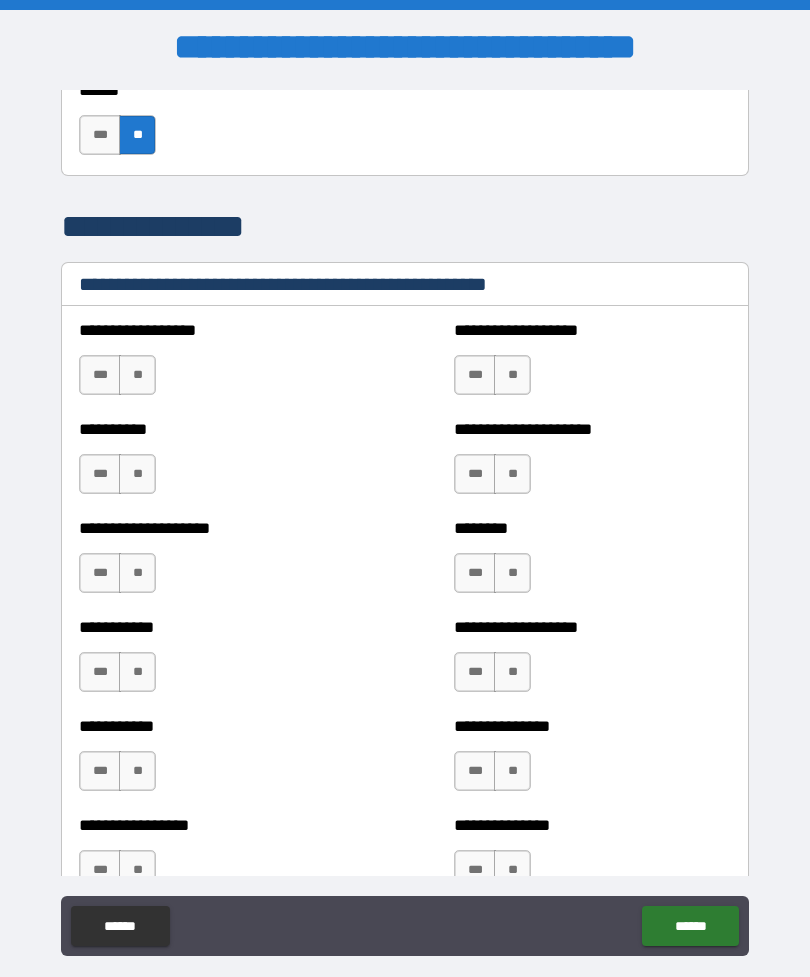 click on "**" at bounding box center (137, 375) 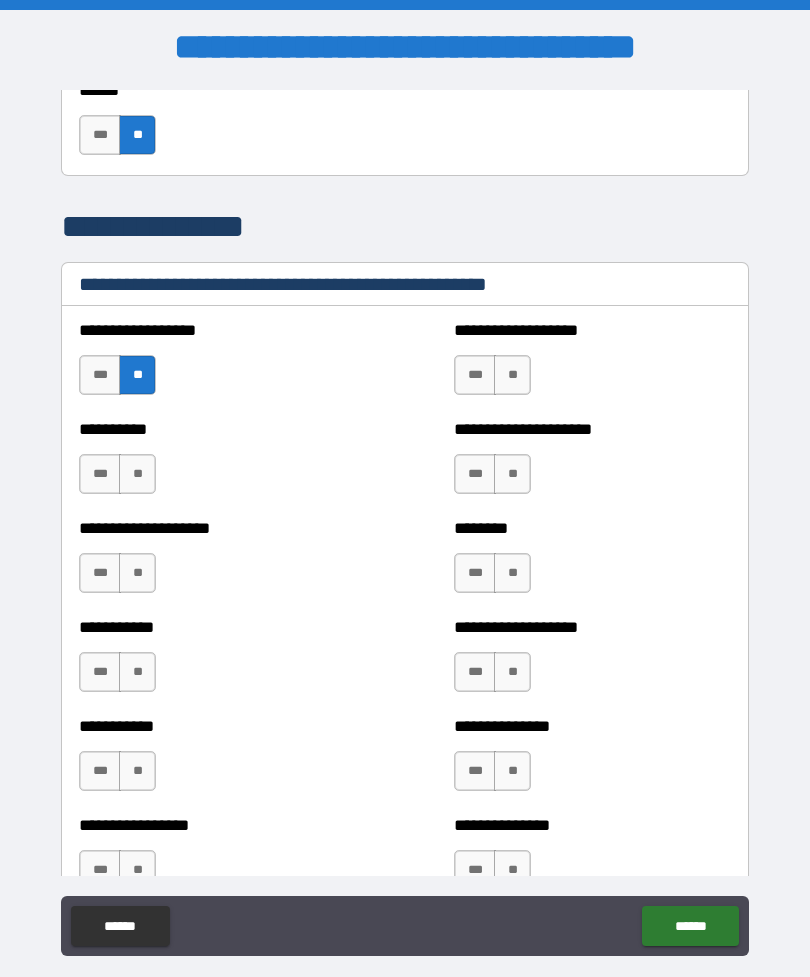 click on "**" at bounding box center [137, 474] 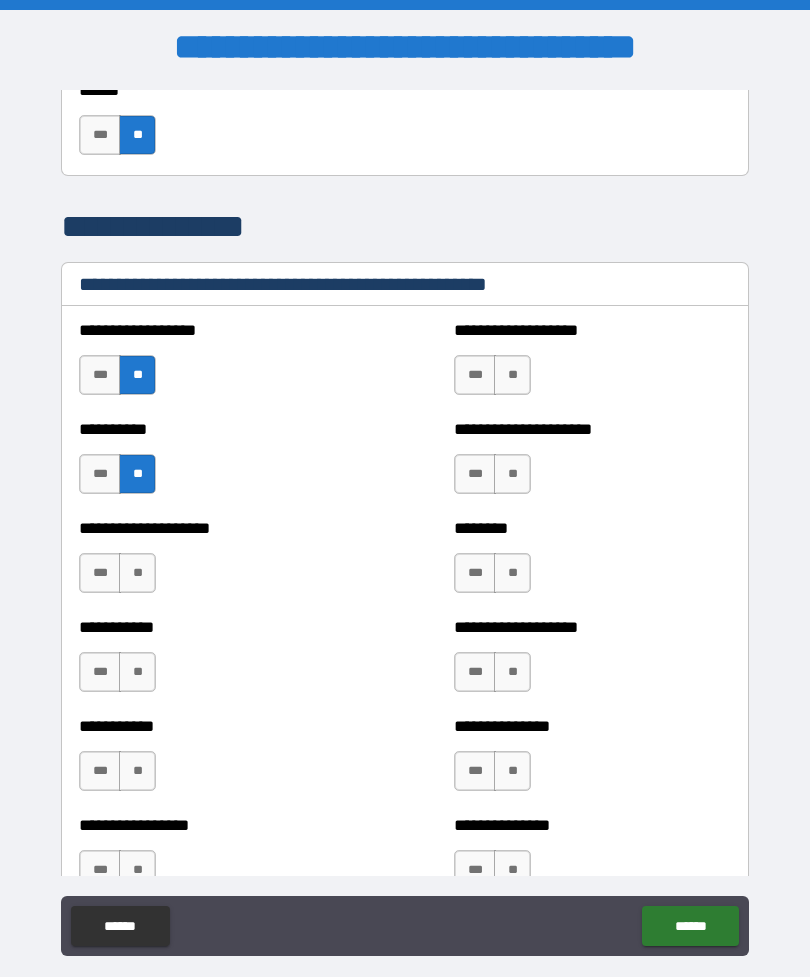 click on "**" at bounding box center [137, 573] 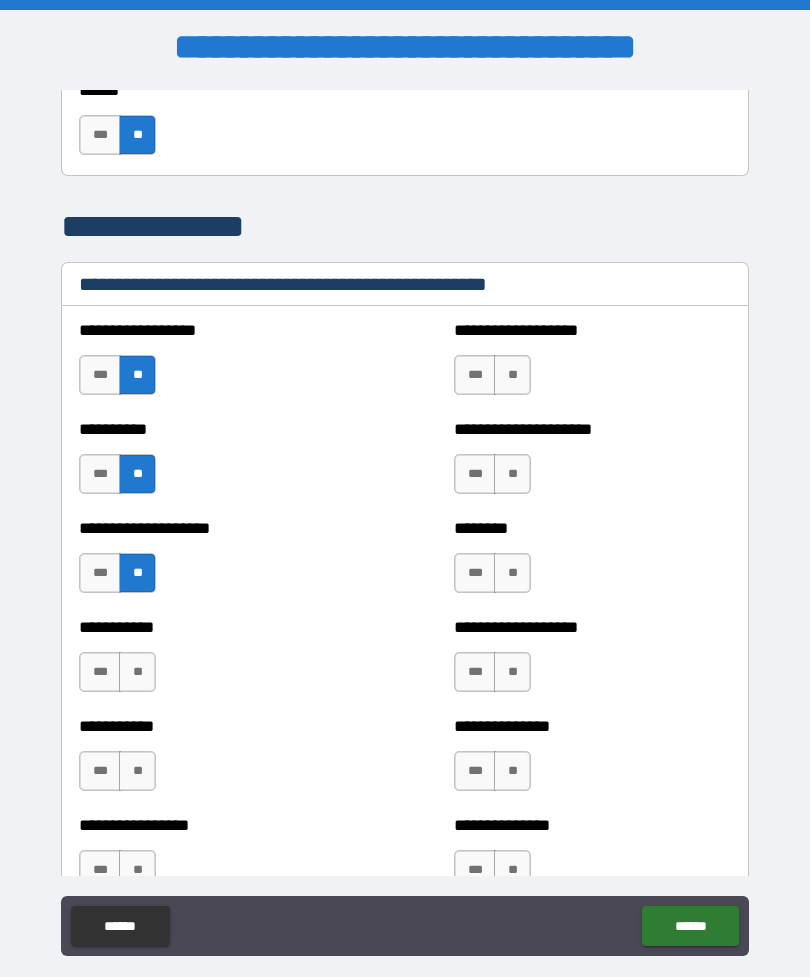 click on "**" at bounding box center [137, 672] 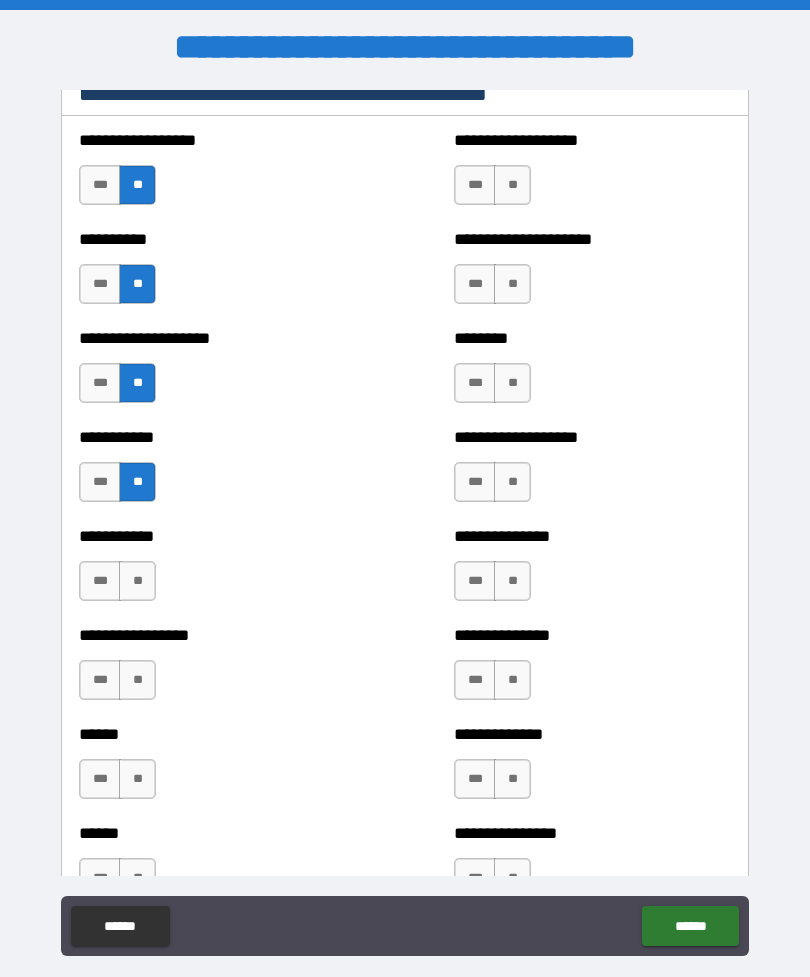 scroll, scrollTop: 2422, scrollLeft: 0, axis: vertical 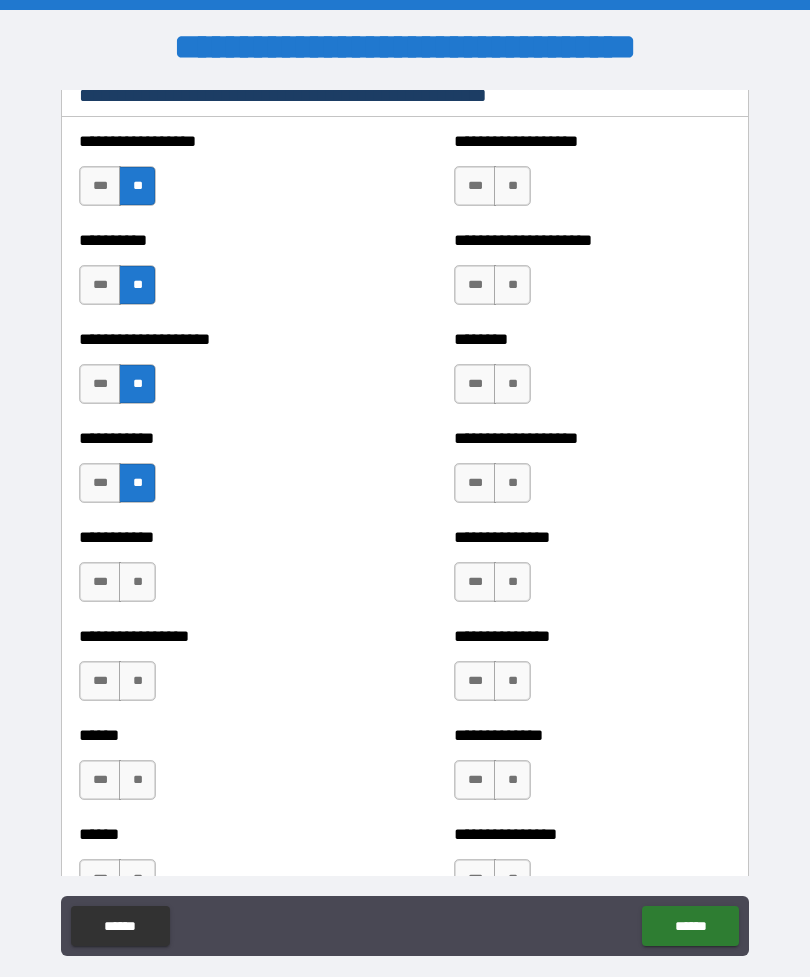 click on "**" at bounding box center (137, 582) 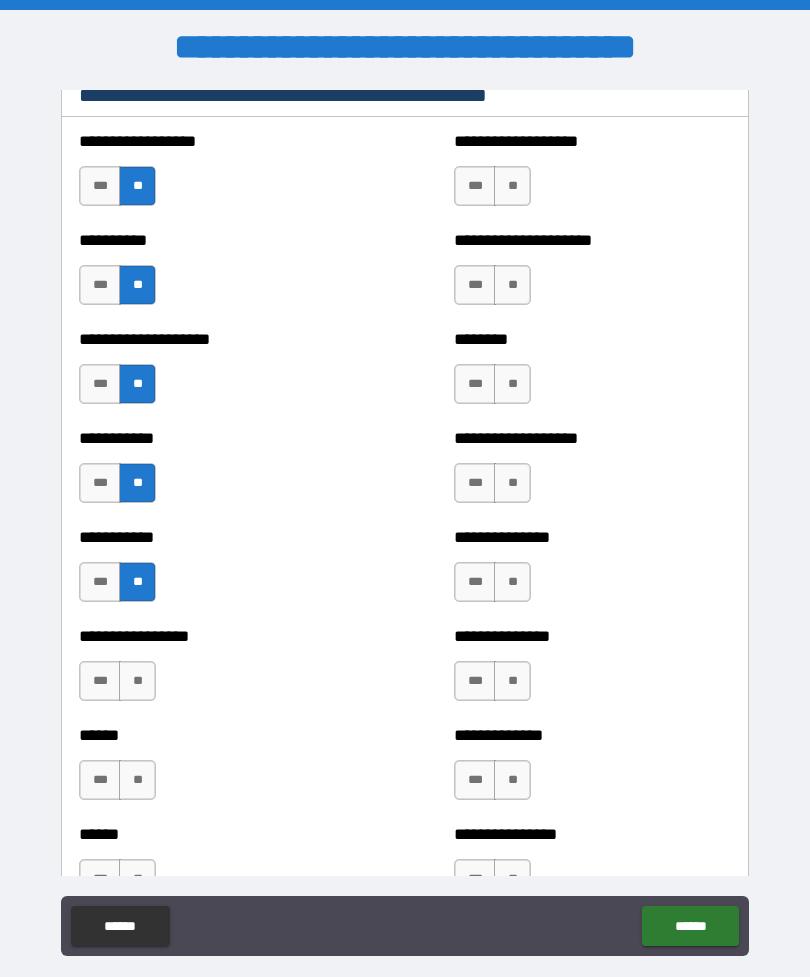 click on "**" at bounding box center (512, 186) 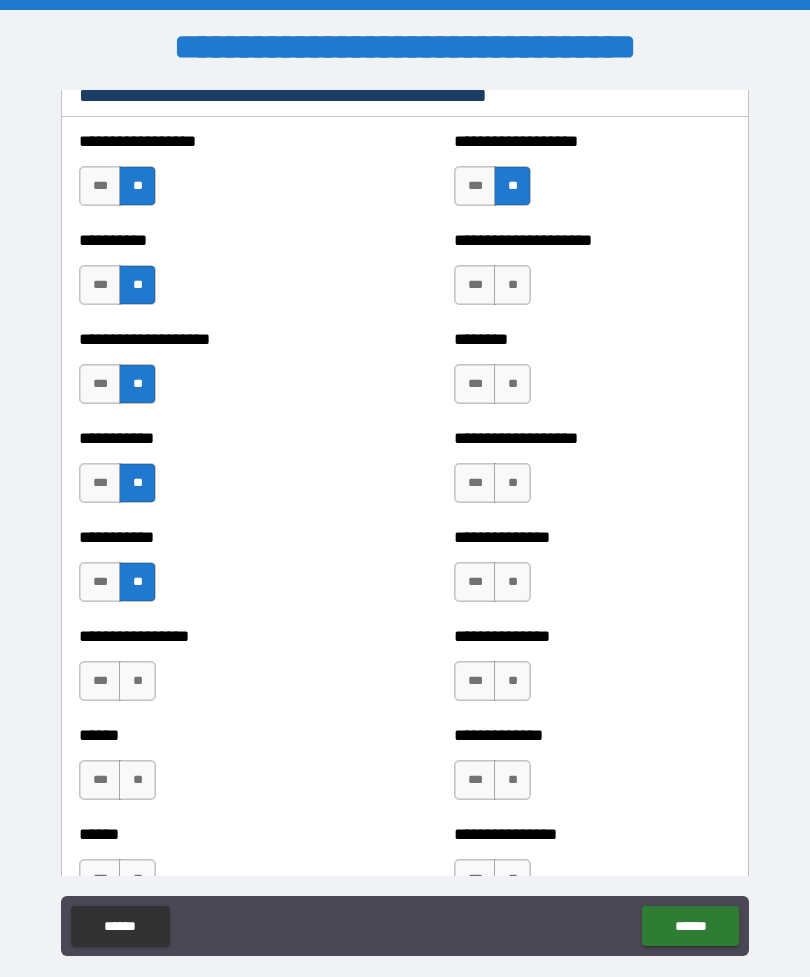 click on "**" at bounding box center [512, 285] 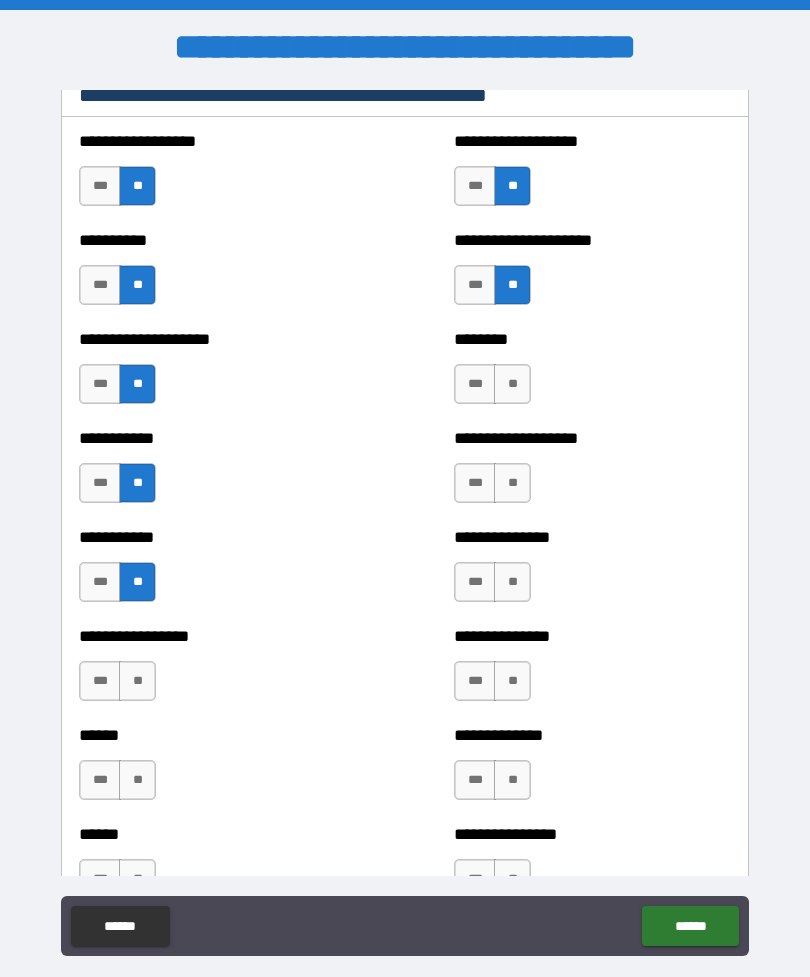 click on "**" at bounding box center [512, 384] 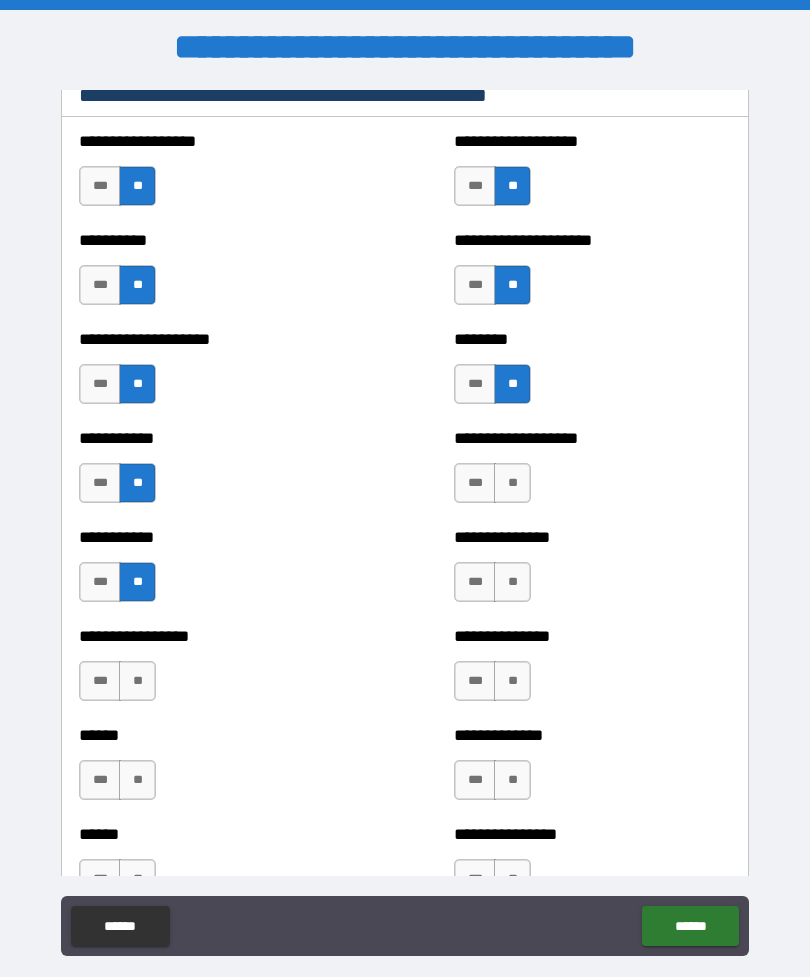 click on "**" at bounding box center (512, 483) 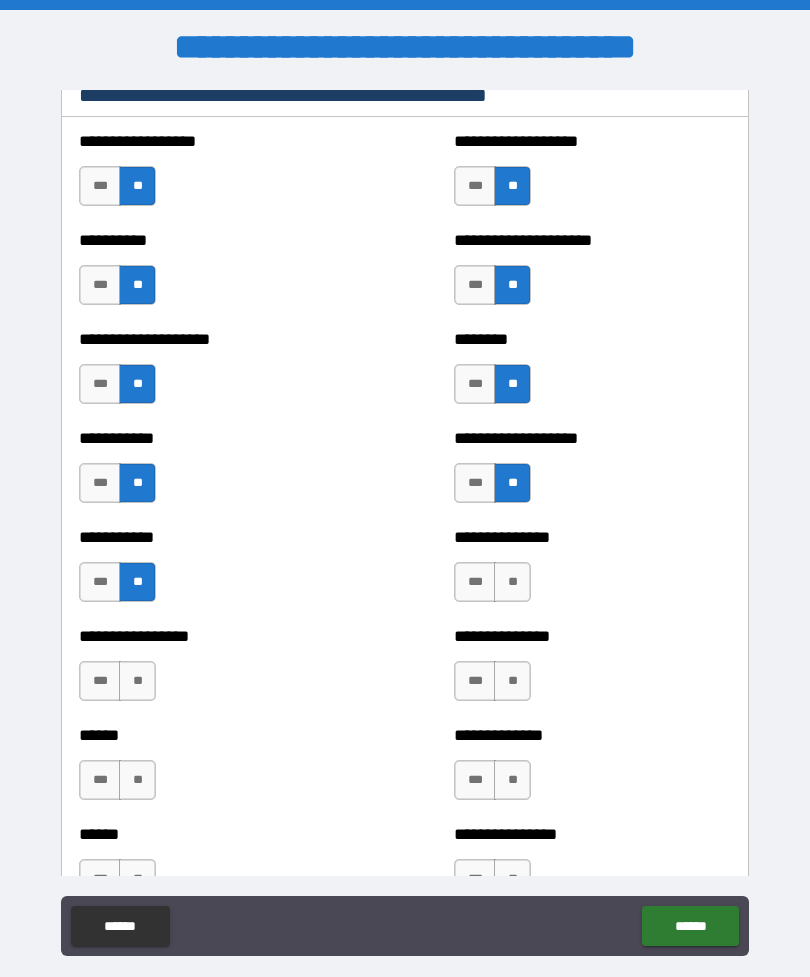 click on "**" at bounding box center [512, 582] 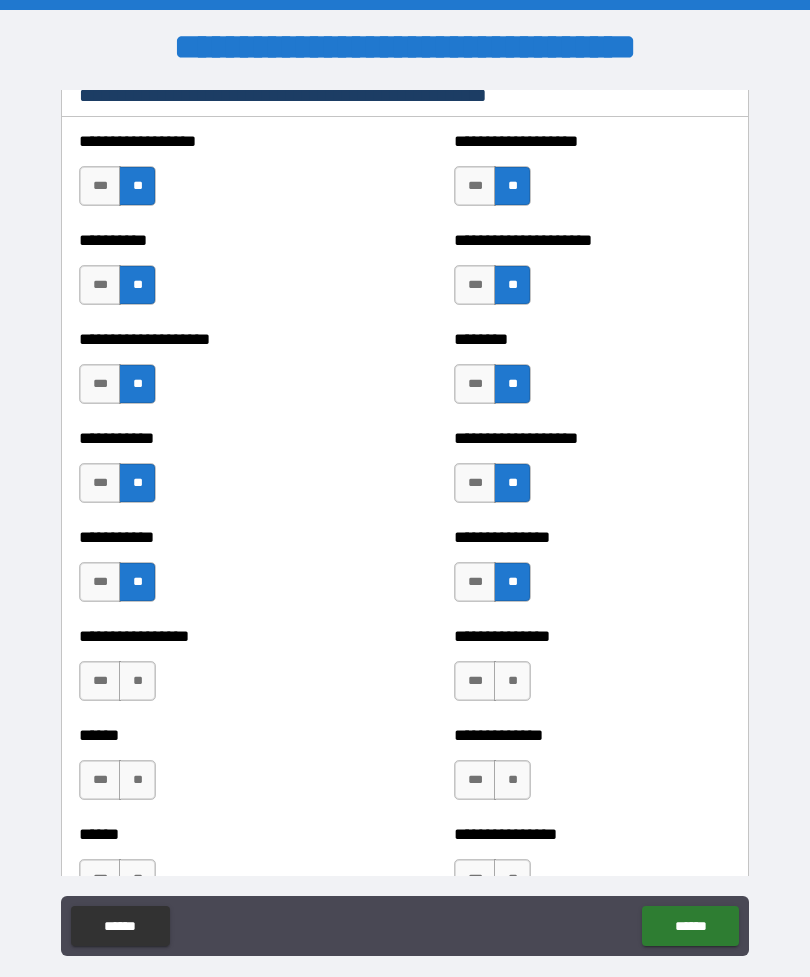 click on "**" at bounding box center [512, 681] 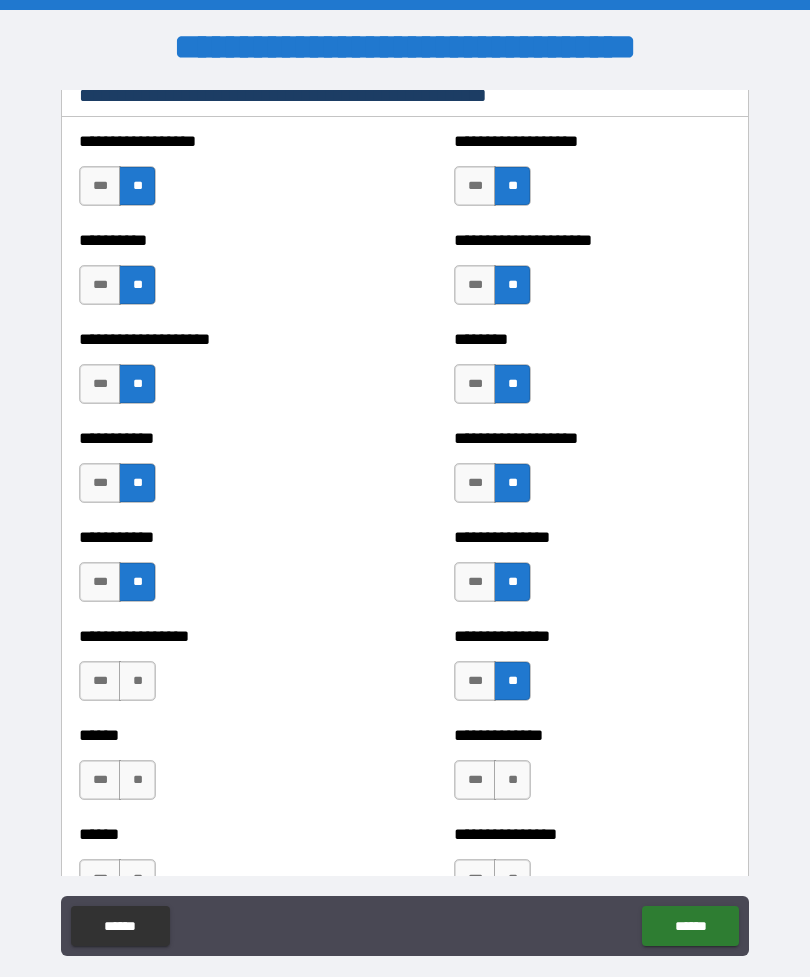 click on "**" at bounding box center (137, 681) 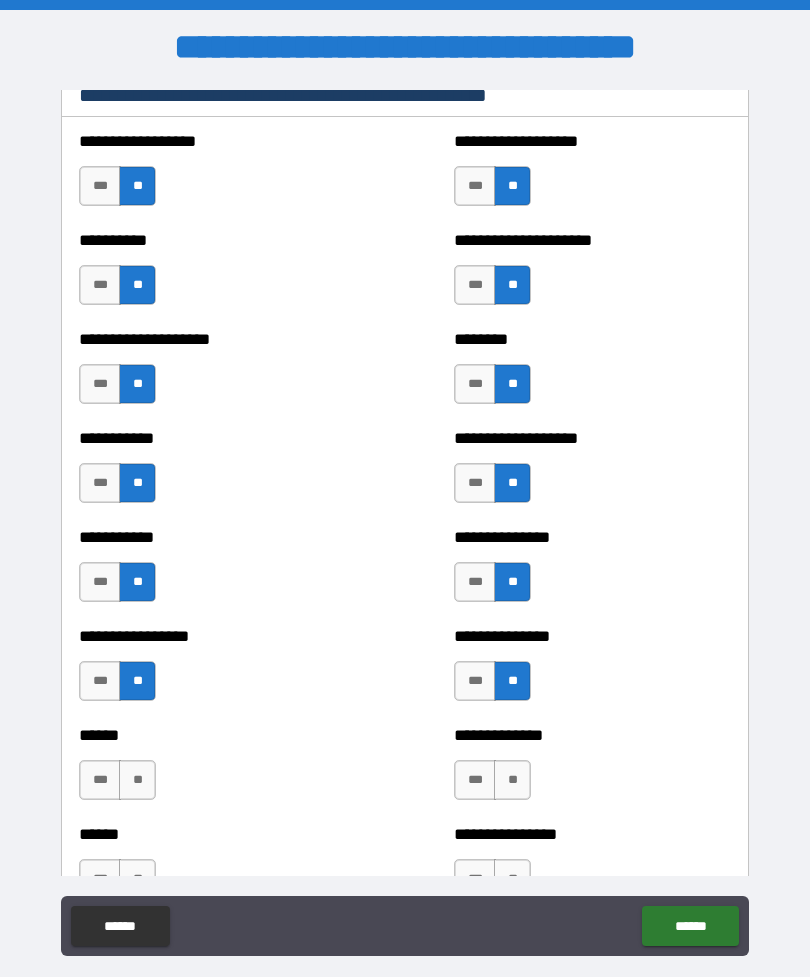 click on "**" at bounding box center (512, 780) 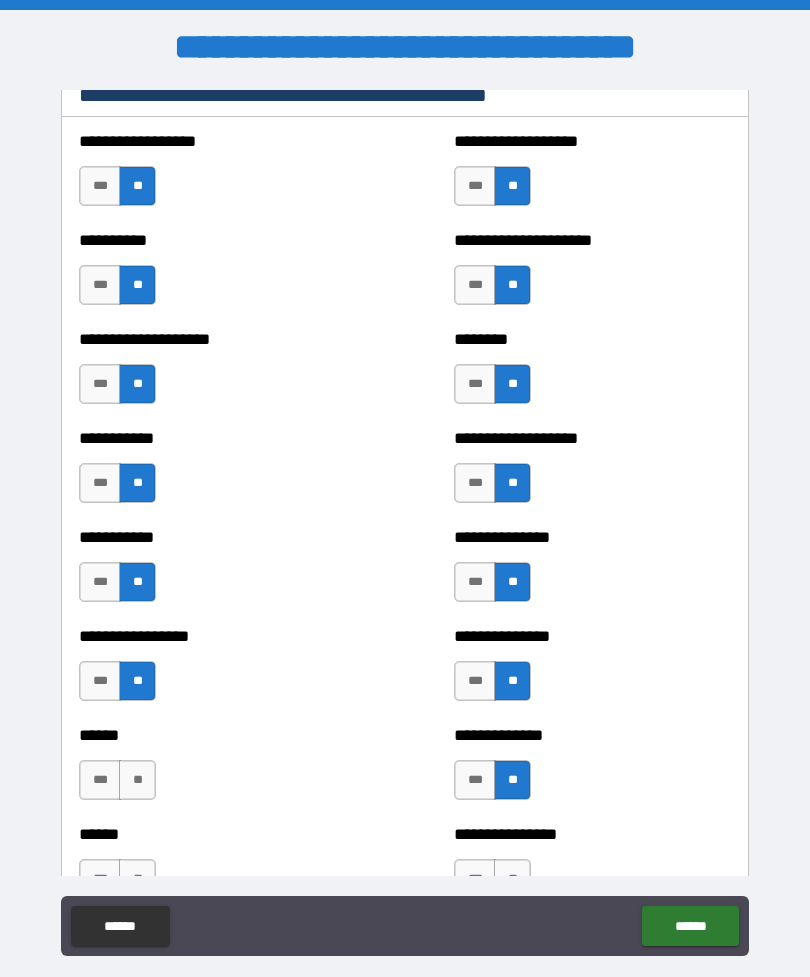 click on "**" at bounding box center [137, 780] 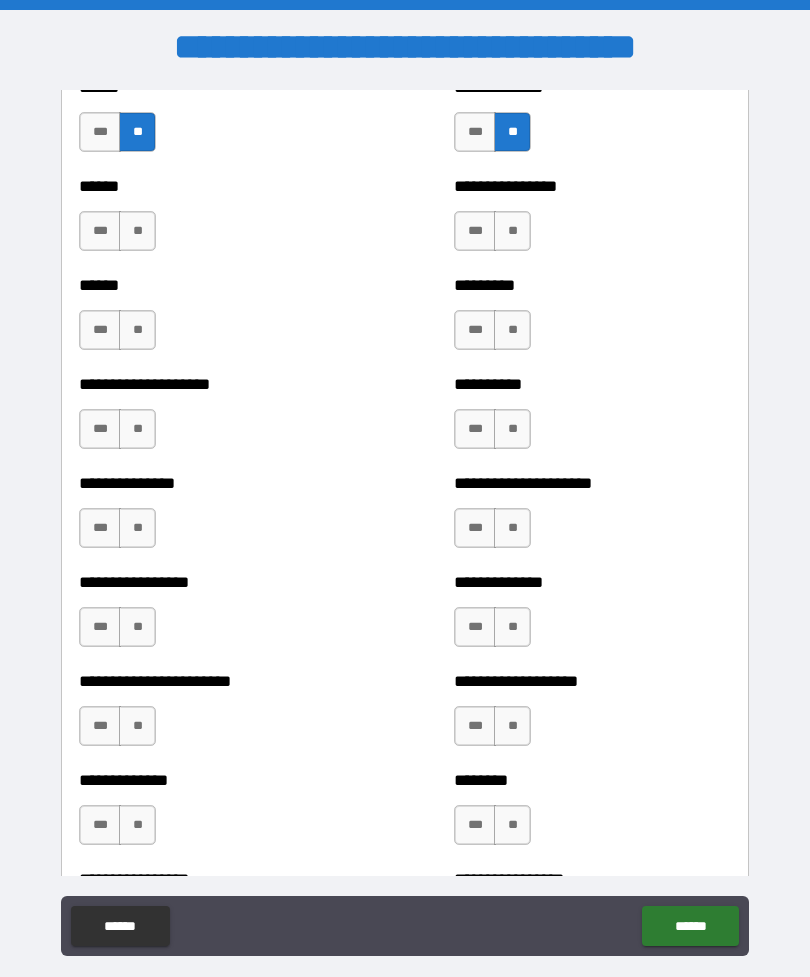 scroll, scrollTop: 3068, scrollLeft: 0, axis: vertical 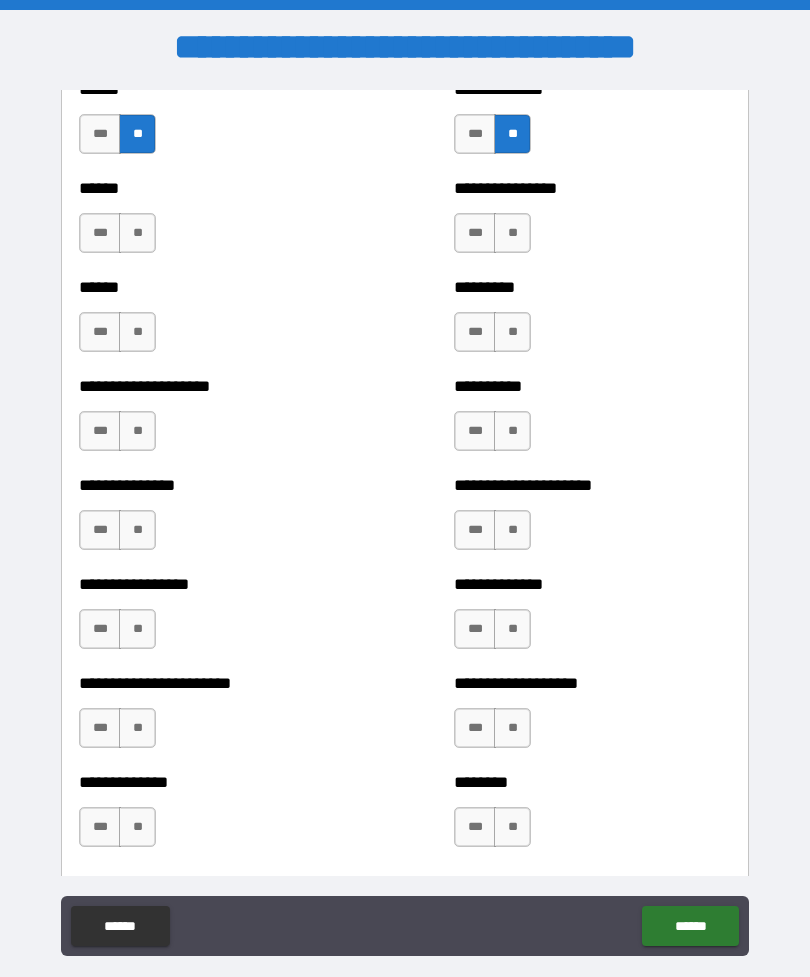 click on "**" at bounding box center (137, 233) 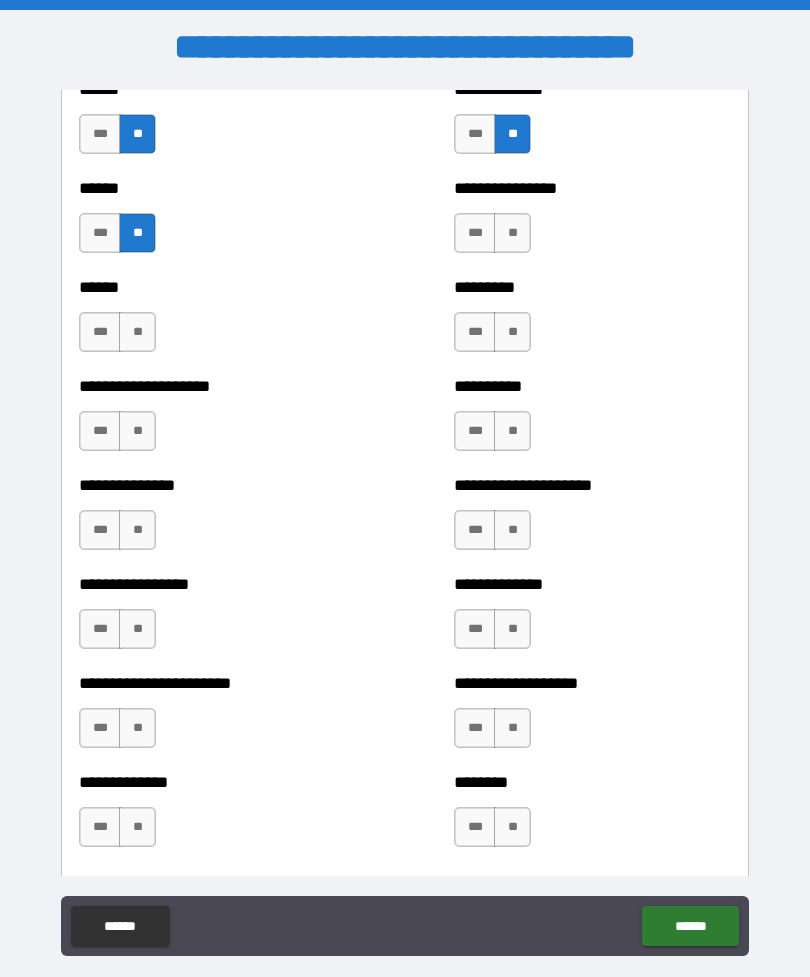 click on "**" at bounding box center (137, 332) 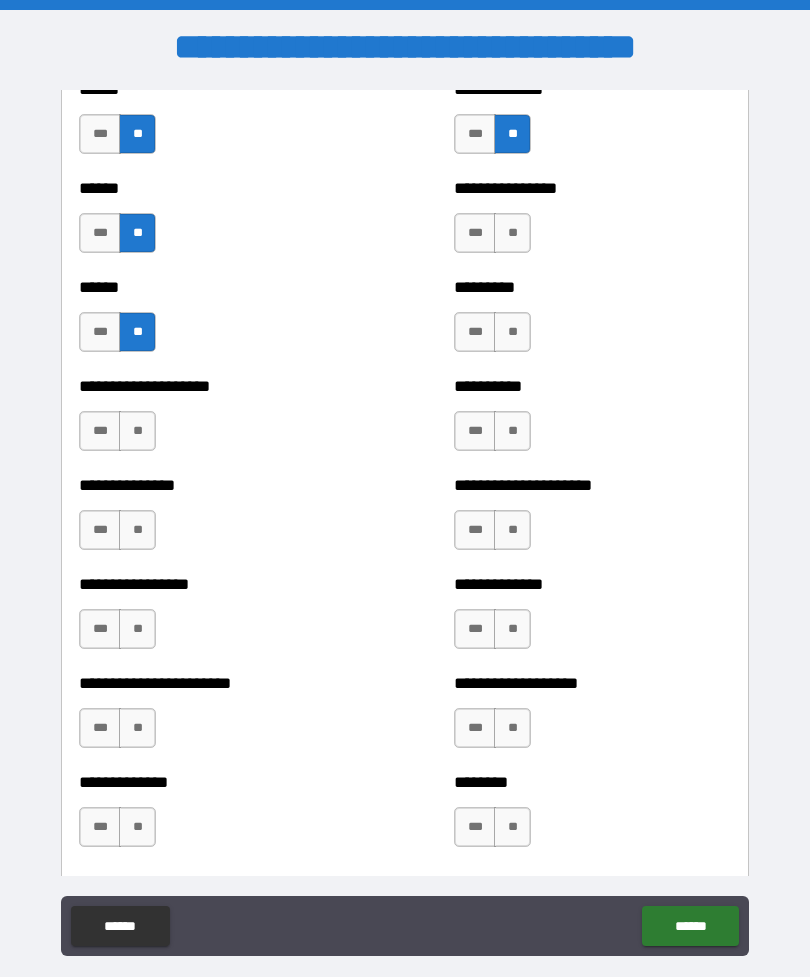 click on "**" at bounding box center (137, 431) 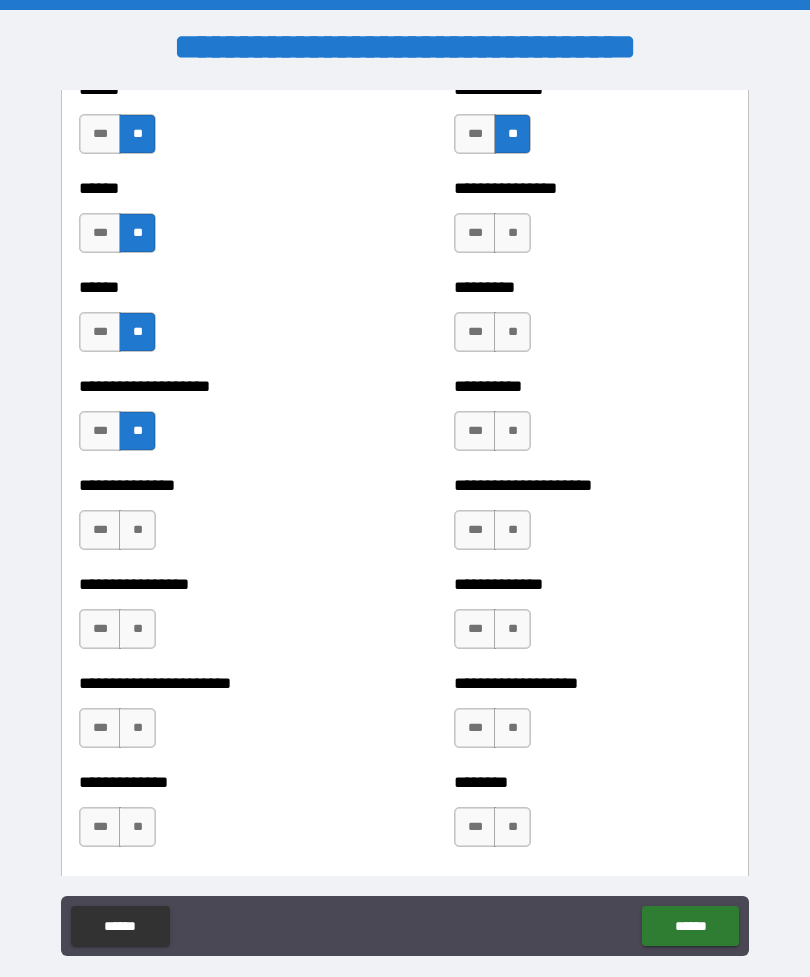 click on "**" at bounding box center [137, 530] 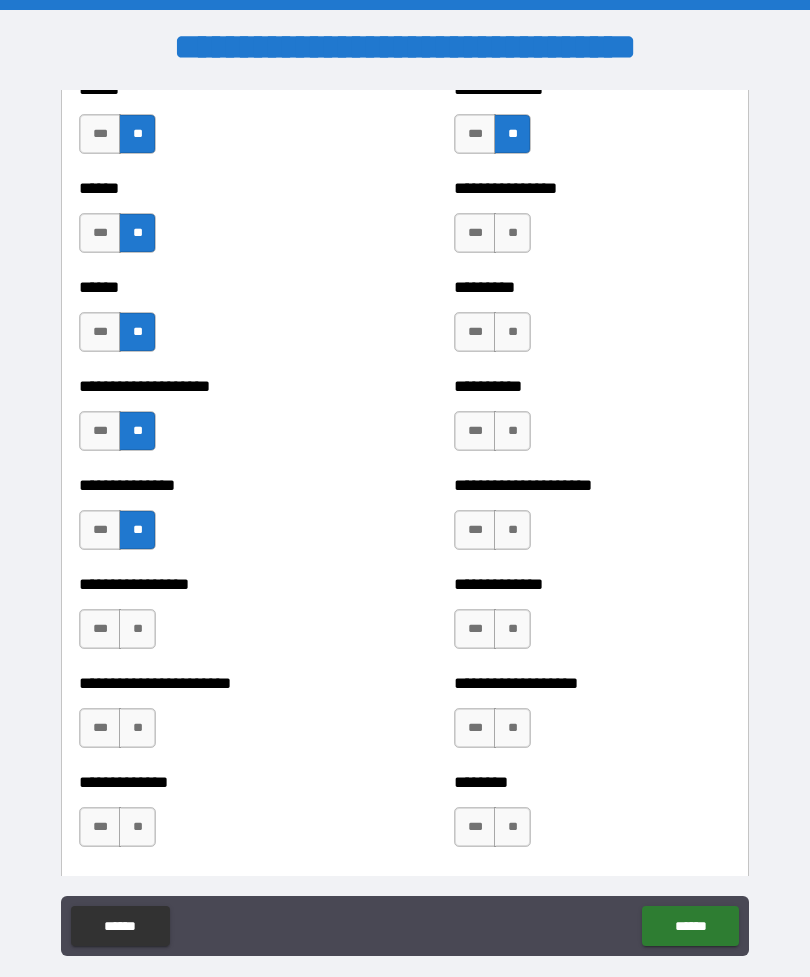 click on "**" at bounding box center (137, 629) 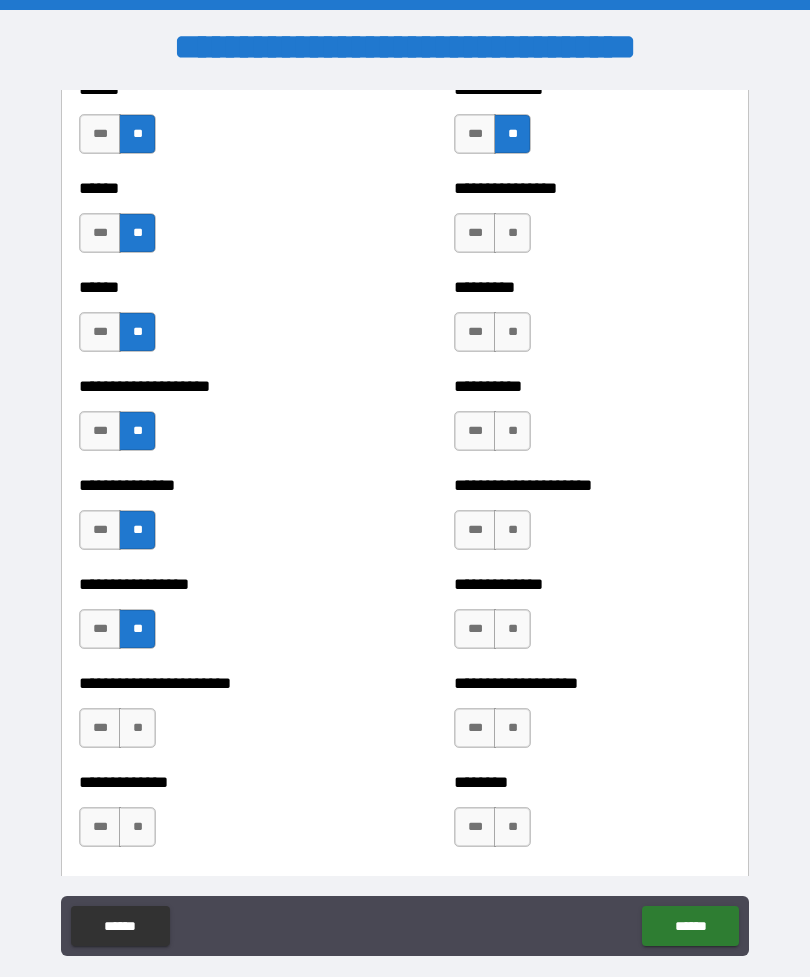 click on "**" at bounding box center [137, 728] 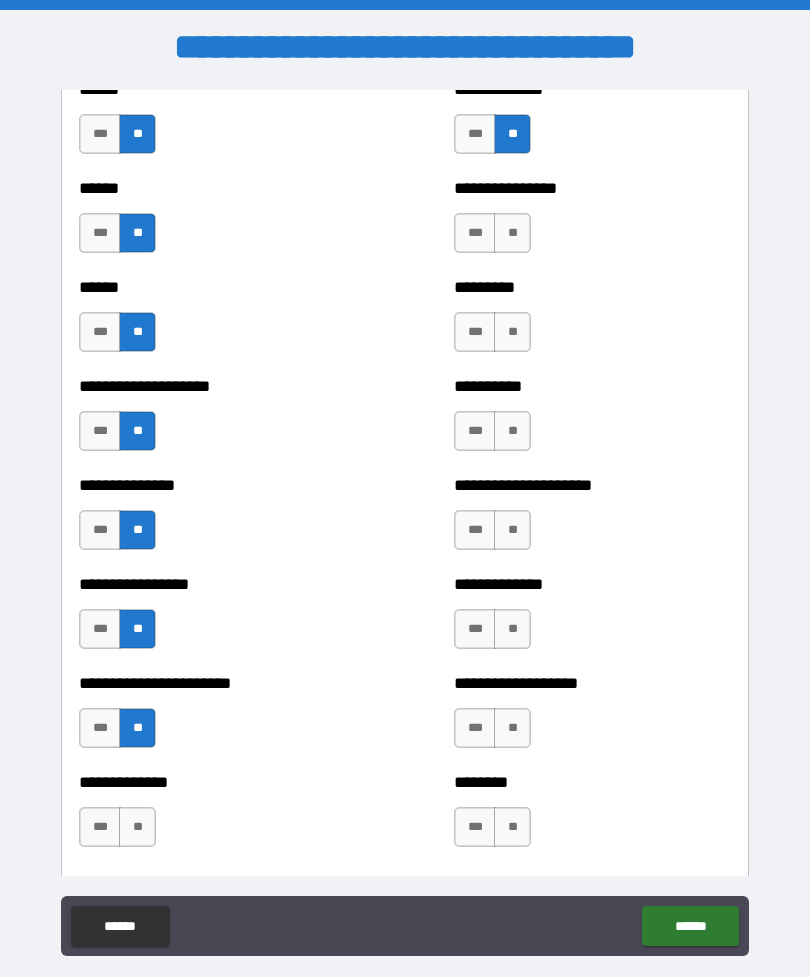 click on "**" at bounding box center [137, 827] 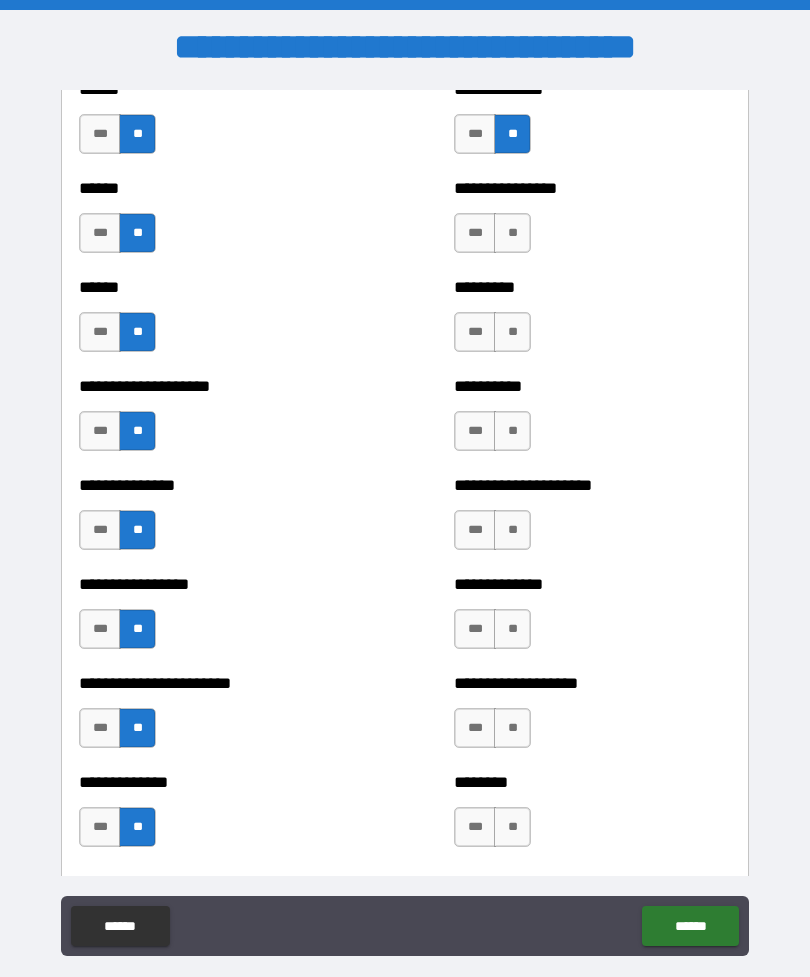 click on "**" at bounding box center (512, 233) 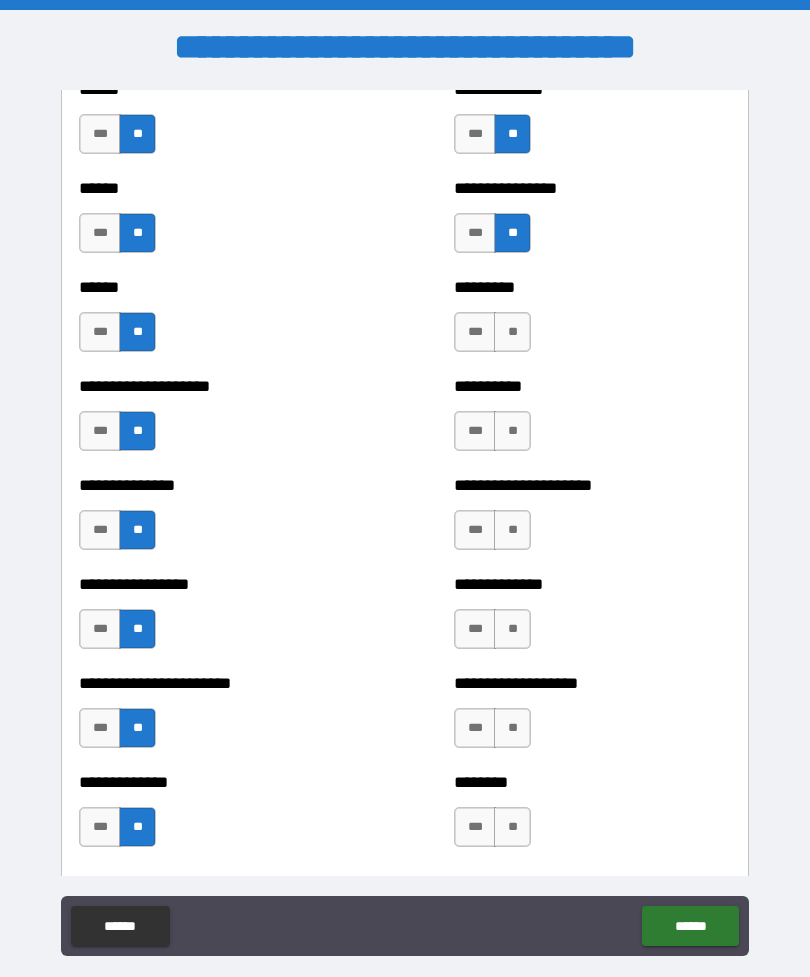 click on "**" at bounding box center [512, 332] 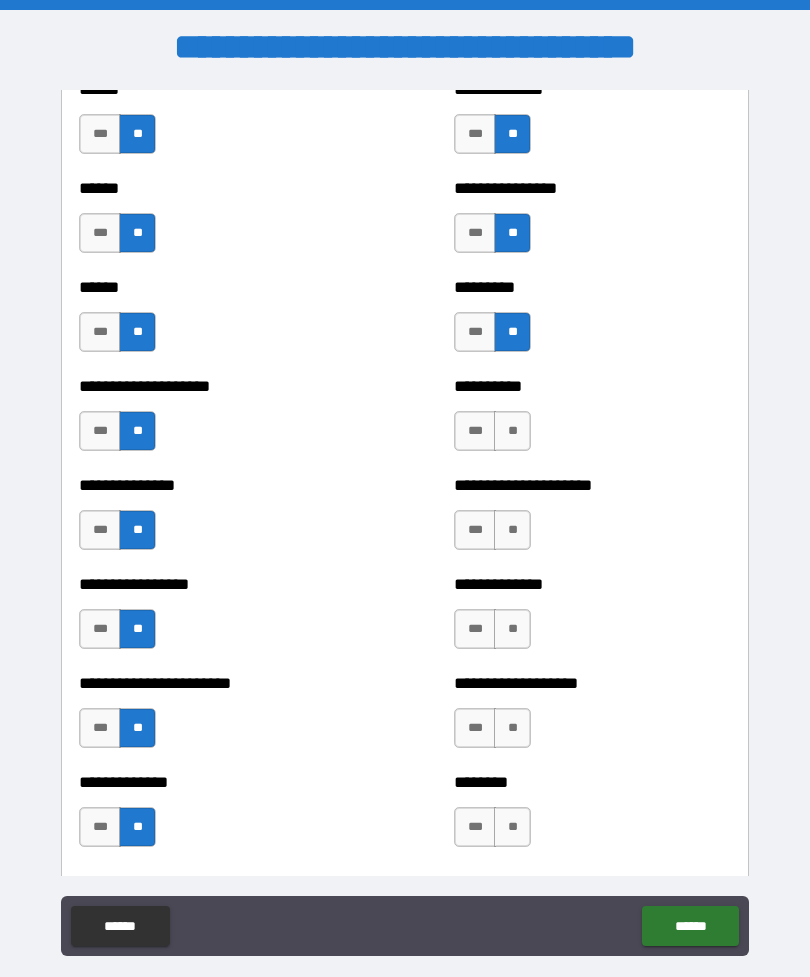 click on "**" at bounding box center [512, 431] 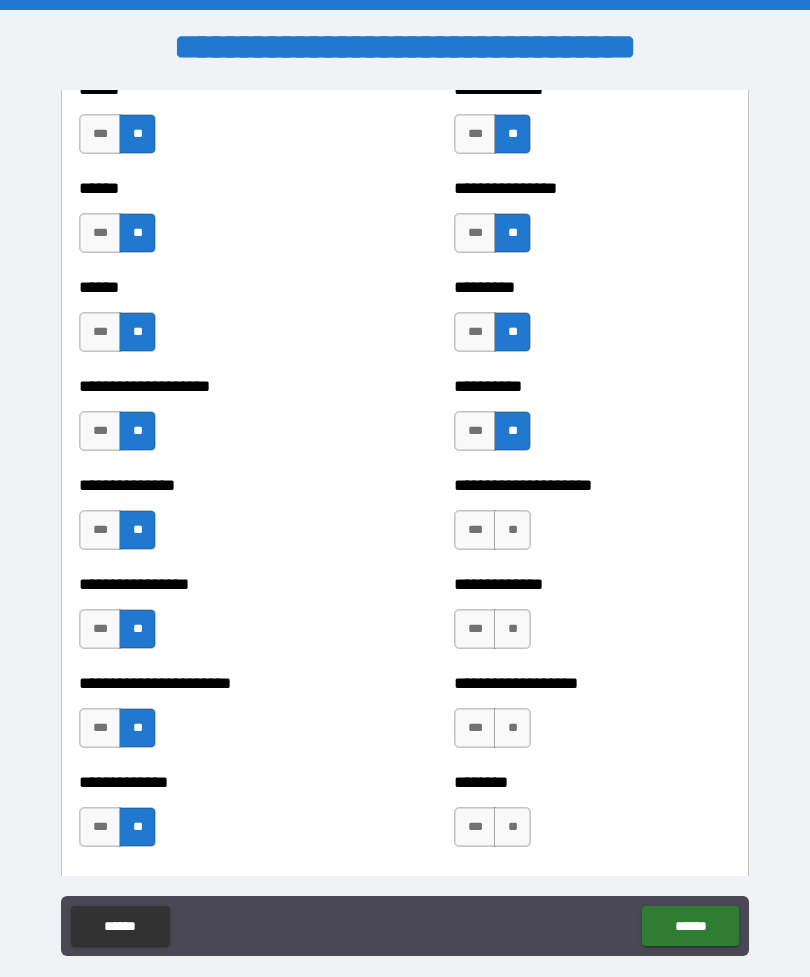 click on "**" at bounding box center (512, 530) 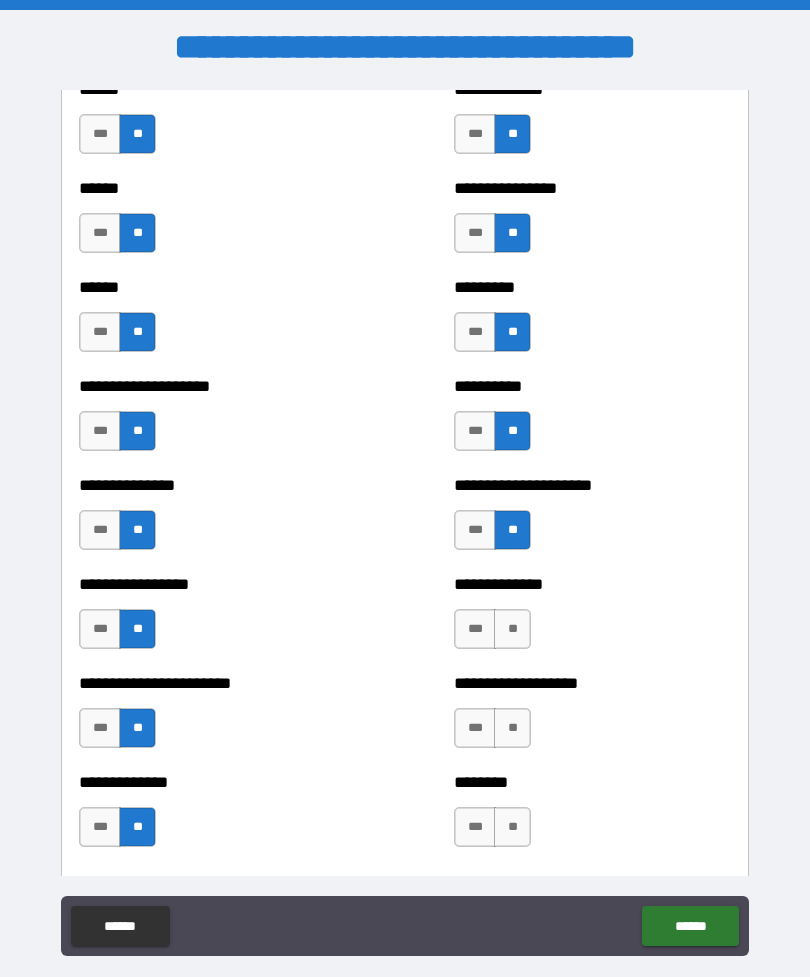 click on "**" at bounding box center (512, 629) 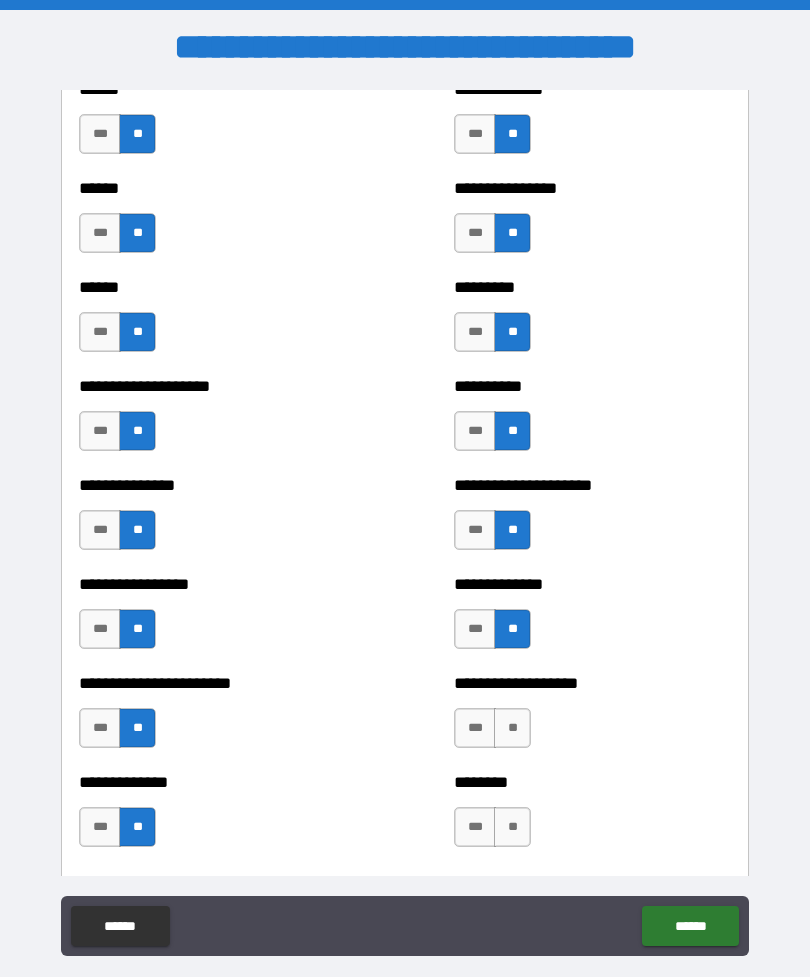 click on "**" at bounding box center (512, 728) 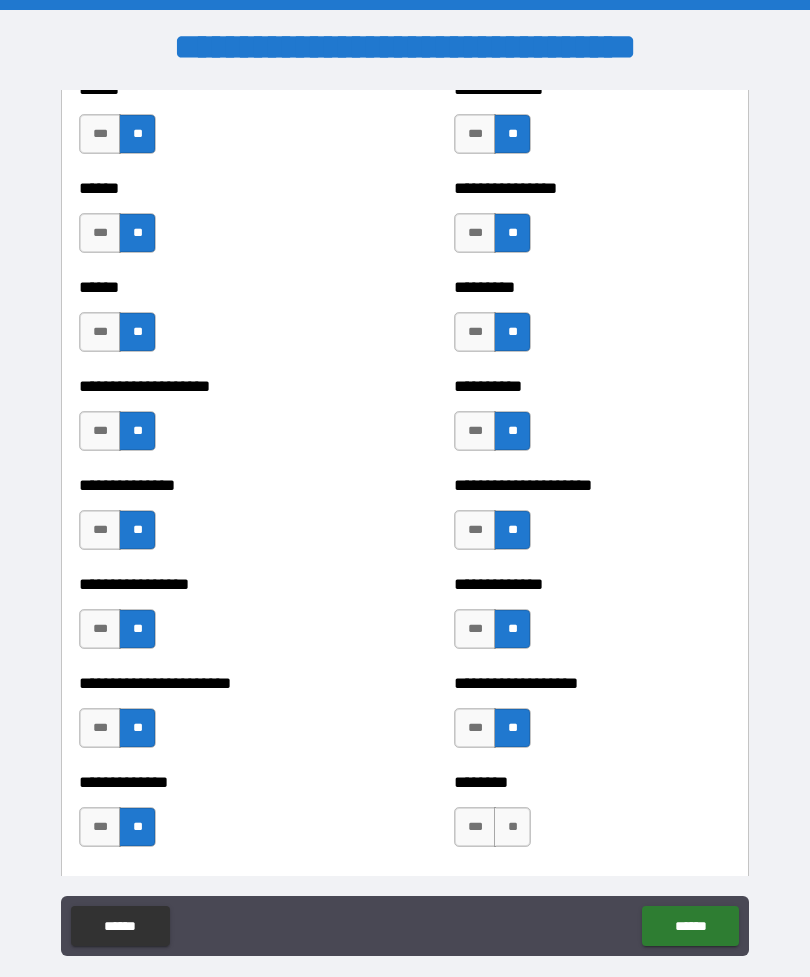 click on "**" at bounding box center [512, 827] 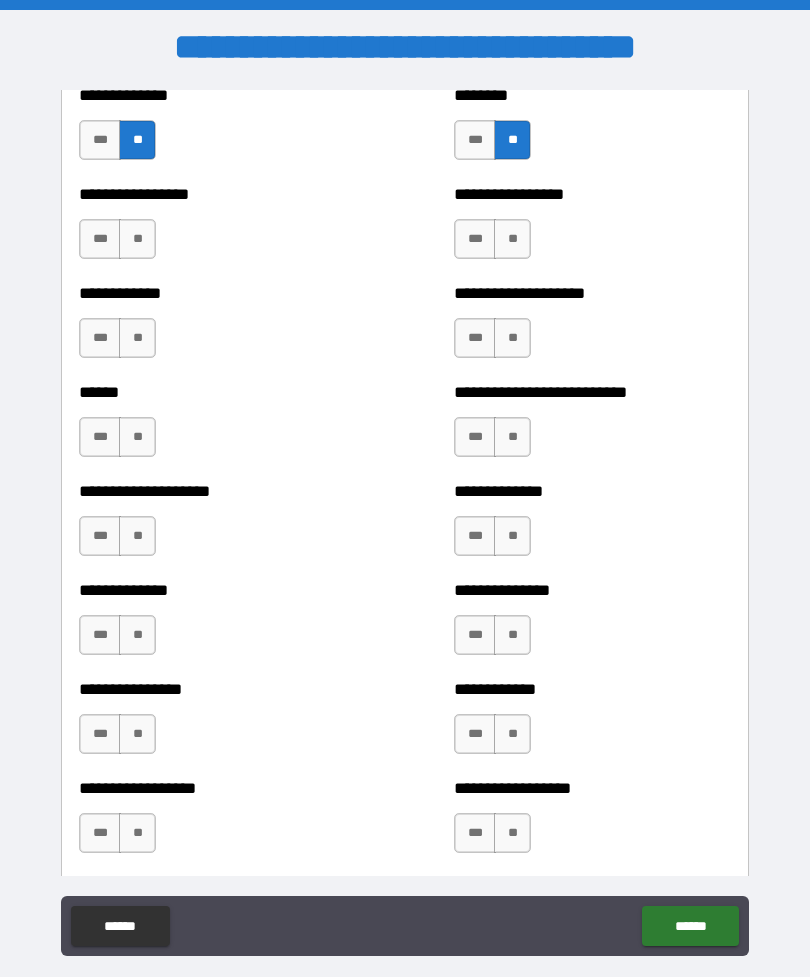 scroll, scrollTop: 3784, scrollLeft: 0, axis: vertical 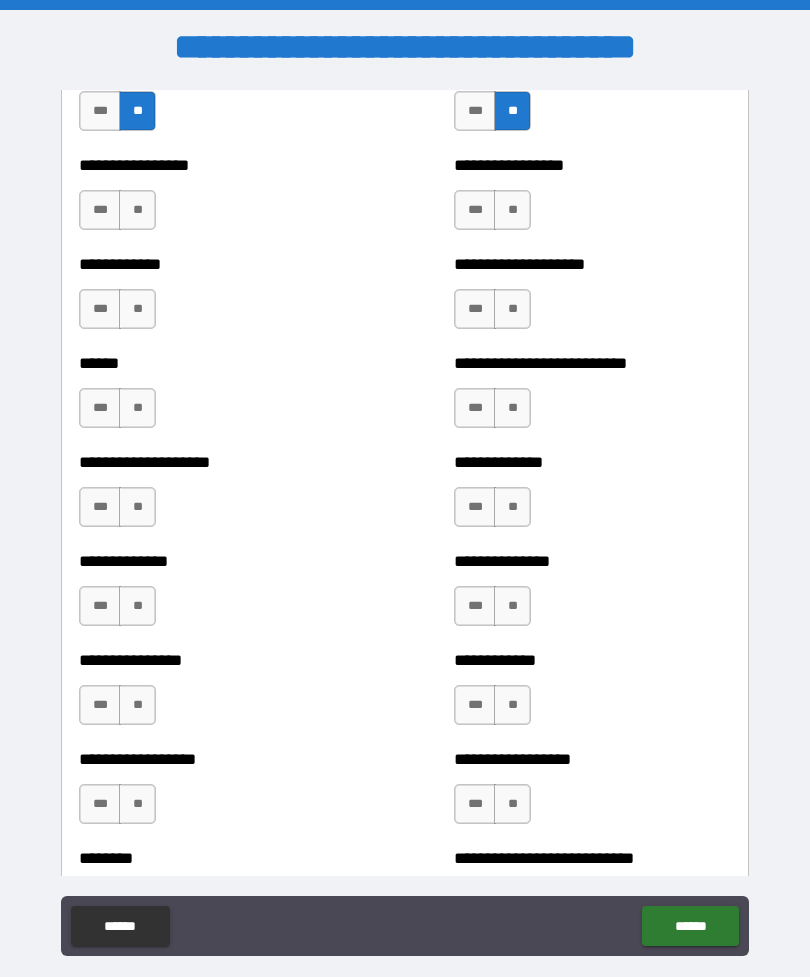 click on "**" at bounding box center [137, 210] 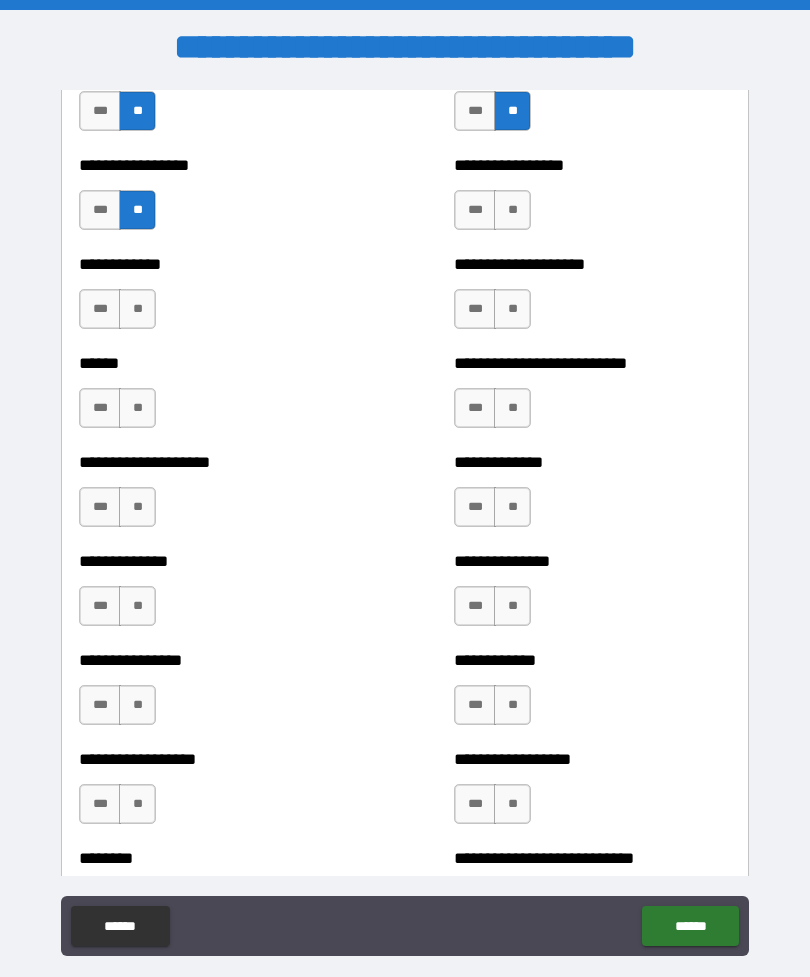 click on "**" at bounding box center (137, 309) 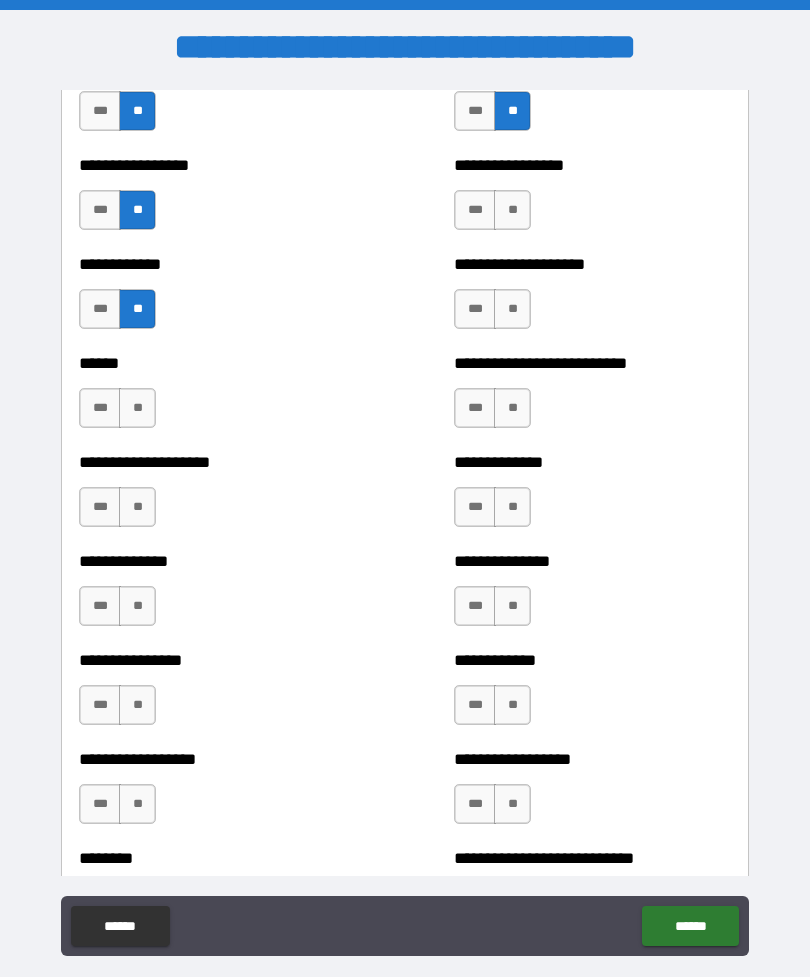 click on "**" at bounding box center (137, 408) 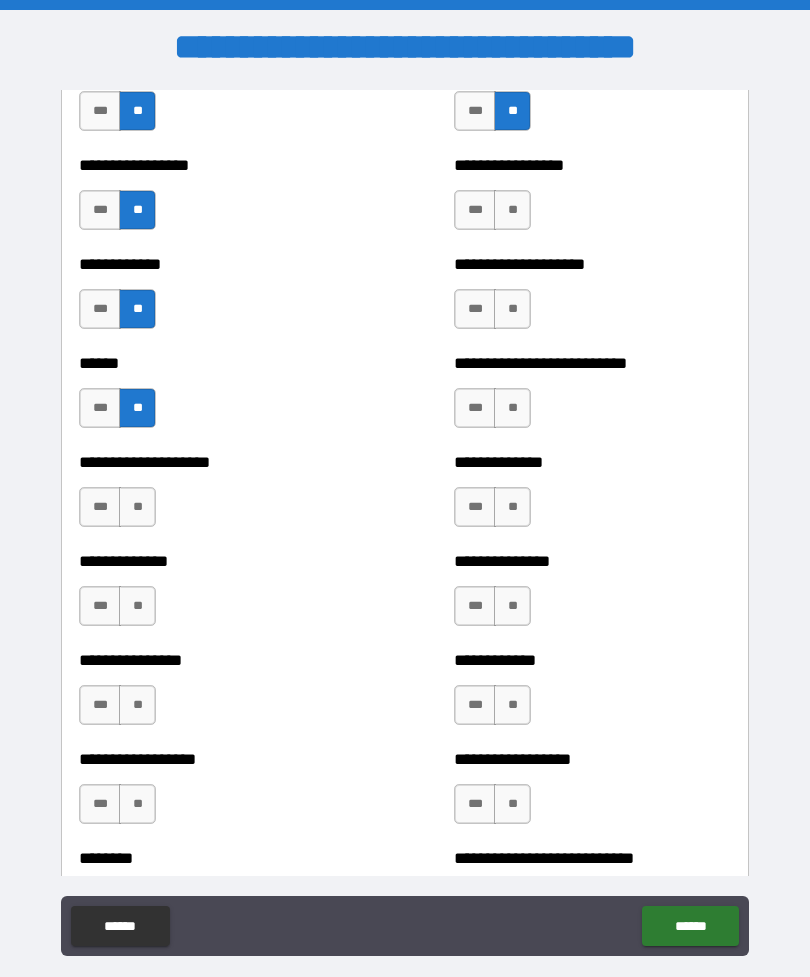 click on "**" at bounding box center (137, 507) 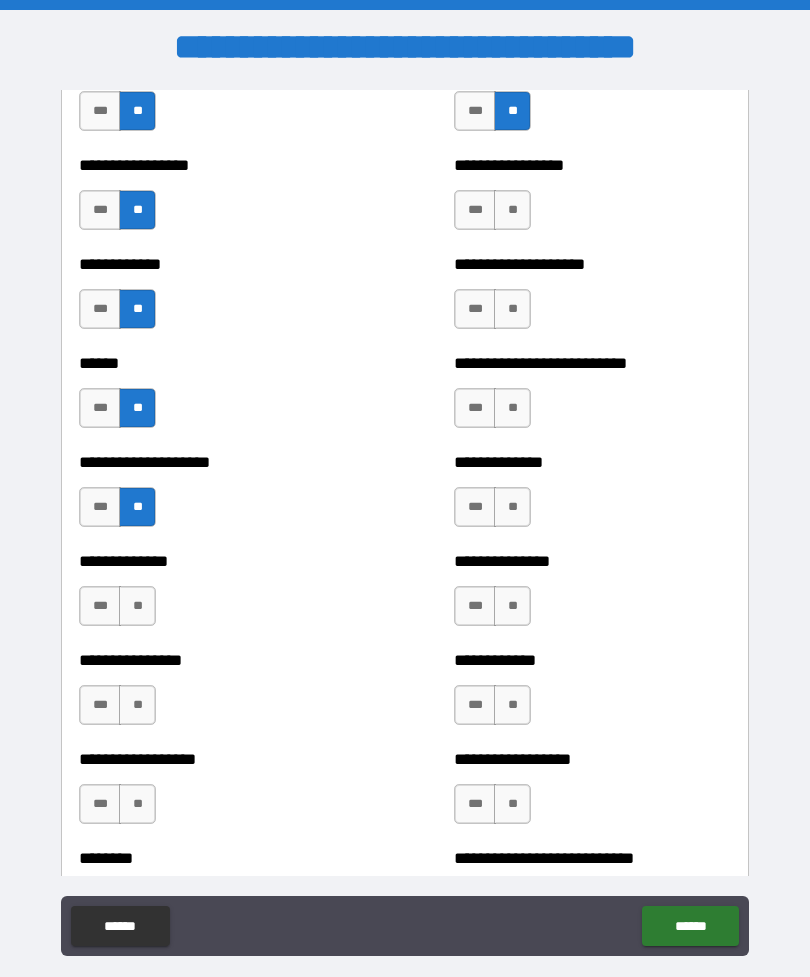 click on "**" at bounding box center (137, 606) 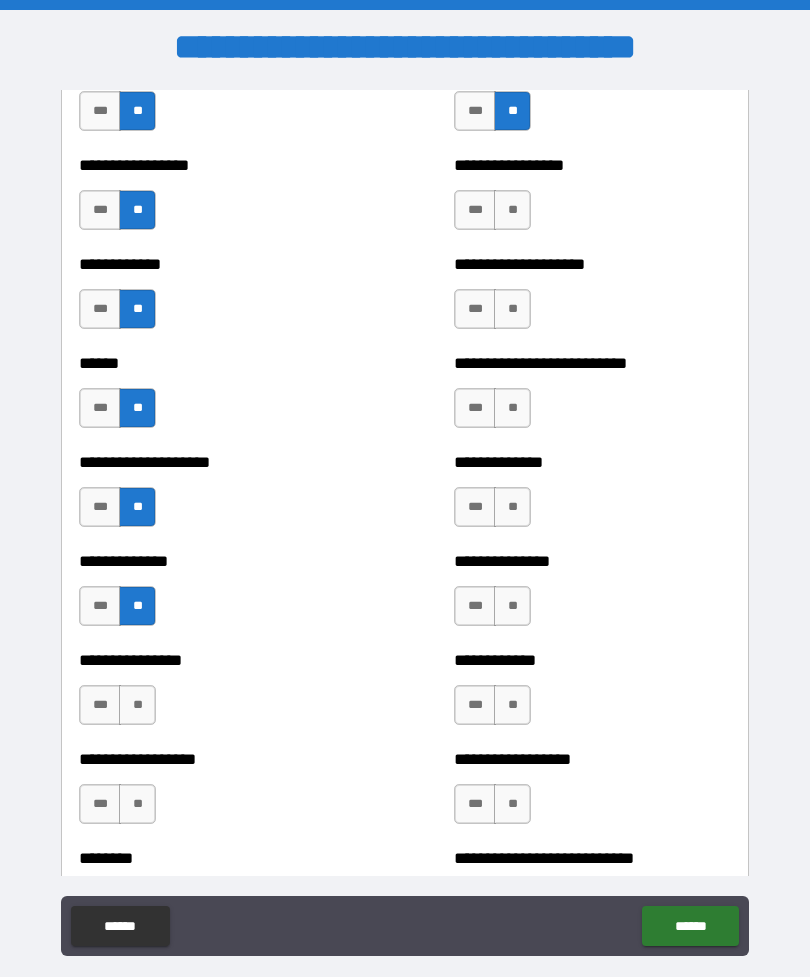 click on "**" at bounding box center [137, 705] 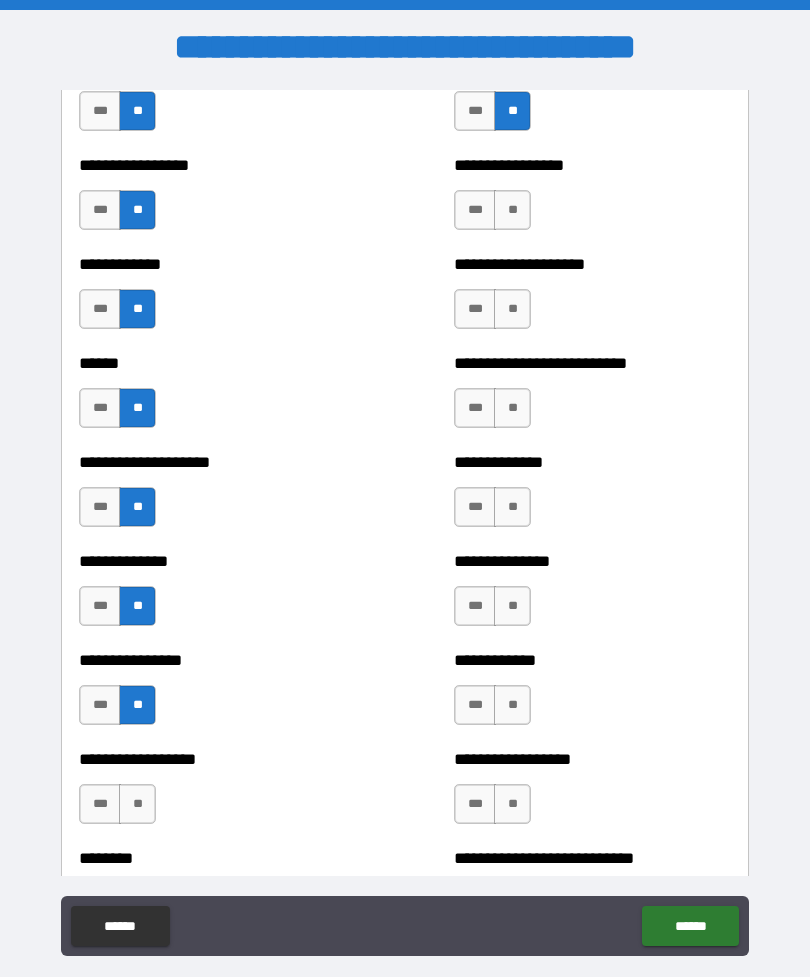 click on "**" at bounding box center (137, 804) 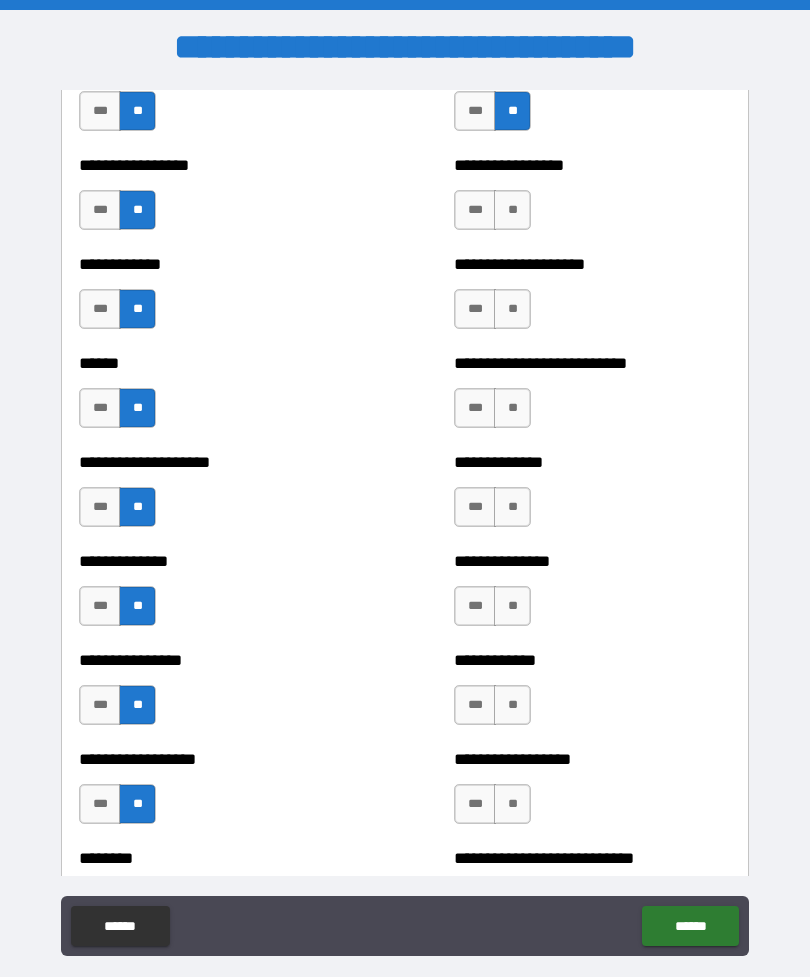 click on "**" at bounding box center (512, 210) 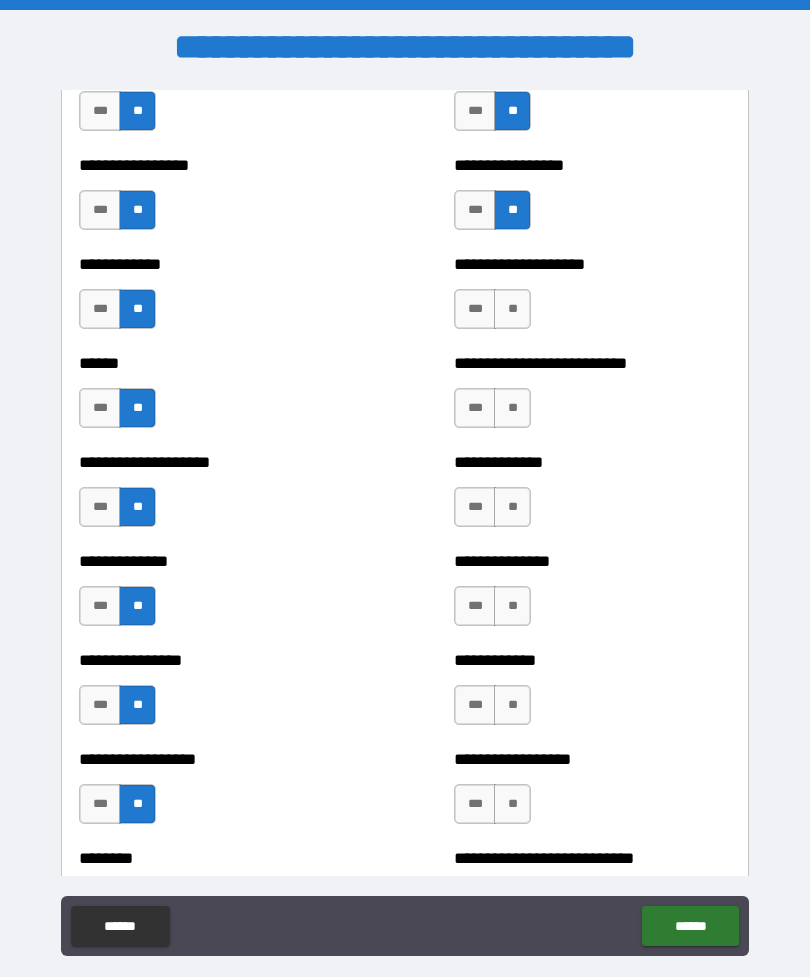click on "**" at bounding box center (512, 309) 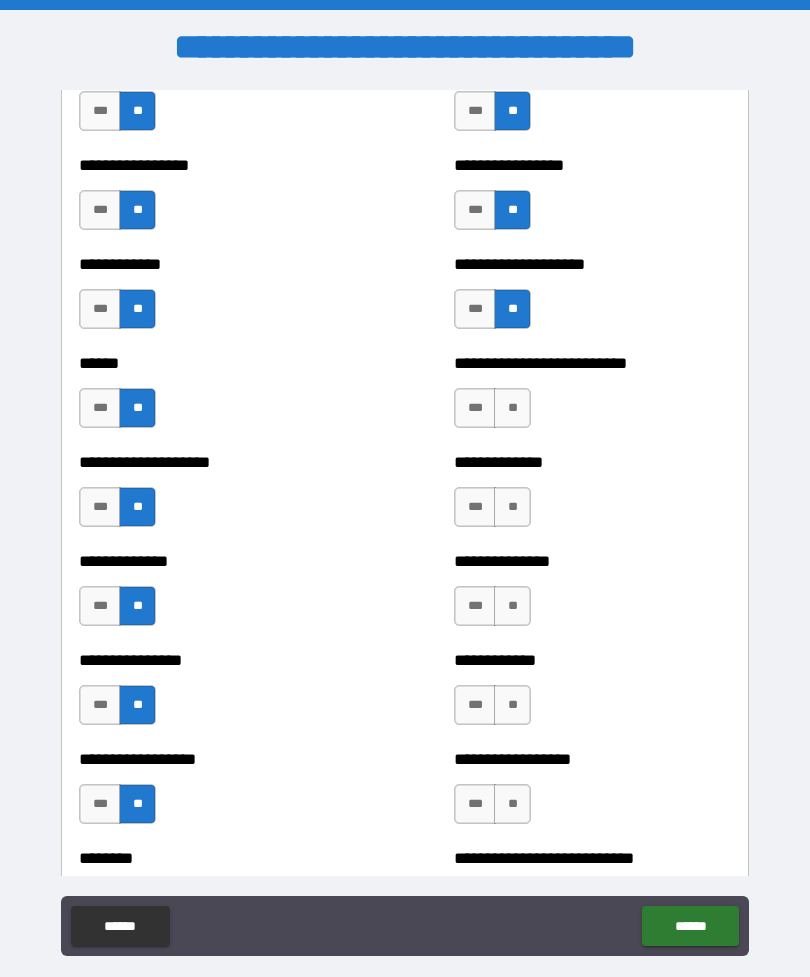 click on "**" at bounding box center (512, 408) 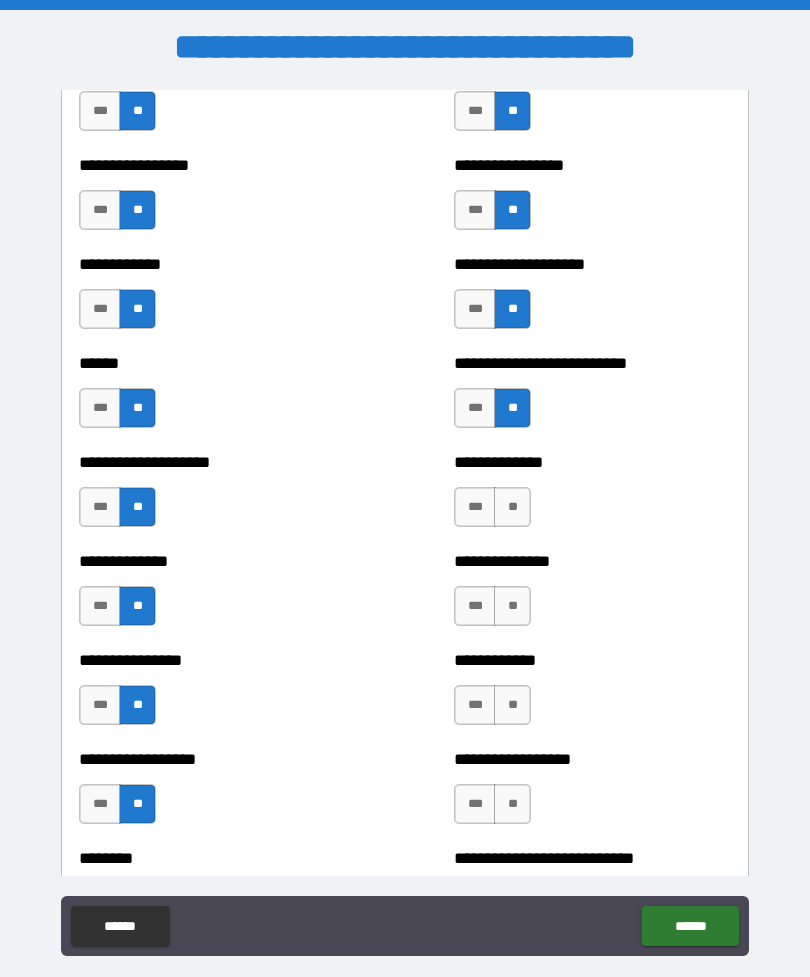 click on "**" at bounding box center [512, 507] 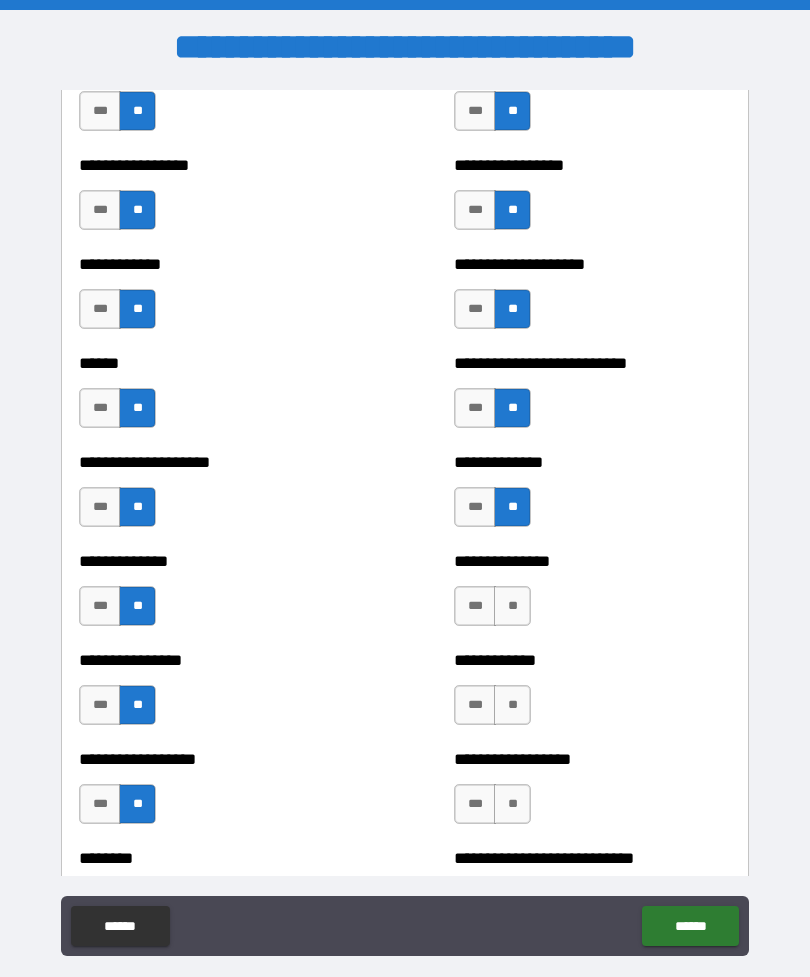 click on "**" at bounding box center (512, 606) 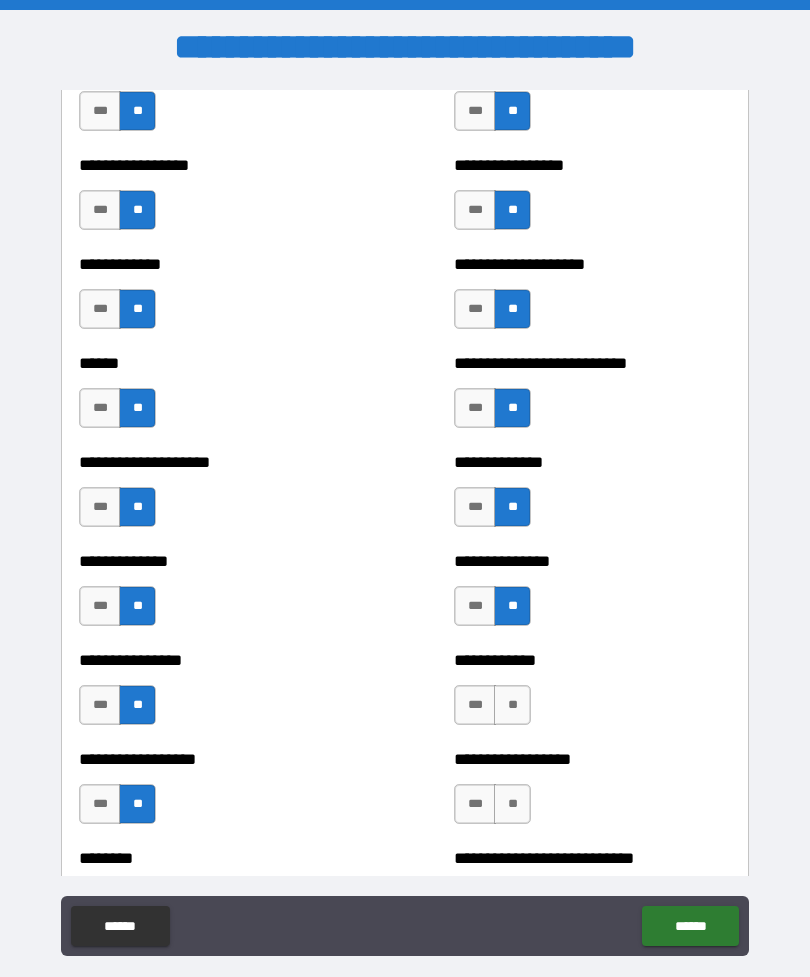 click on "**" at bounding box center (512, 705) 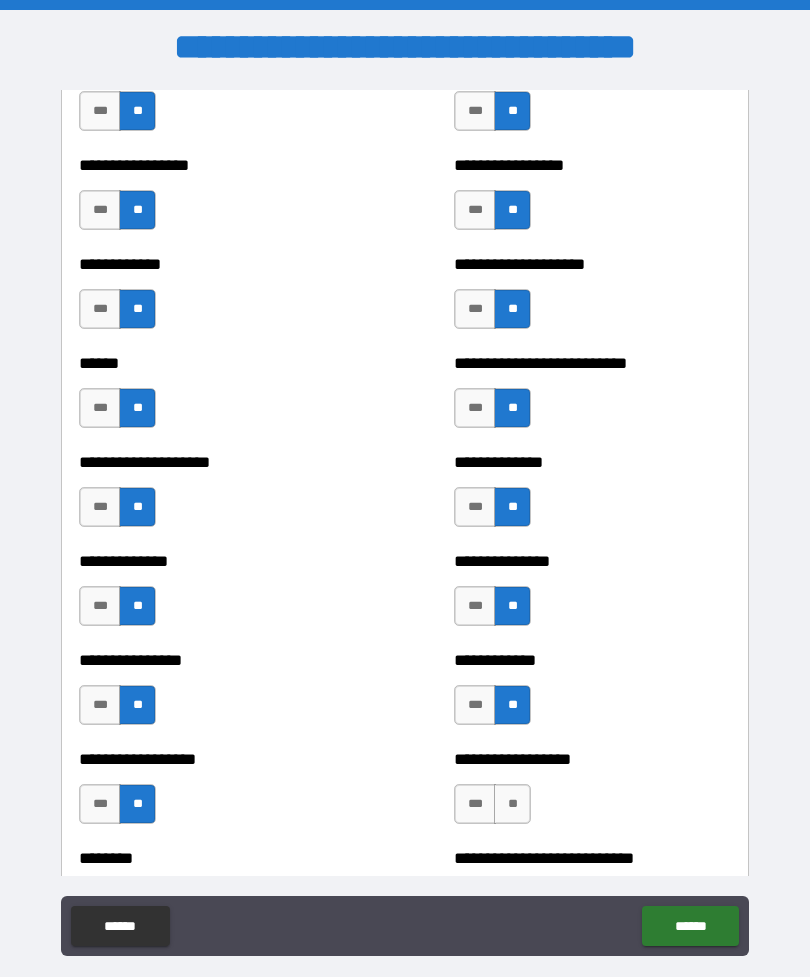 click on "**" at bounding box center [512, 804] 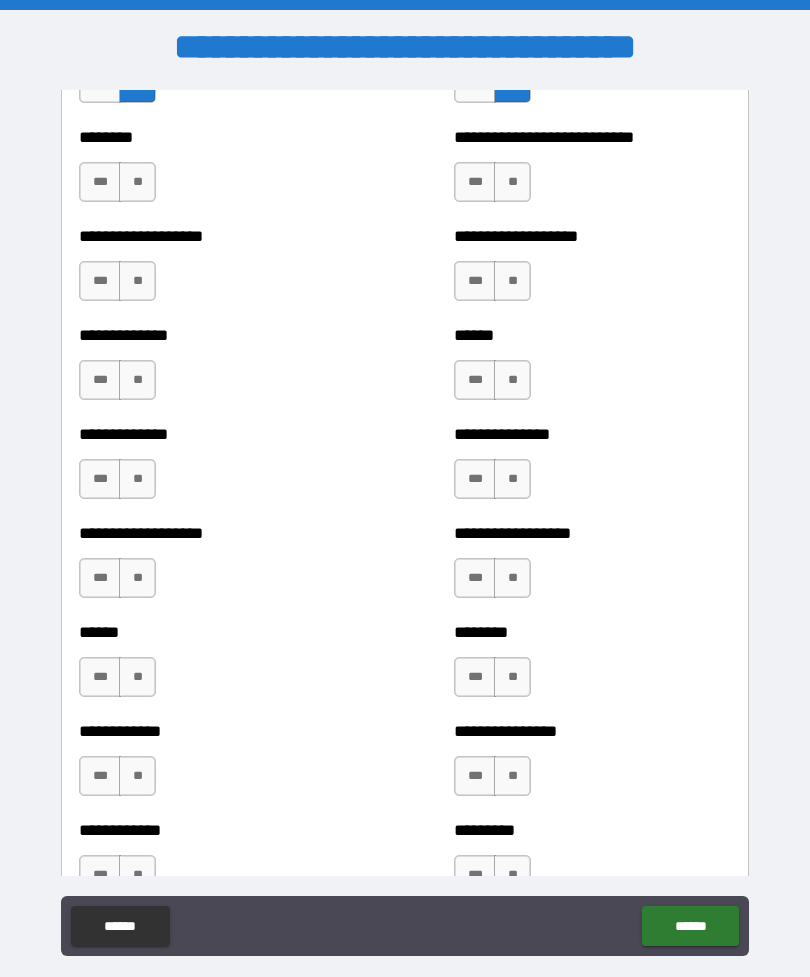 scroll, scrollTop: 4506, scrollLeft: 0, axis: vertical 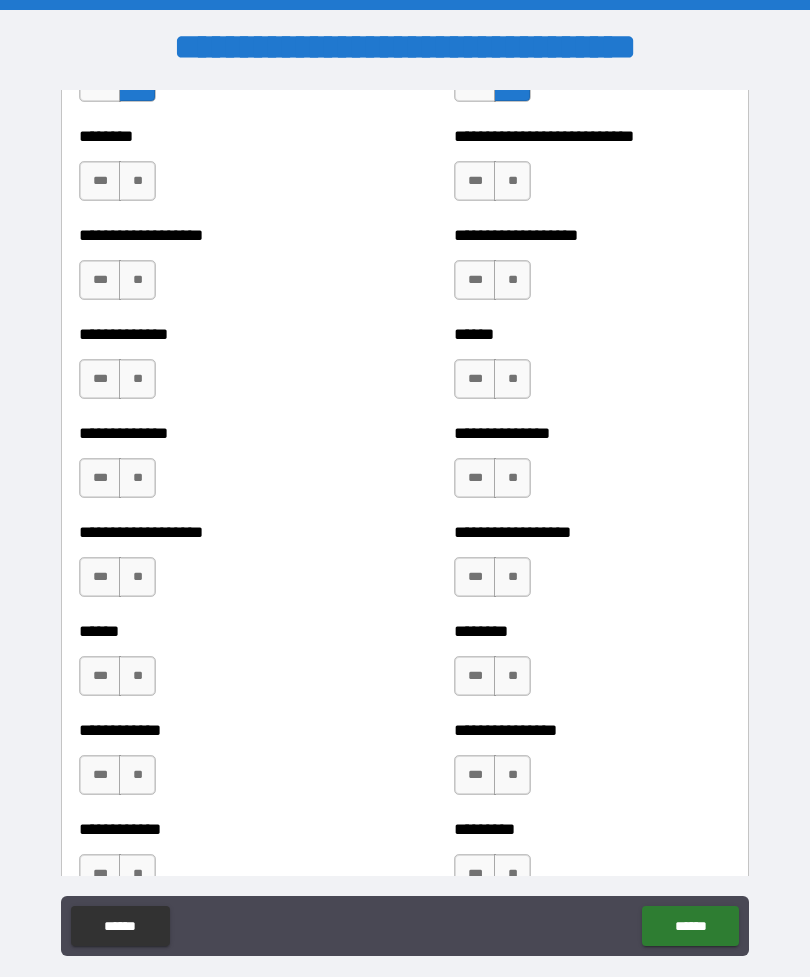 click on "**" at bounding box center (512, 181) 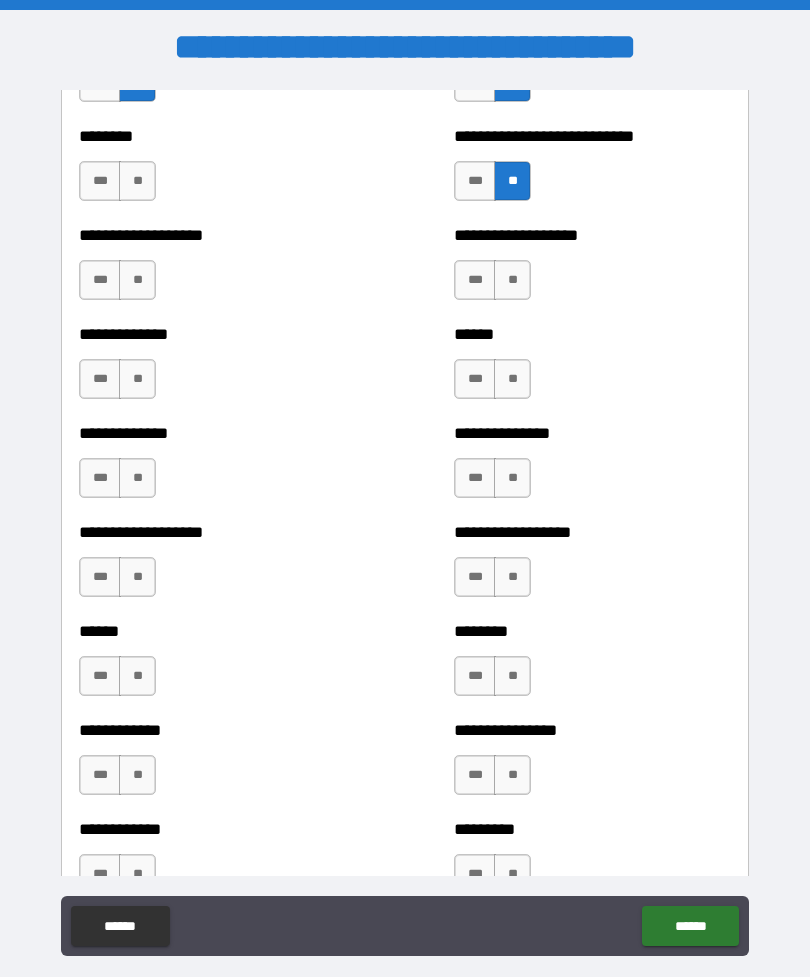 click on "**" at bounding box center [512, 280] 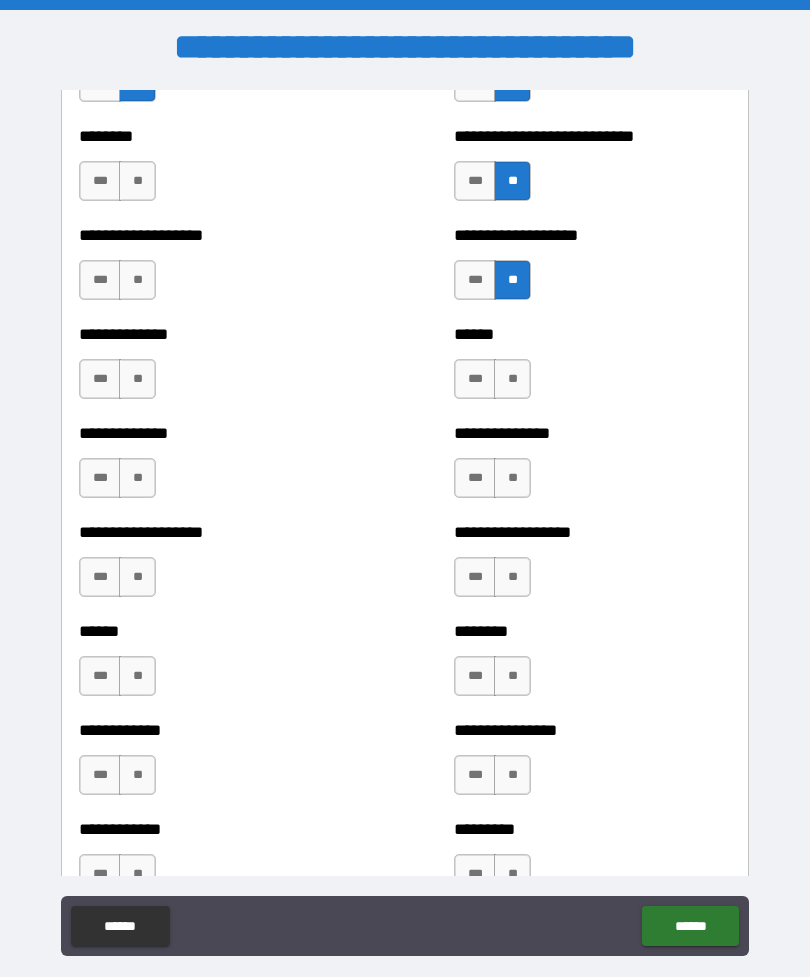 click on "**" at bounding box center [512, 379] 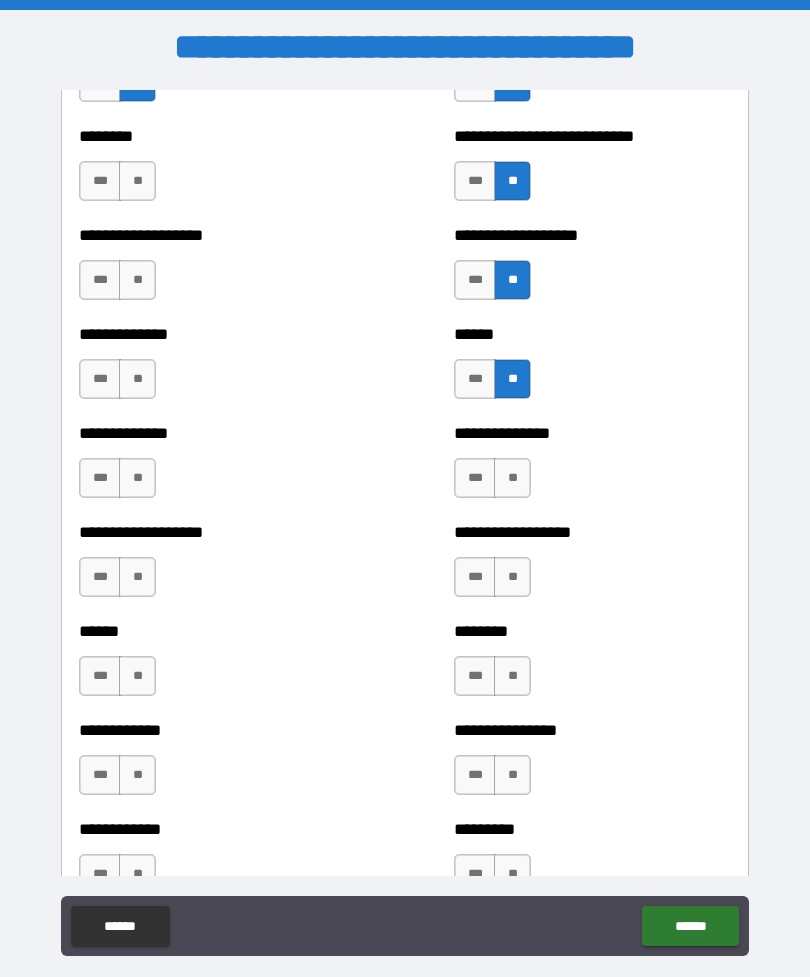 click on "**" at bounding box center [512, 478] 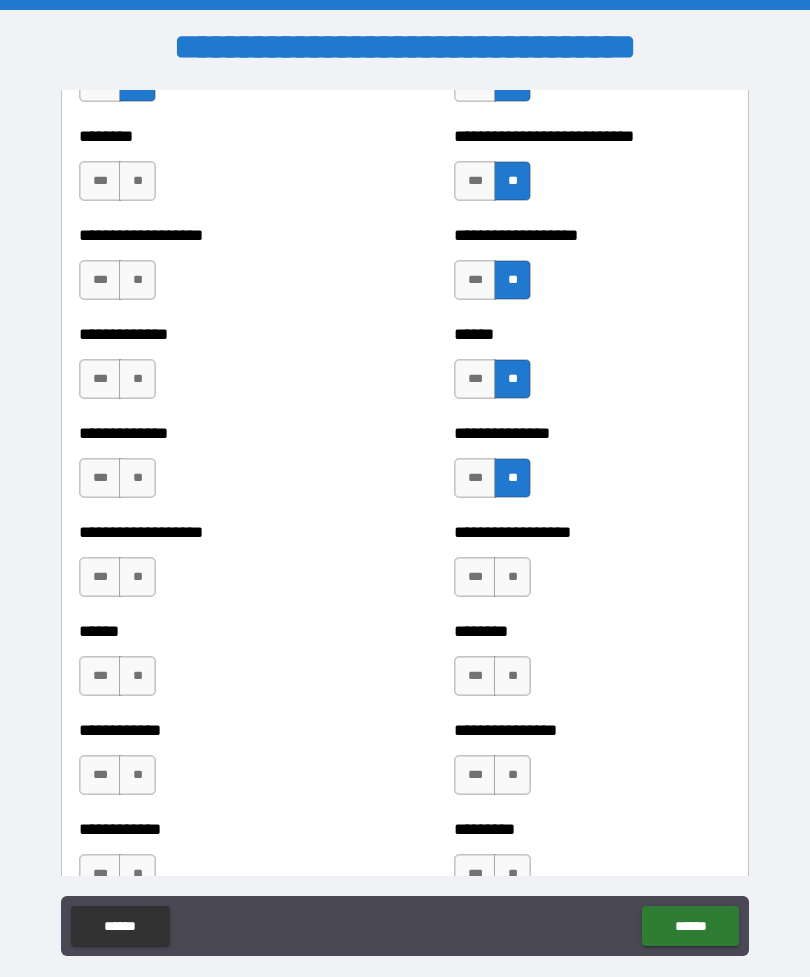 click on "**" at bounding box center [512, 577] 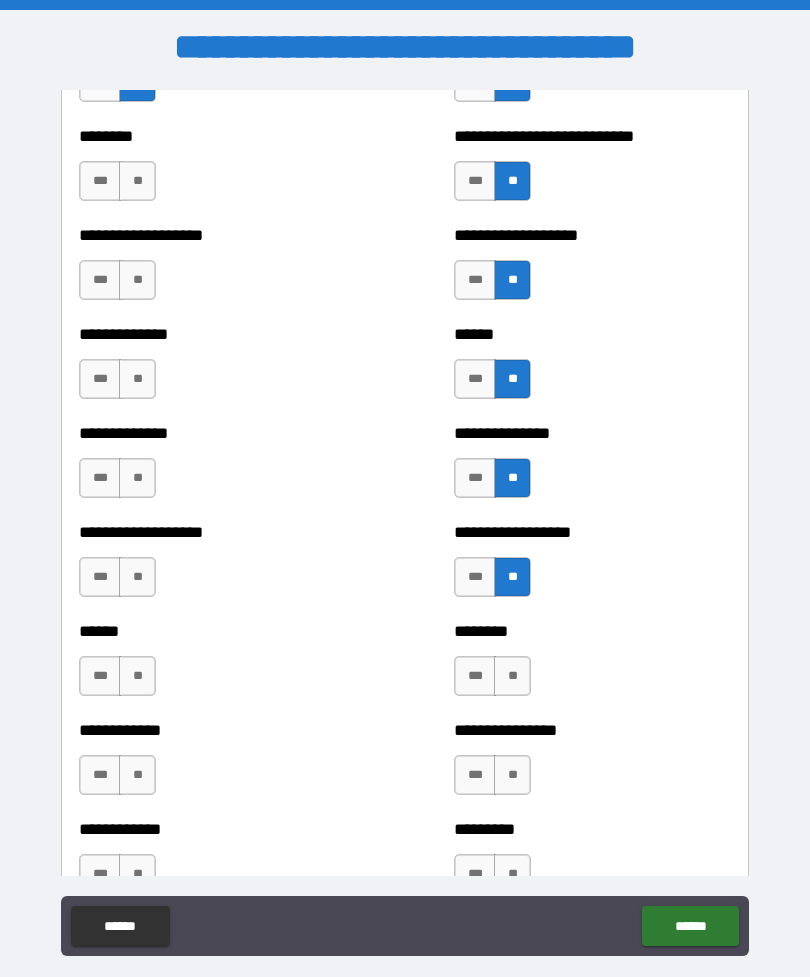 click on "**" at bounding box center (512, 676) 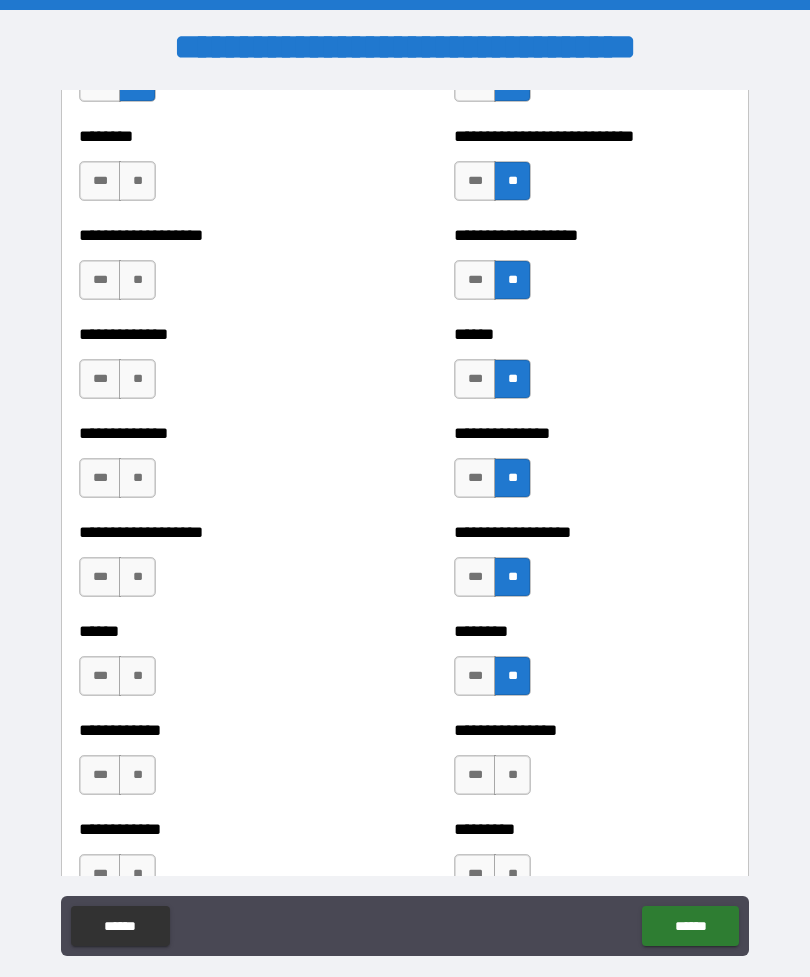 click on "**" at bounding box center [512, 775] 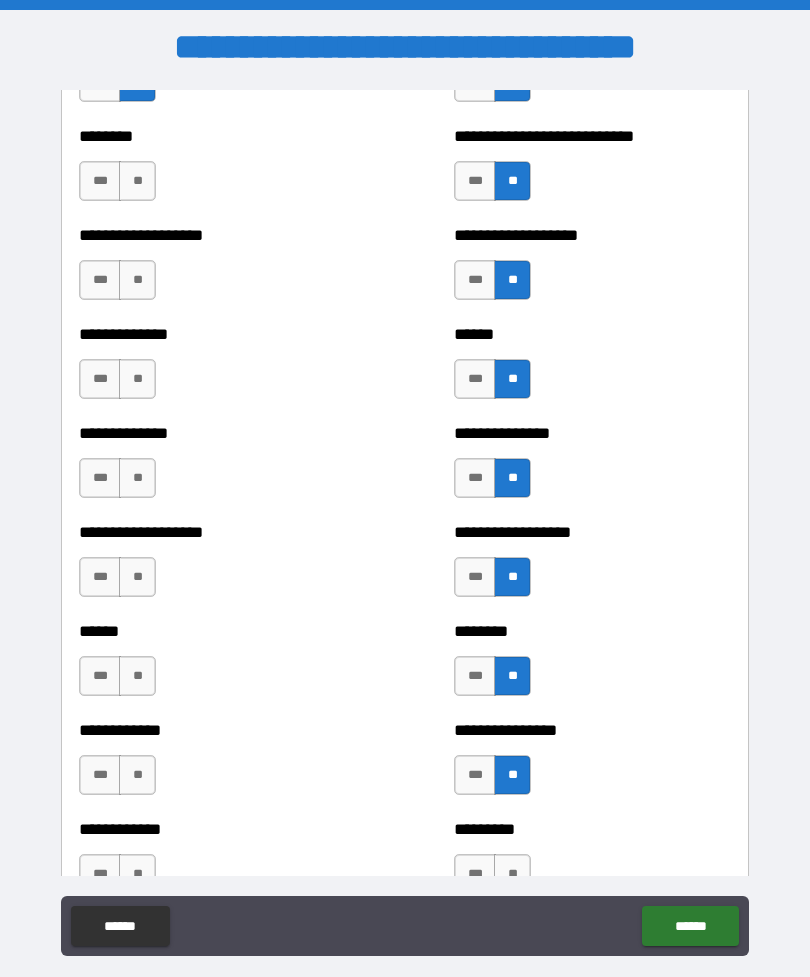 click on "*** **" at bounding box center (495, 879) 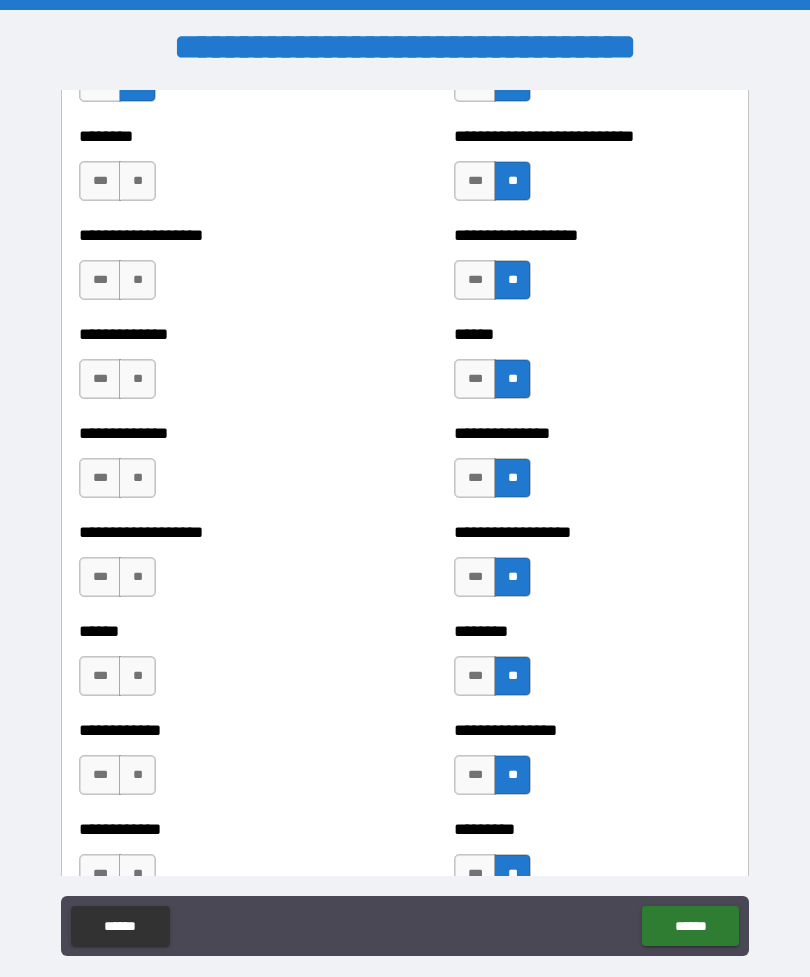 click on "**" at bounding box center (137, 181) 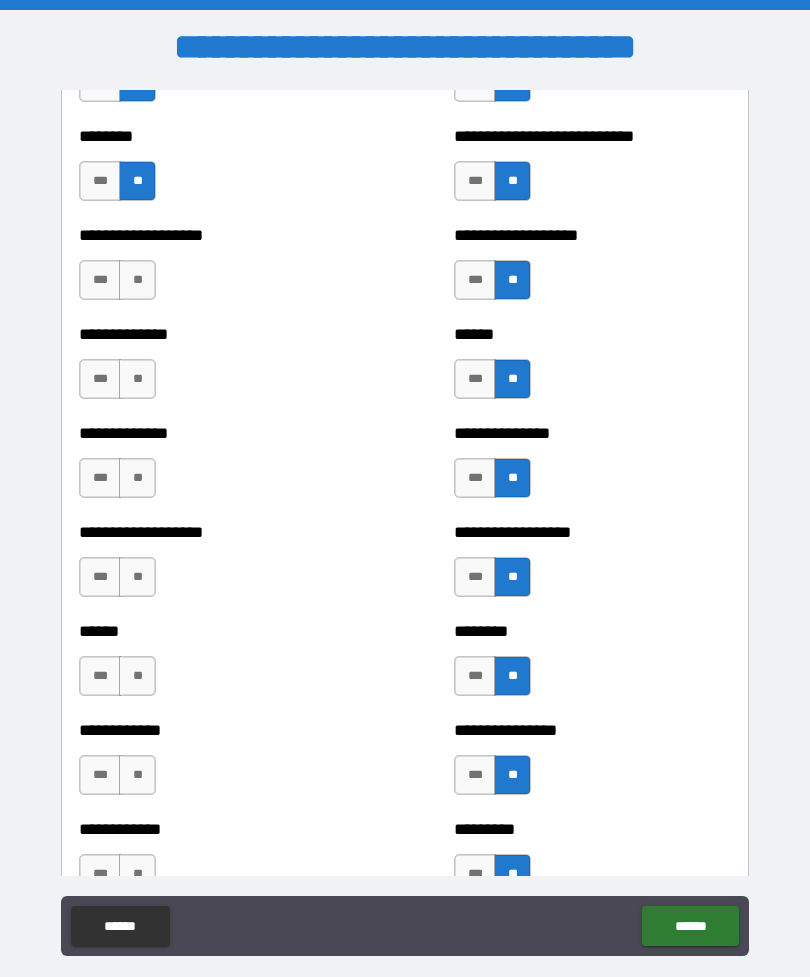 click on "**" at bounding box center (137, 280) 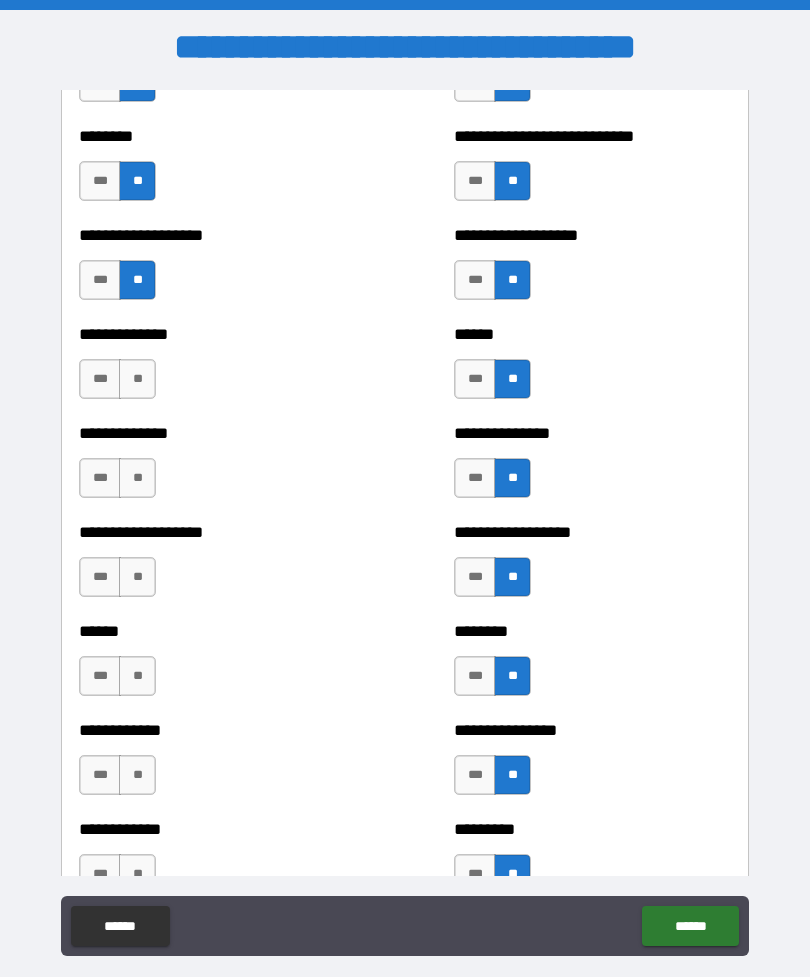 click on "**" at bounding box center (137, 379) 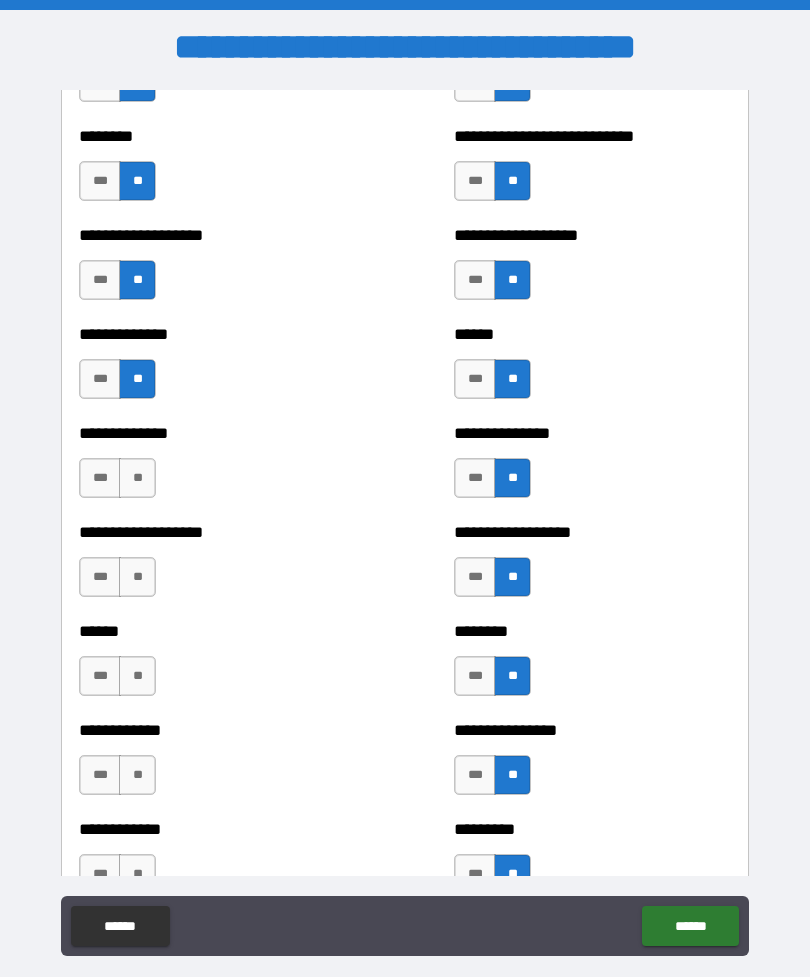 click on "**" at bounding box center (137, 478) 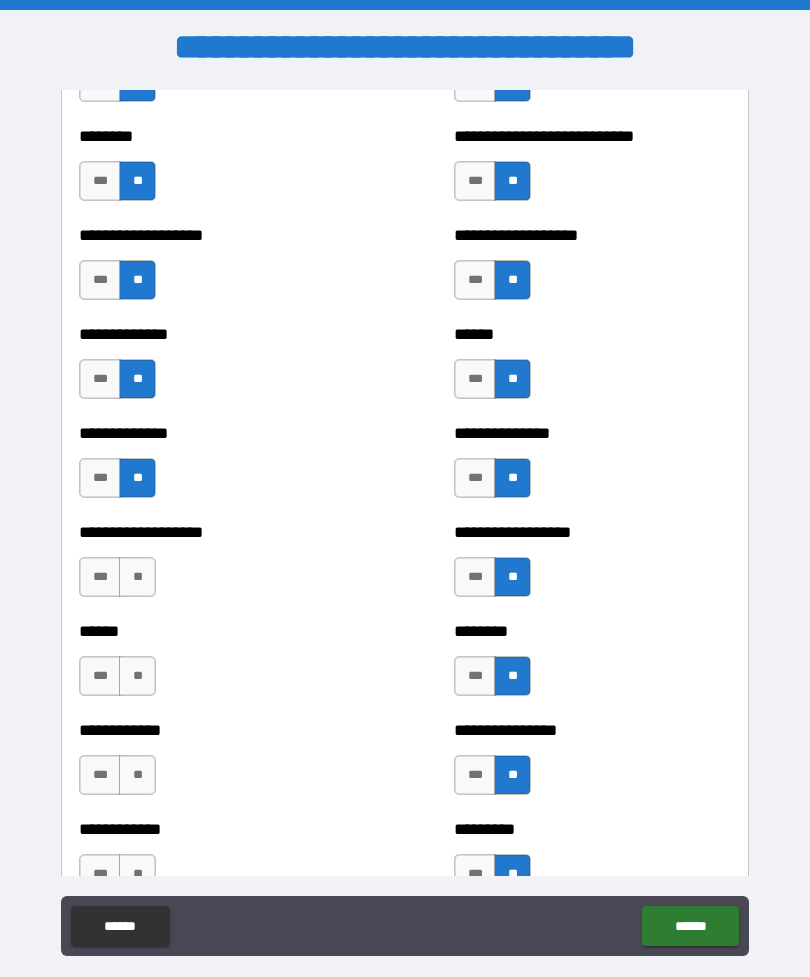 click on "**" at bounding box center (137, 577) 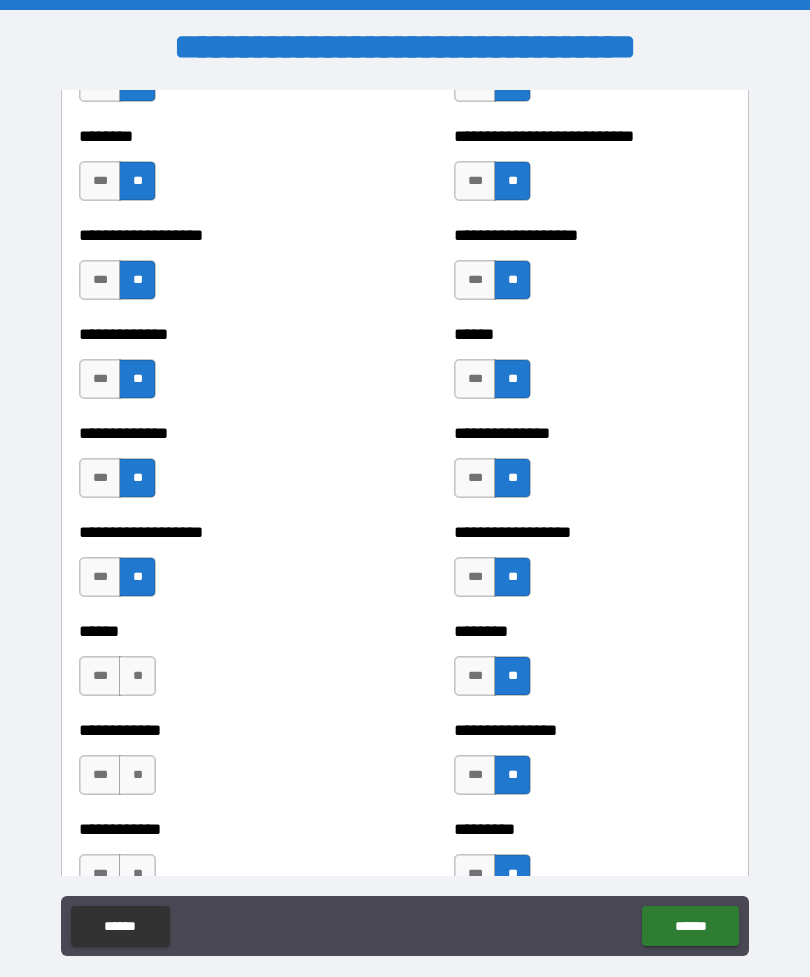 click on "**" at bounding box center [137, 676] 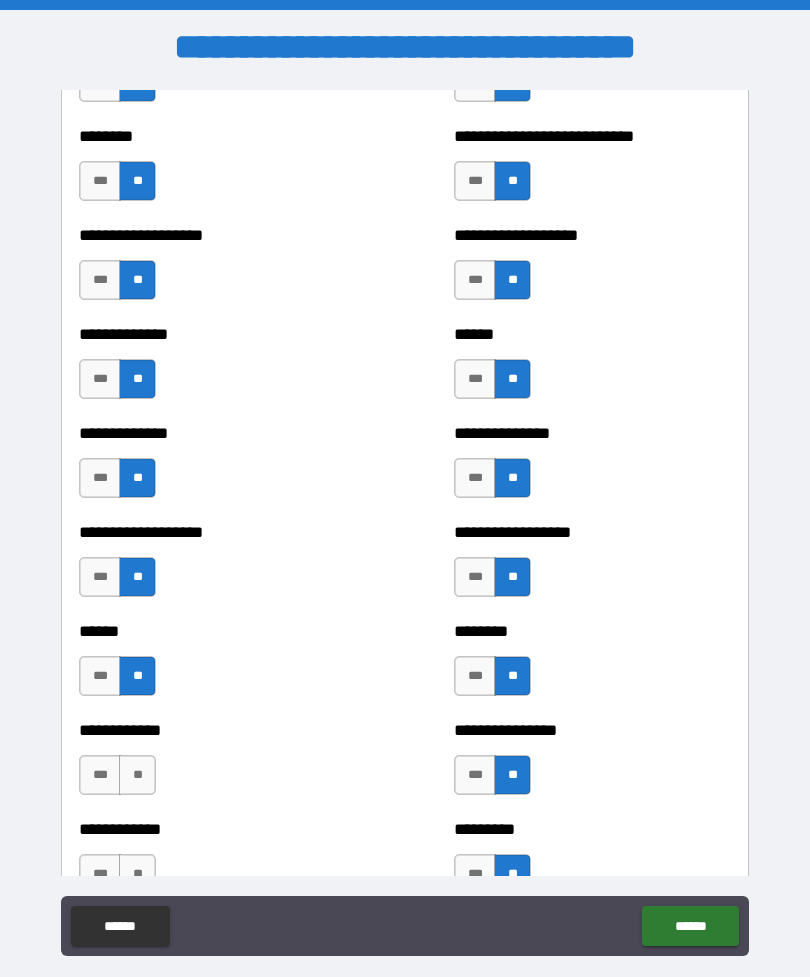 click on "**" at bounding box center (137, 775) 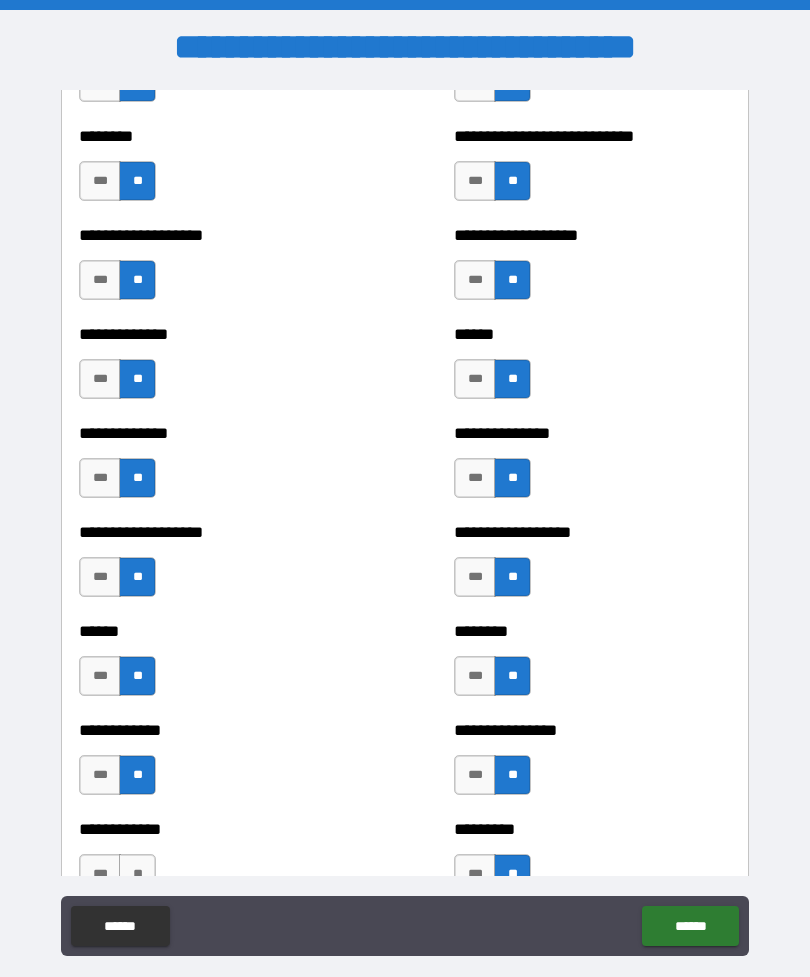 click on "**" at bounding box center (137, 874) 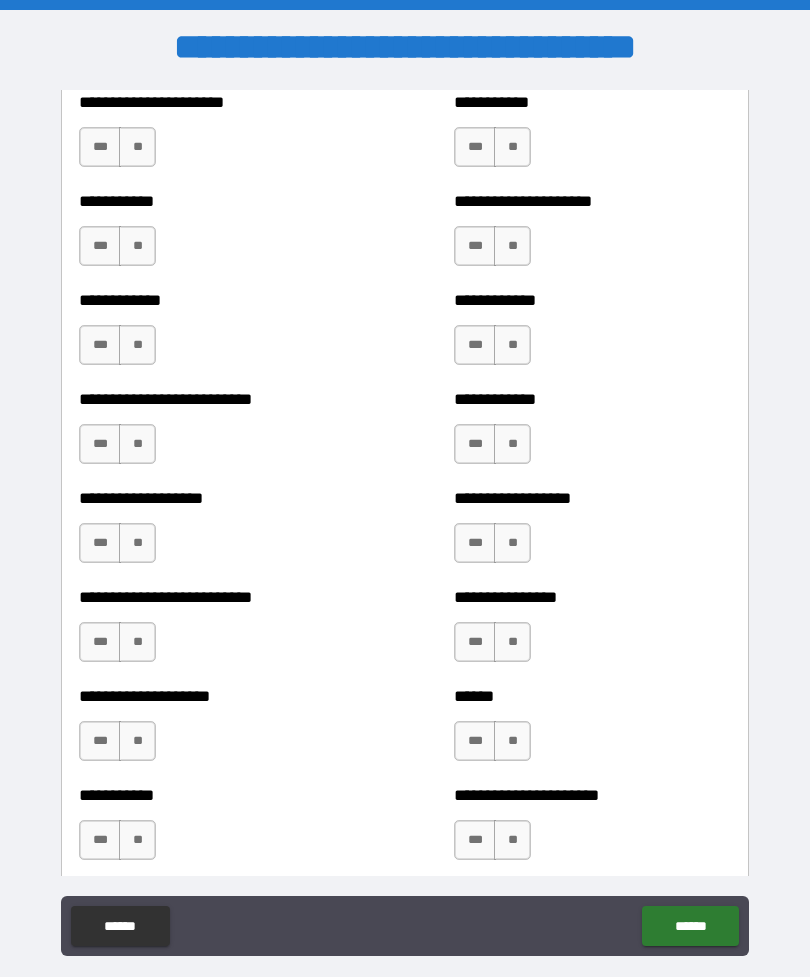 scroll, scrollTop: 5331, scrollLeft: 0, axis: vertical 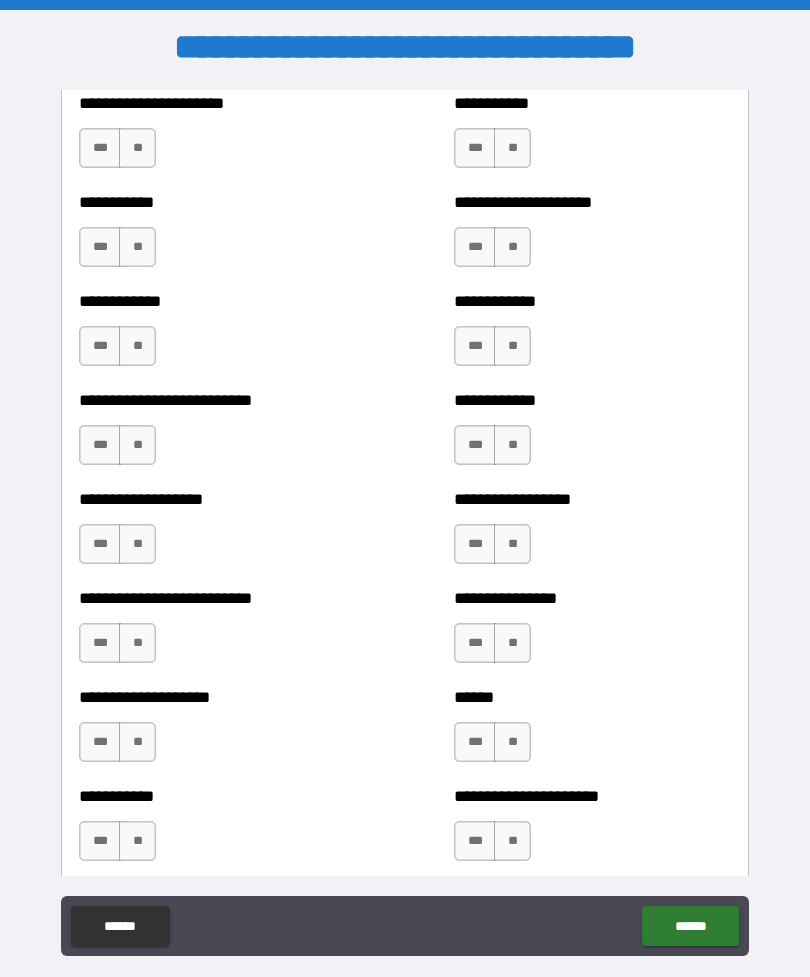 click on "**" at bounding box center [137, 148] 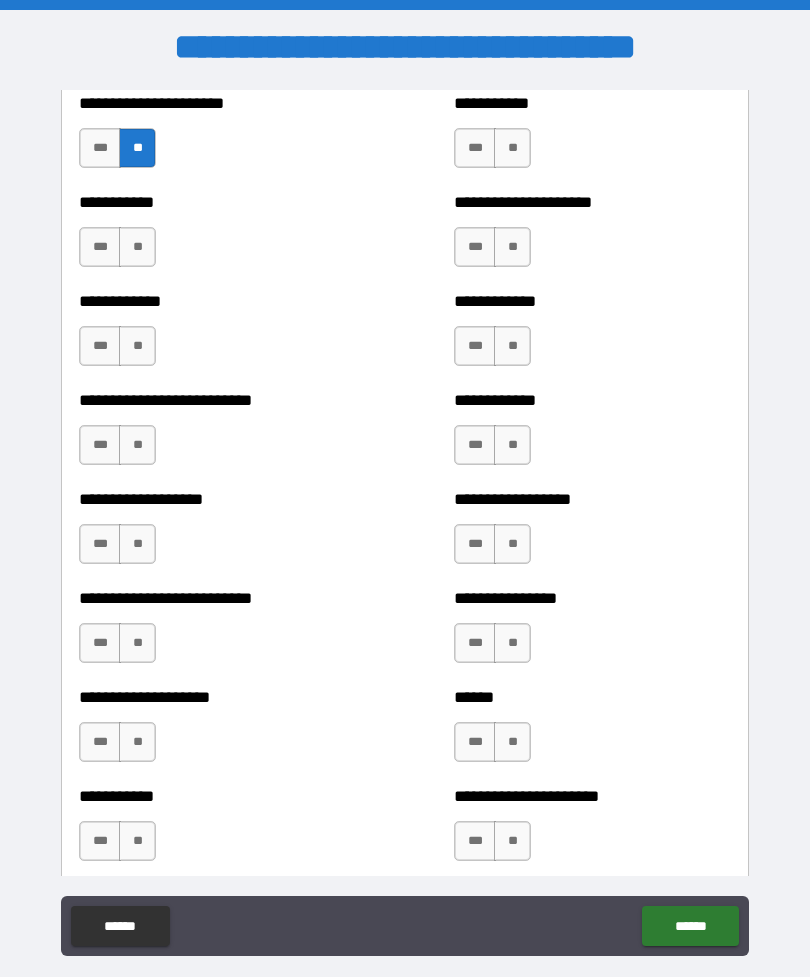click on "**" at bounding box center (137, 247) 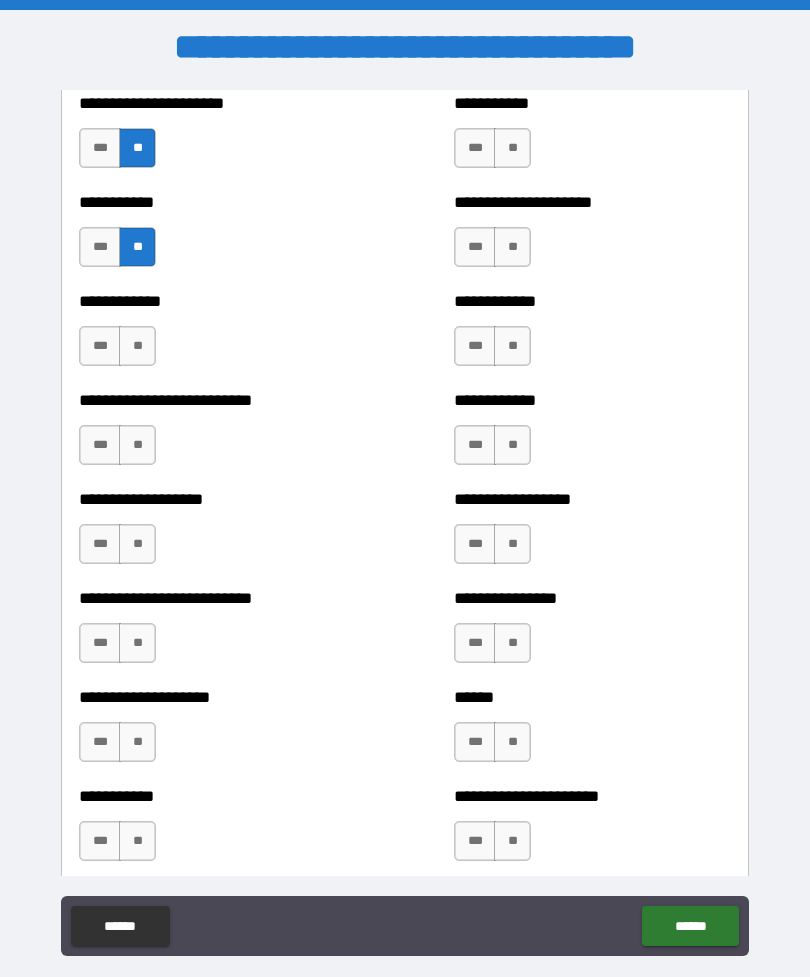 click on "**" at bounding box center (137, 346) 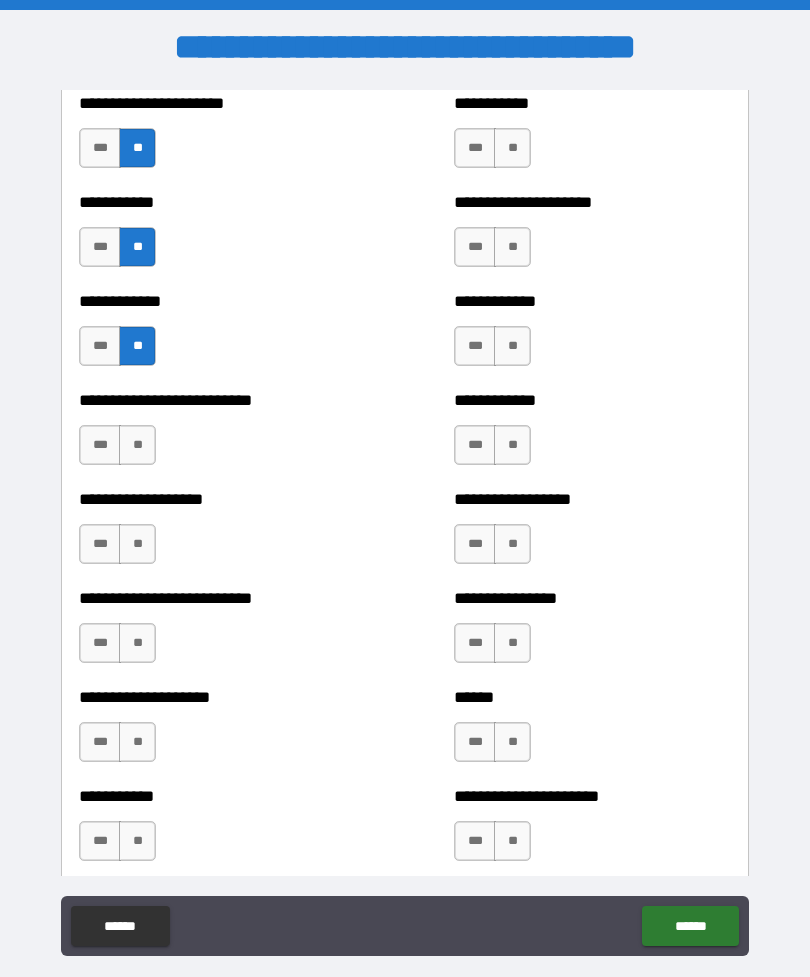 click on "**" at bounding box center (137, 445) 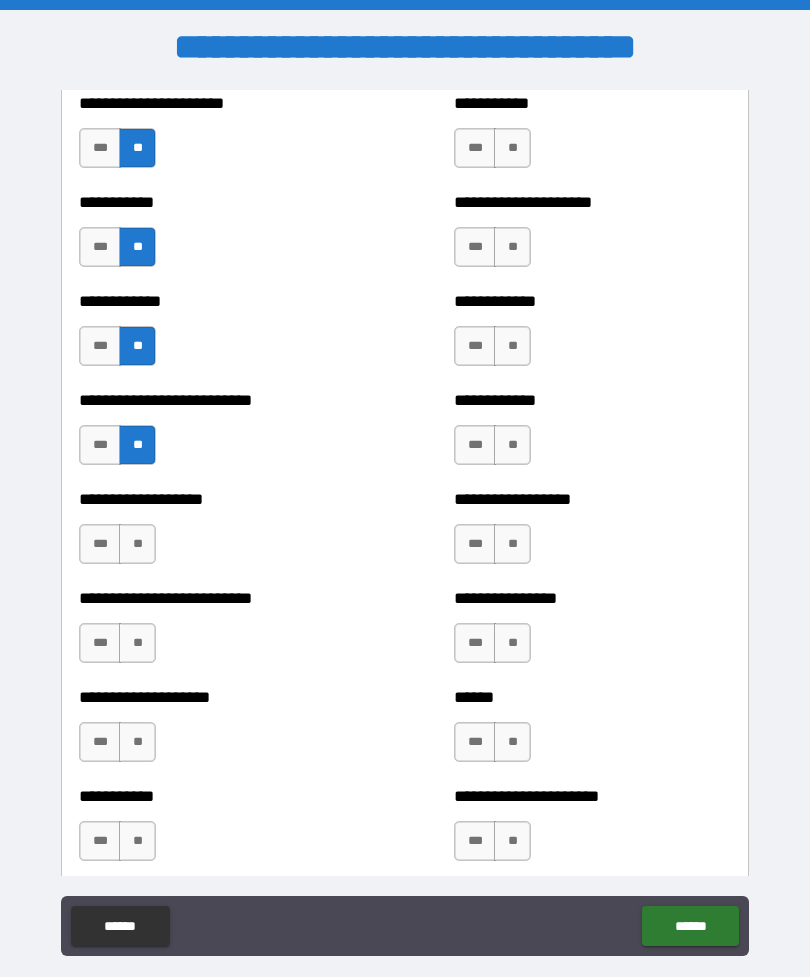 click on "**" at bounding box center (137, 544) 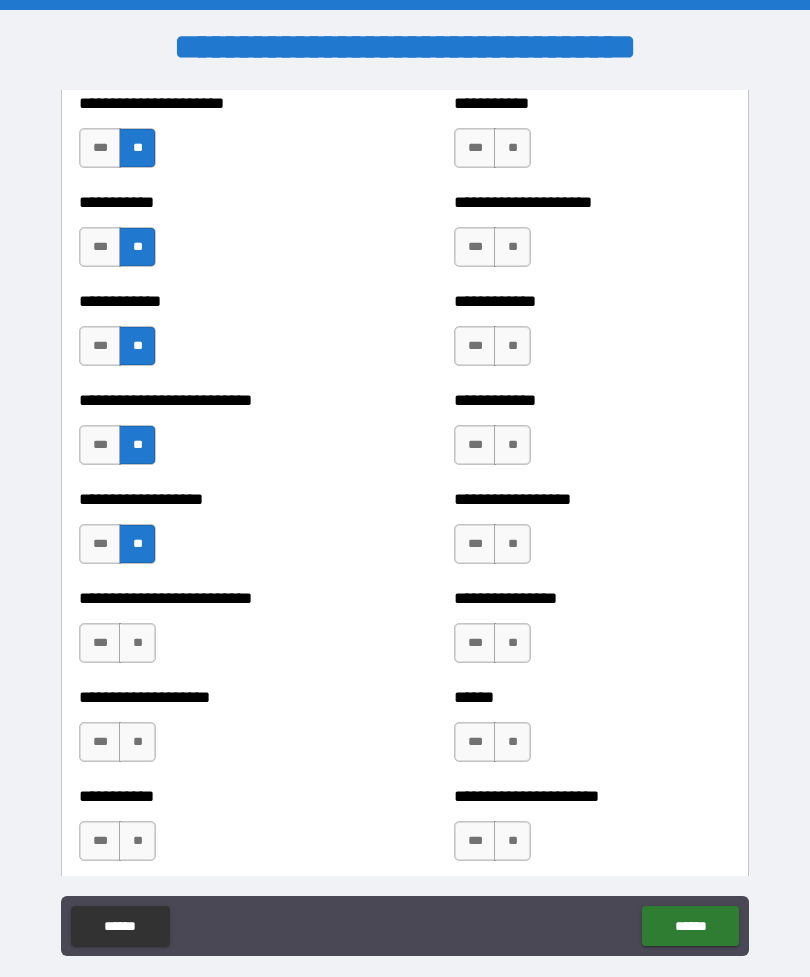 click on "**" at bounding box center (137, 643) 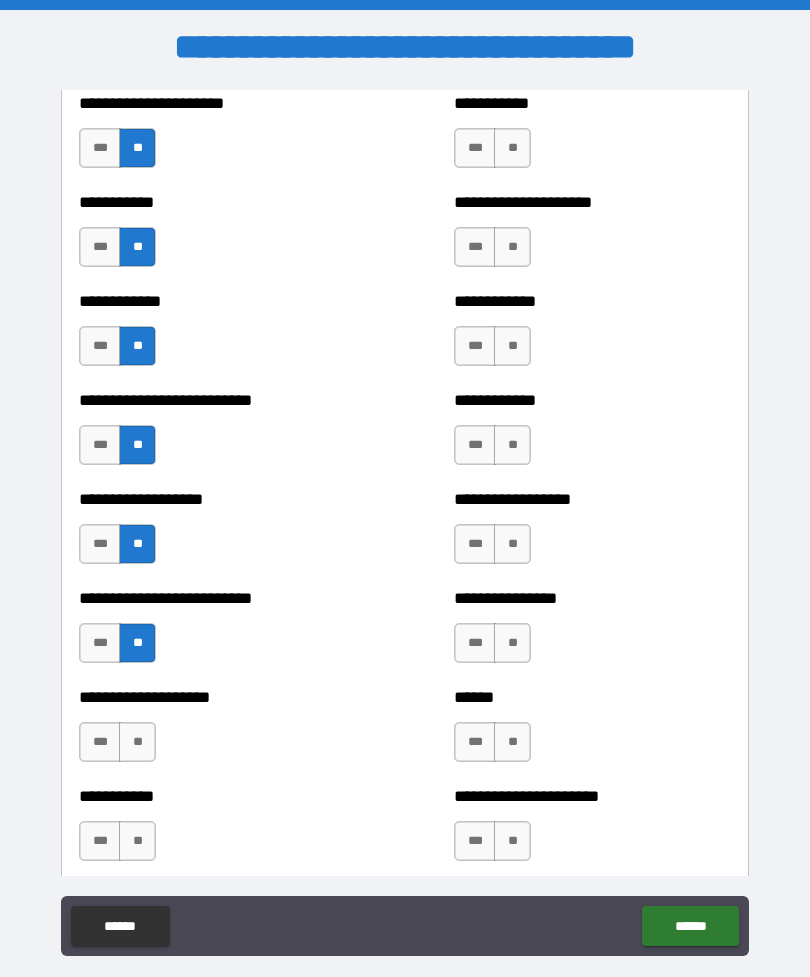 click on "**" at bounding box center [137, 742] 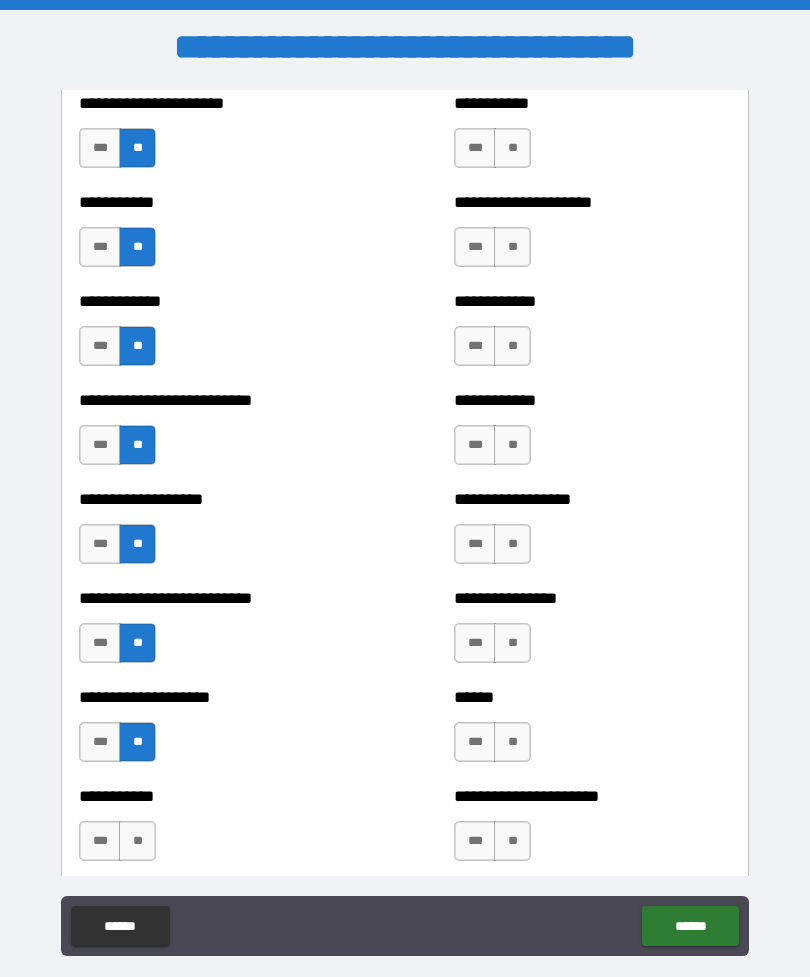 click on "**" at bounding box center (137, 841) 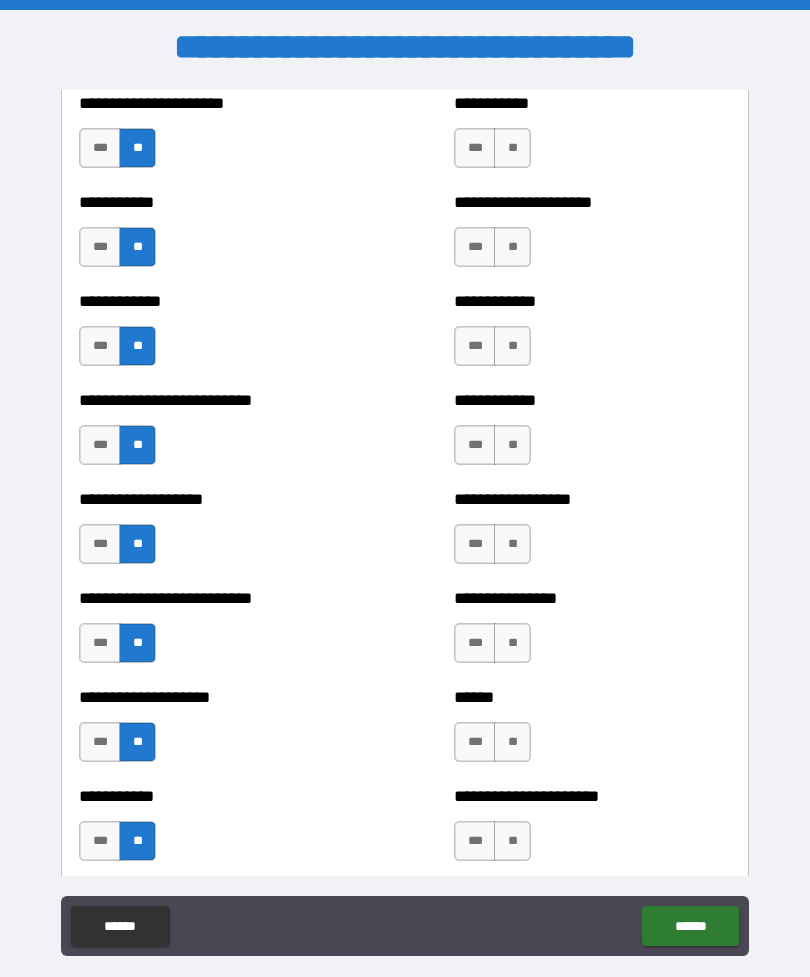 click on "**" at bounding box center [512, 841] 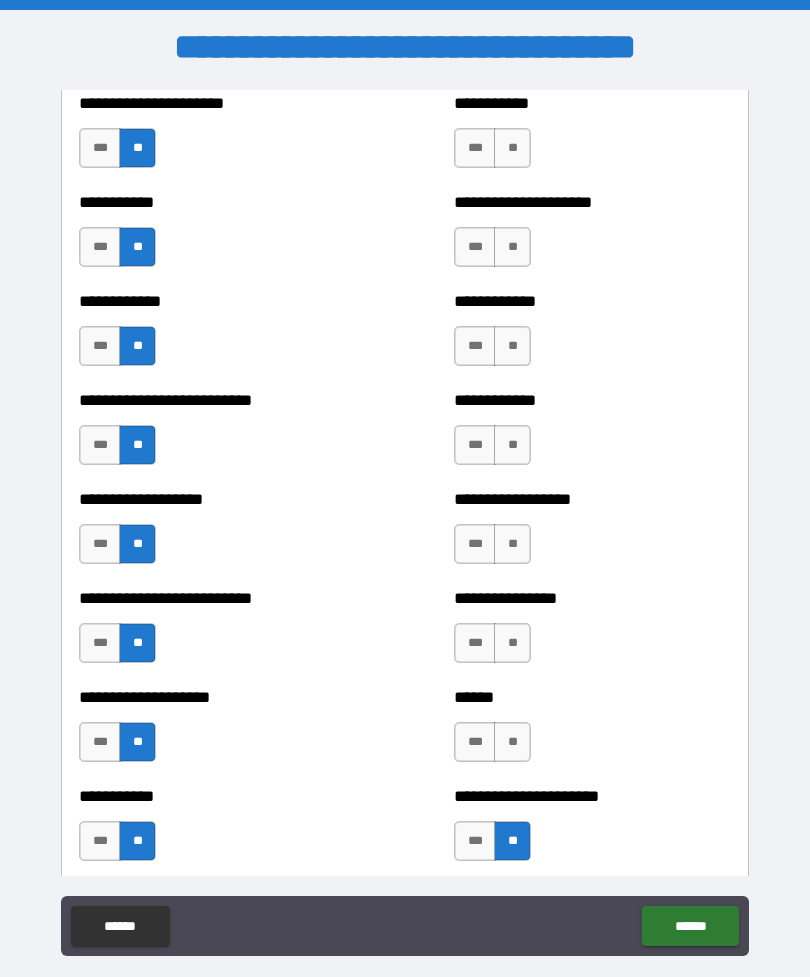 click on "****** *** **" at bounding box center [592, 732] 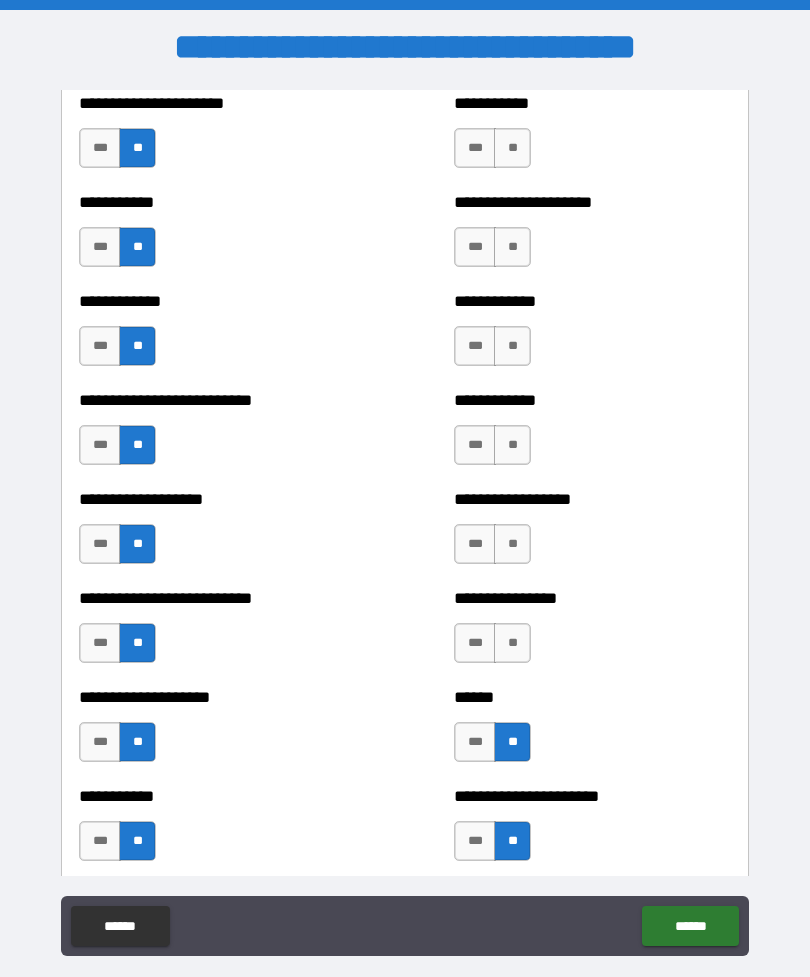 click on "**" at bounding box center (512, 643) 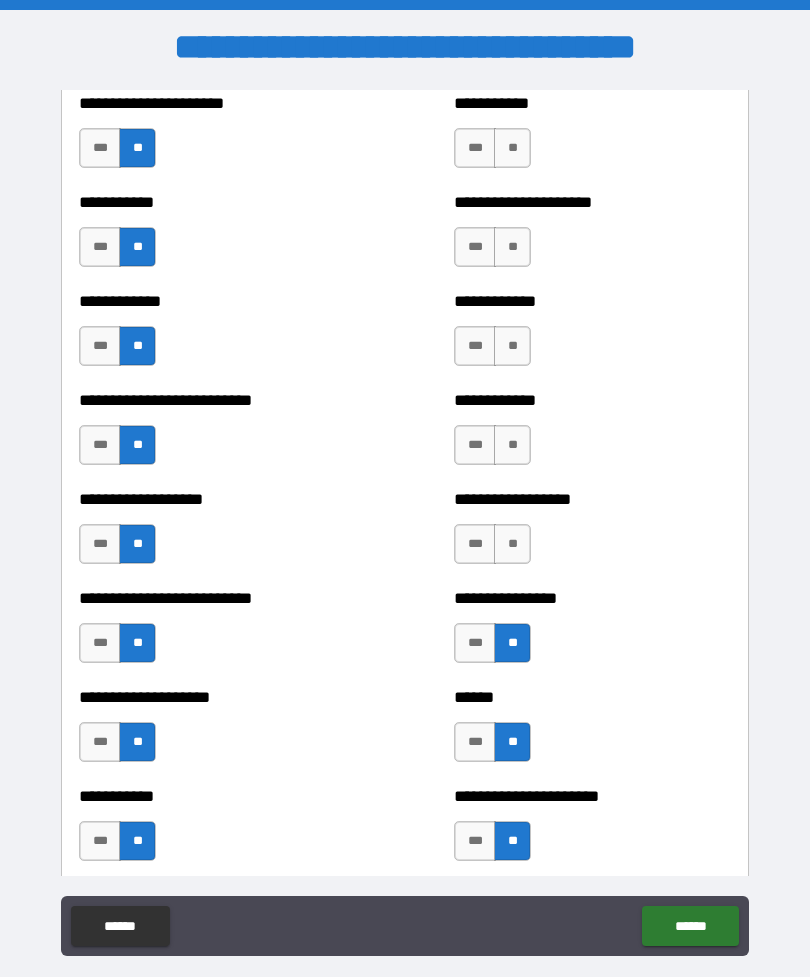 click on "**" at bounding box center (512, 544) 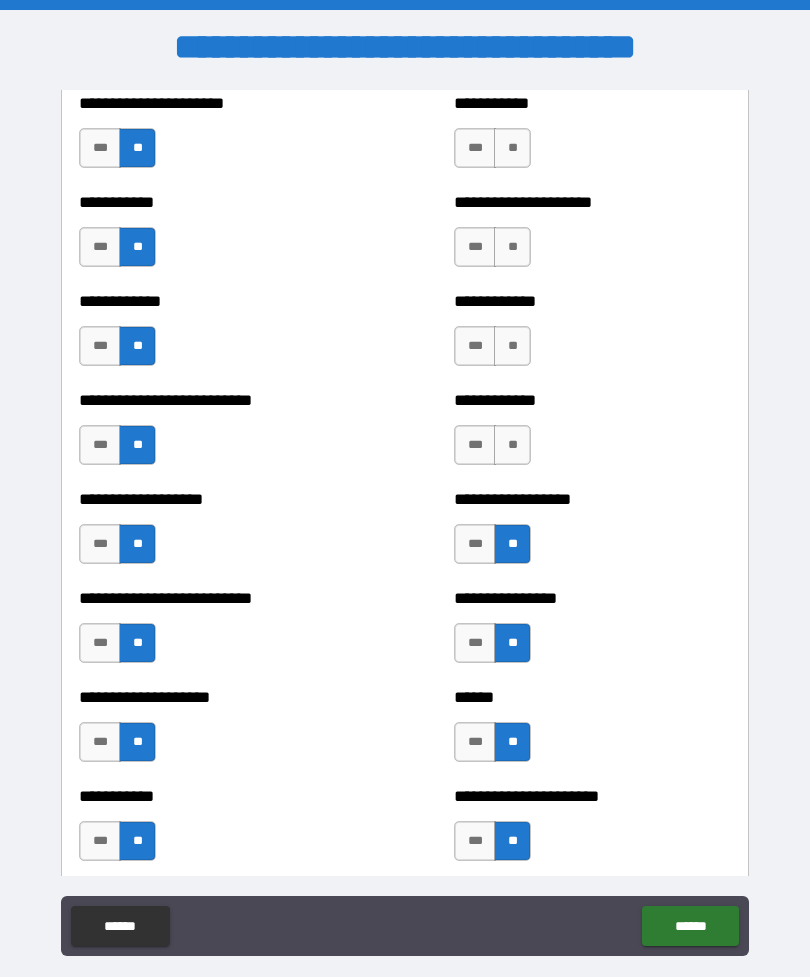 click on "**" at bounding box center (512, 445) 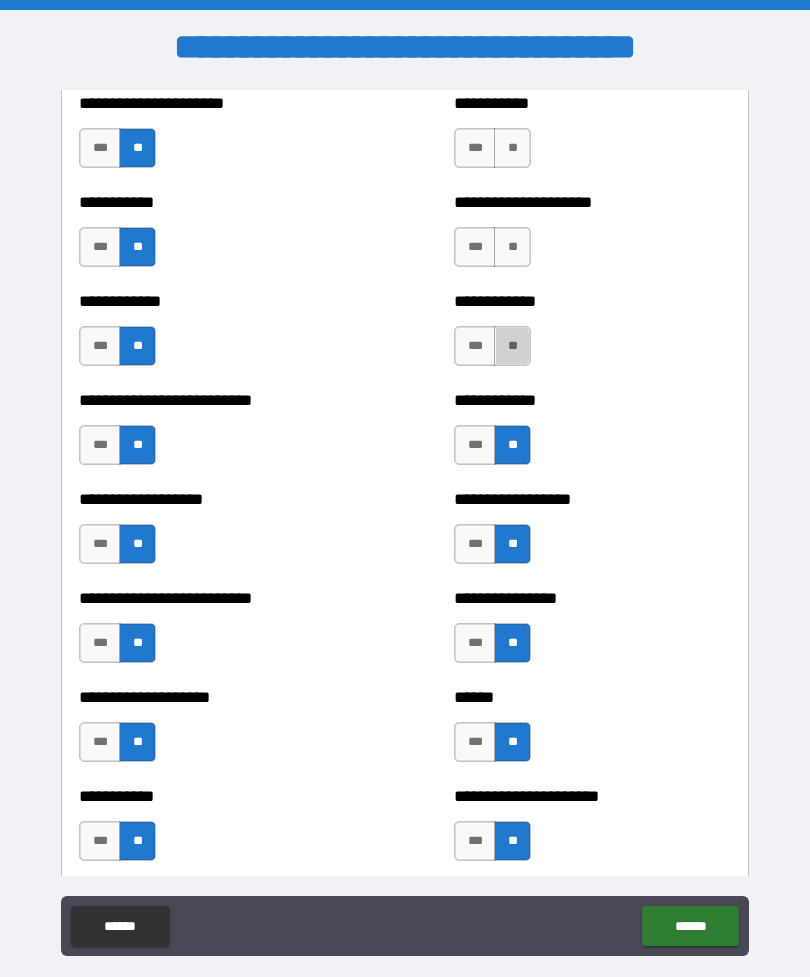 click on "**" at bounding box center [512, 346] 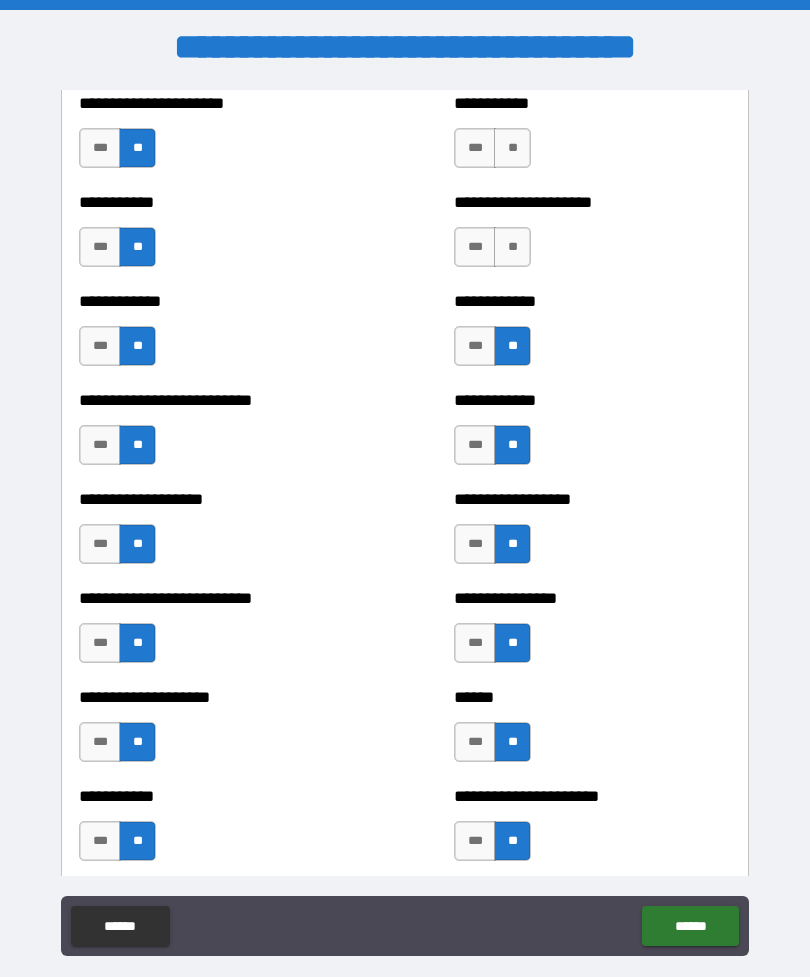 click on "**" at bounding box center [512, 247] 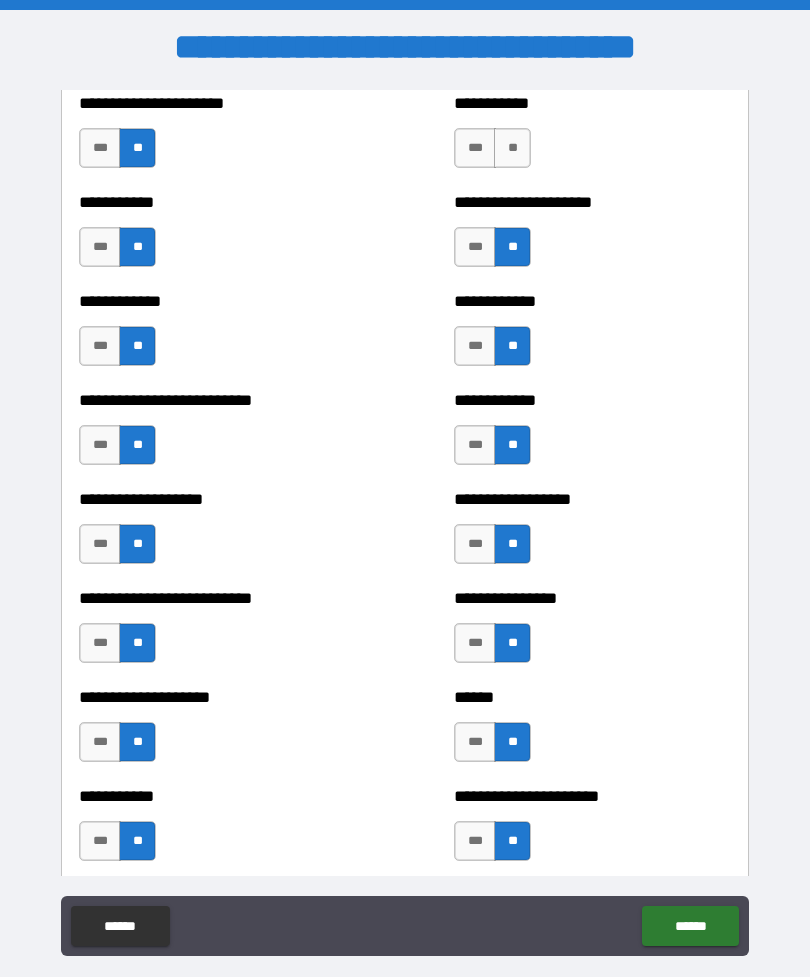 click on "**" at bounding box center [512, 148] 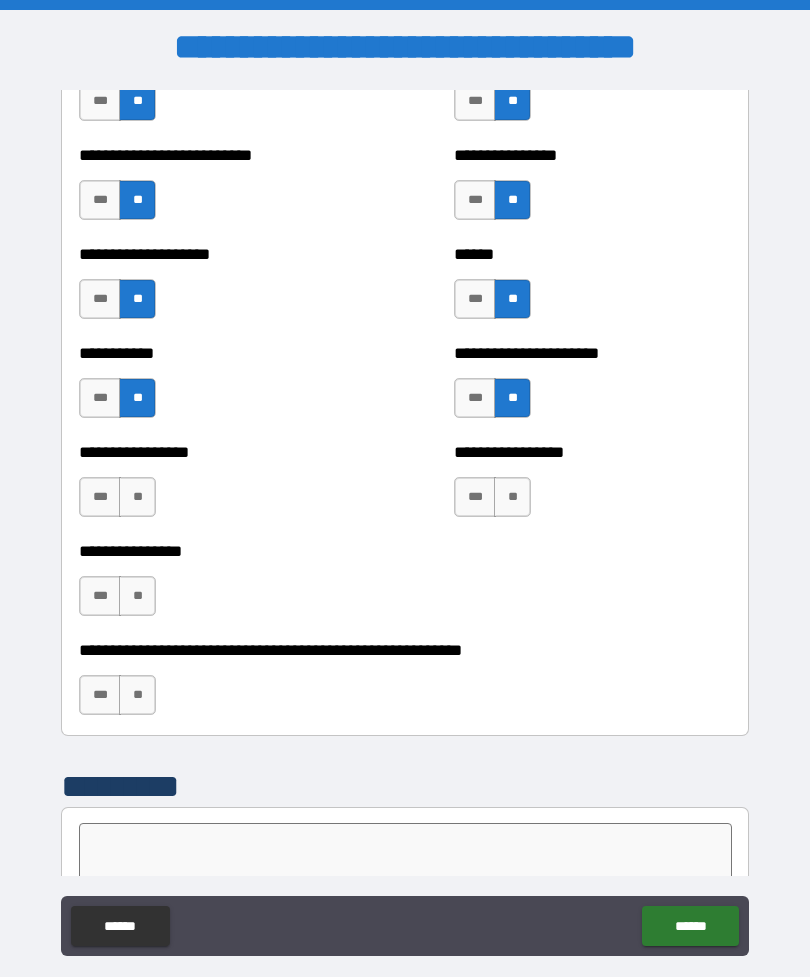 scroll, scrollTop: 5790, scrollLeft: 0, axis: vertical 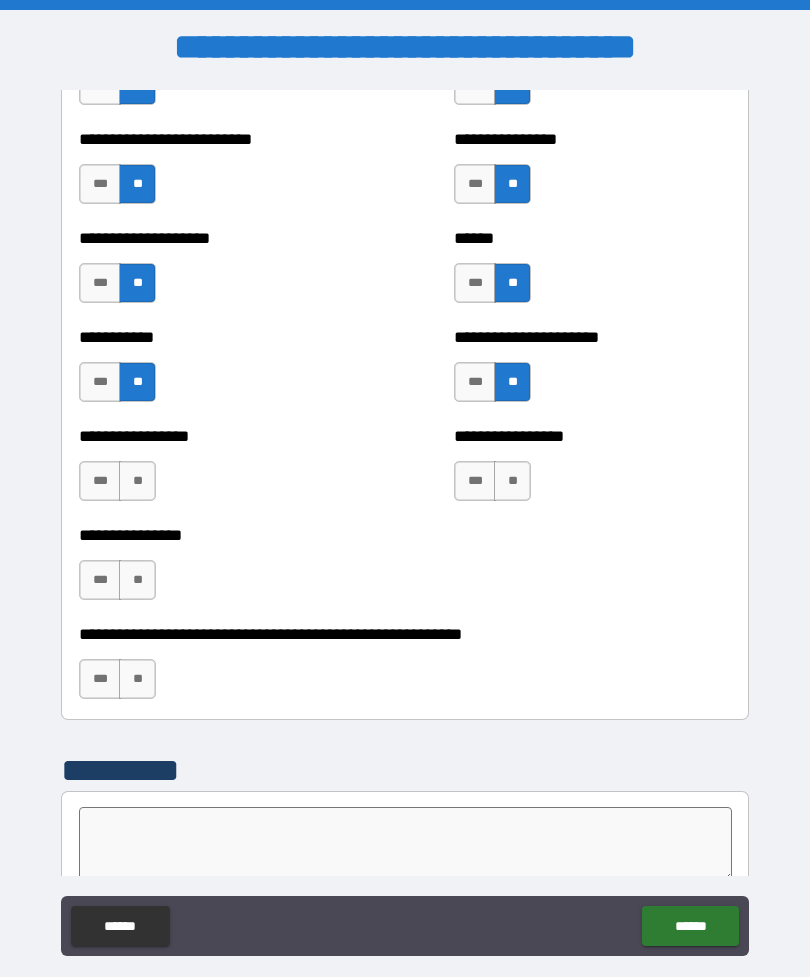 click on "**" at bounding box center (512, 481) 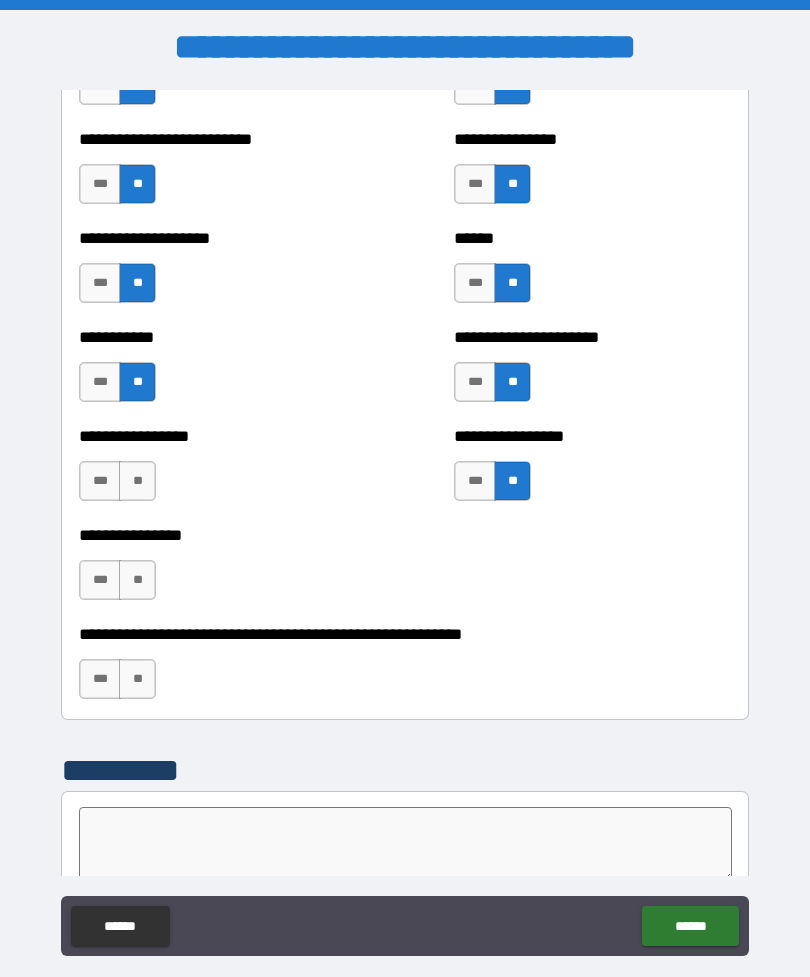 click on "**" at bounding box center [137, 481] 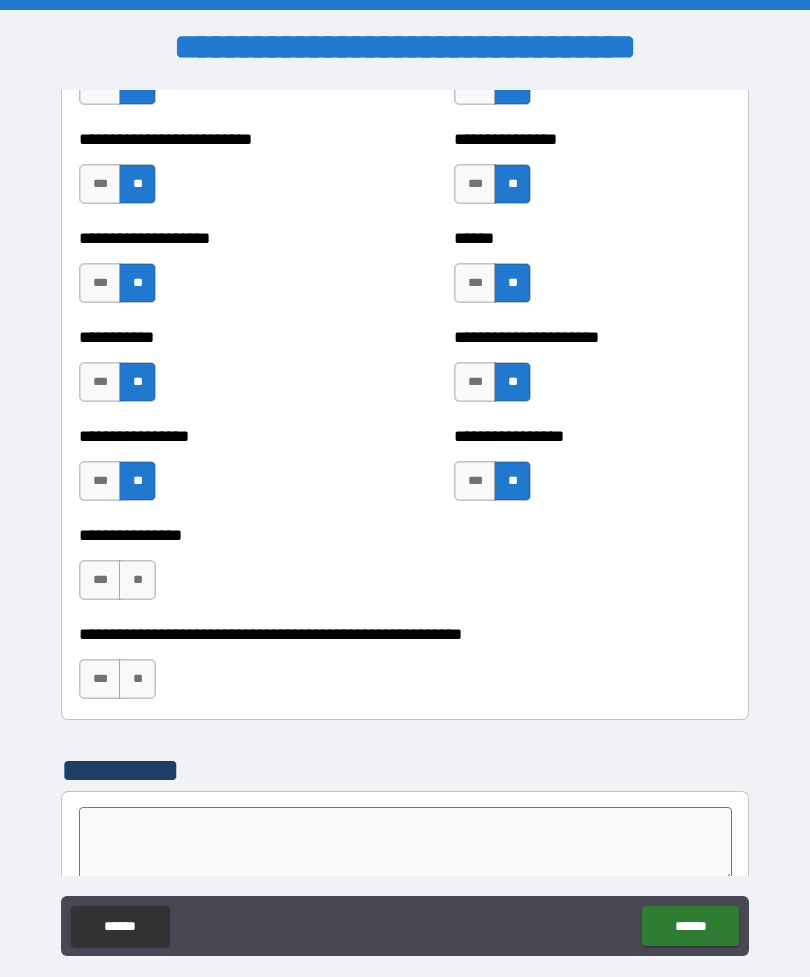 click on "**" at bounding box center (137, 580) 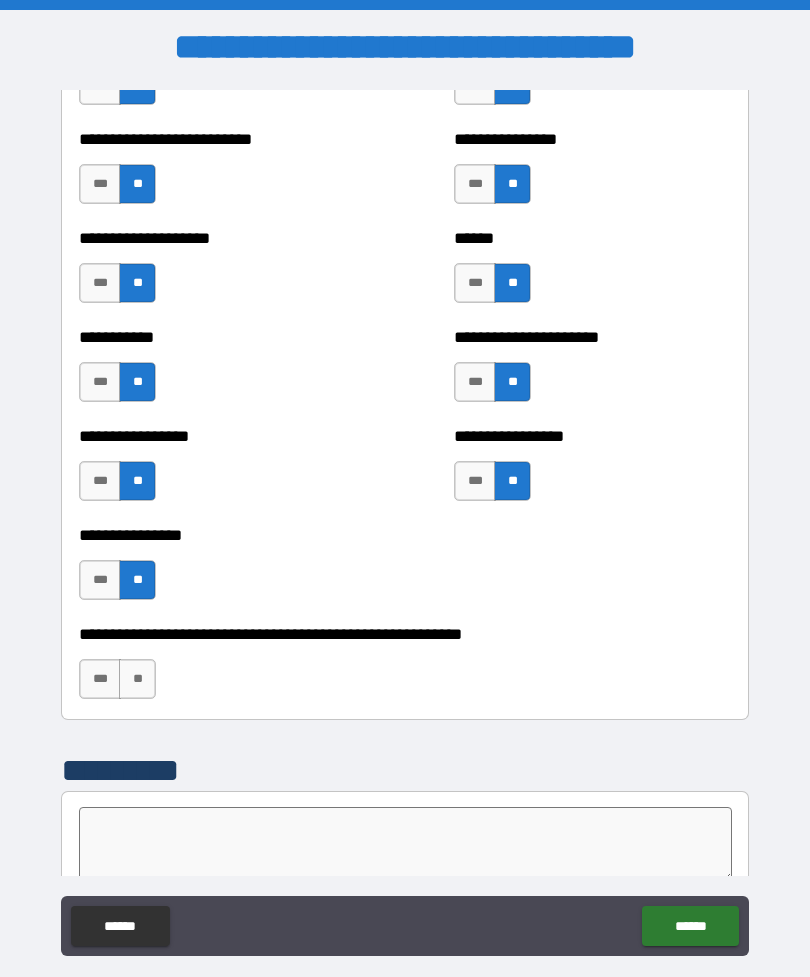 click on "**" at bounding box center [137, 679] 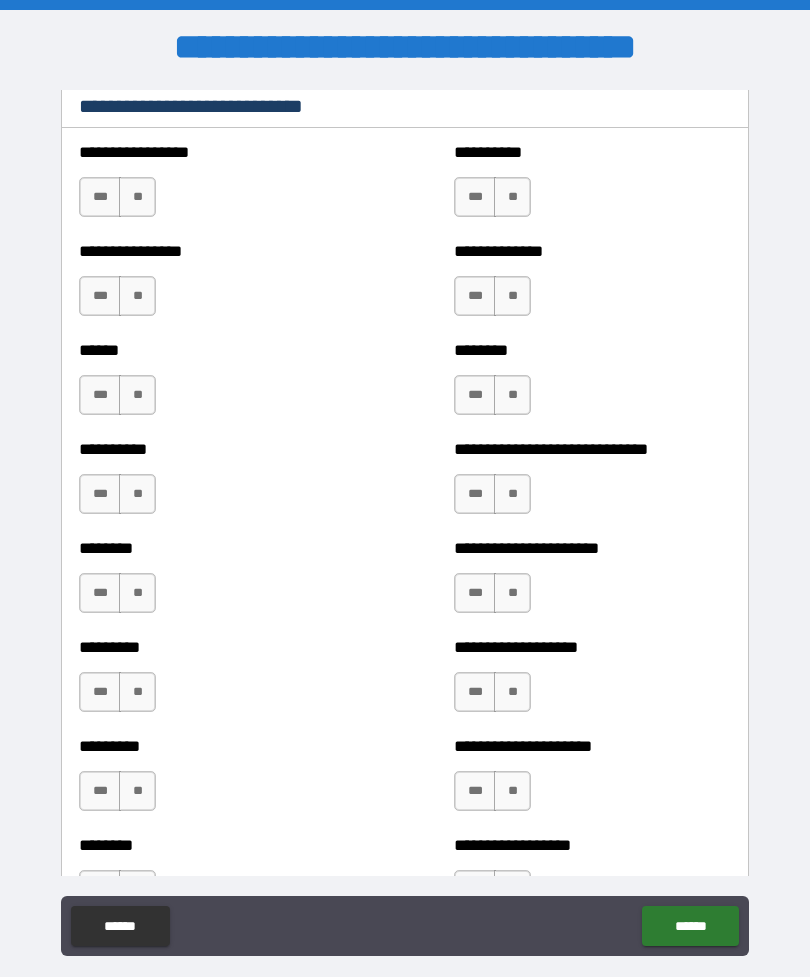 scroll, scrollTop: 6694, scrollLeft: 0, axis: vertical 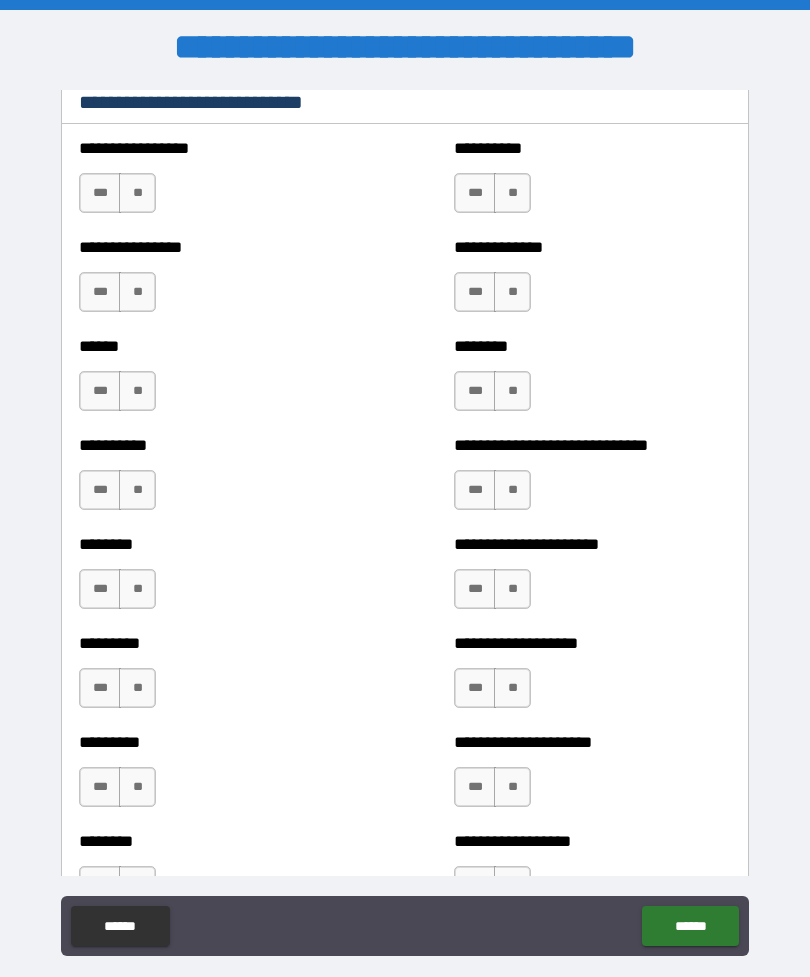 click on "***" at bounding box center (100, 193) 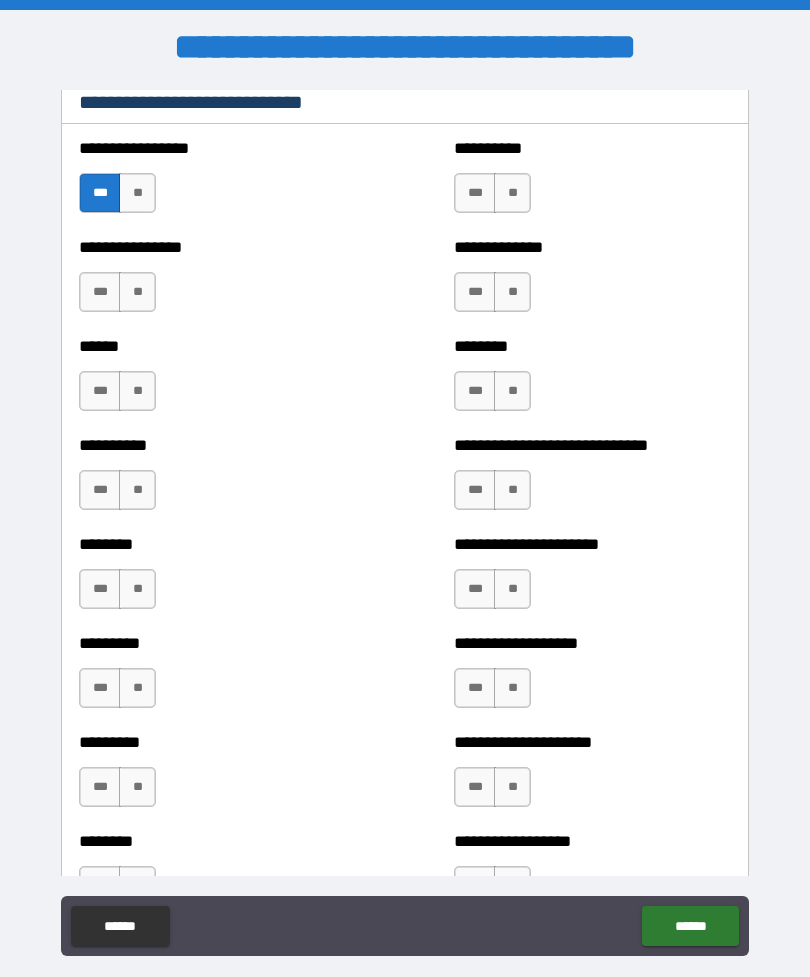 click on "**" at bounding box center (137, 292) 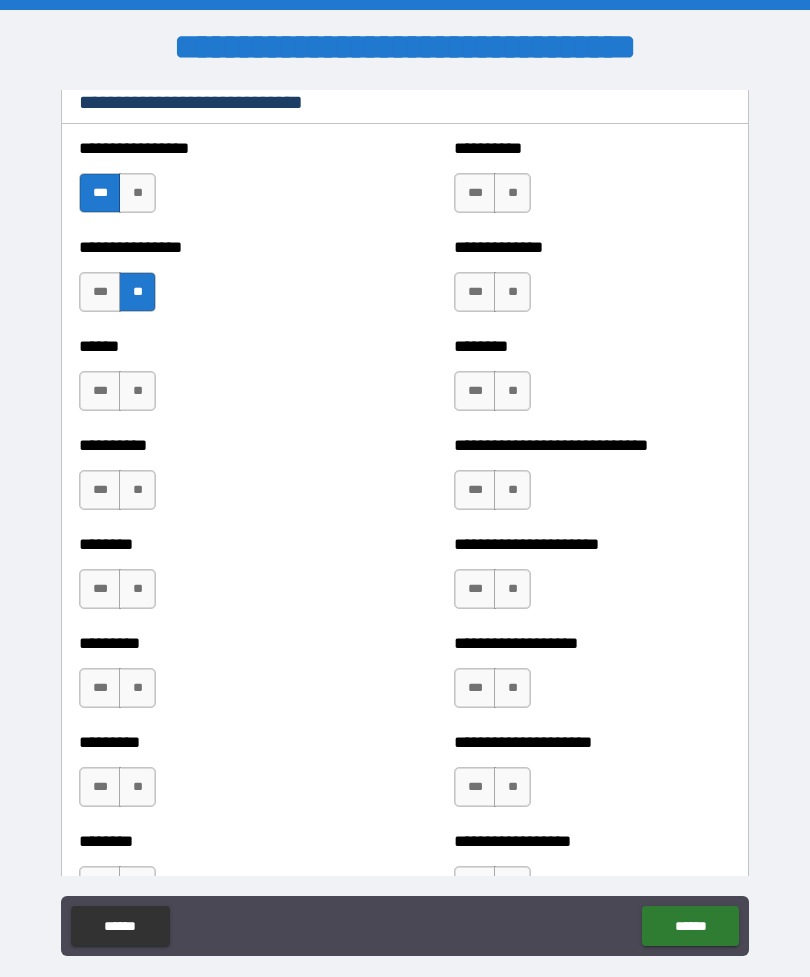 click on "**" at bounding box center [137, 391] 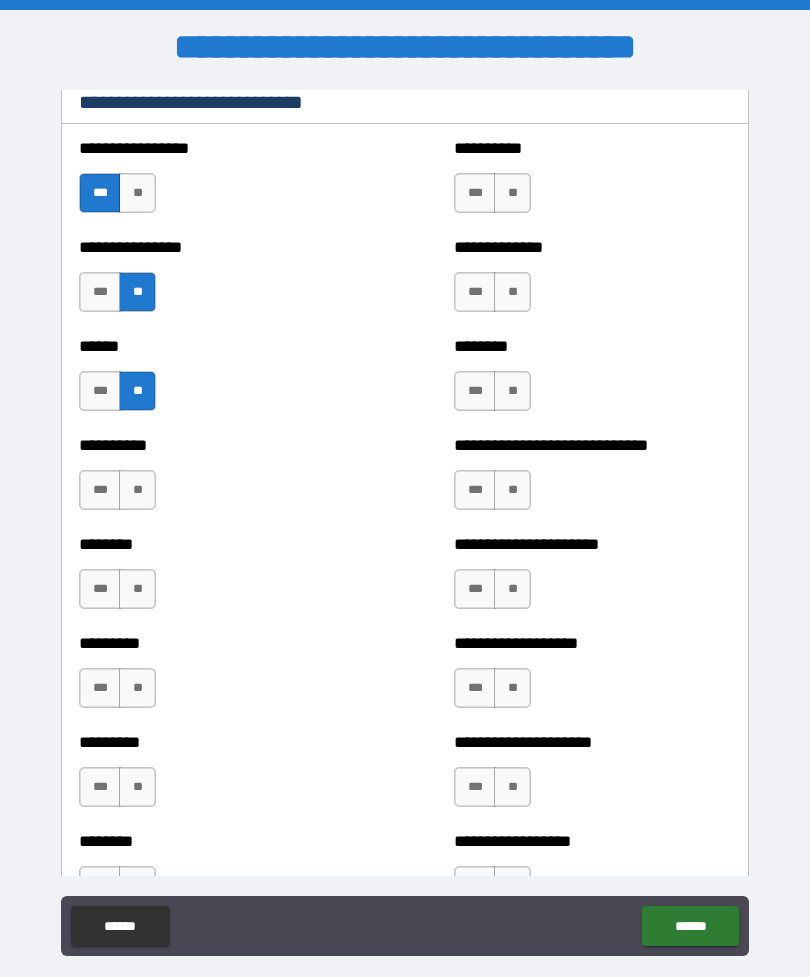 click on "**" at bounding box center (137, 490) 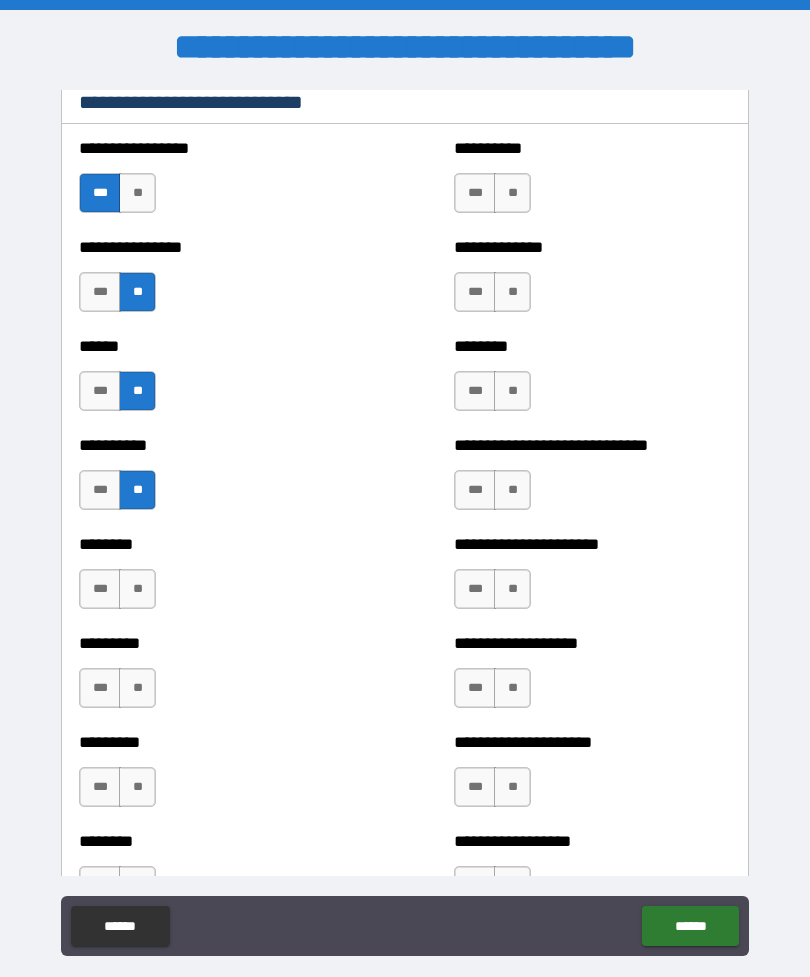 click on "**" at bounding box center (137, 589) 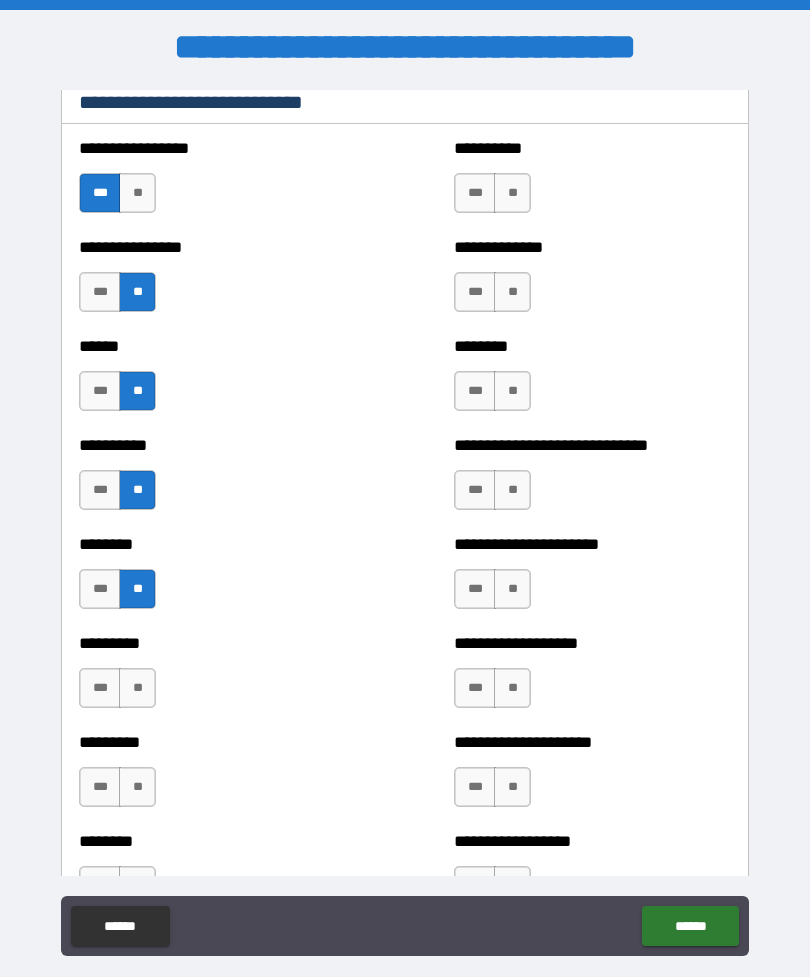 click on "**" at bounding box center (137, 688) 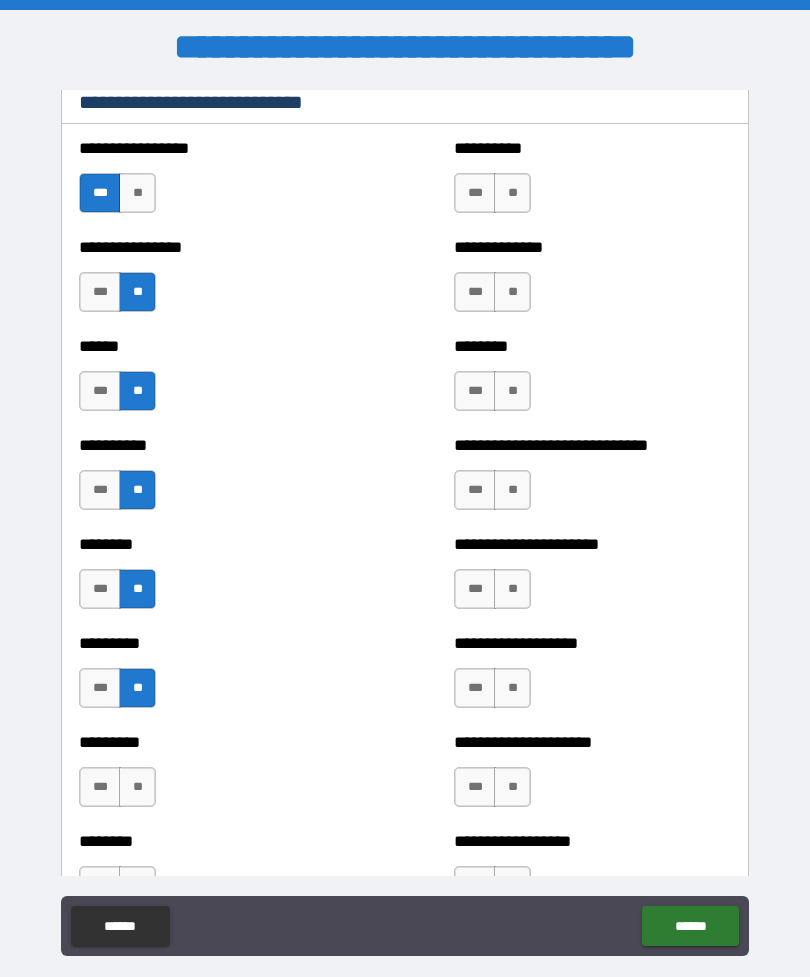 click on "**" at bounding box center (137, 787) 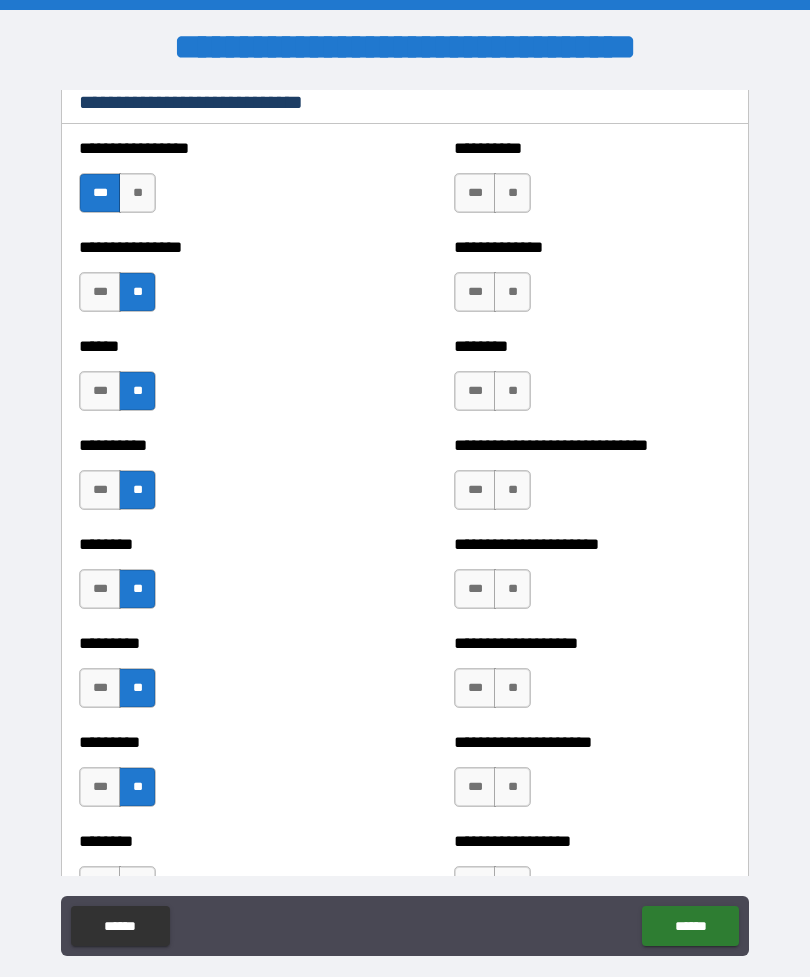 click on "**" at bounding box center [512, 193] 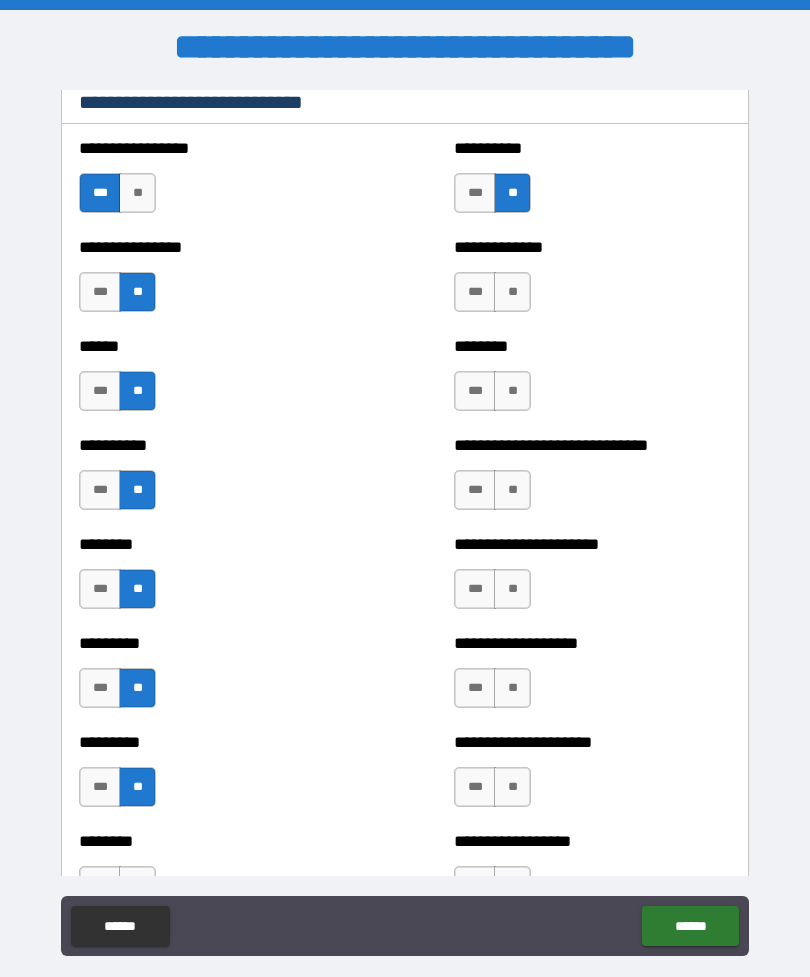 click on "**" at bounding box center [512, 292] 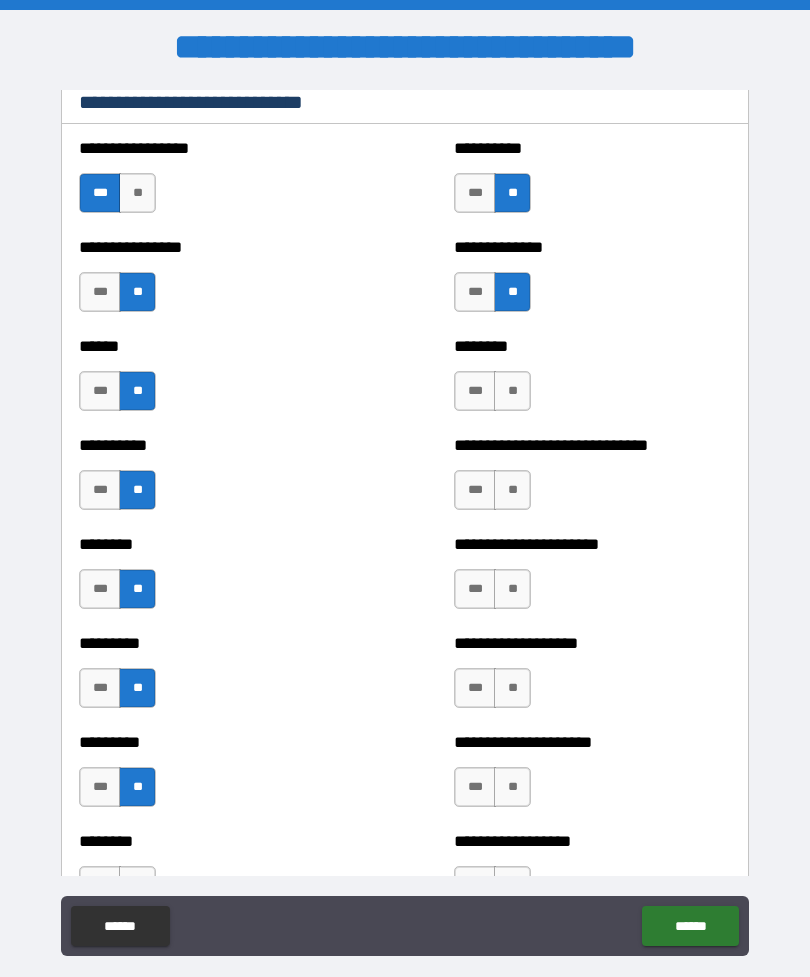 click on "**" at bounding box center [512, 391] 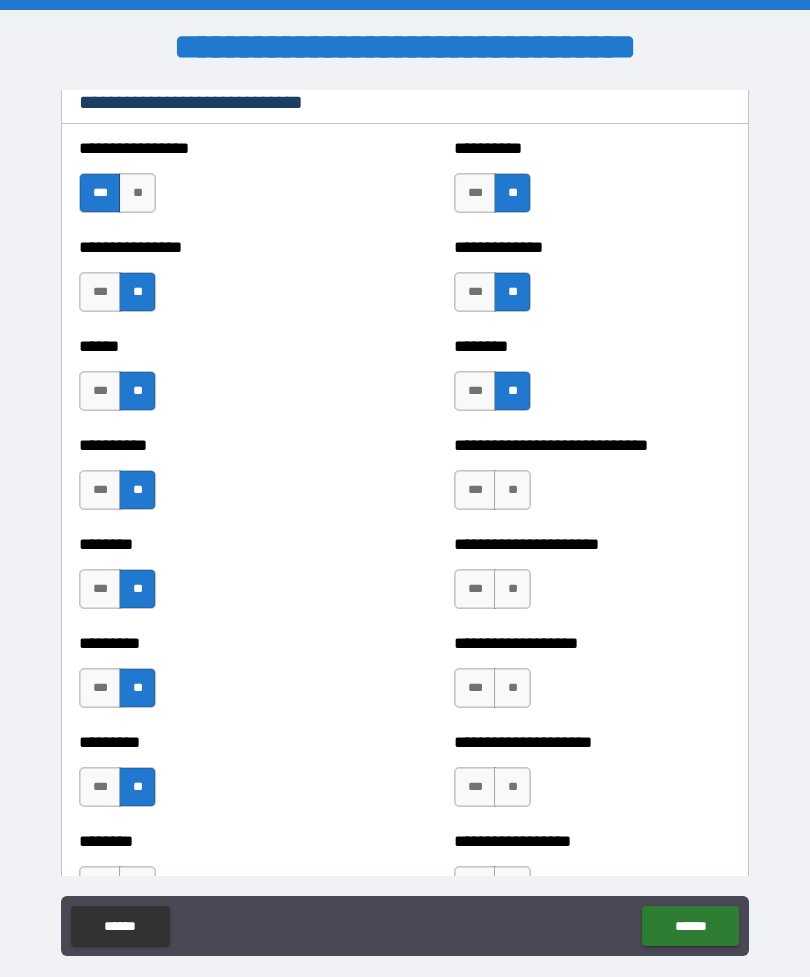 click on "**" at bounding box center [512, 490] 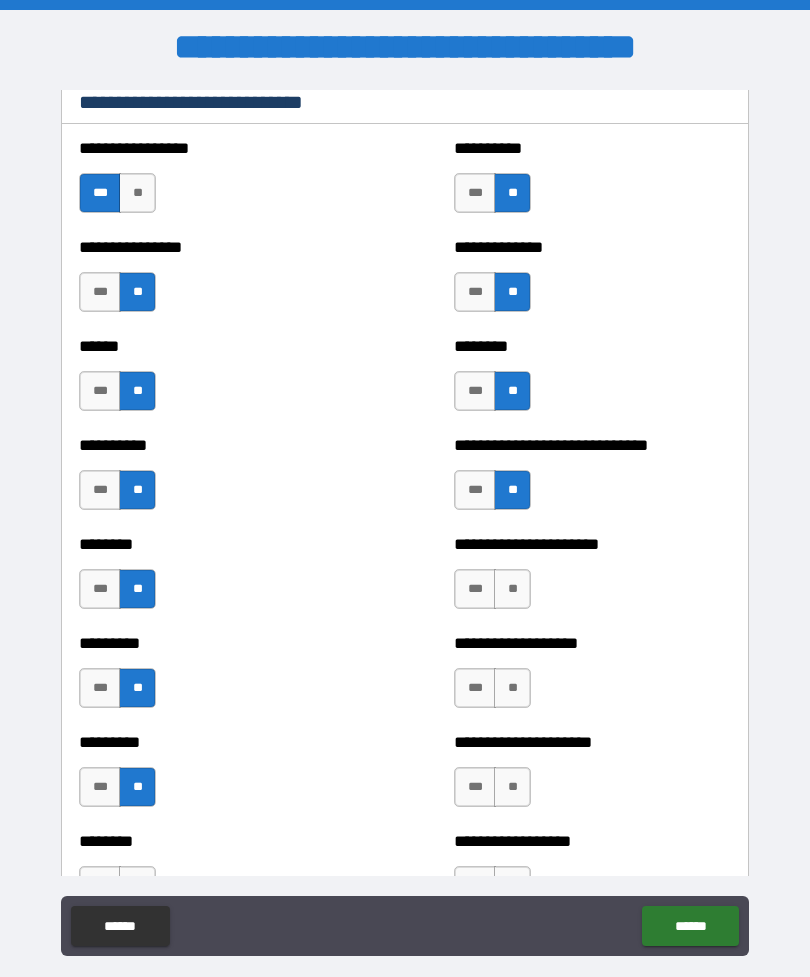 click on "**" at bounding box center [512, 589] 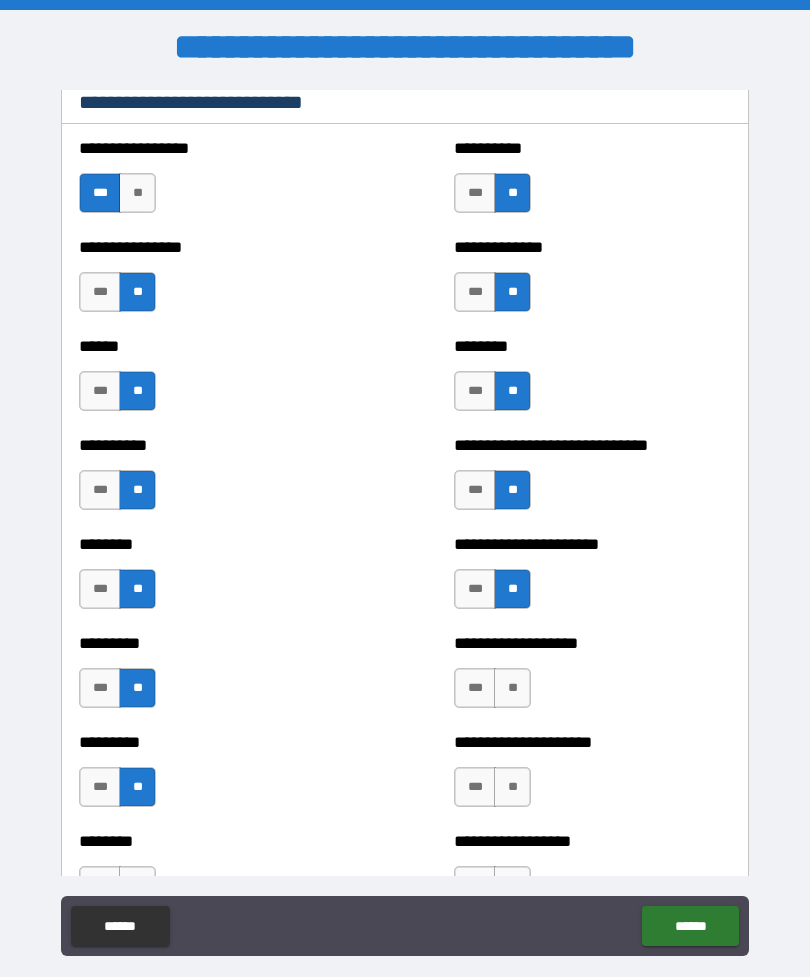 click on "***" at bounding box center [475, 589] 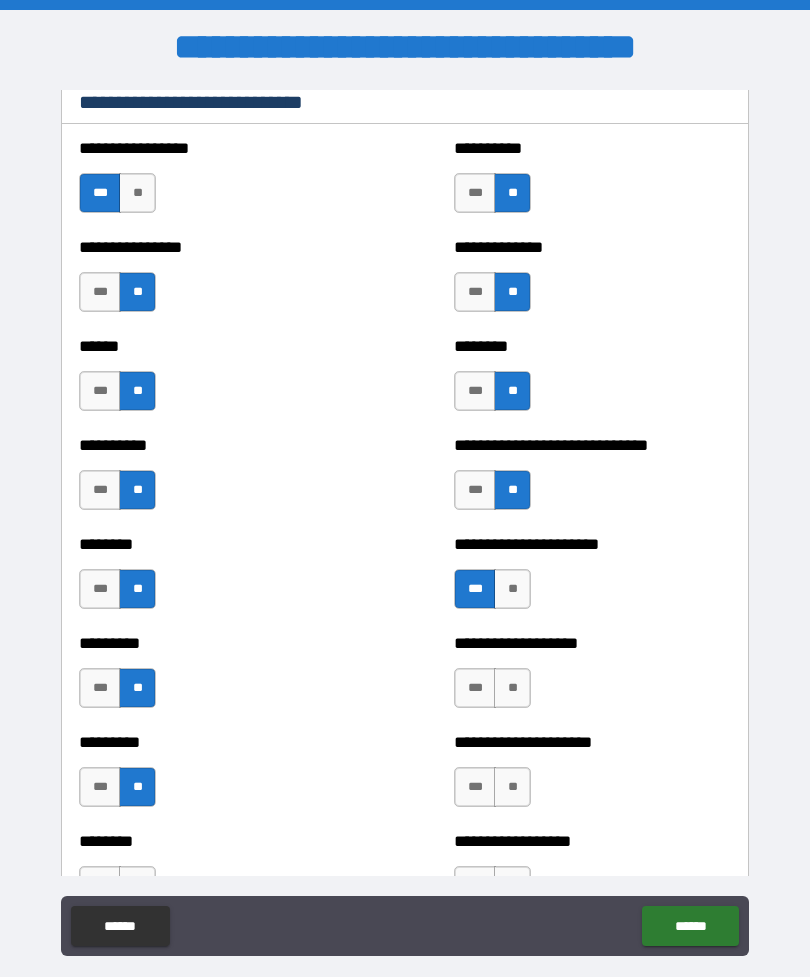 click on "**" at bounding box center [512, 688] 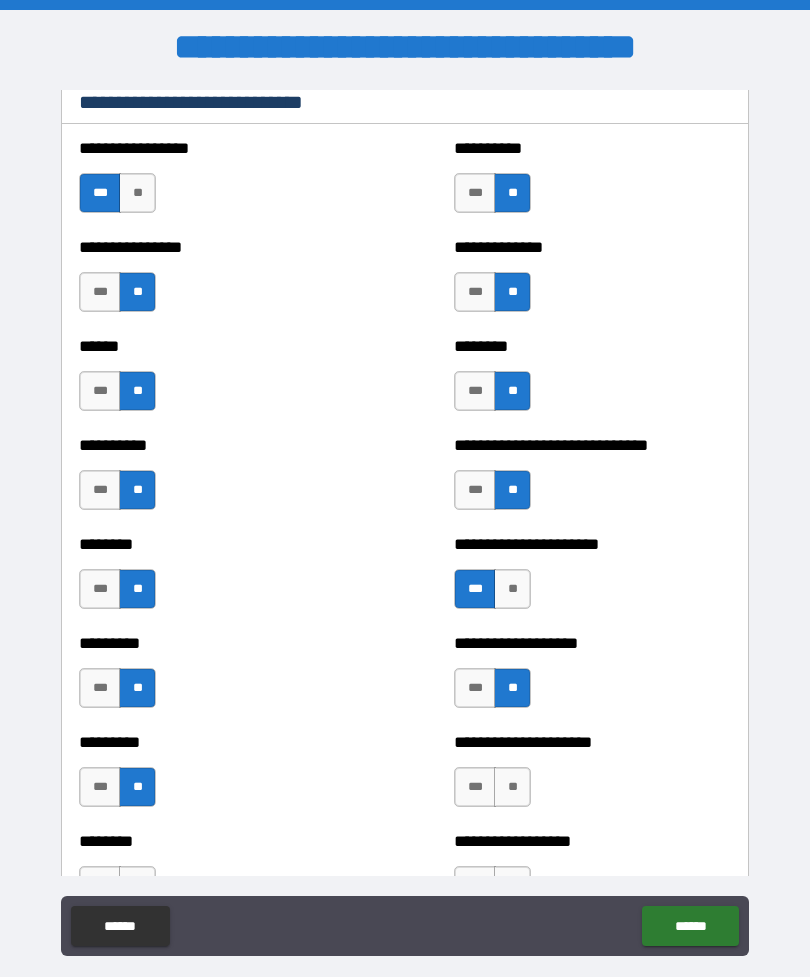 click on "**" at bounding box center [512, 787] 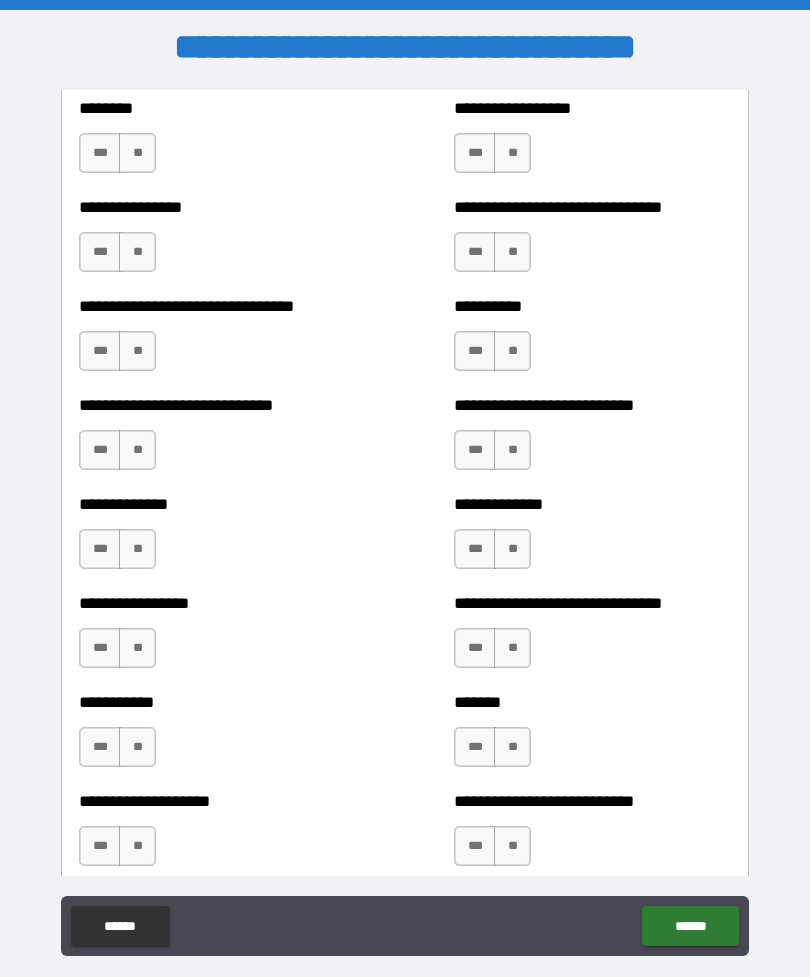 scroll, scrollTop: 7428, scrollLeft: 0, axis: vertical 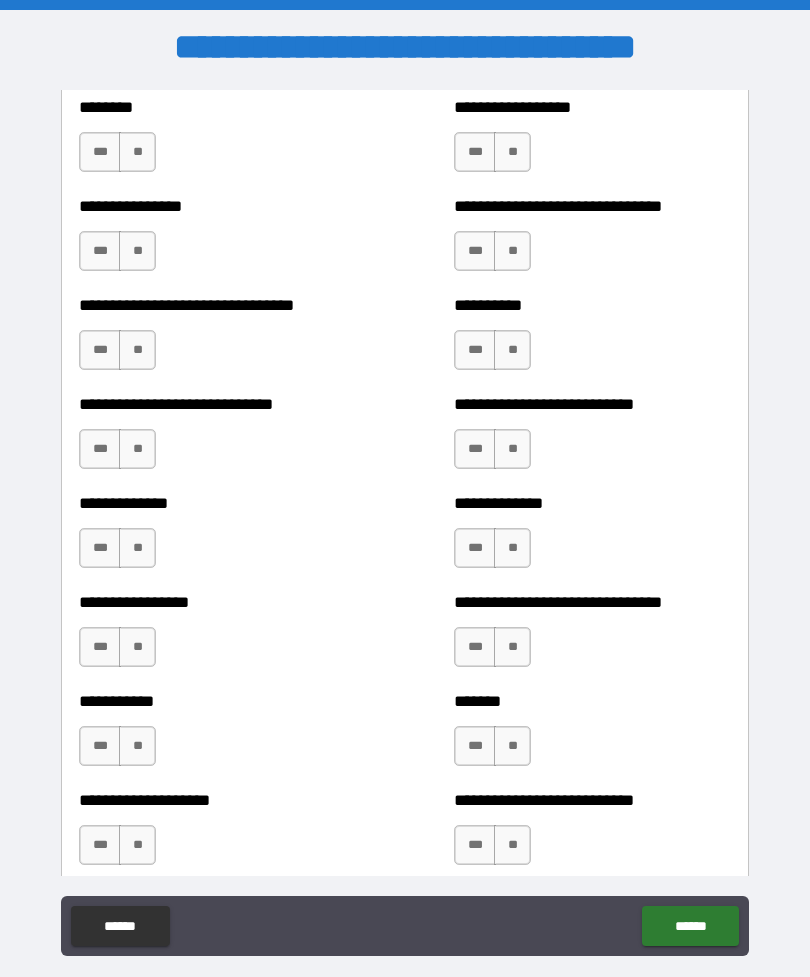 click on "**" at bounding box center [137, 152] 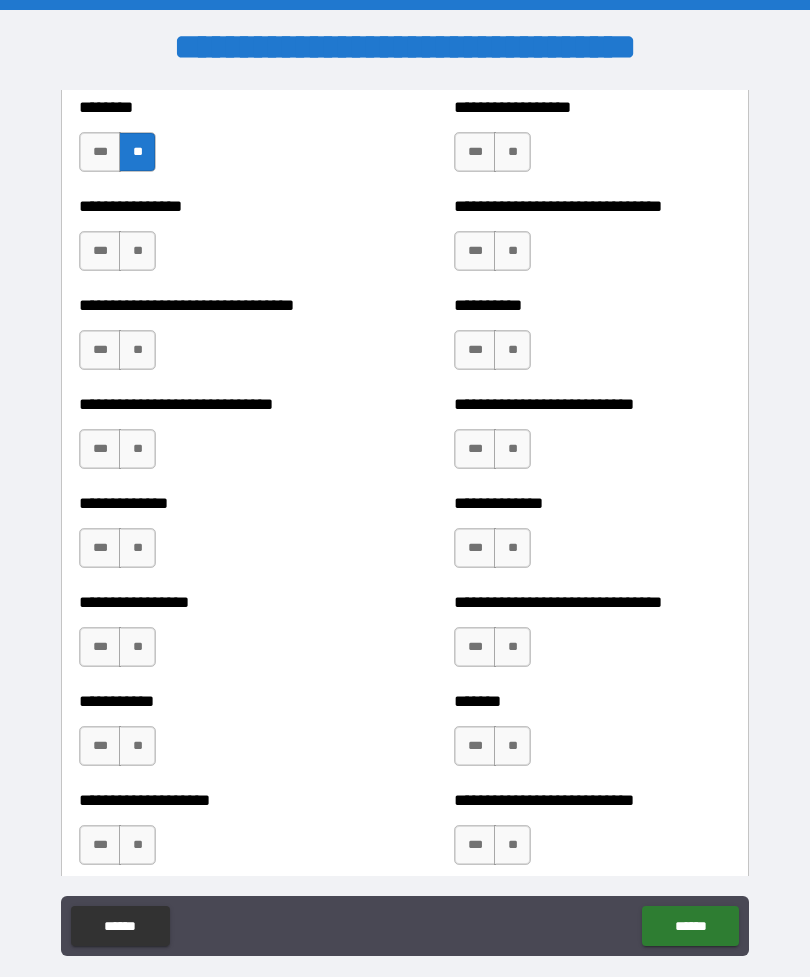 click on "**" at bounding box center (137, 251) 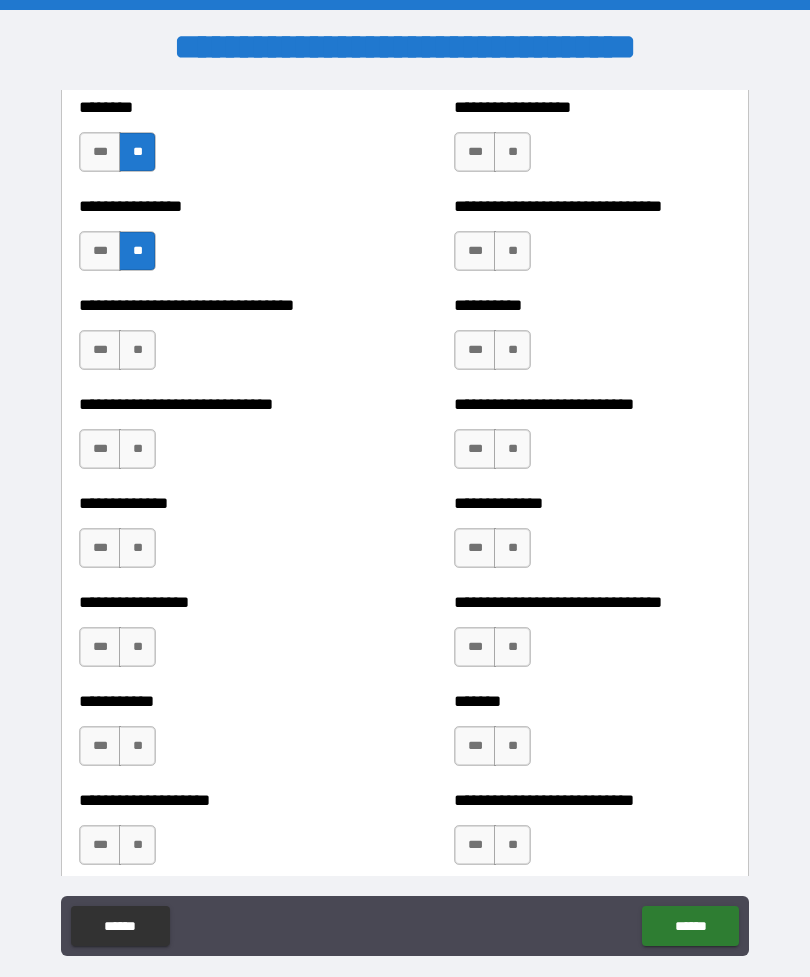 click on "**" at bounding box center (137, 350) 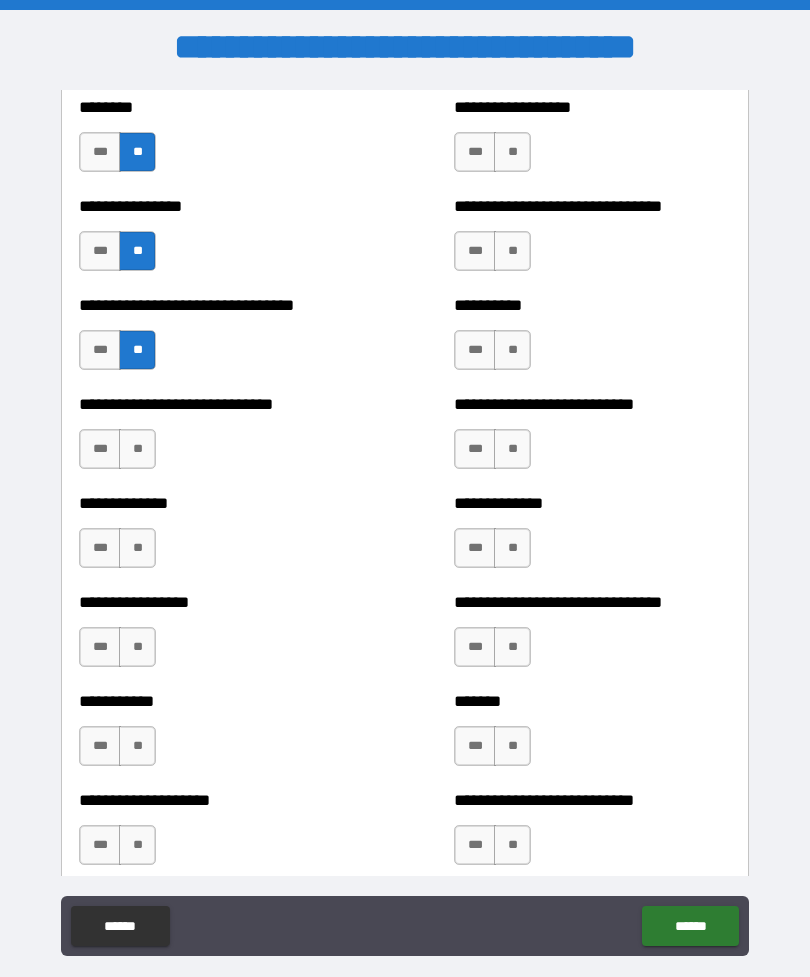 click on "**" at bounding box center (137, 449) 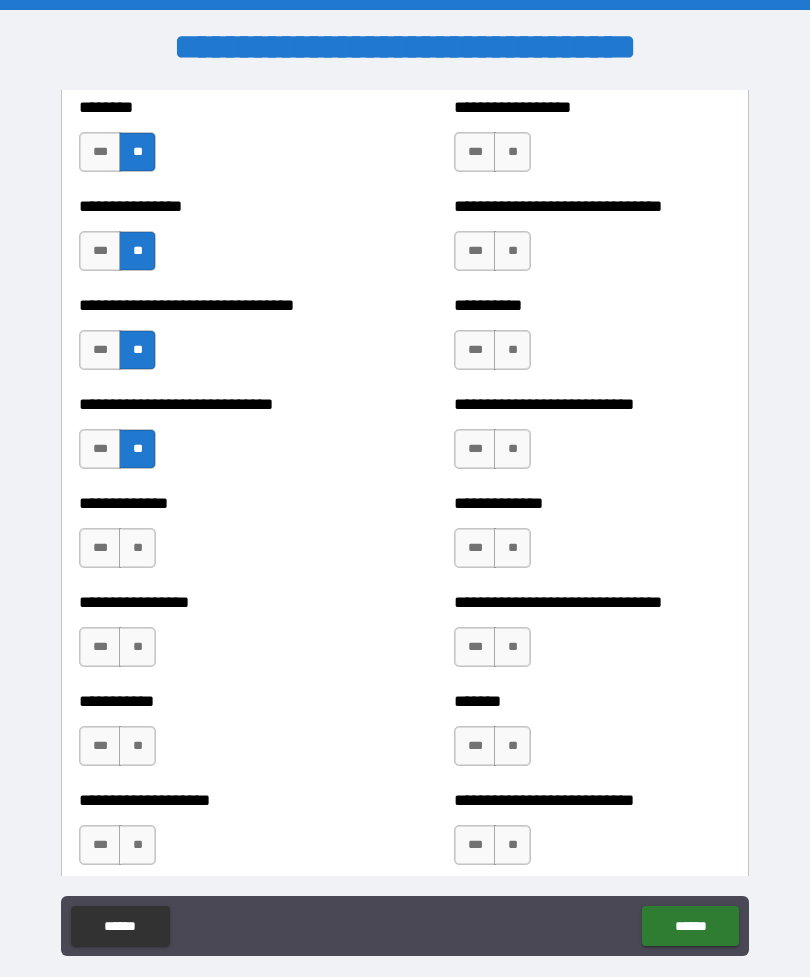 click on "**" at bounding box center [137, 548] 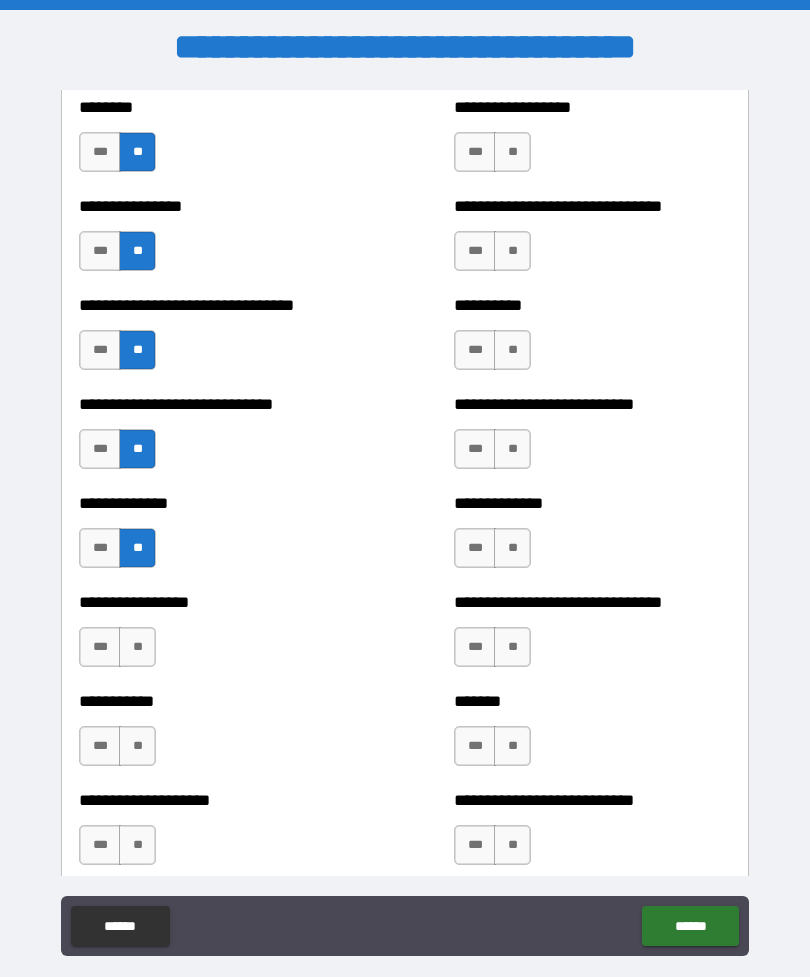 click on "**" at bounding box center (137, 647) 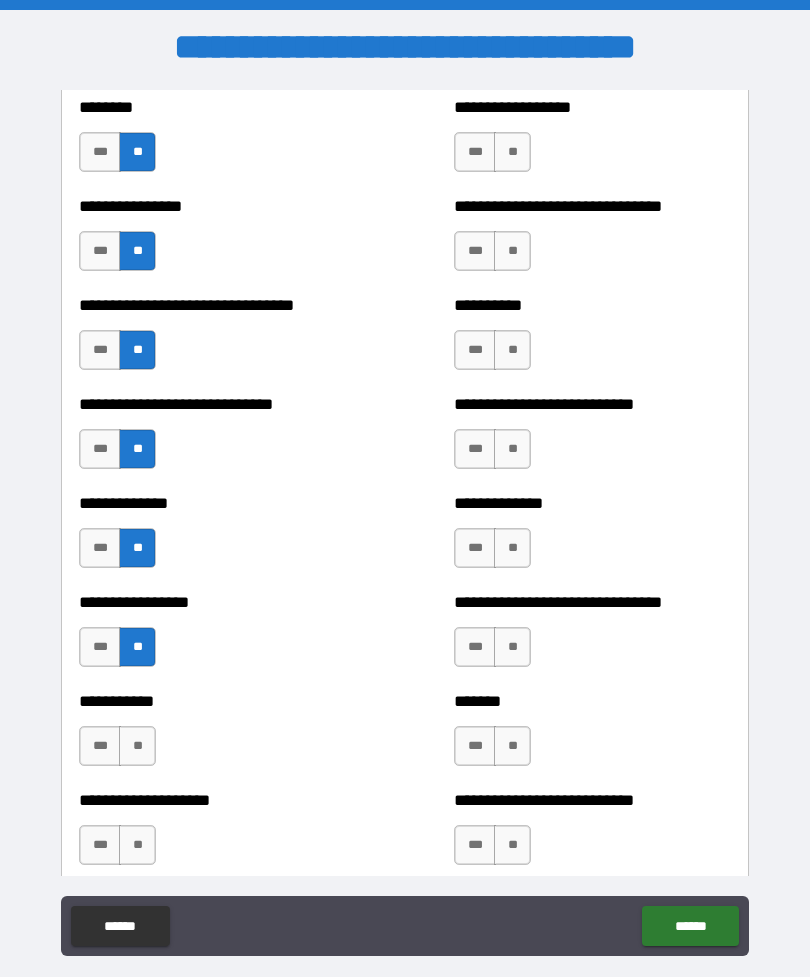 click on "**" at bounding box center (137, 746) 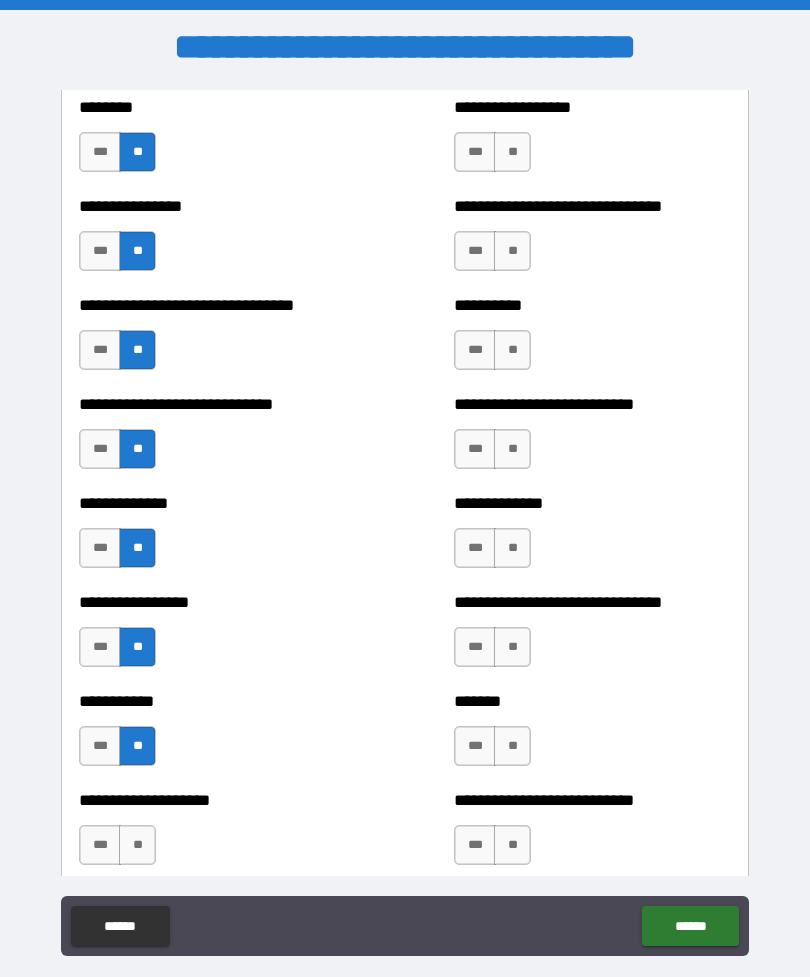 click on "**" at bounding box center (137, 845) 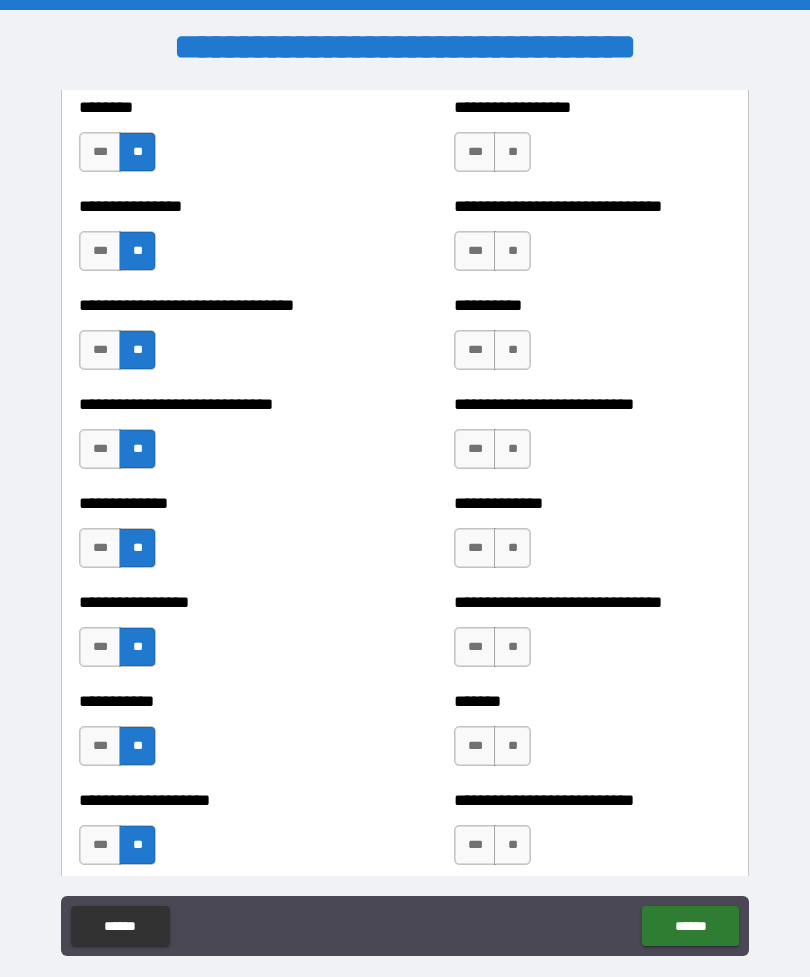 click on "**" at bounding box center (512, 152) 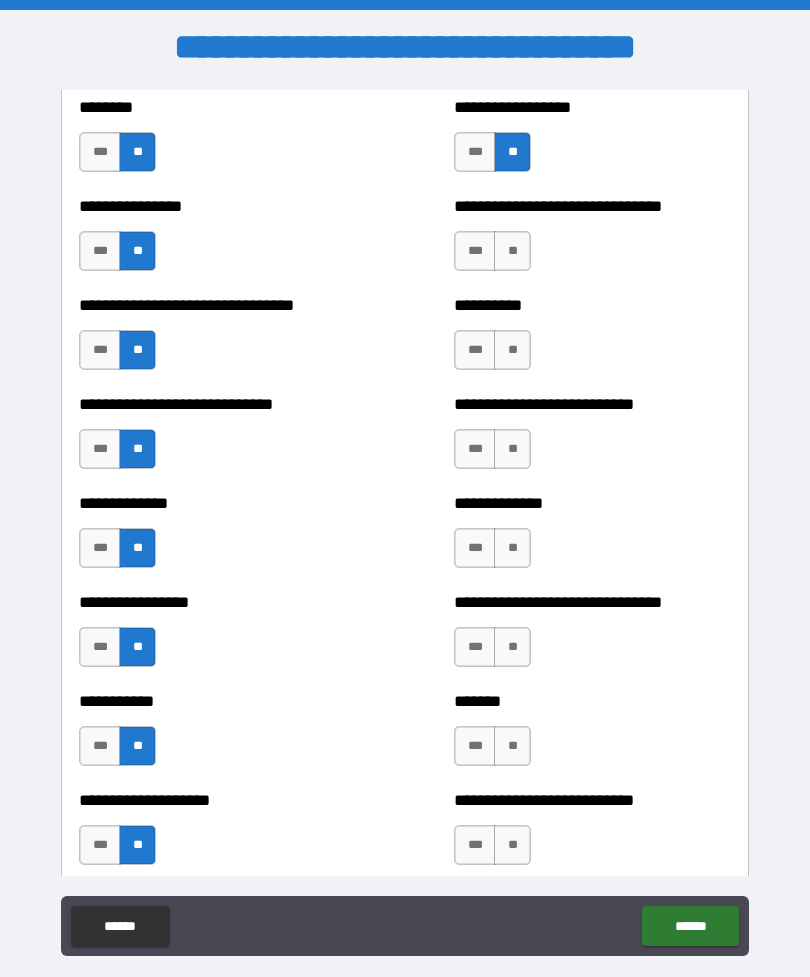 click on "**" at bounding box center (512, 251) 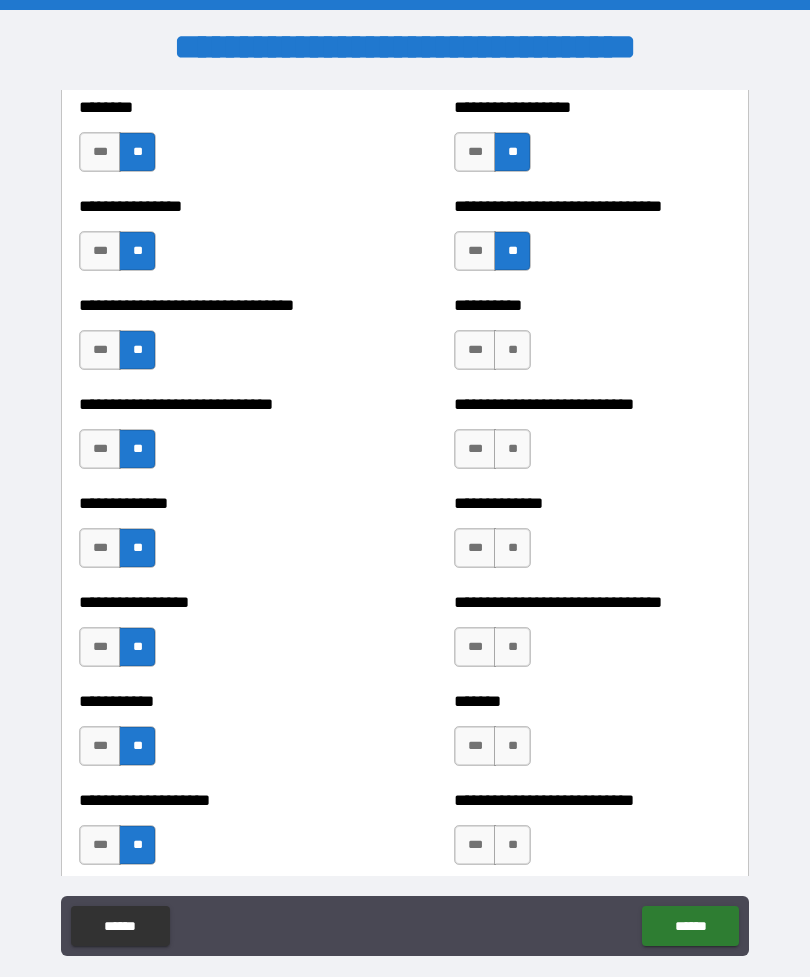 click on "**" at bounding box center [512, 350] 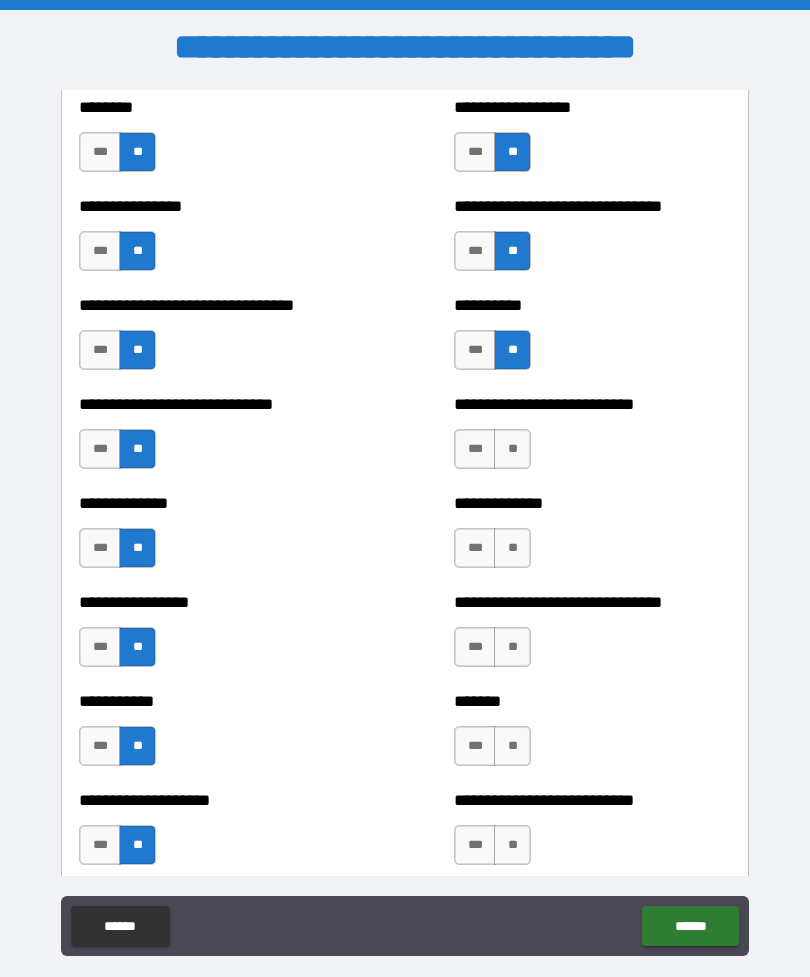 click on "**" at bounding box center (512, 449) 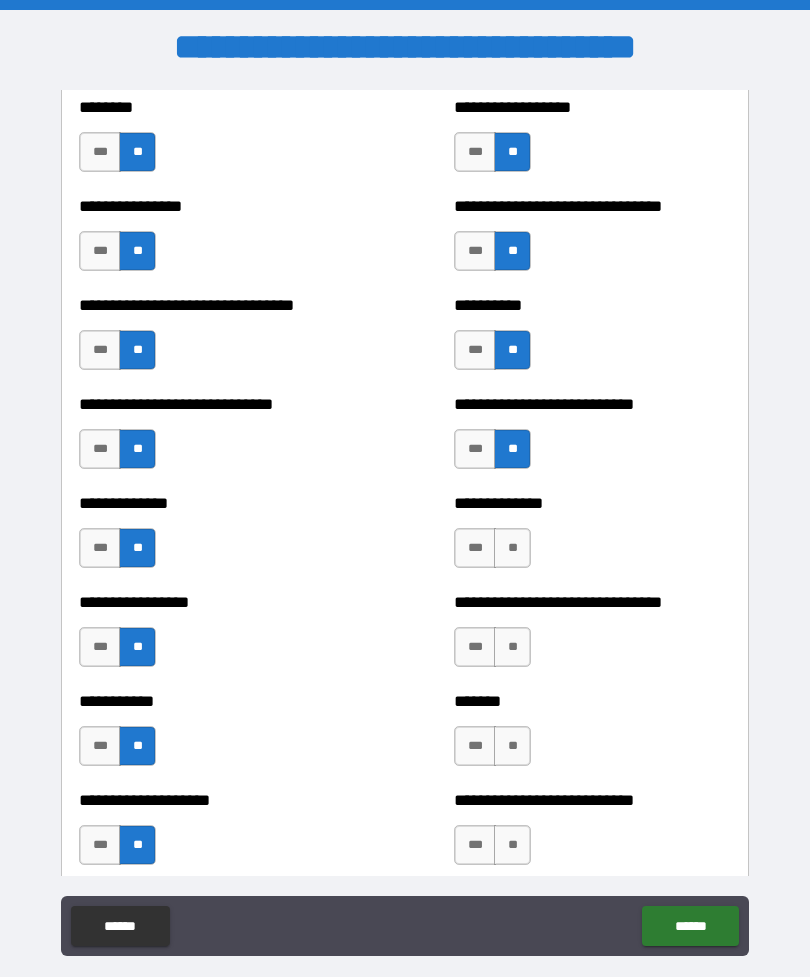 click on "**" at bounding box center (512, 548) 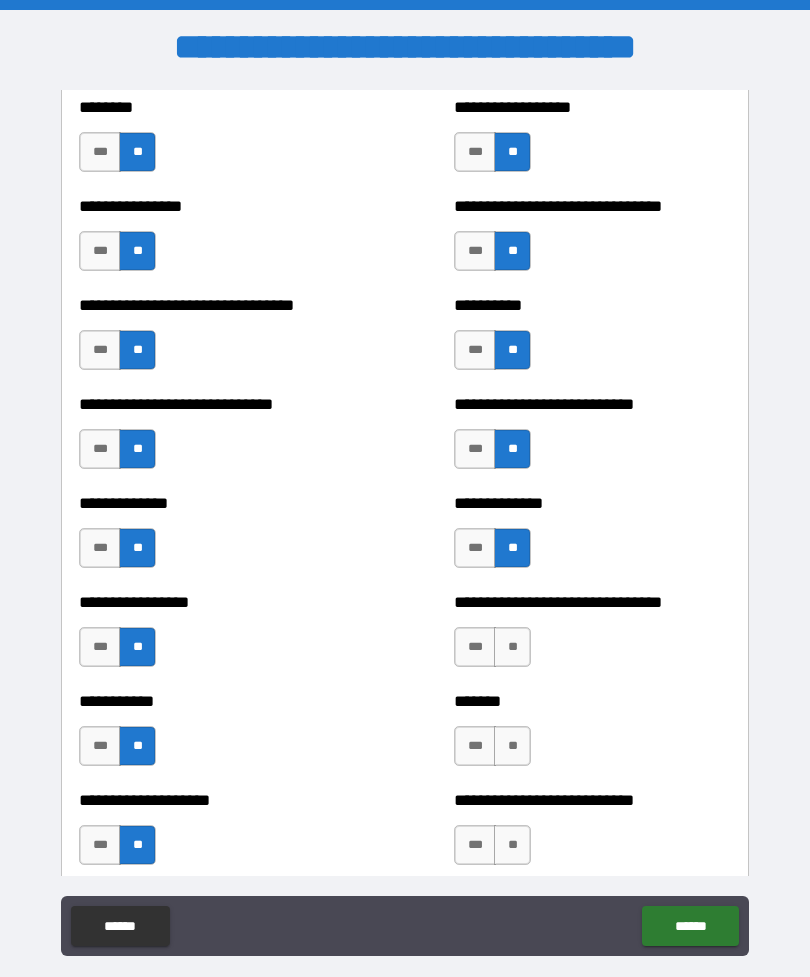click on "**" at bounding box center (512, 647) 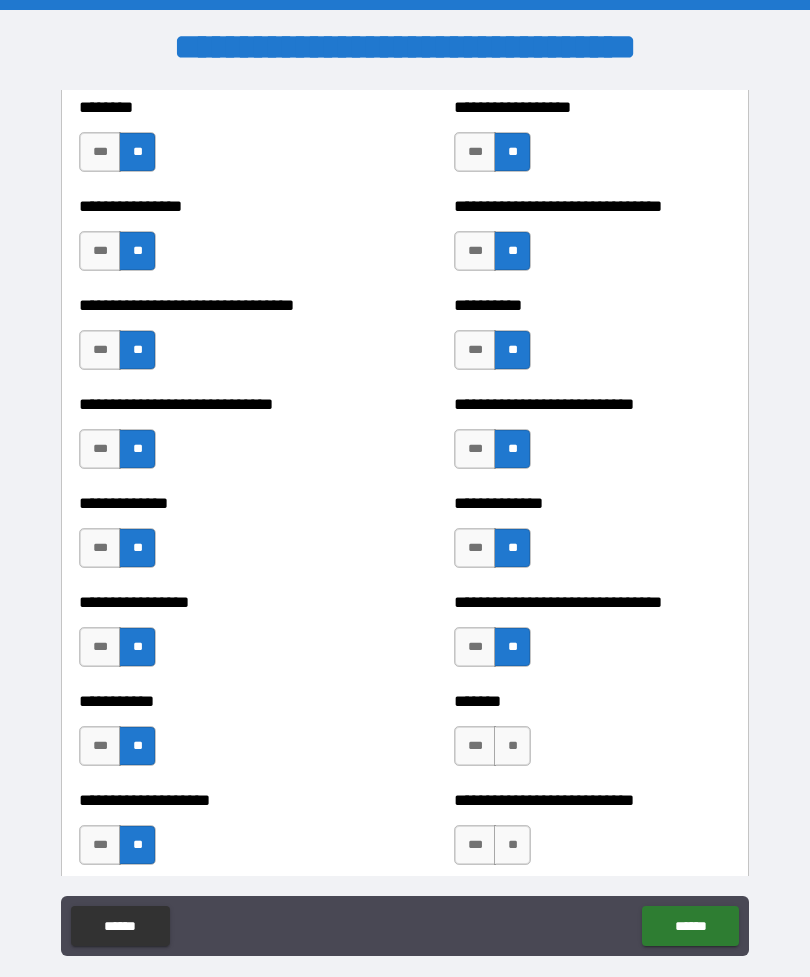 click on "***" at bounding box center [475, 647] 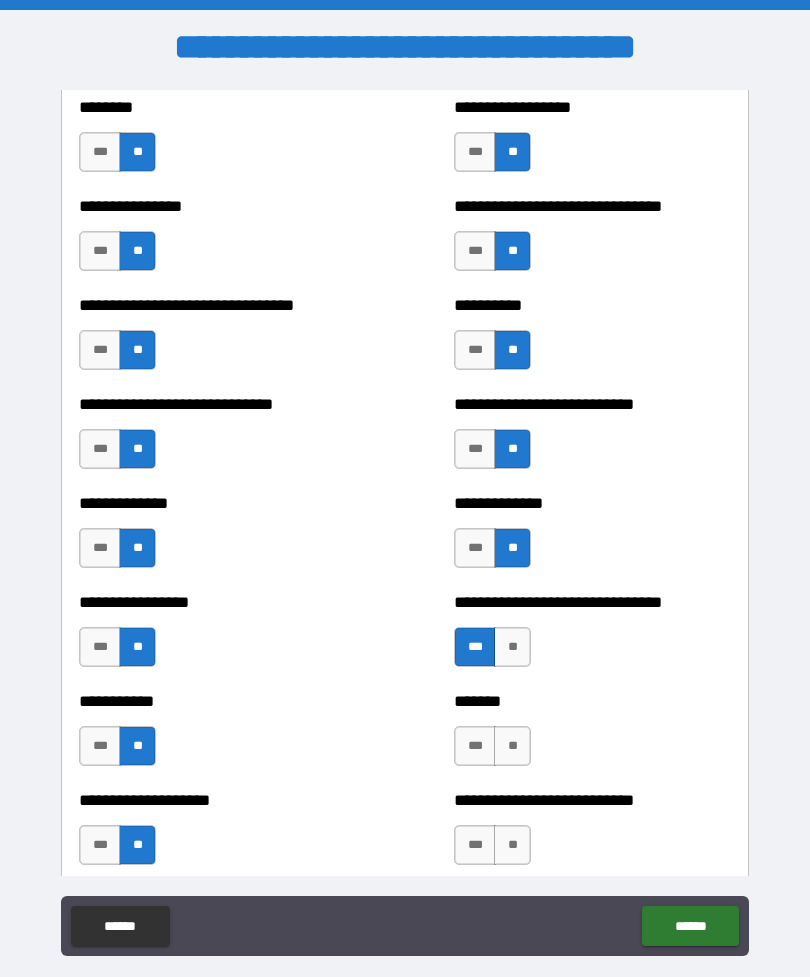 click on "**" at bounding box center (512, 746) 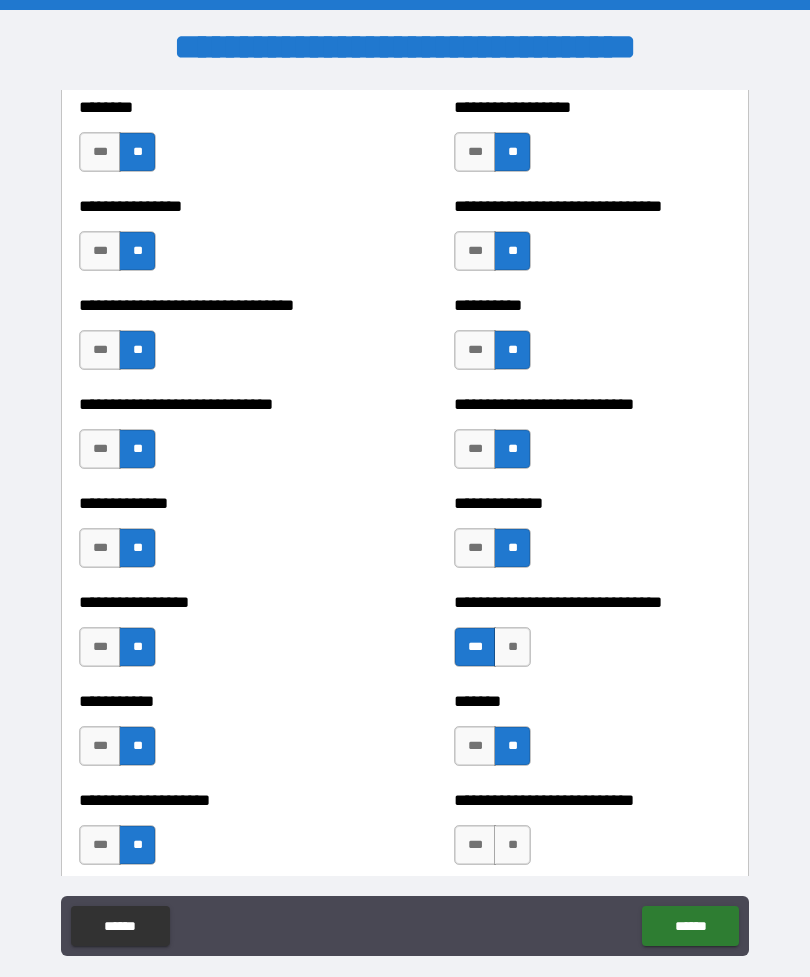 click on "**" at bounding box center [512, 845] 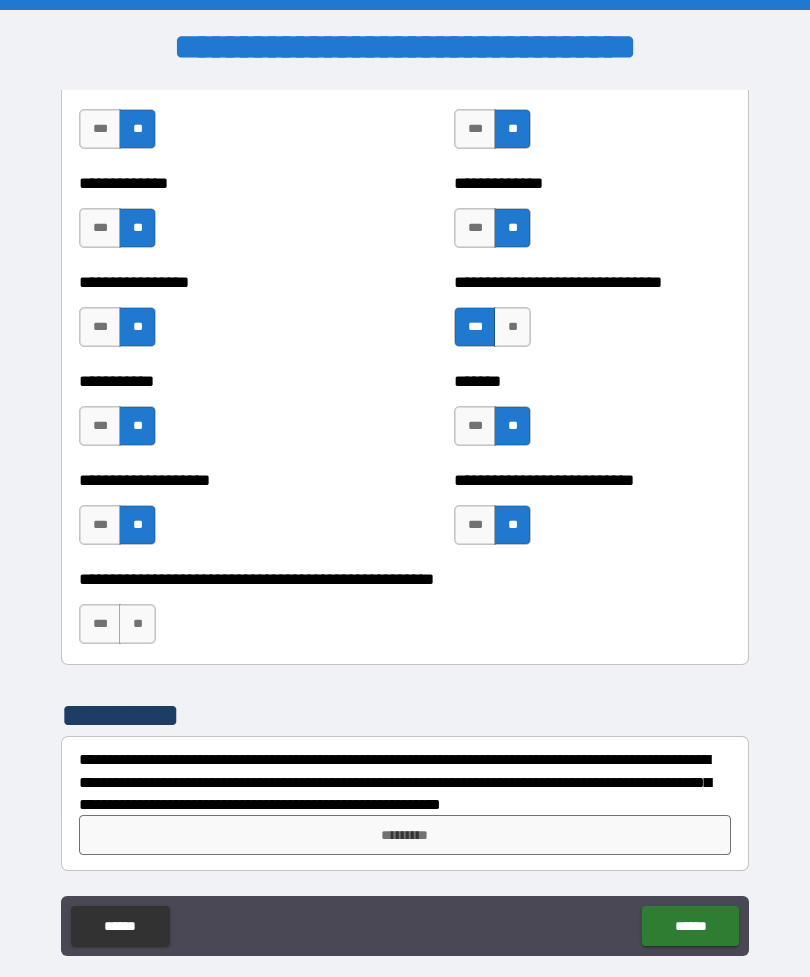 scroll, scrollTop: 7748, scrollLeft: 0, axis: vertical 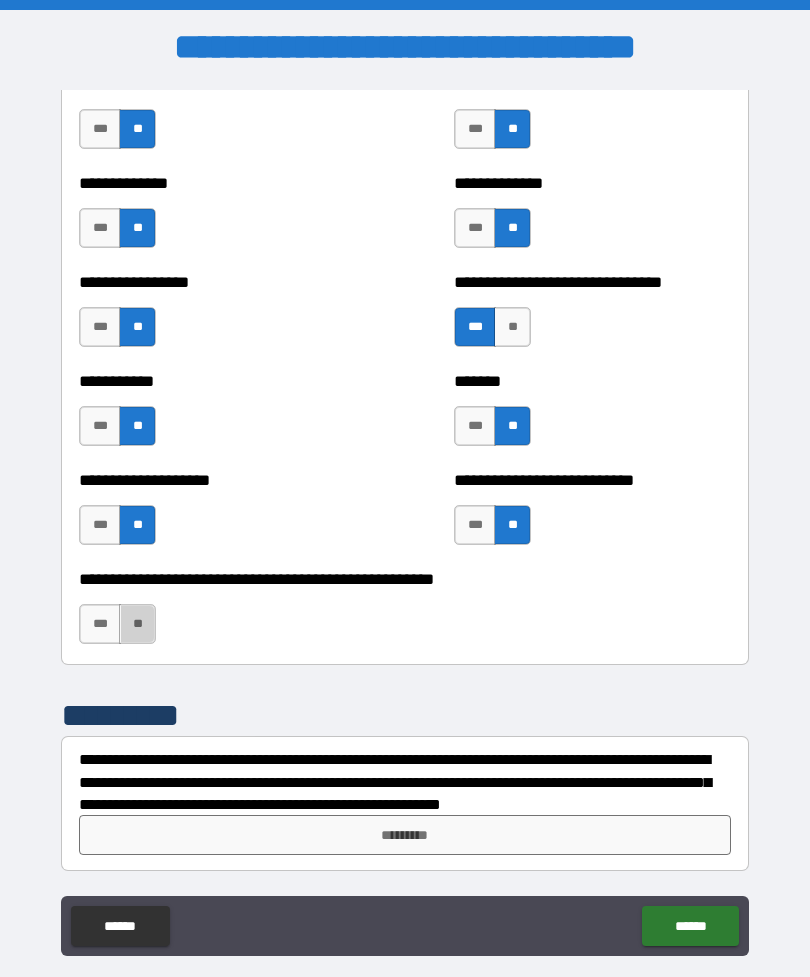 click on "**" at bounding box center (137, 624) 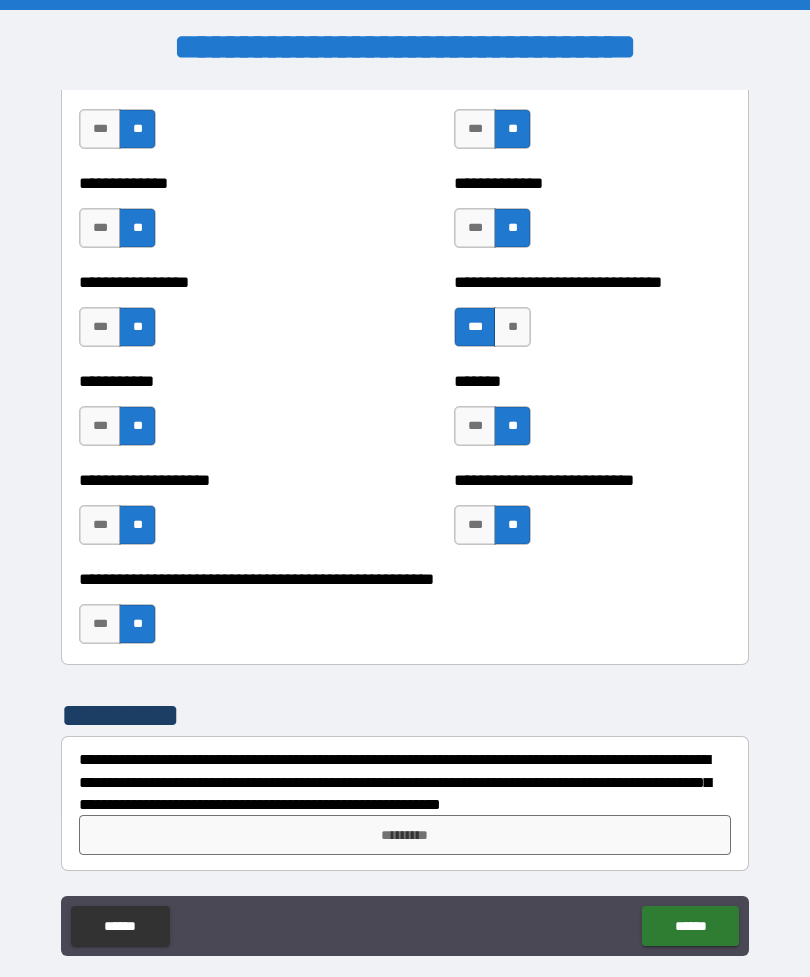 scroll, scrollTop: 7748, scrollLeft: 0, axis: vertical 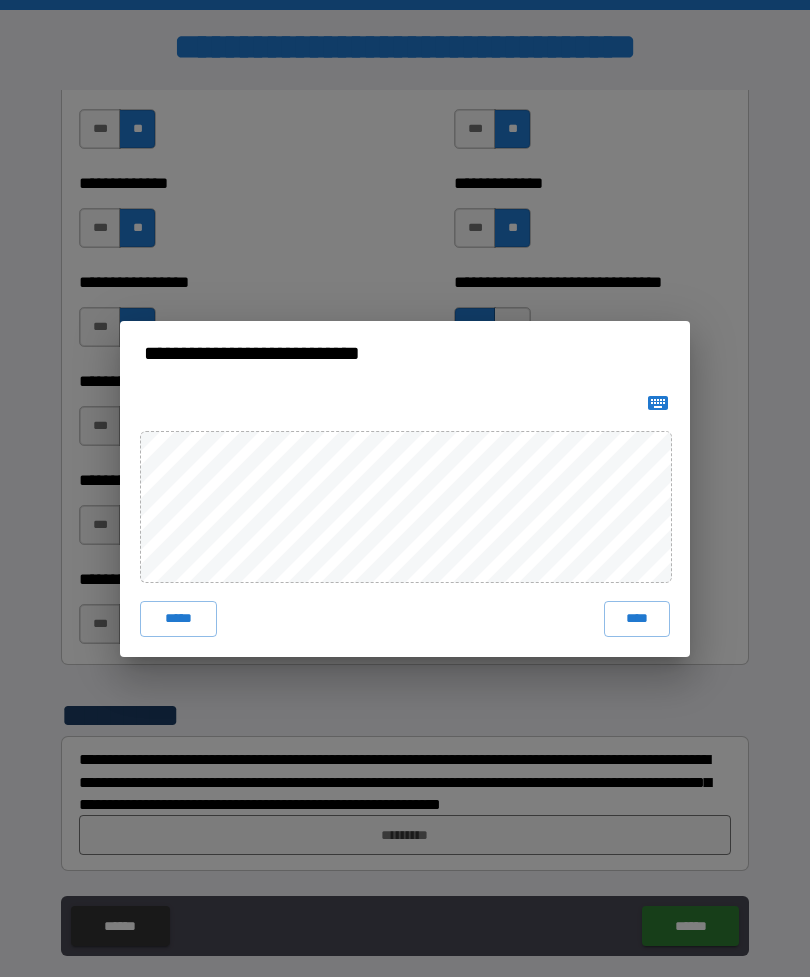 click on "****" at bounding box center (637, 619) 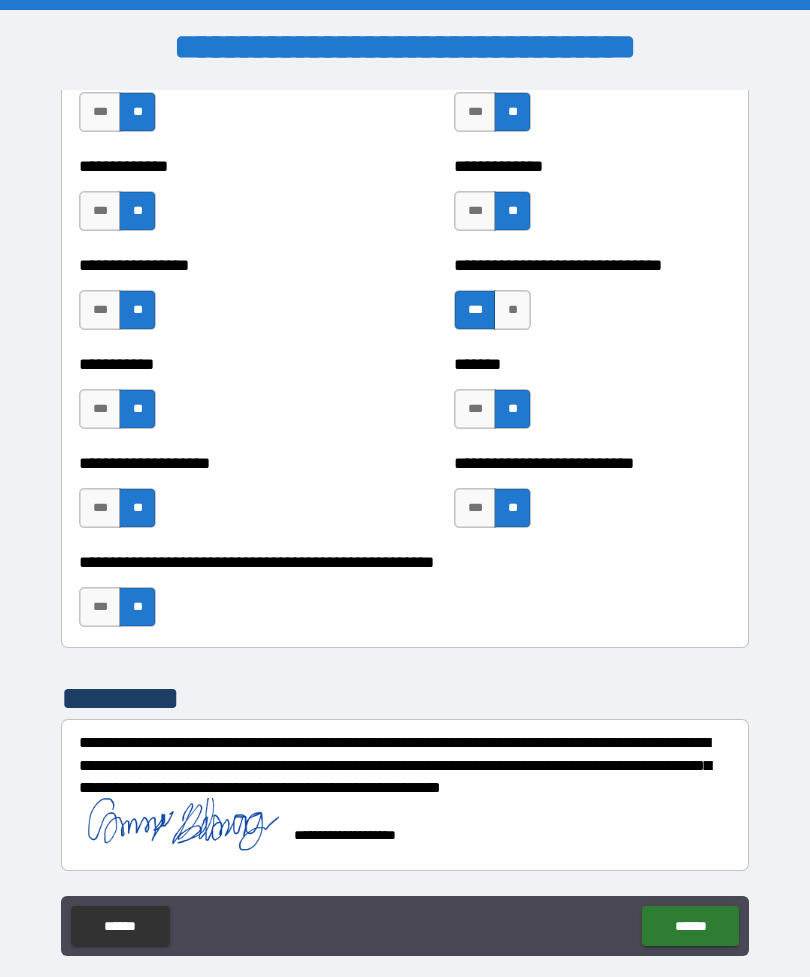 scroll, scrollTop: 7765, scrollLeft: 0, axis: vertical 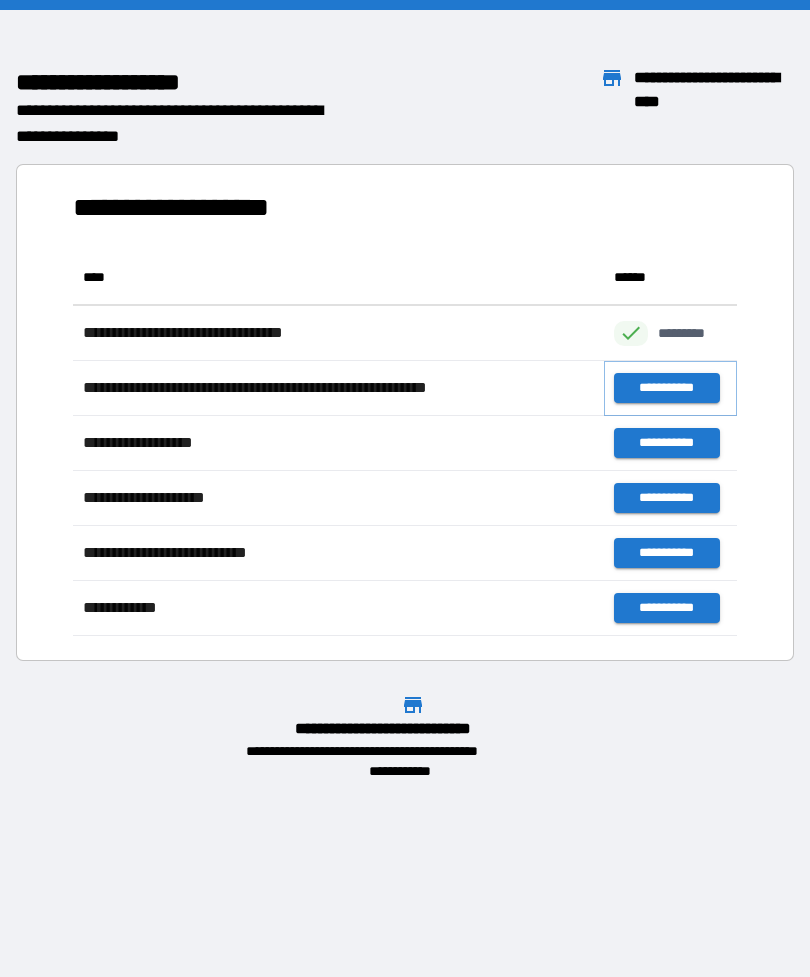 click on "**********" at bounding box center (666, 388) 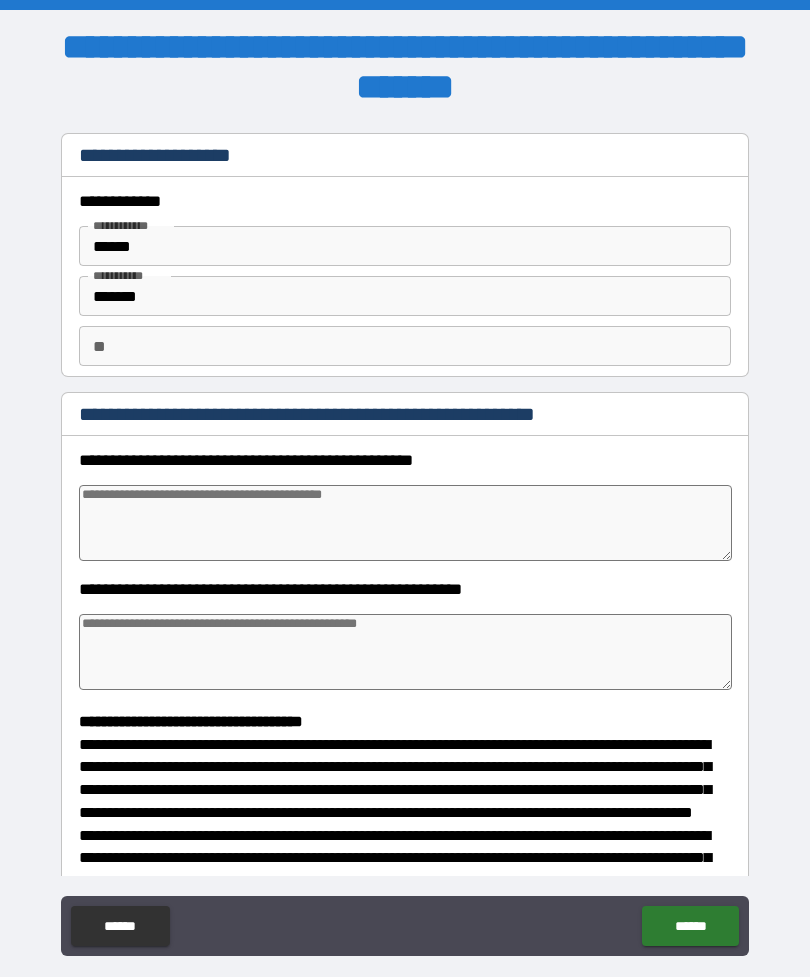 type on "*" 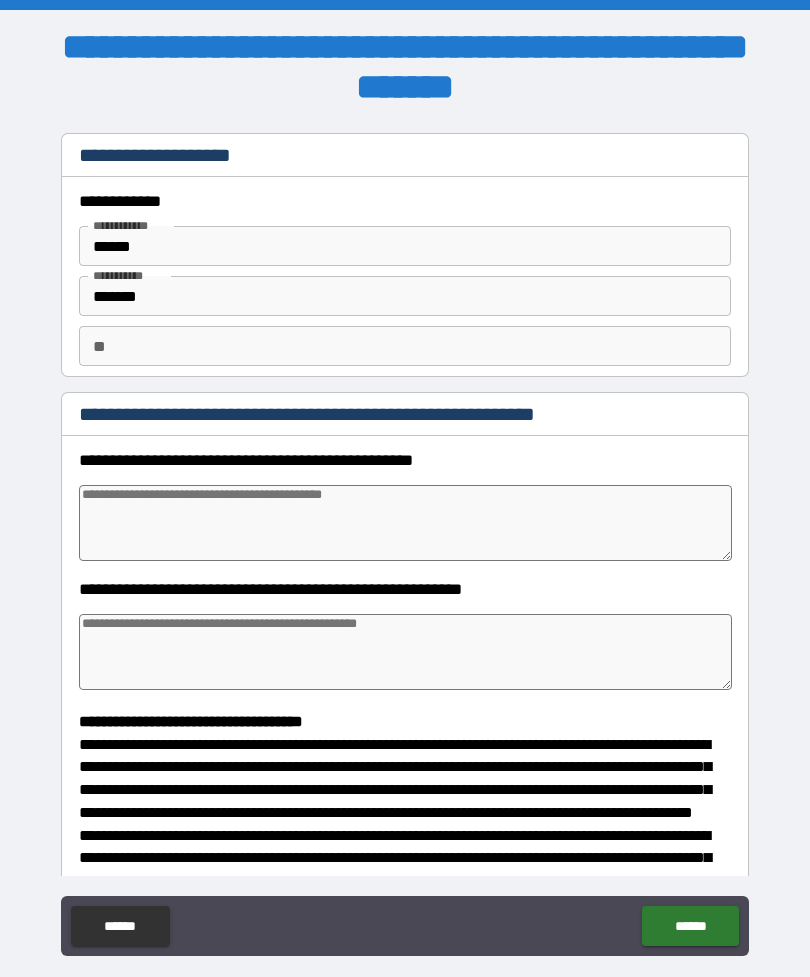 type on "*" 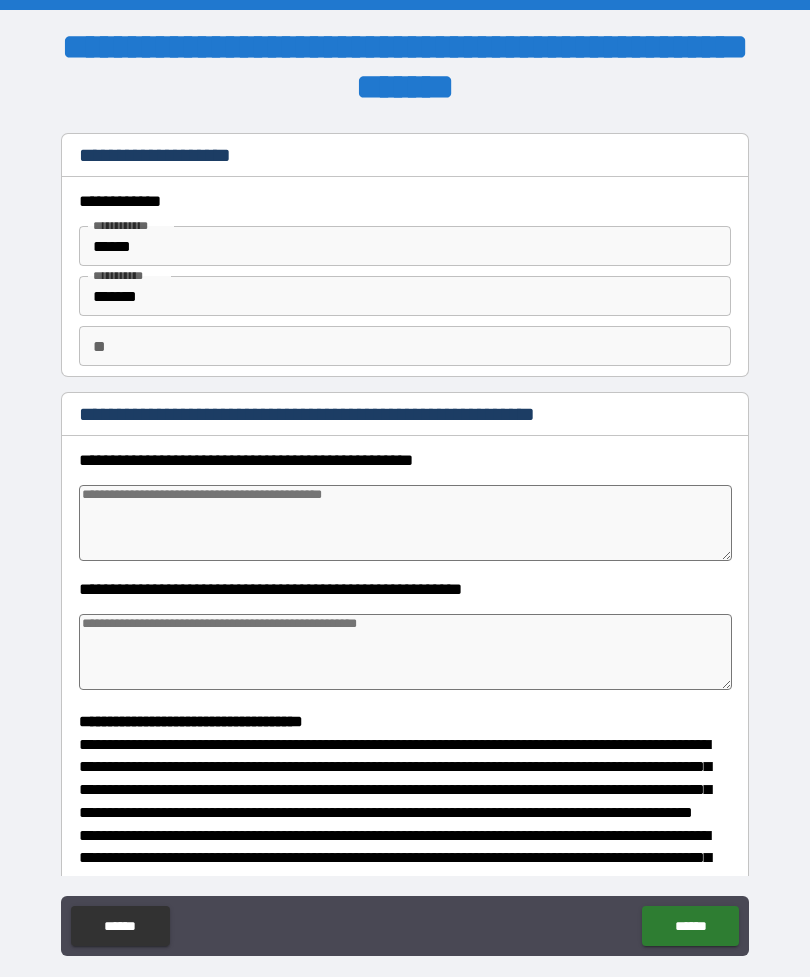 type on "*" 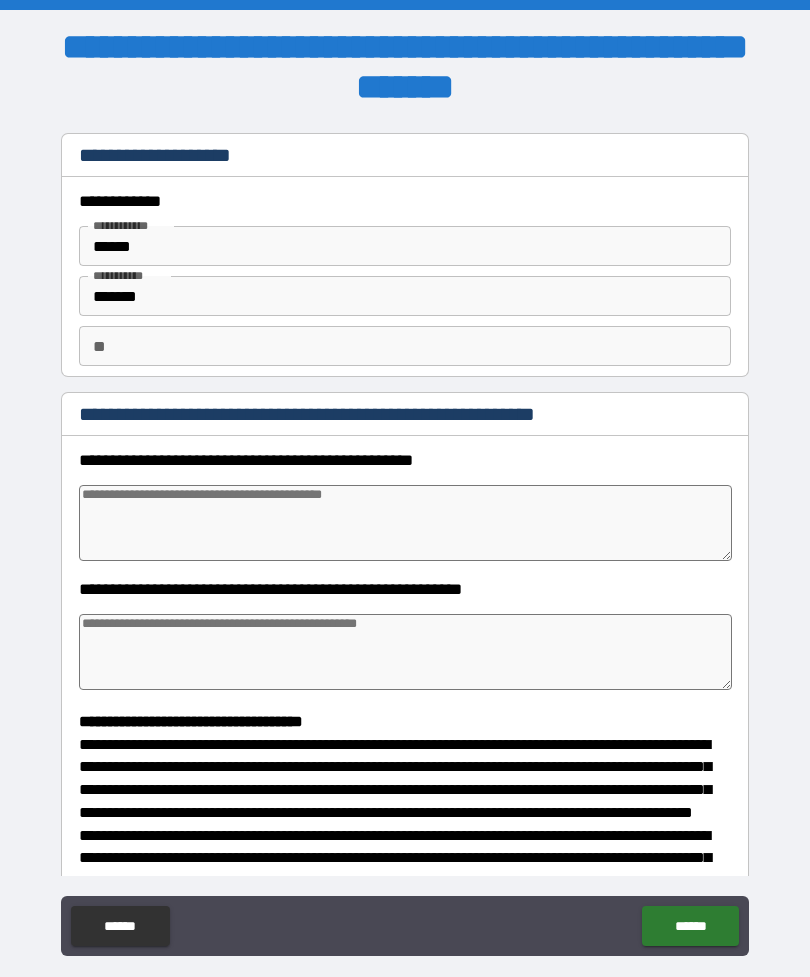 type on "*" 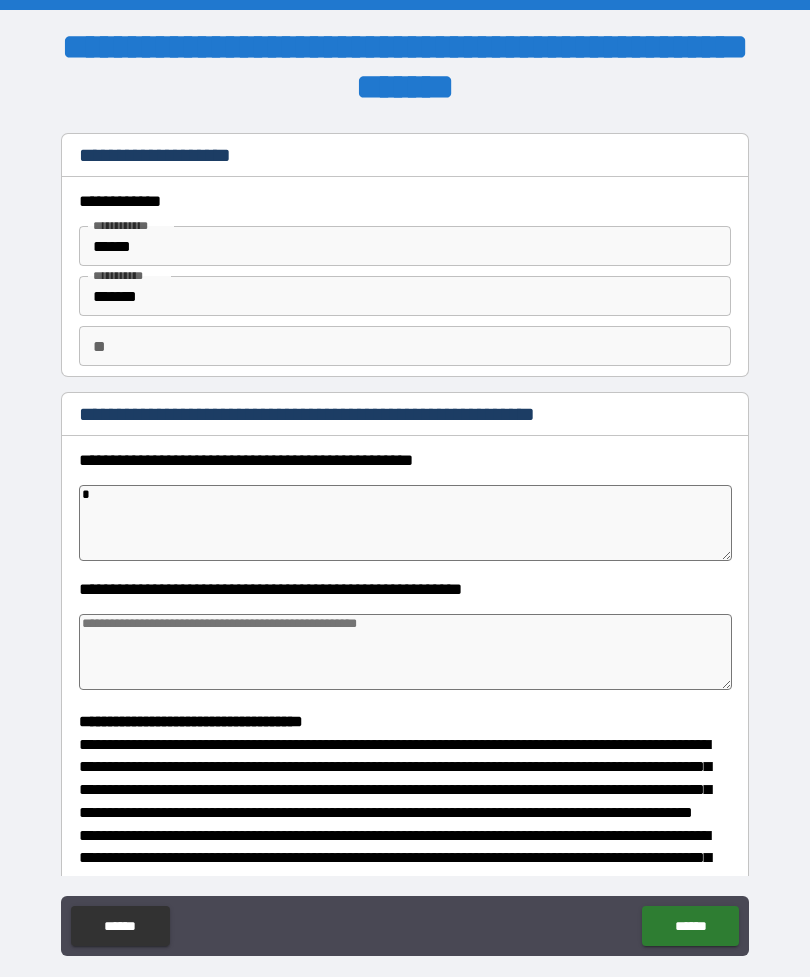 type on "*" 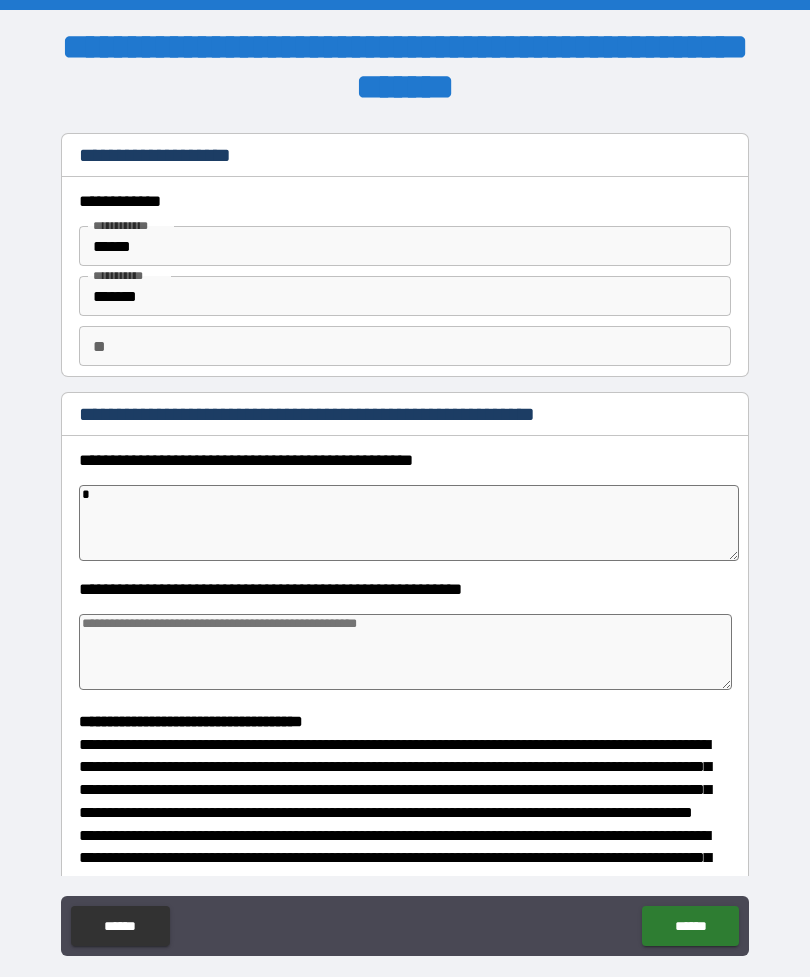 type on "**" 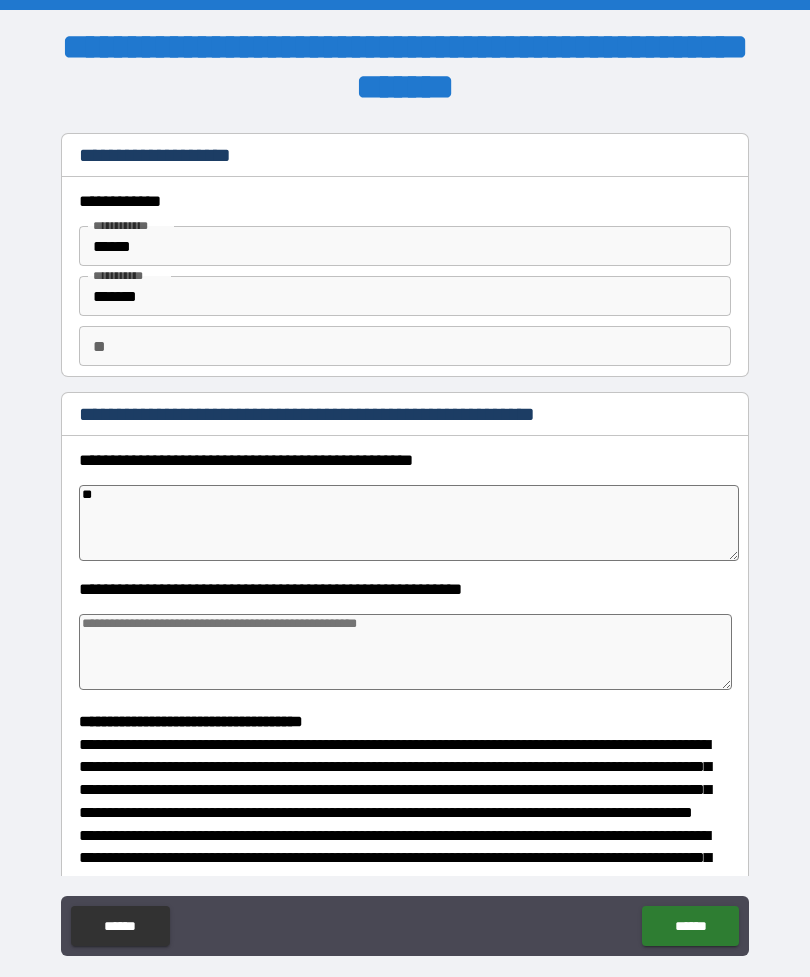 type on "*" 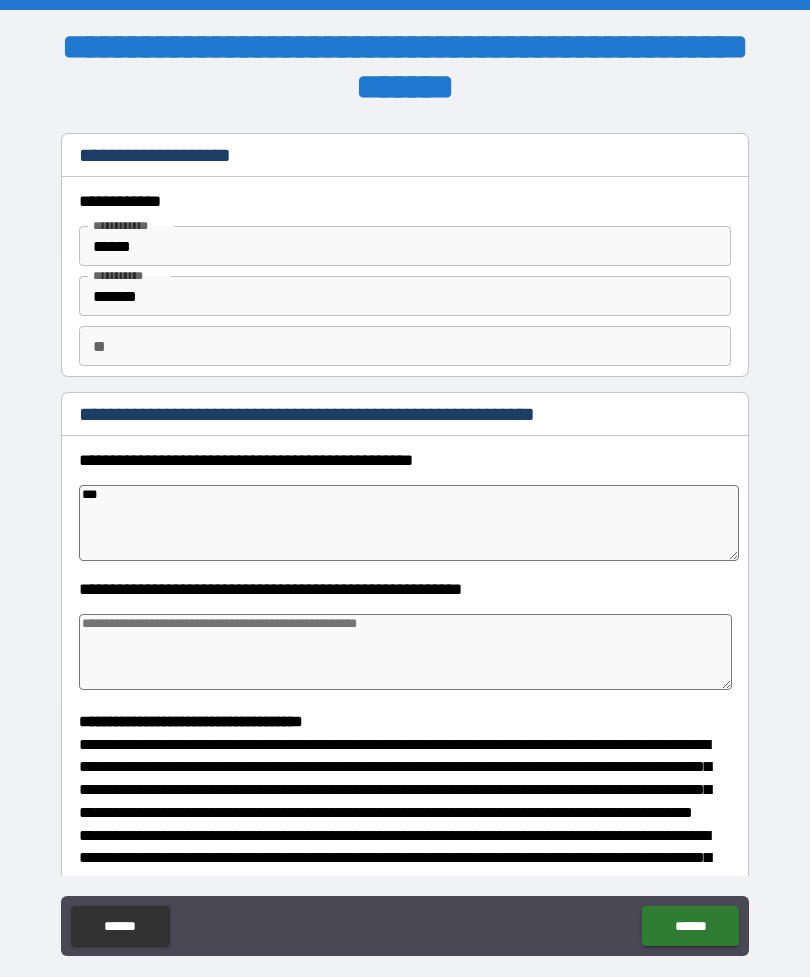 type on "*" 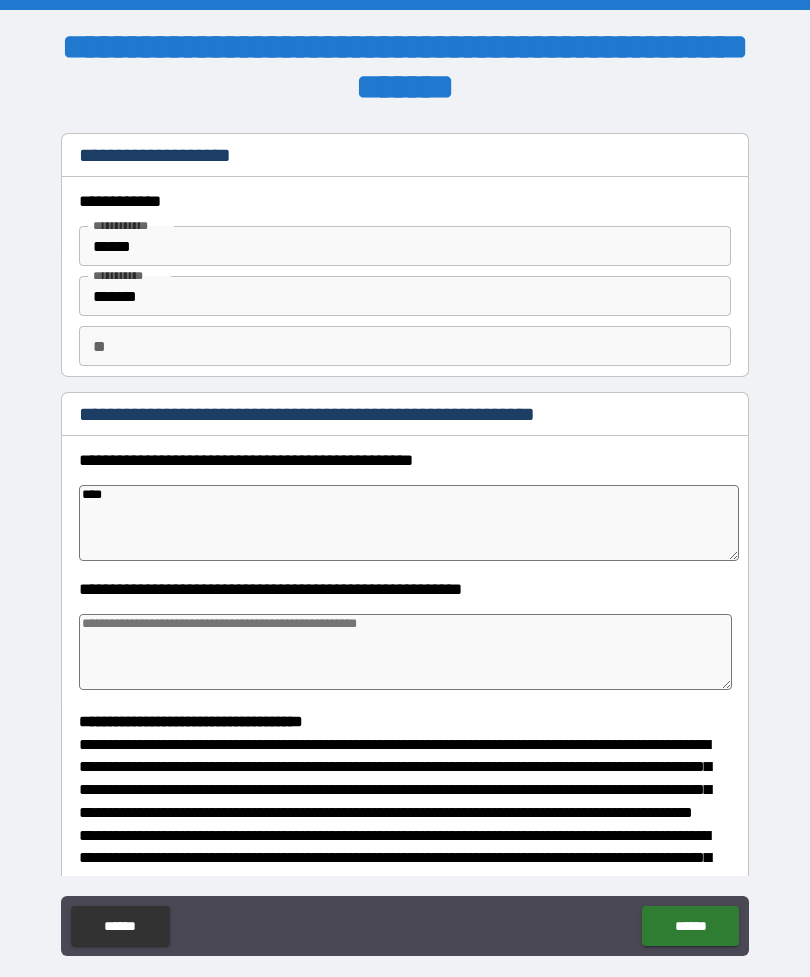 type on "*" 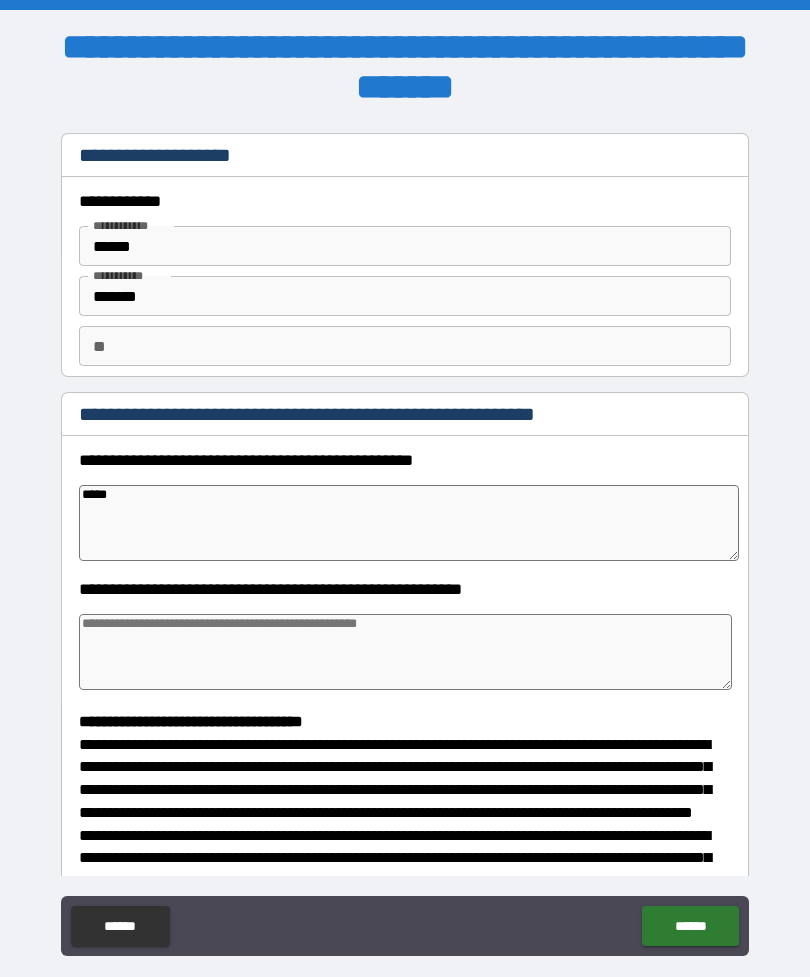 type on "*" 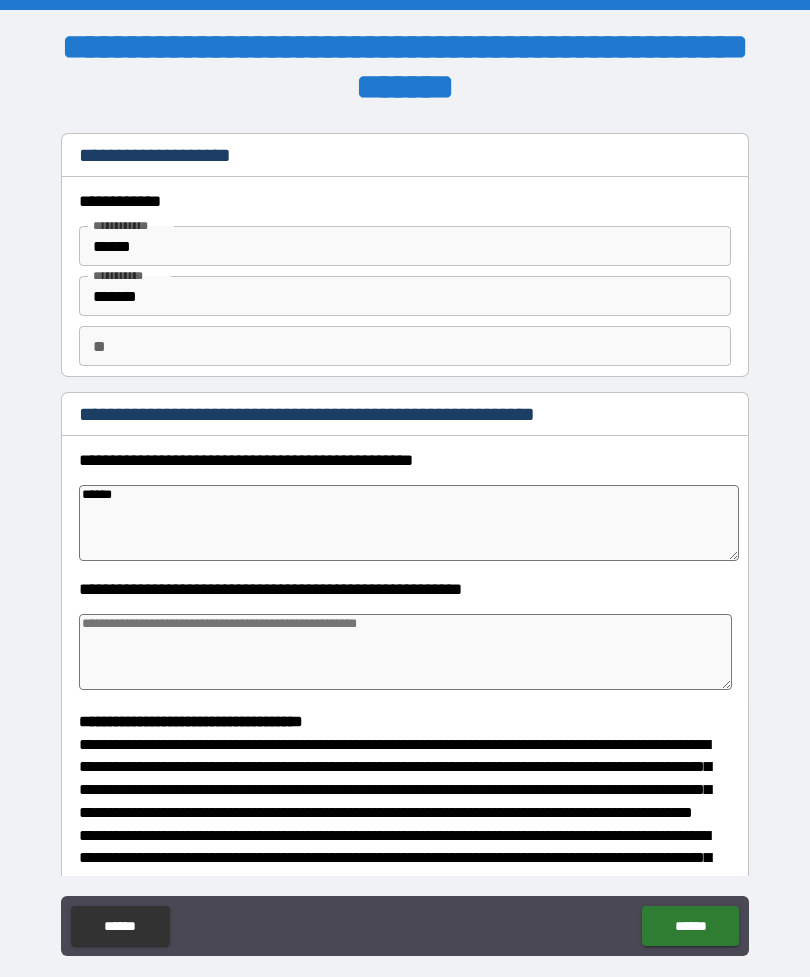 type on "*" 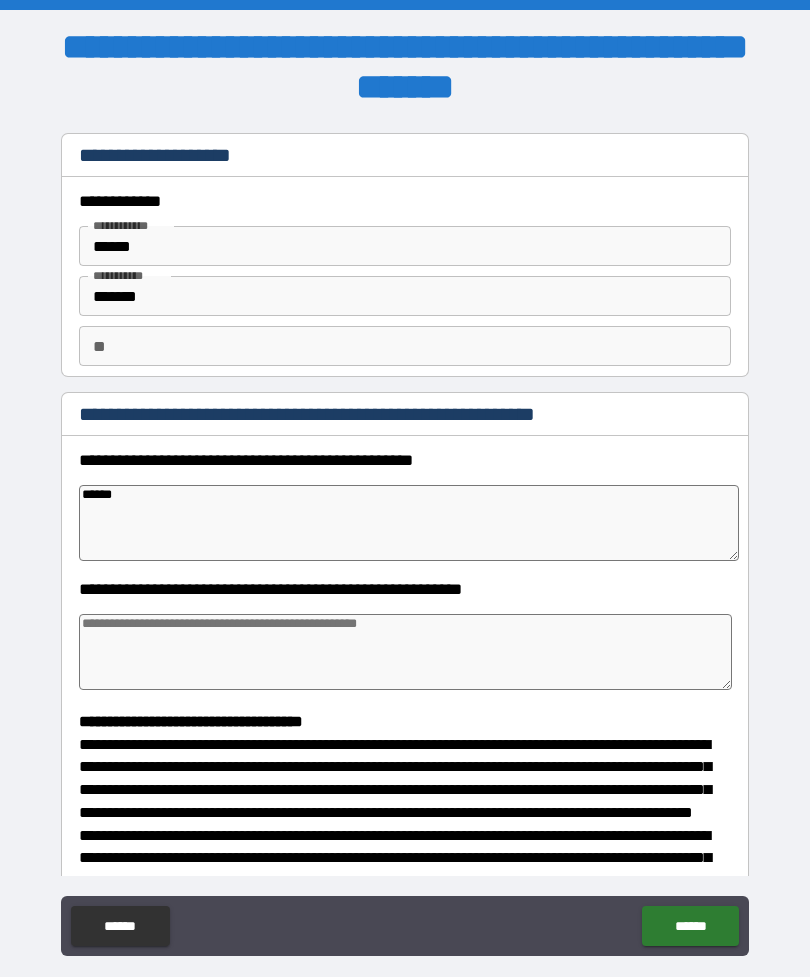 type on "*******" 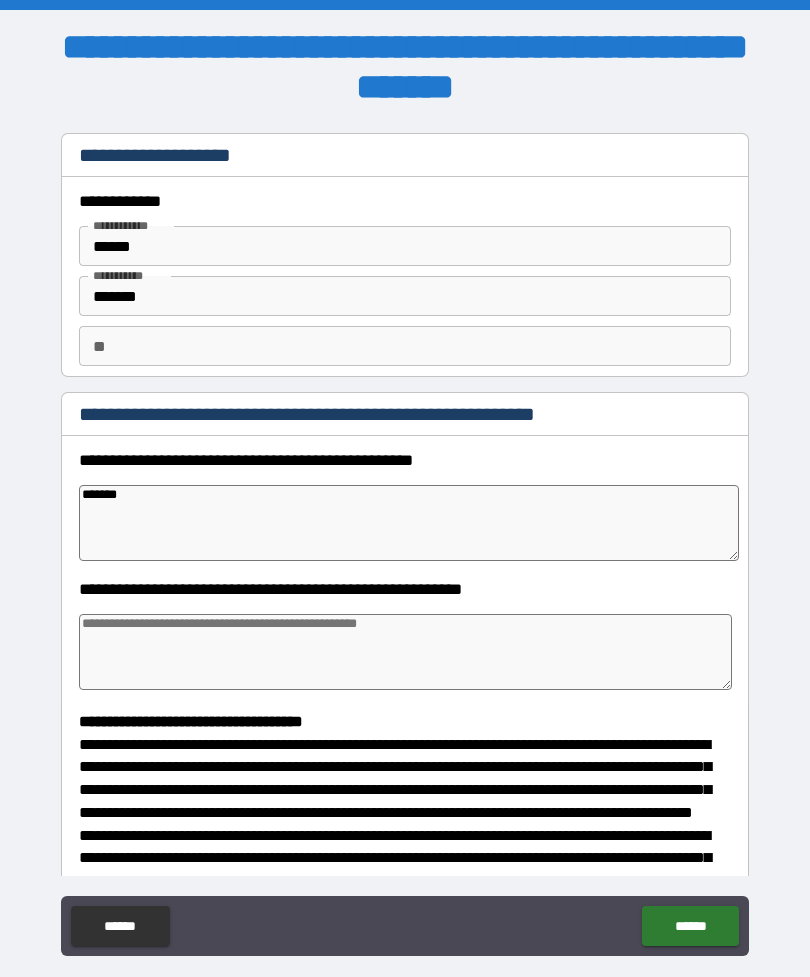type on "*" 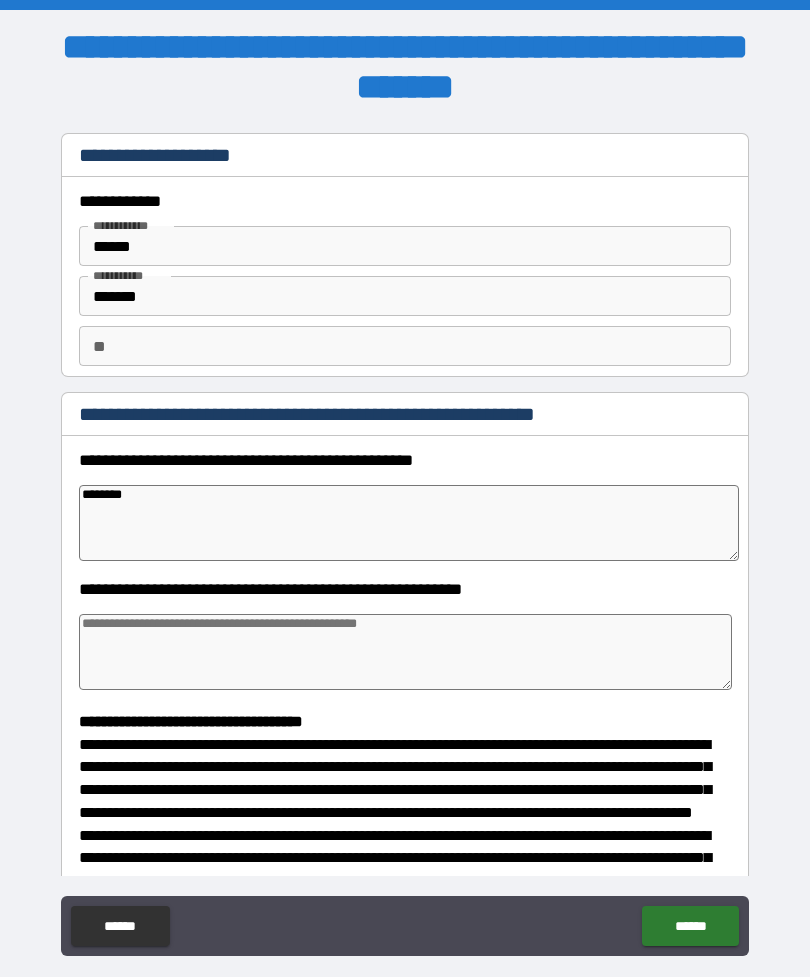 type on "*" 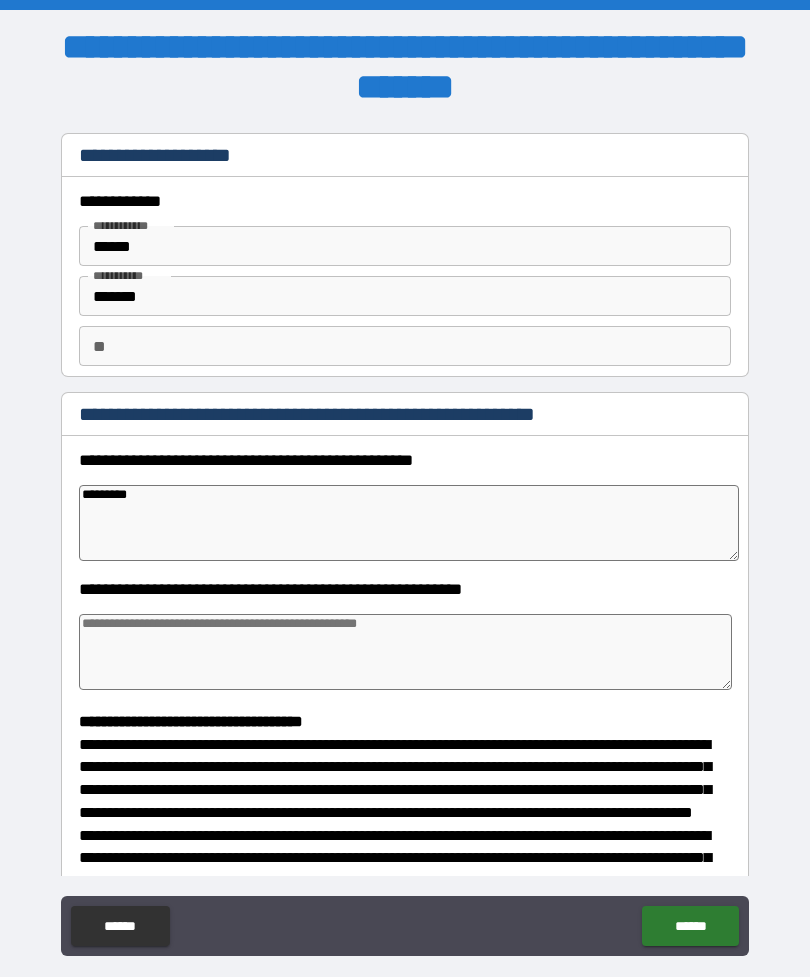 type on "*" 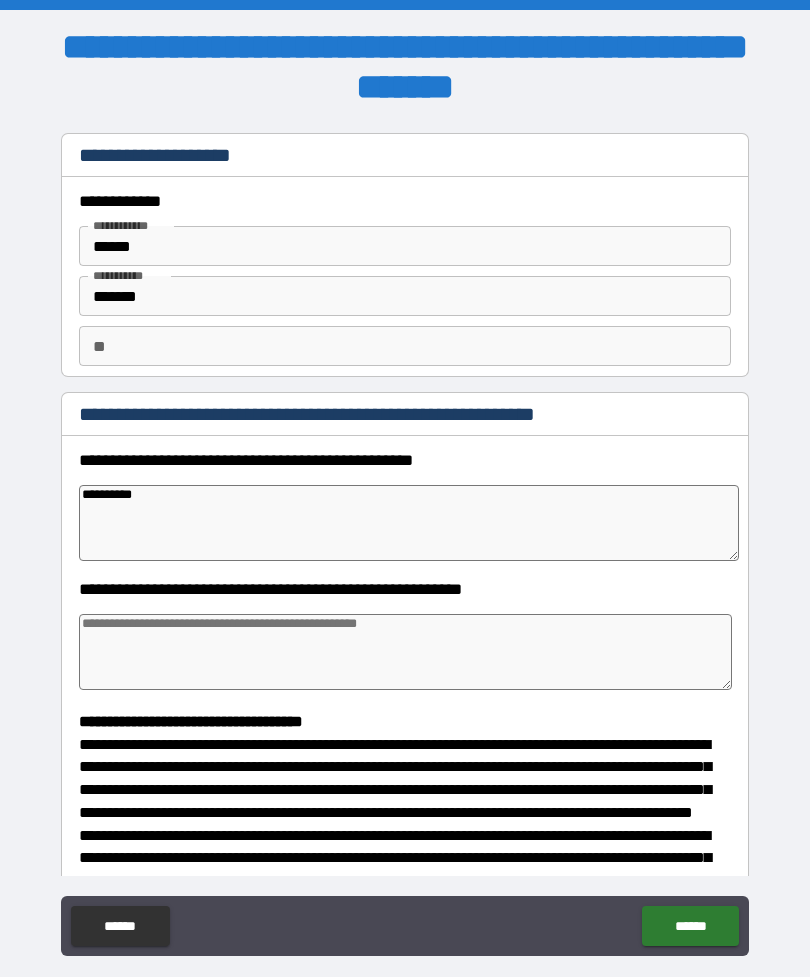 type on "*" 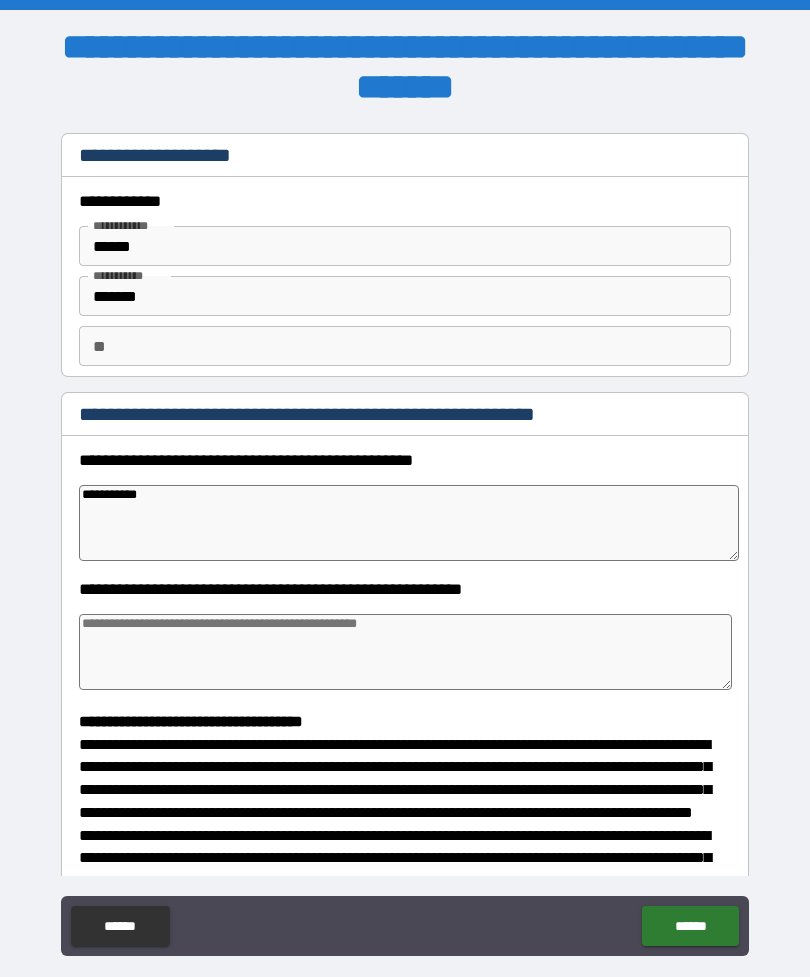 type on "*" 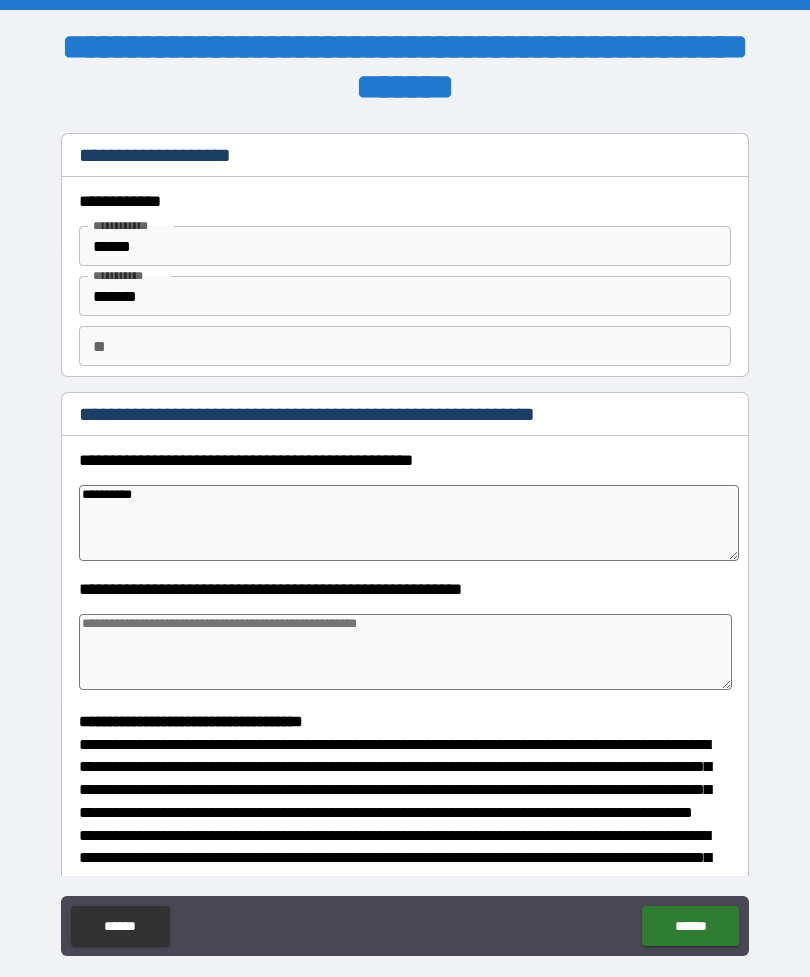 type on "*" 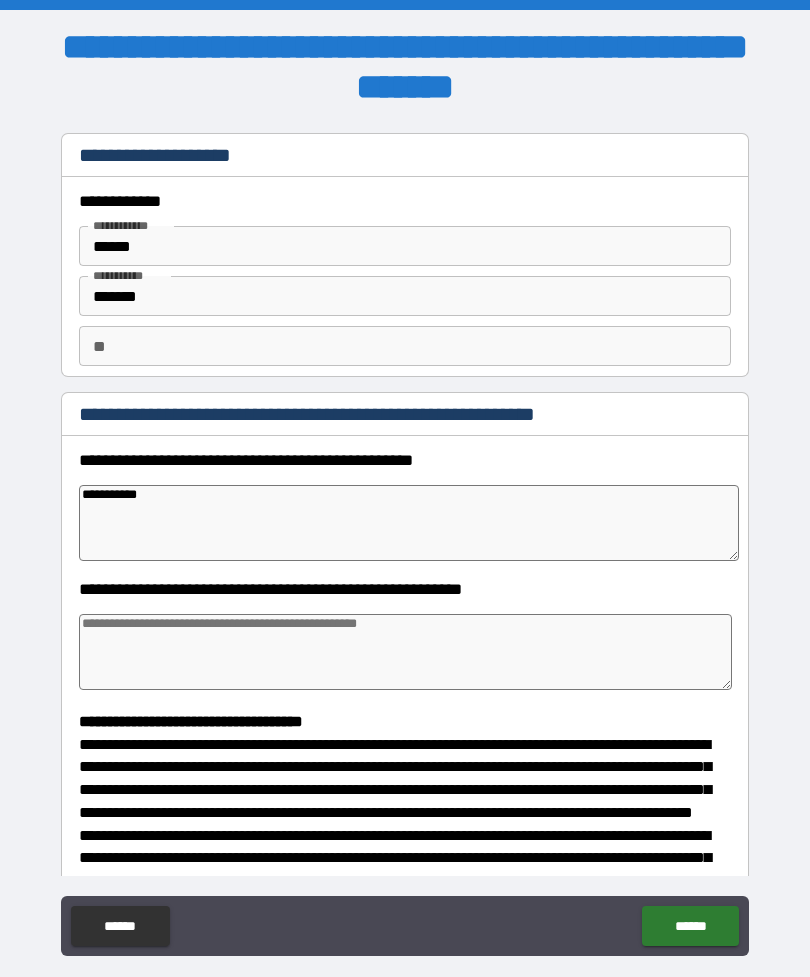 type on "*" 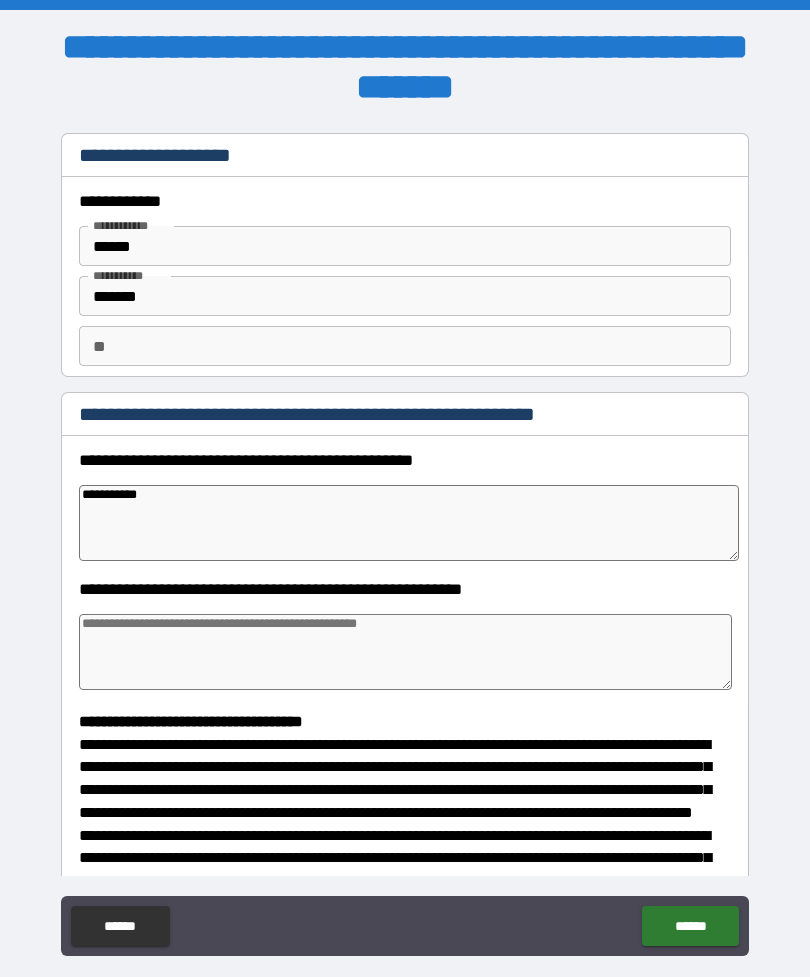 type on "**********" 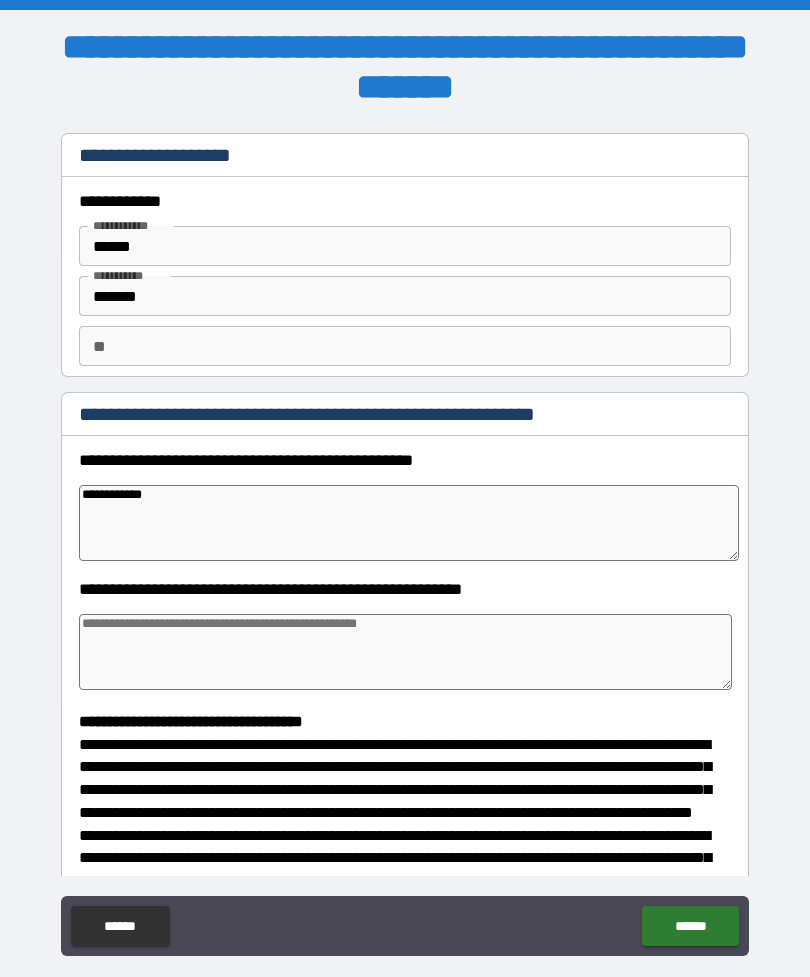 type on "*" 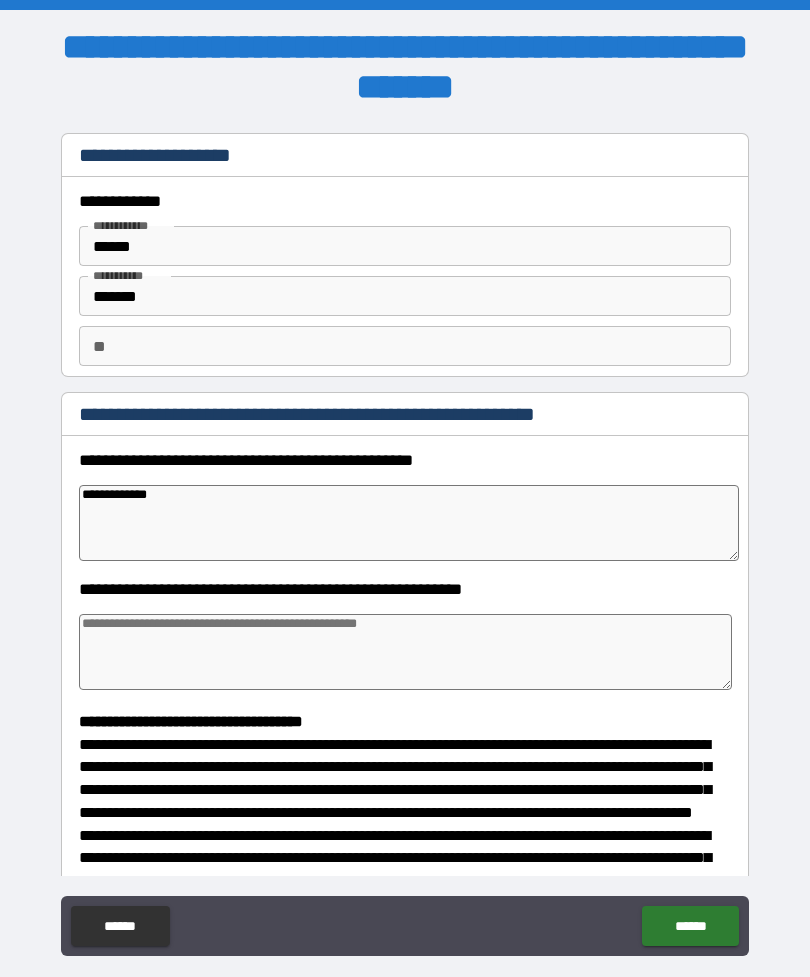 type on "*" 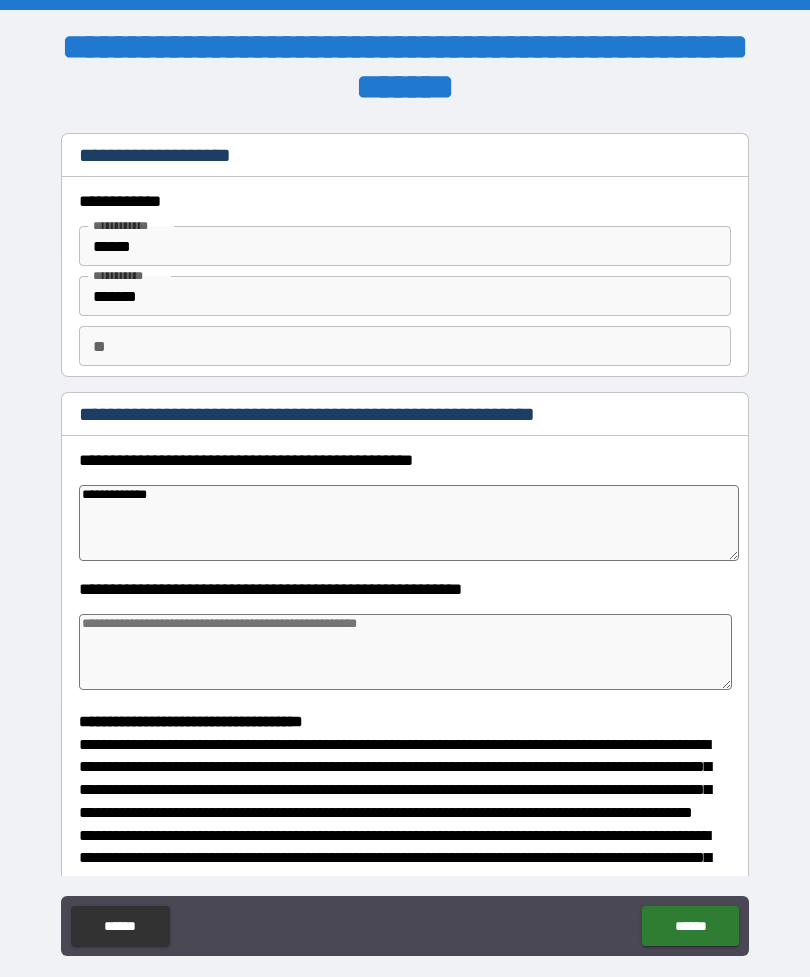 type on "**********" 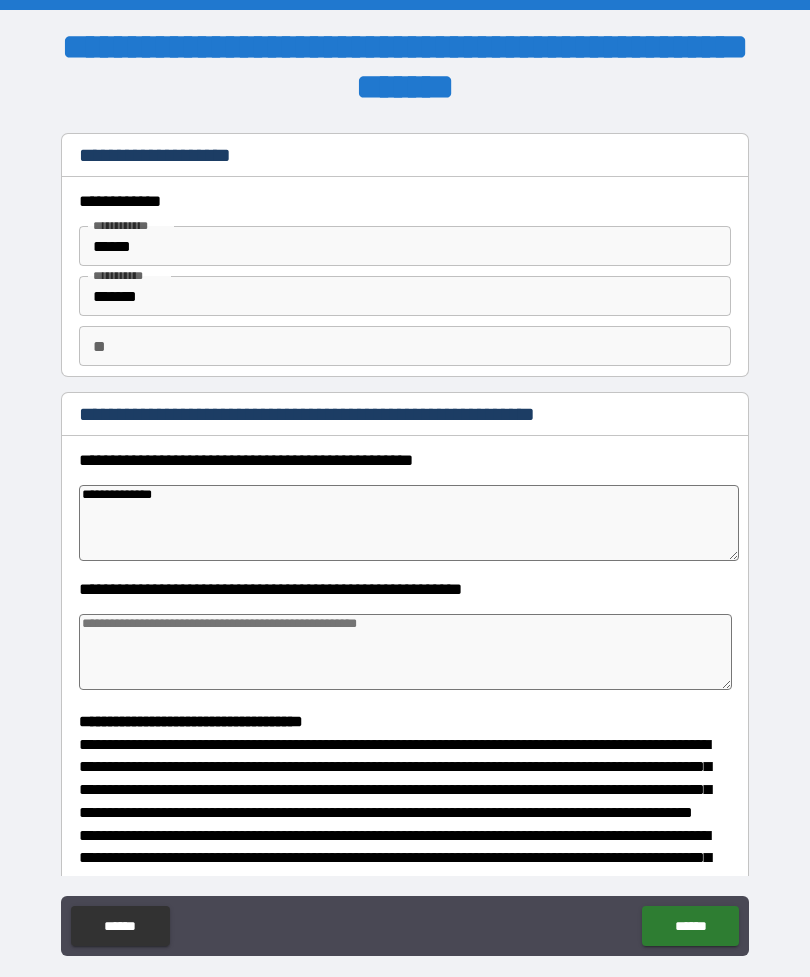 type on "*" 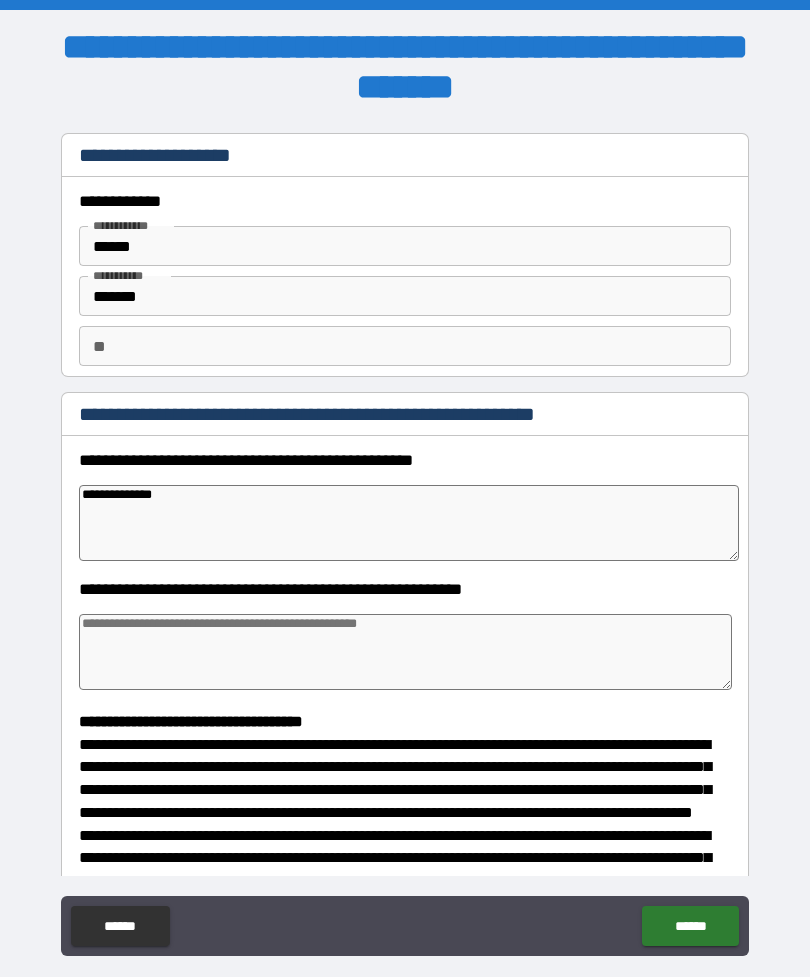 type on "**********" 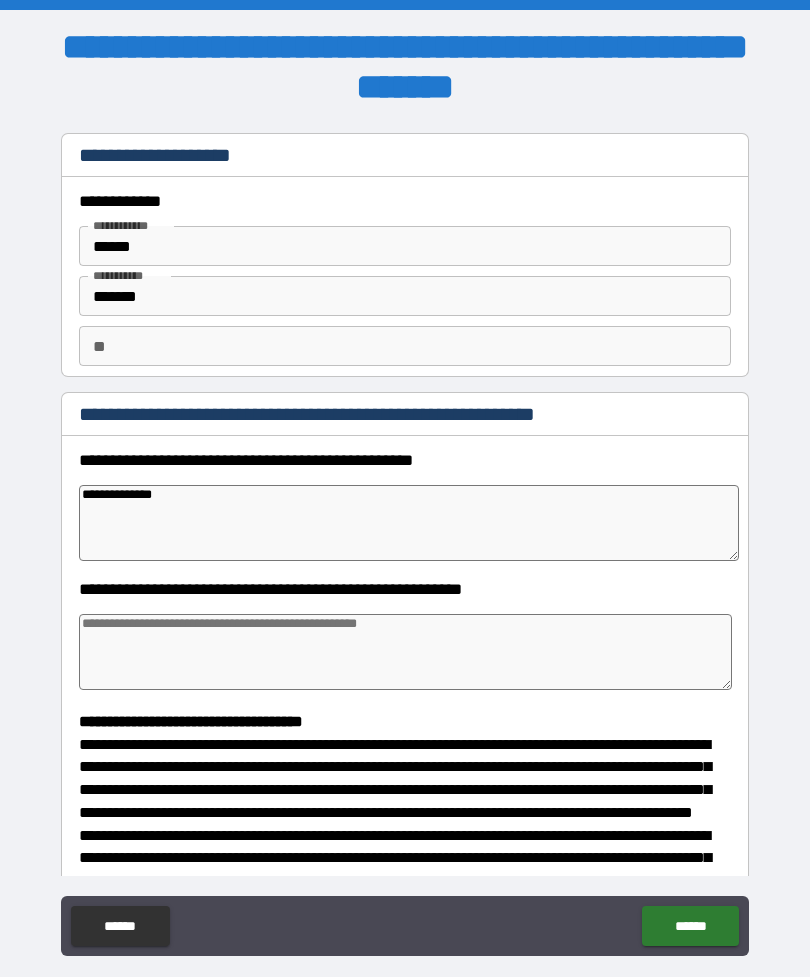 type on "*" 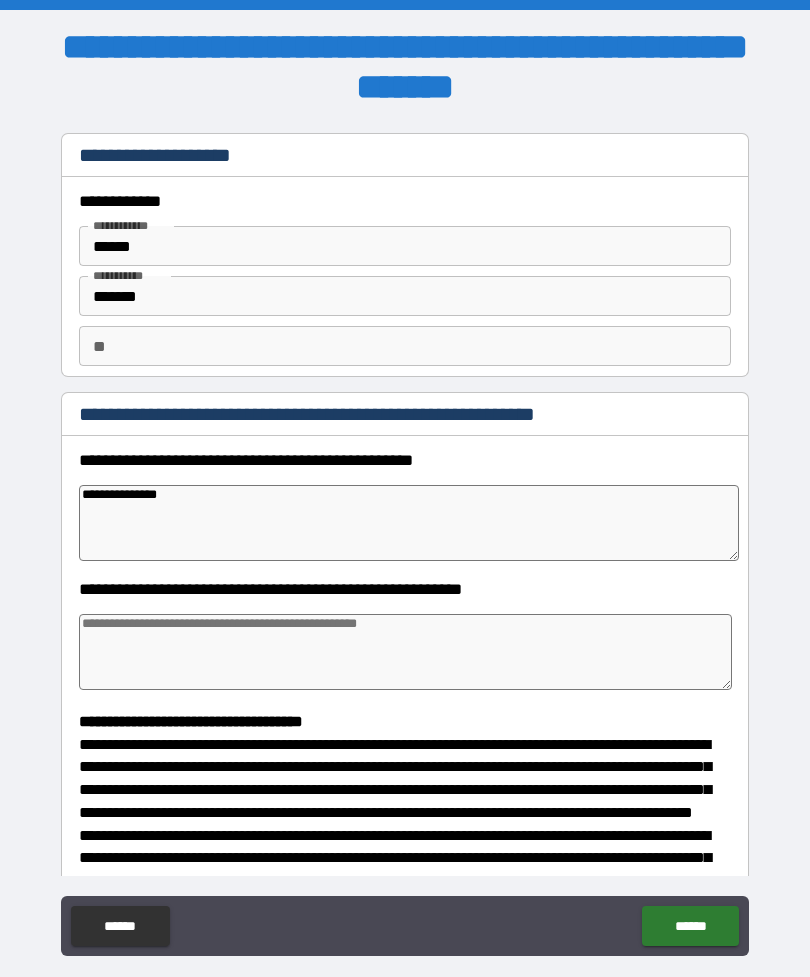 type on "*" 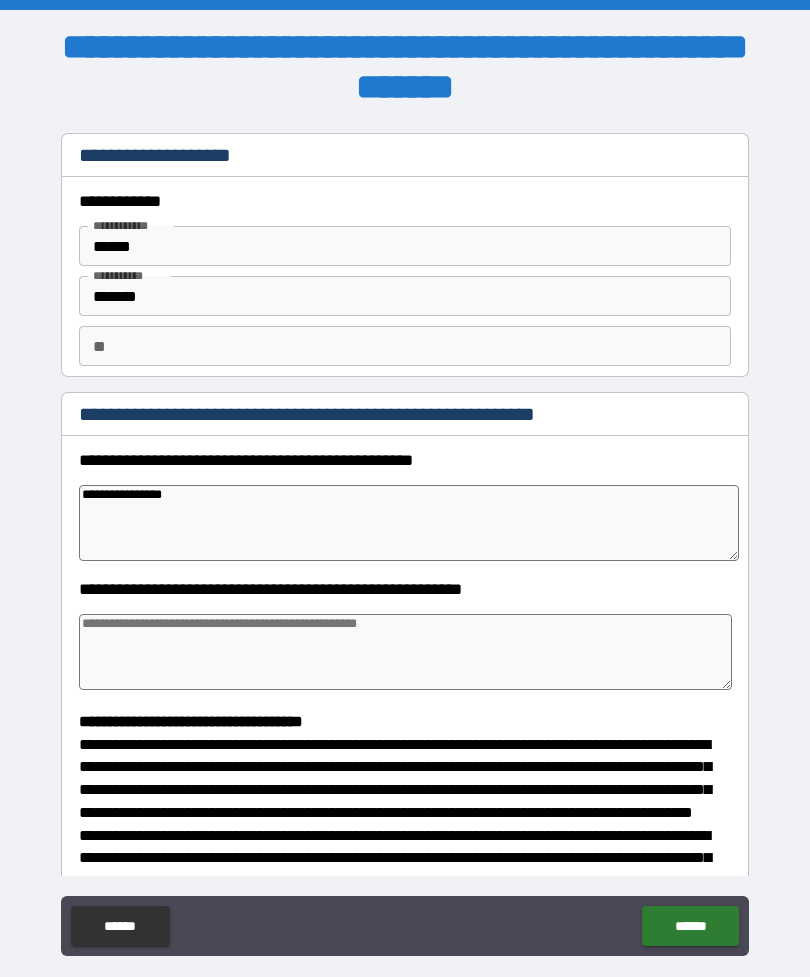 type on "*" 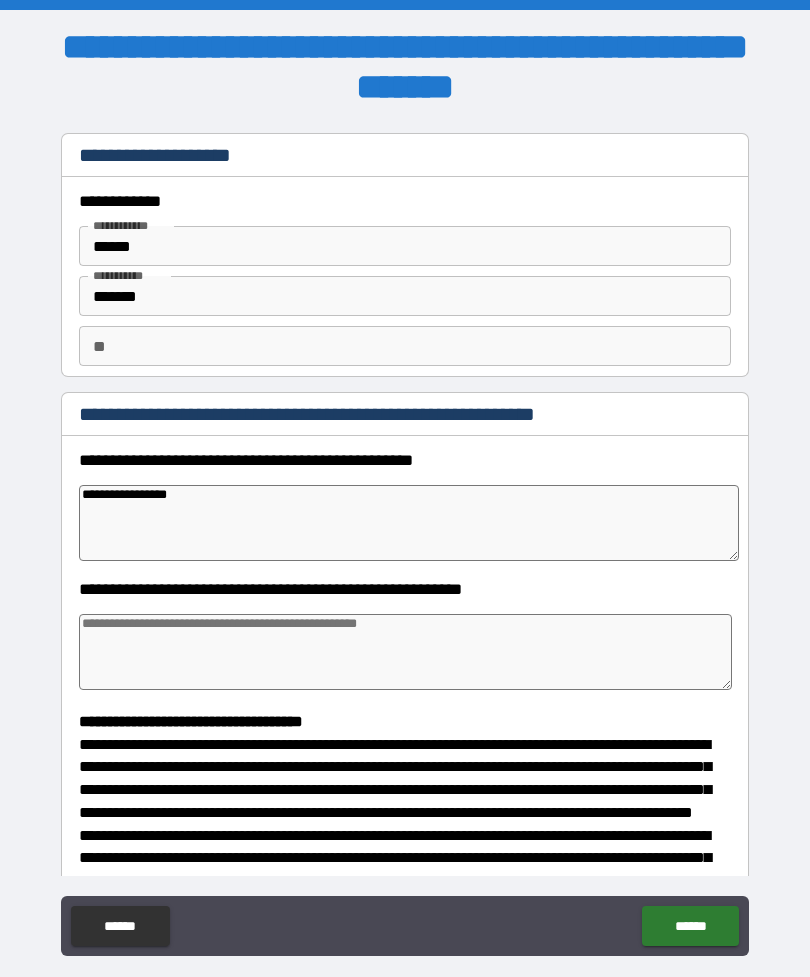 type on "*" 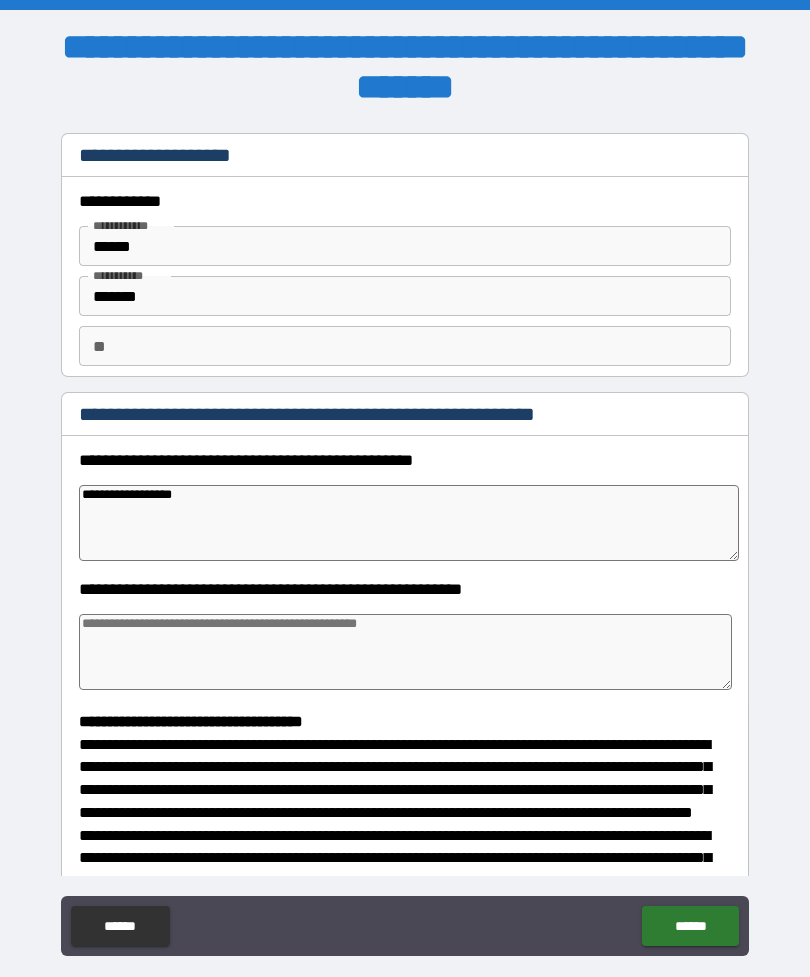 type on "*" 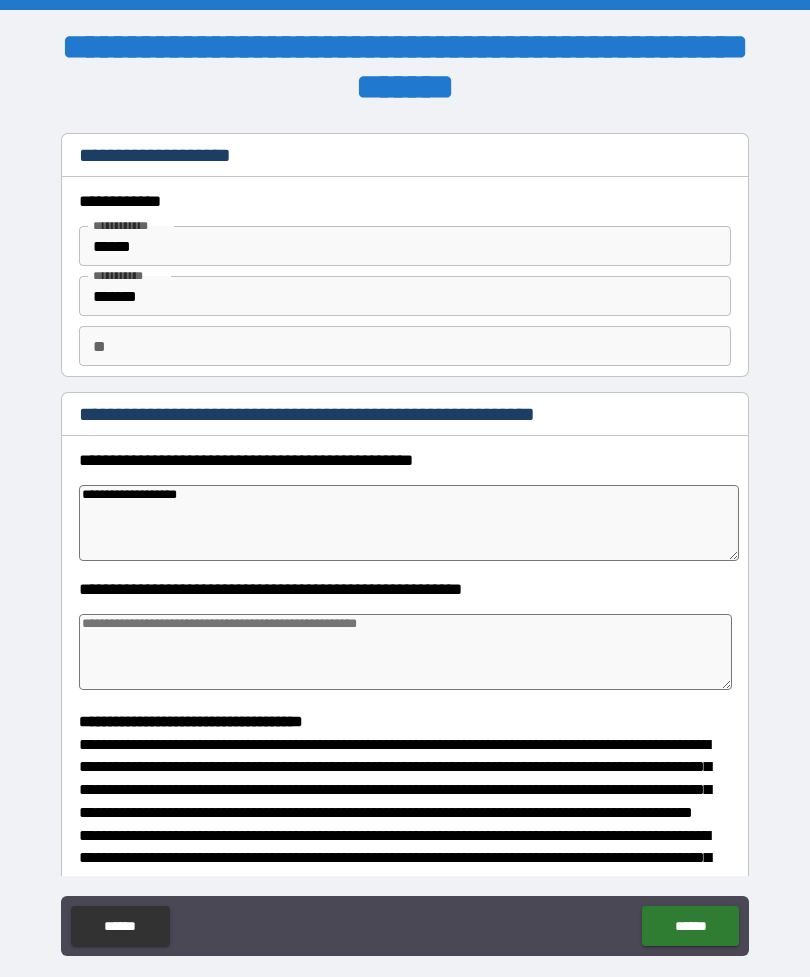 type on "*" 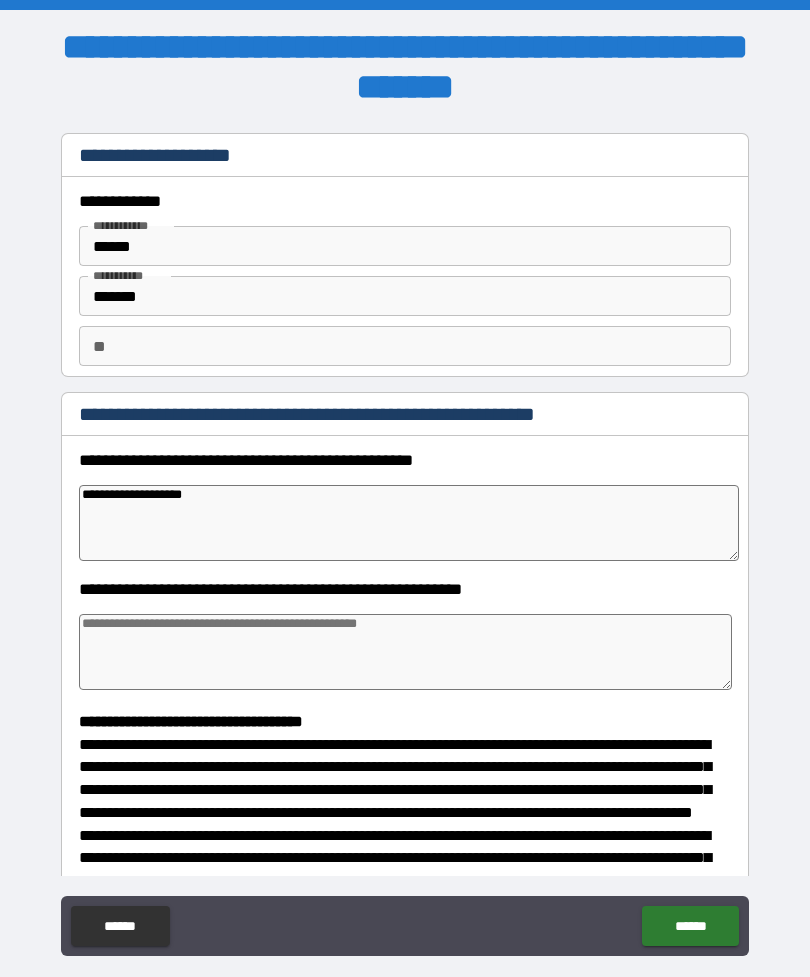 type on "*" 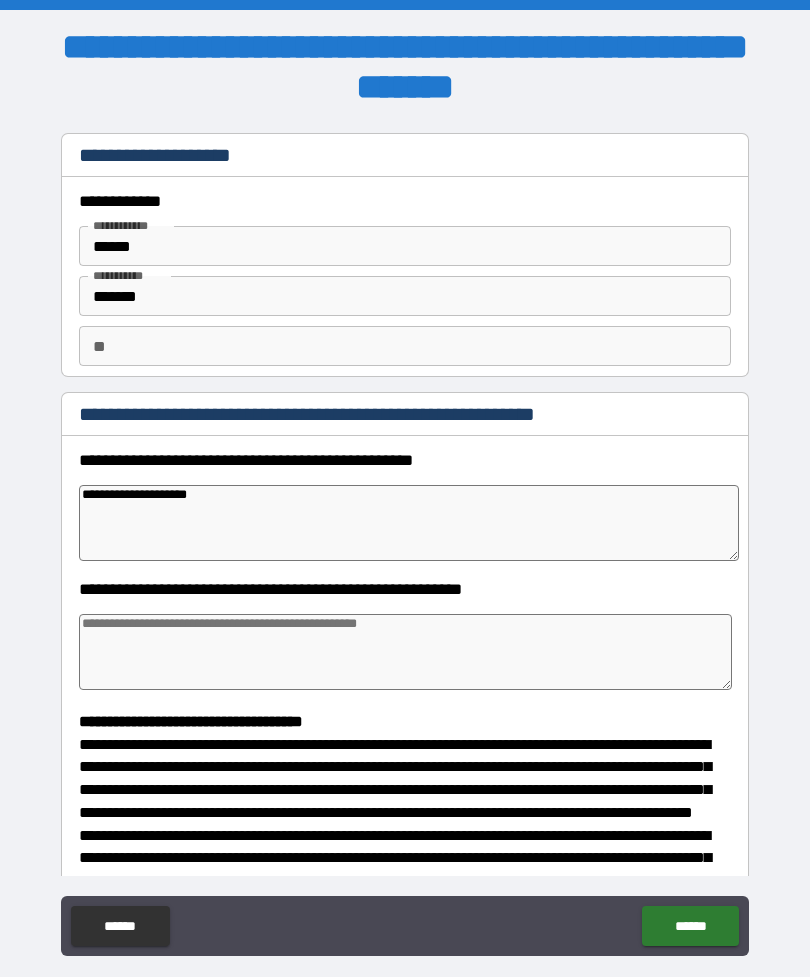 type on "*" 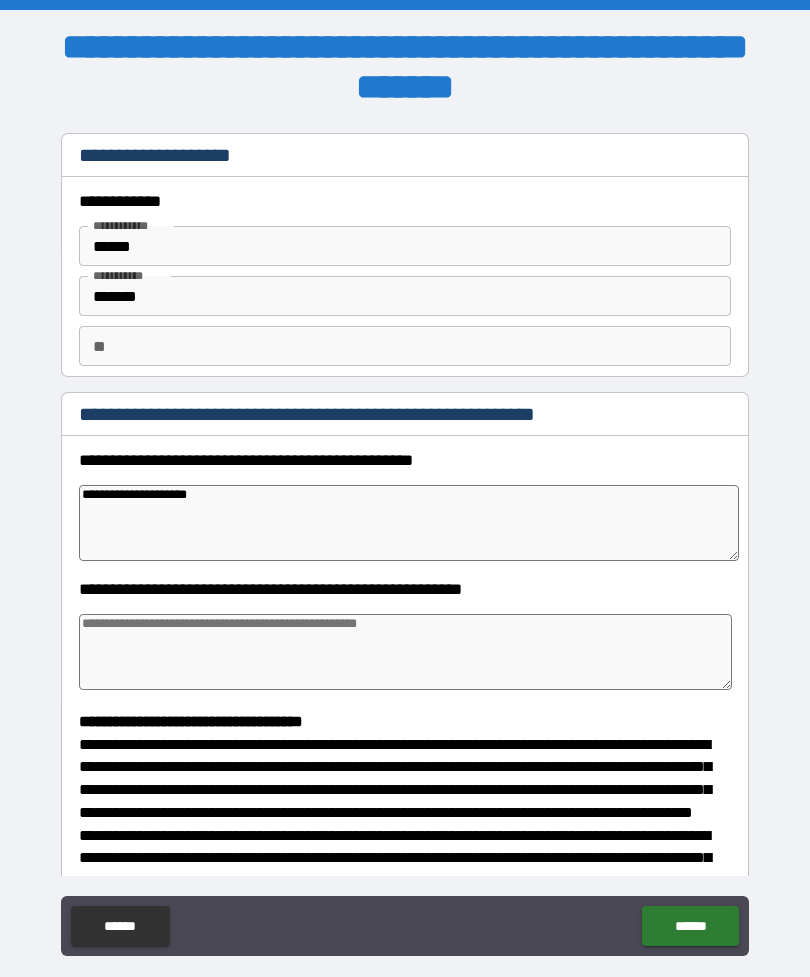 type on "**********" 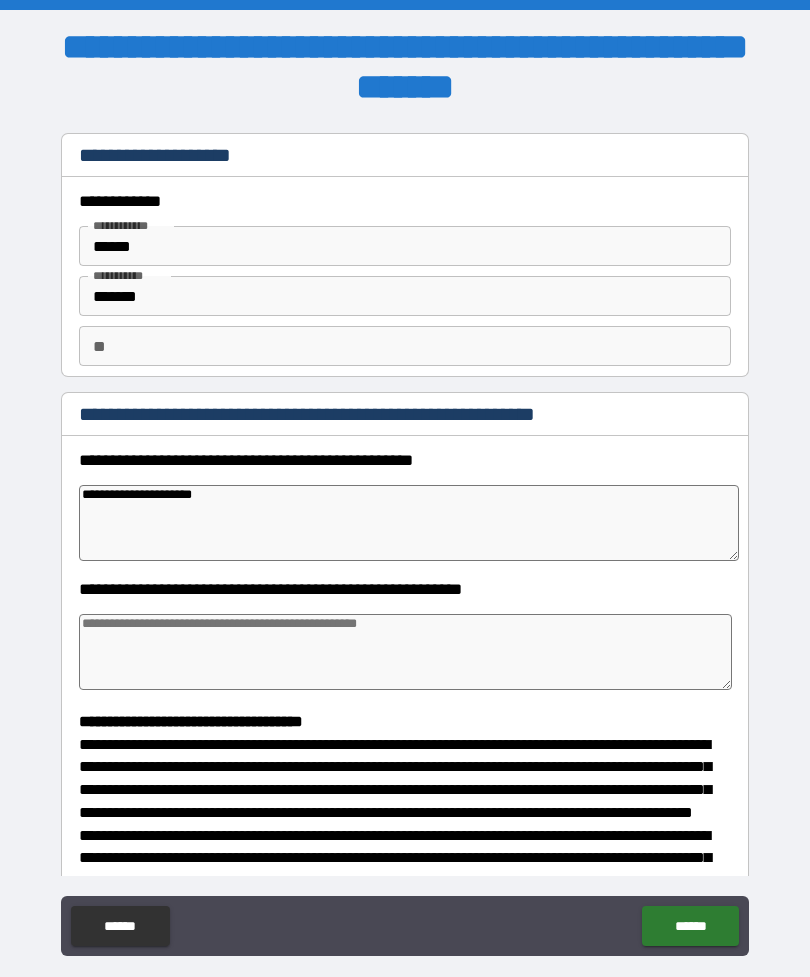 type on "*" 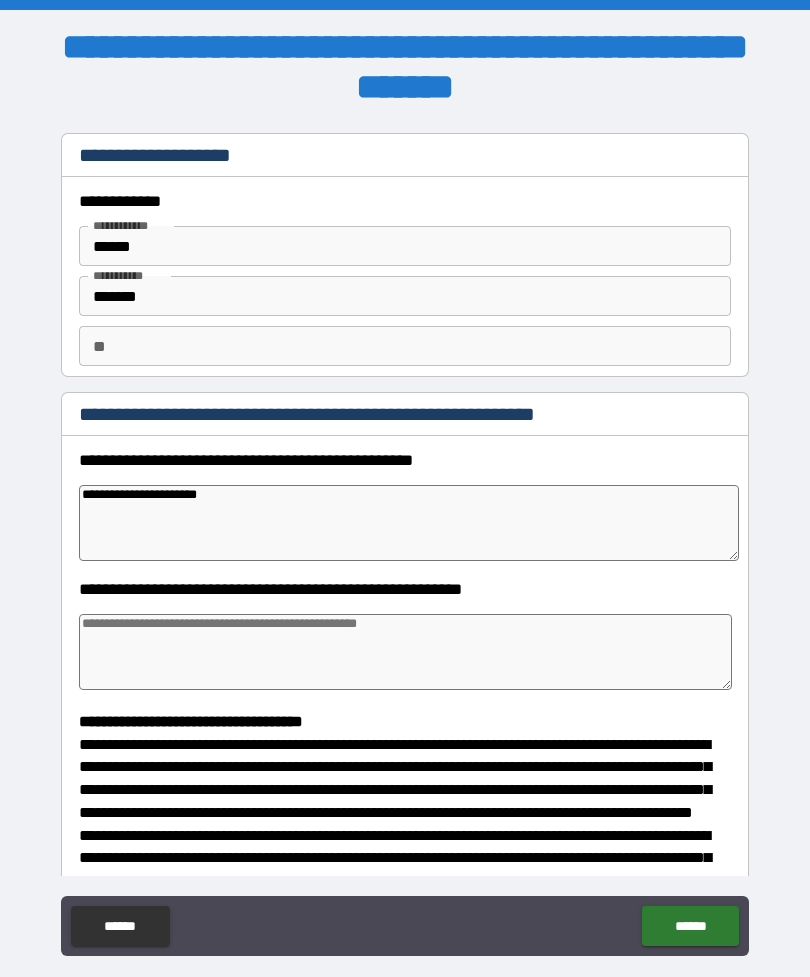 type on "*" 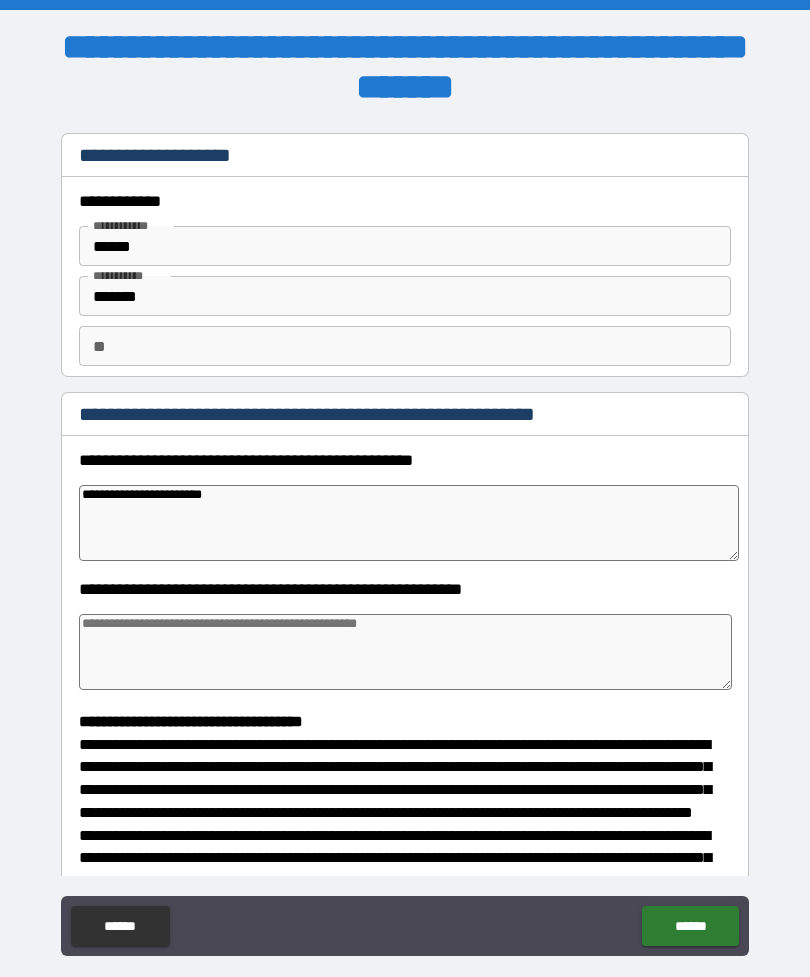 type on "*" 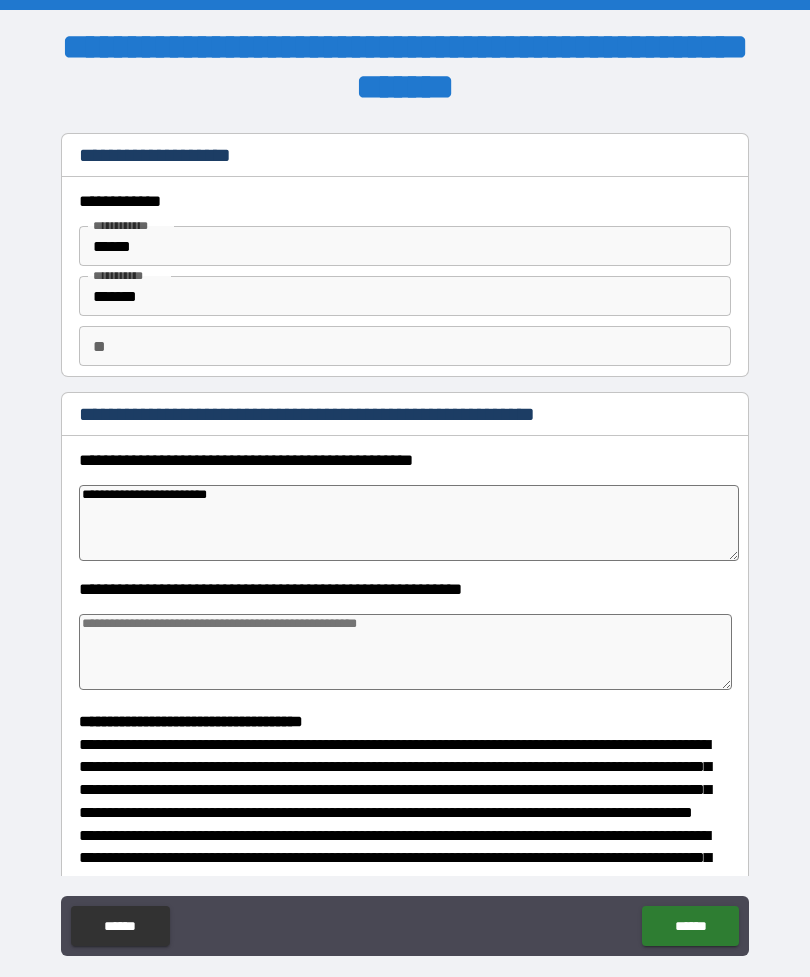 type on "*" 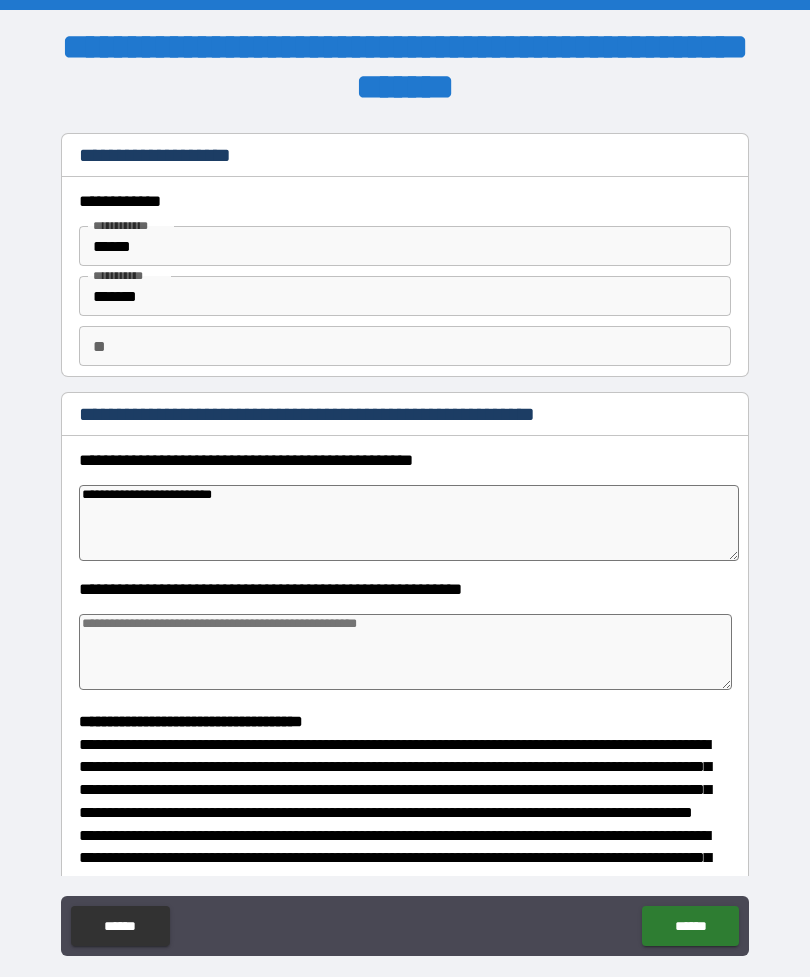 type on "*" 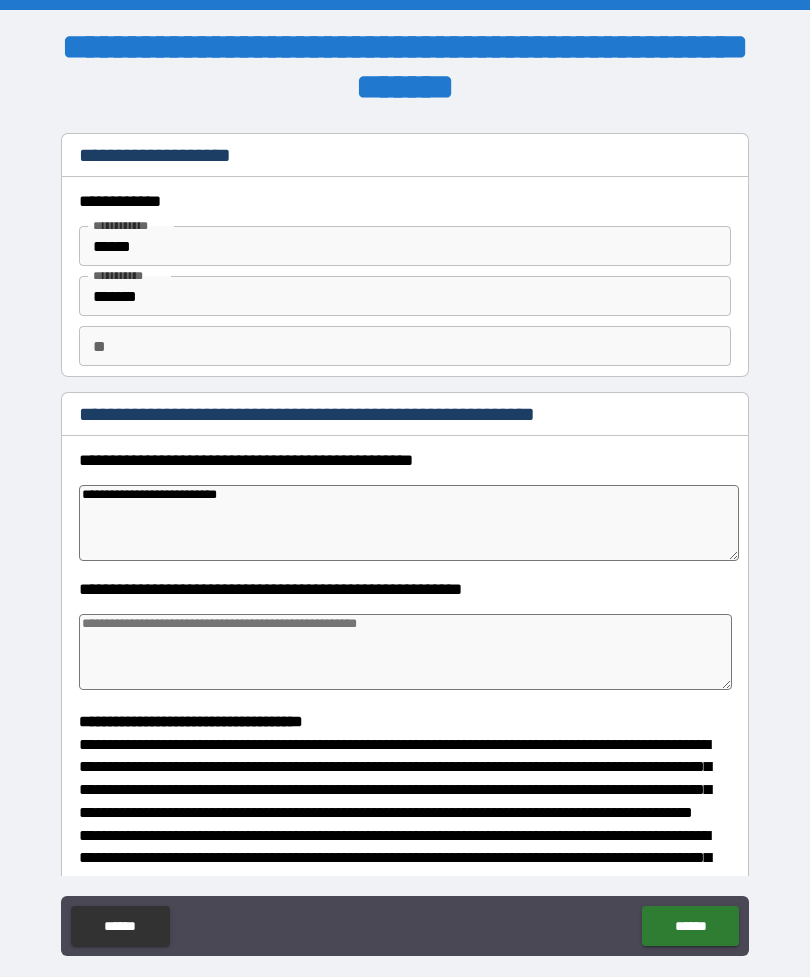 type on "*" 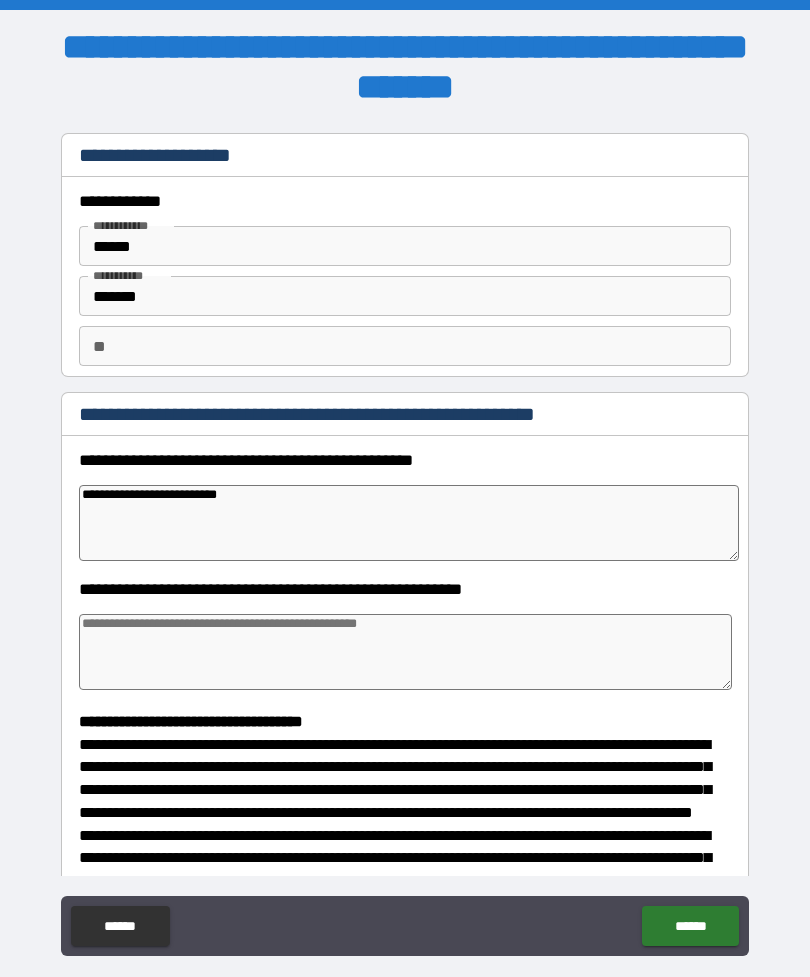 type on "**********" 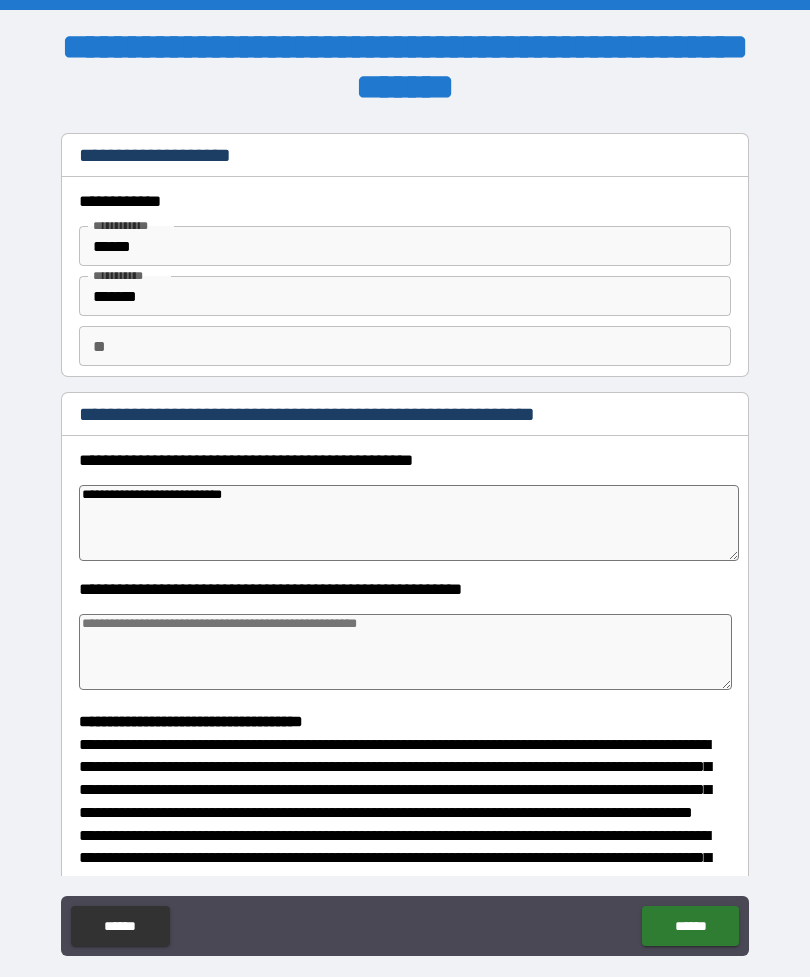 type on "*" 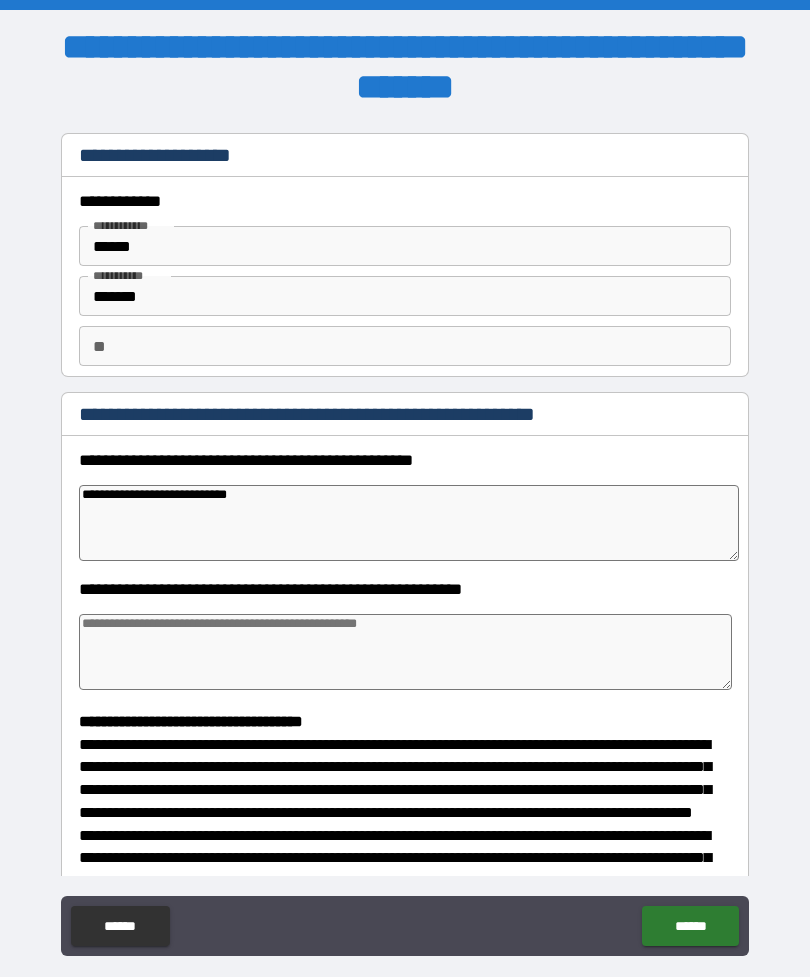 type on "*" 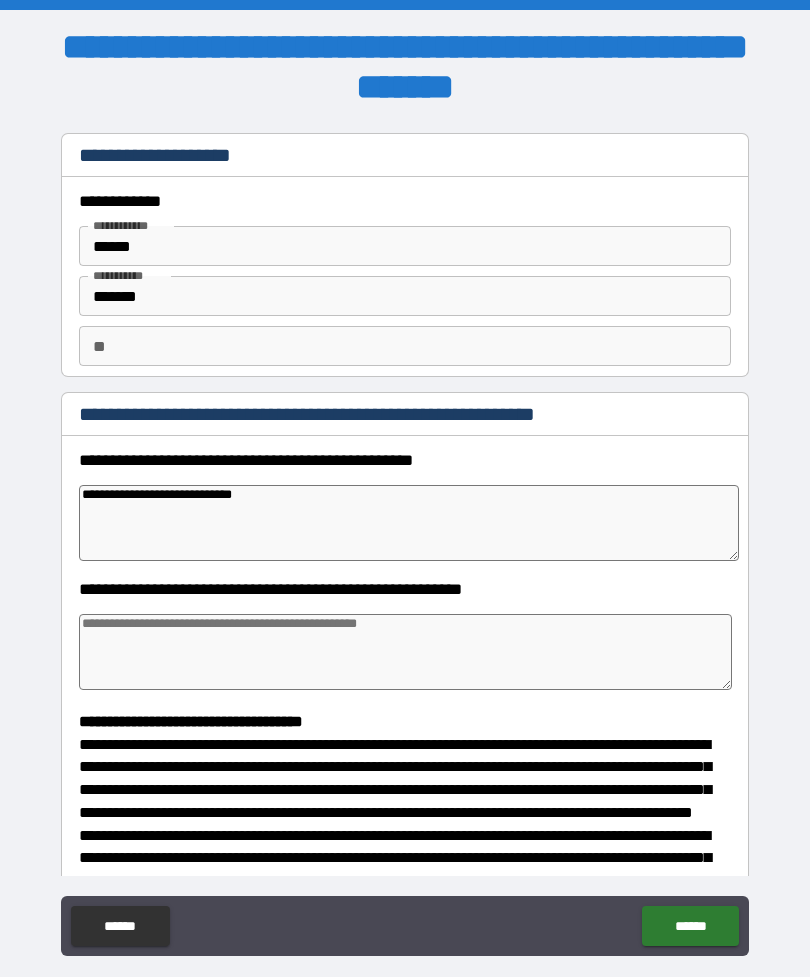type on "*" 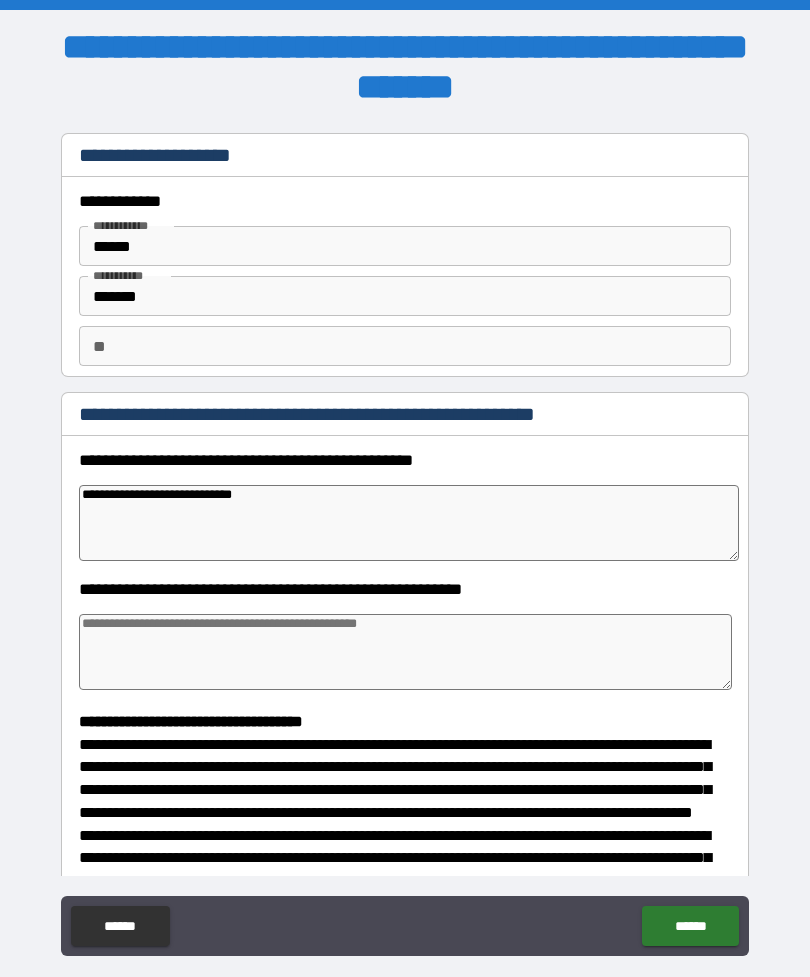 type on "**********" 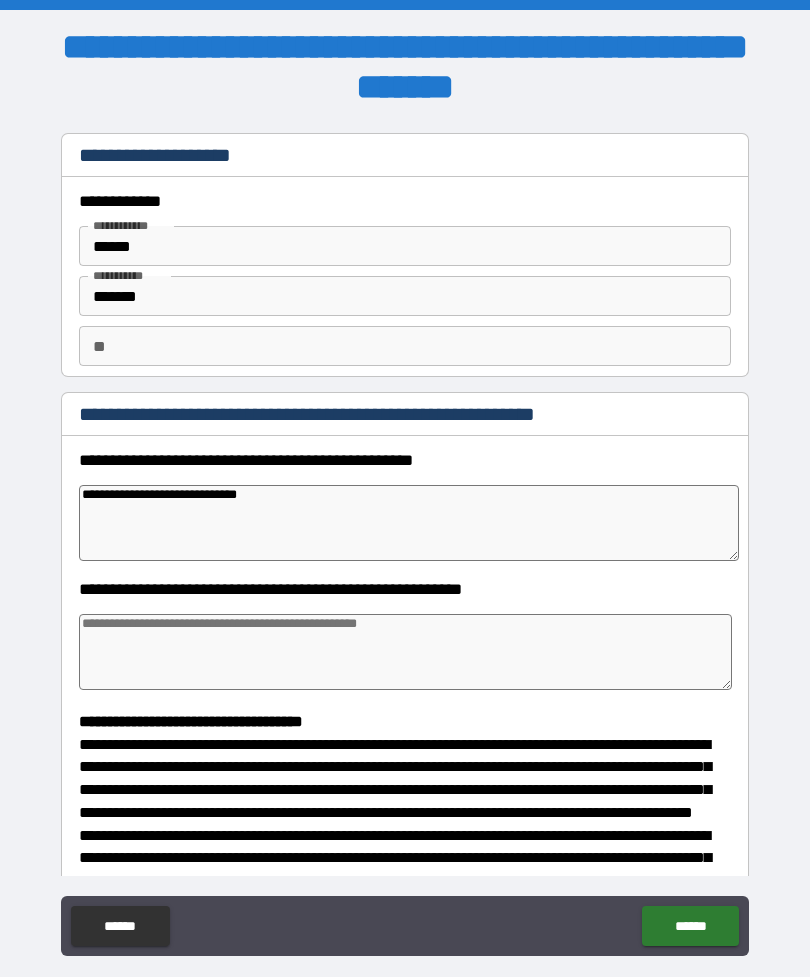 type on "*" 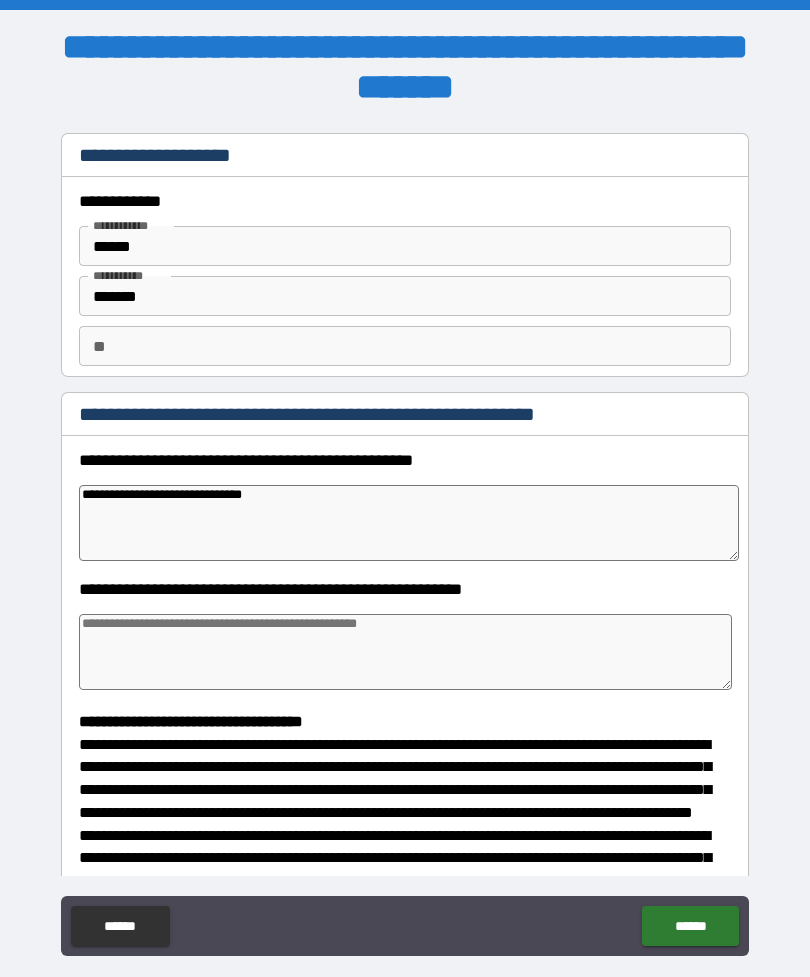 type on "*" 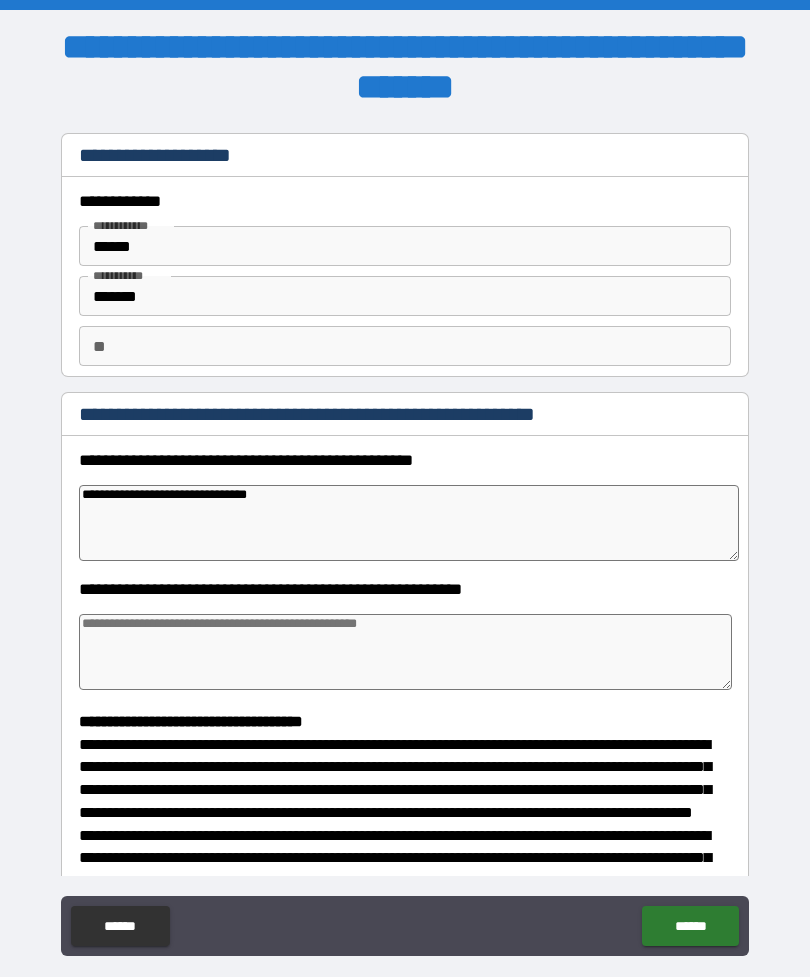 type on "*" 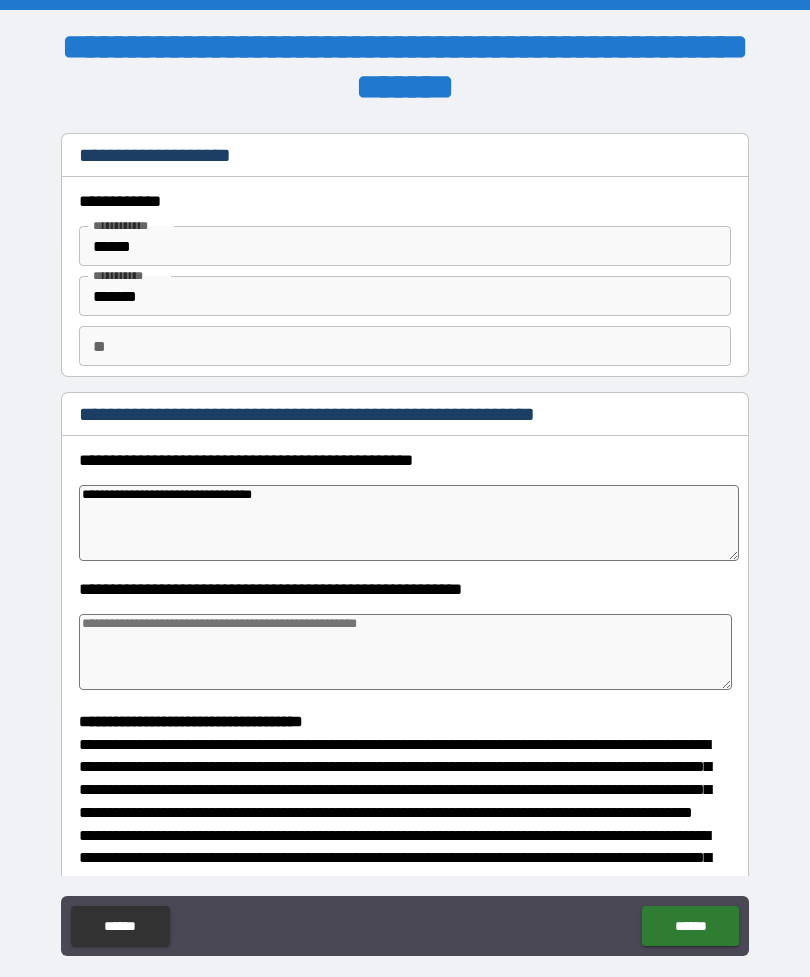 type on "*" 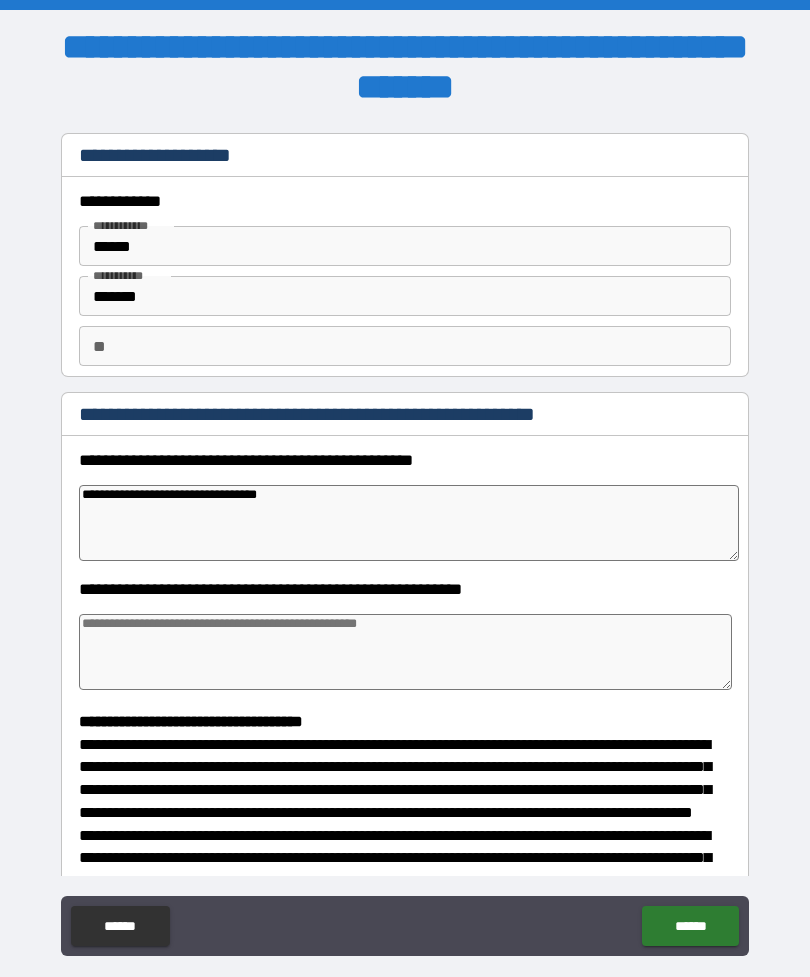 type on "*" 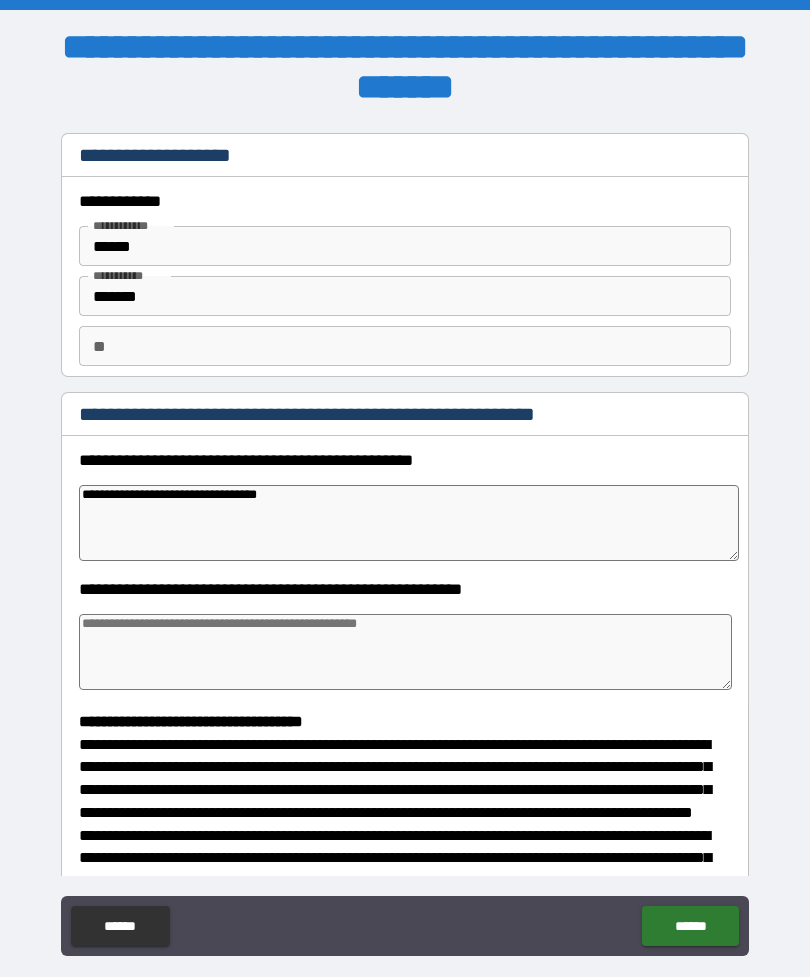 type on "*" 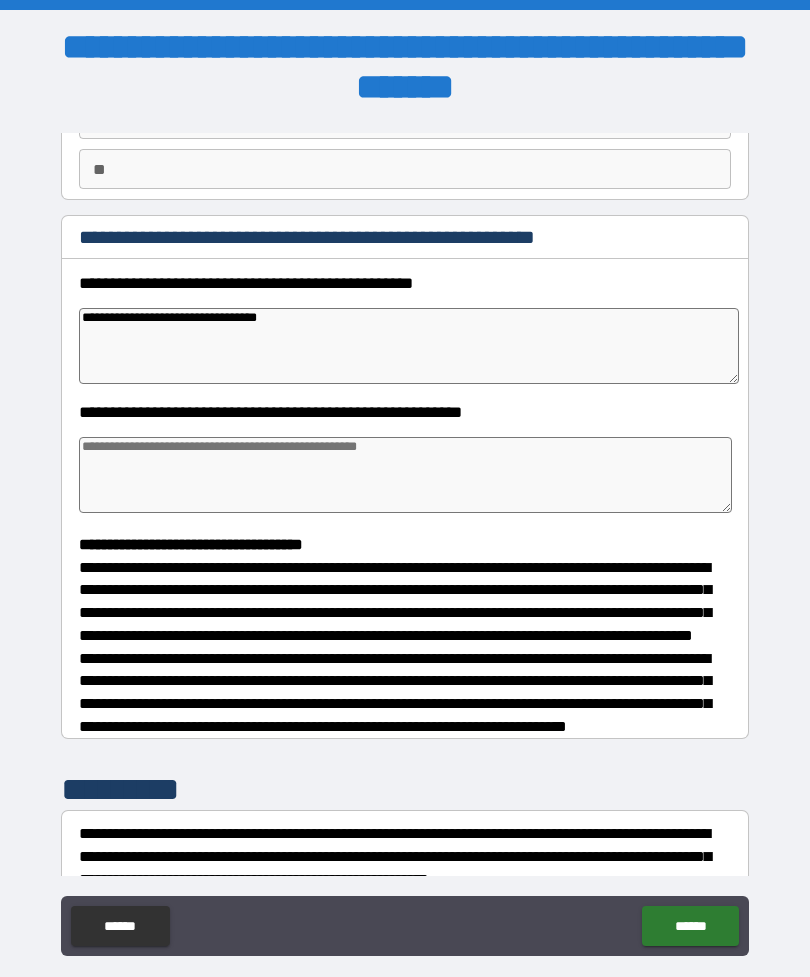 scroll, scrollTop: 178, scrollLeft: 0, axis: vertical 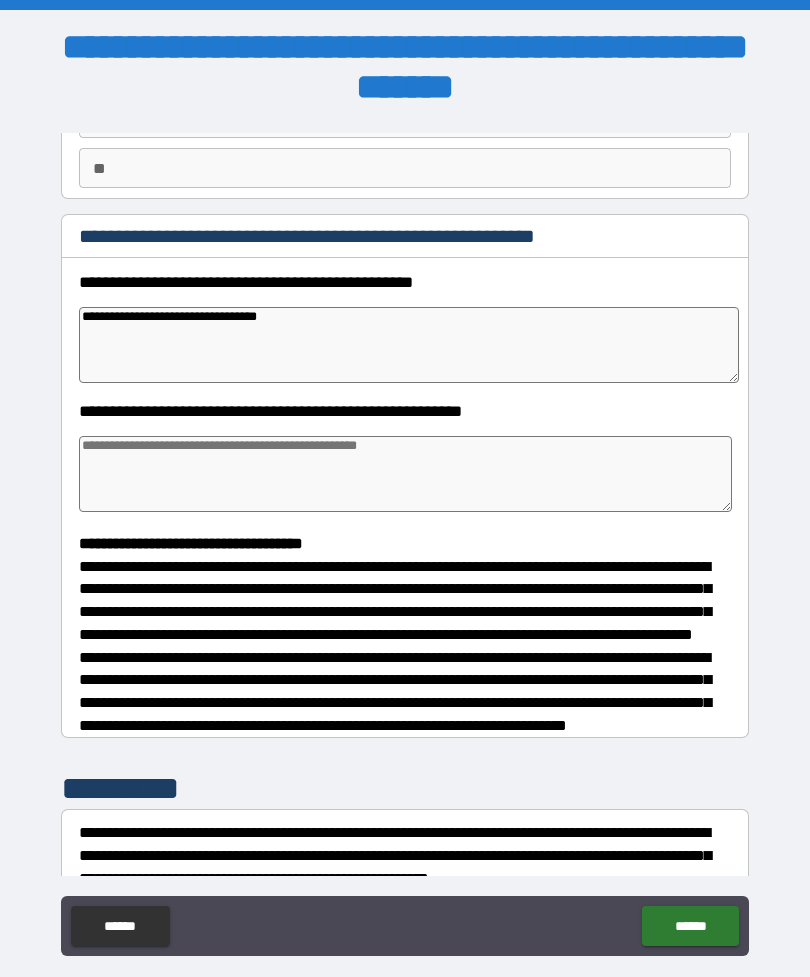 type on "**********" 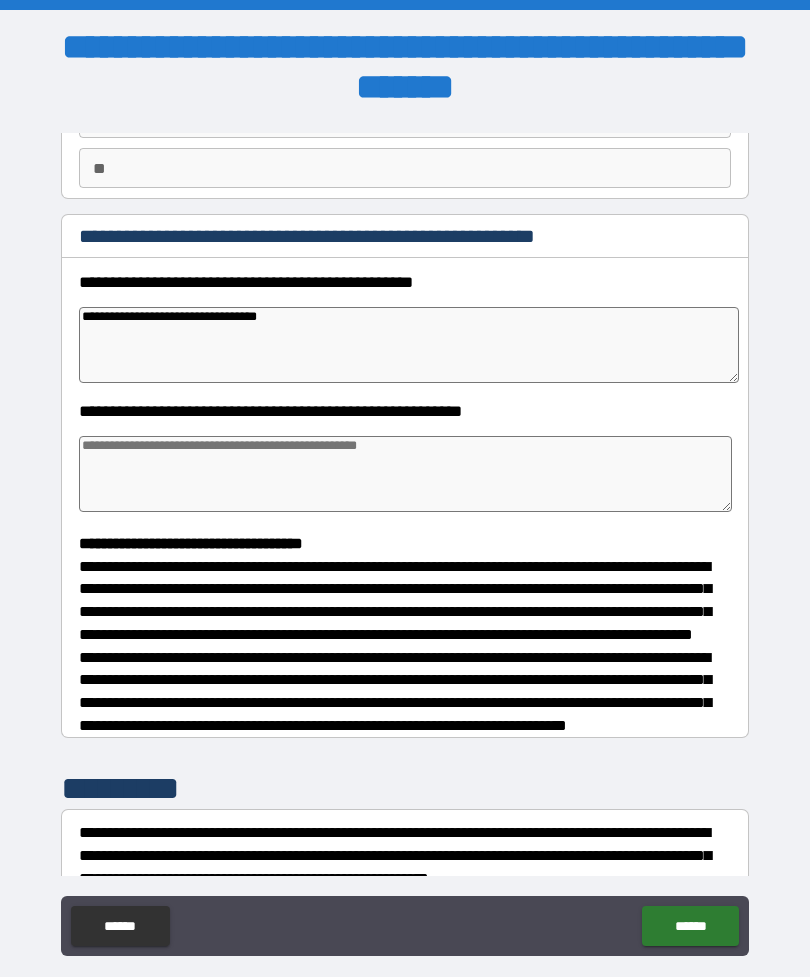 type on "*" 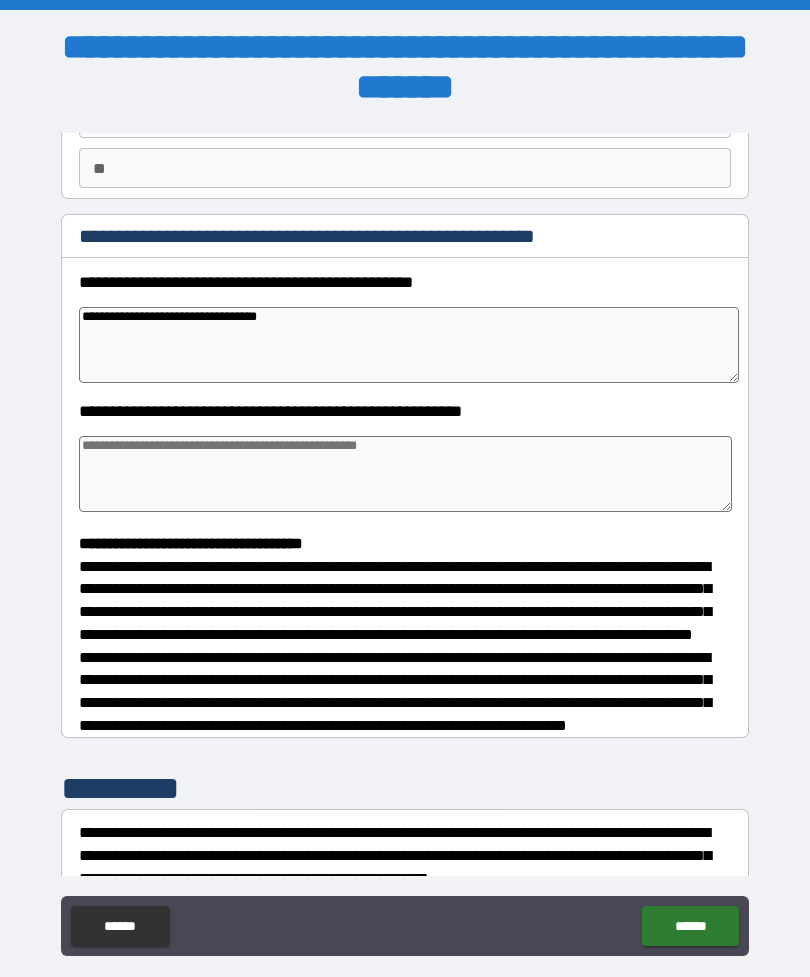 type on "*" 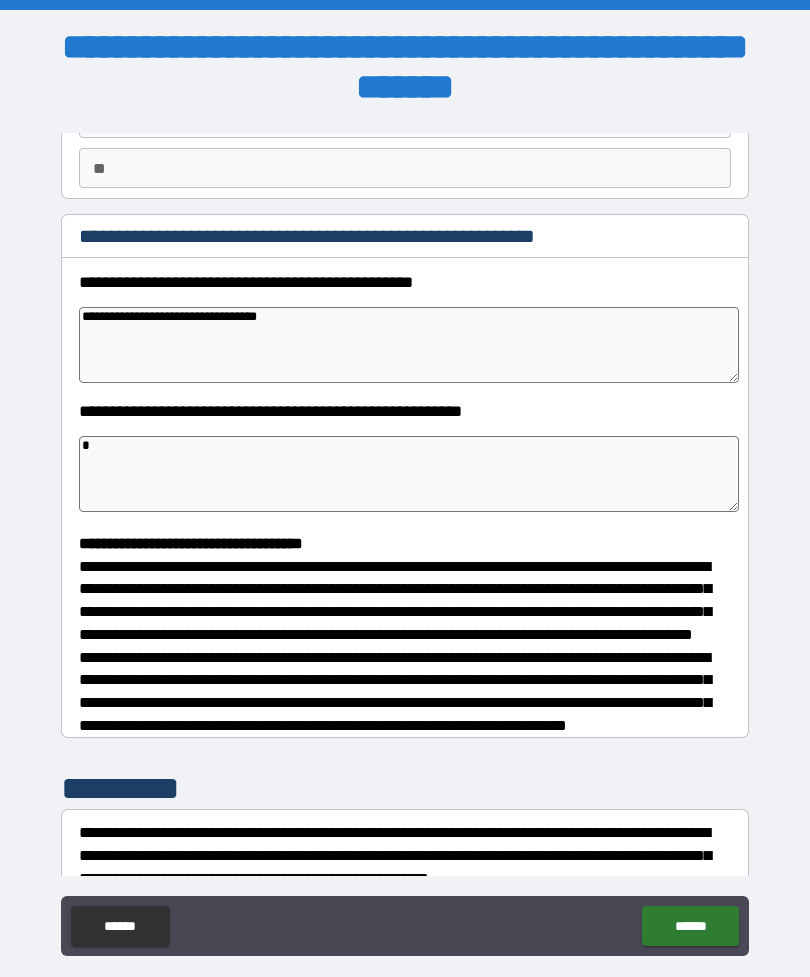 type on "*" 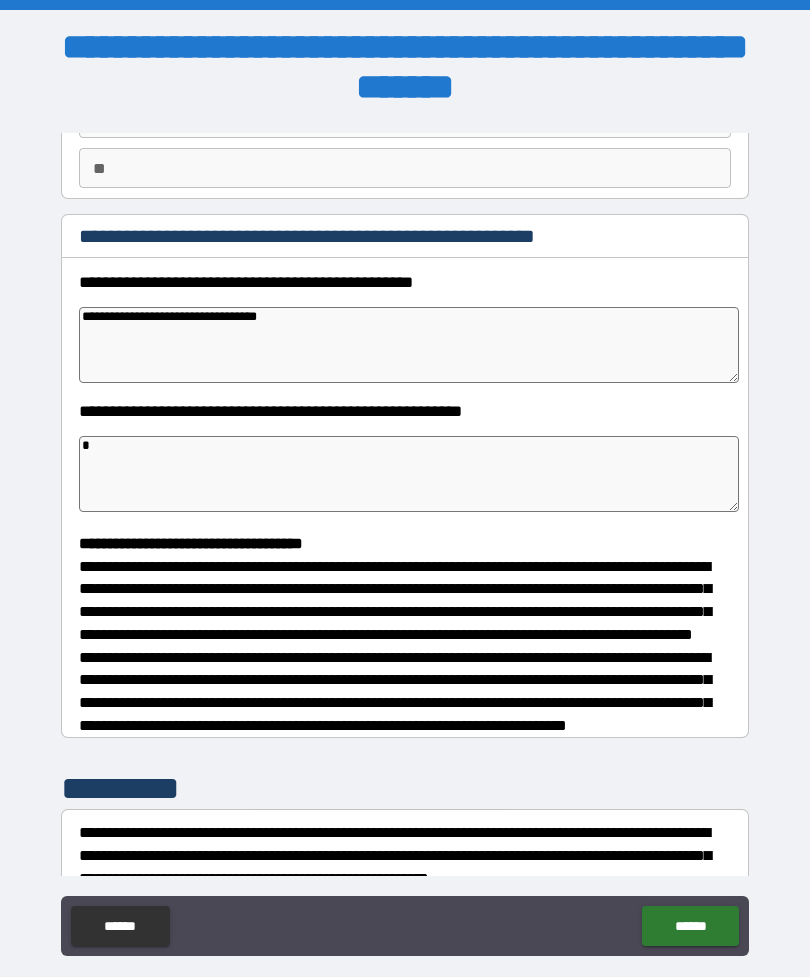 type on "*" 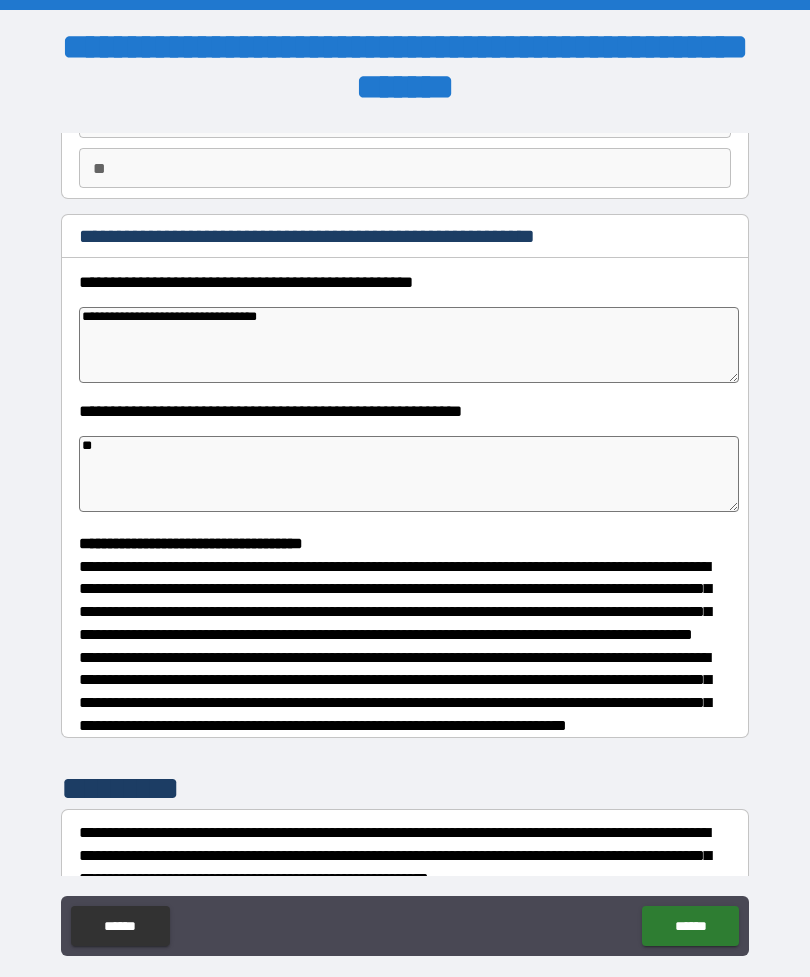 type on "*" 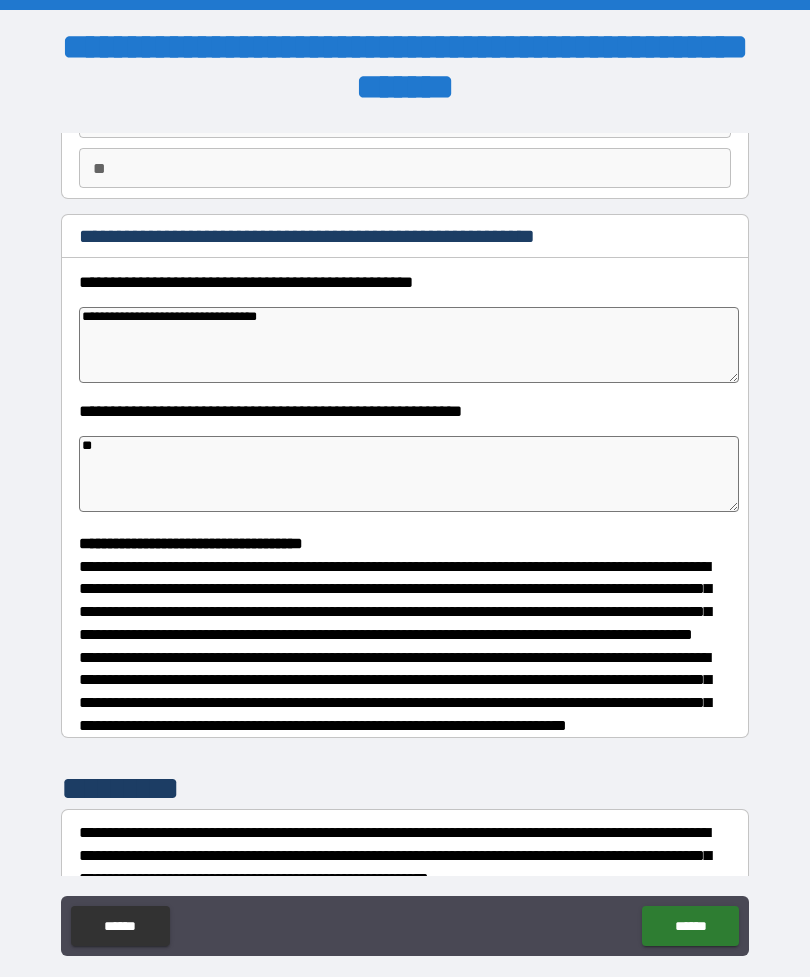 type on "*" 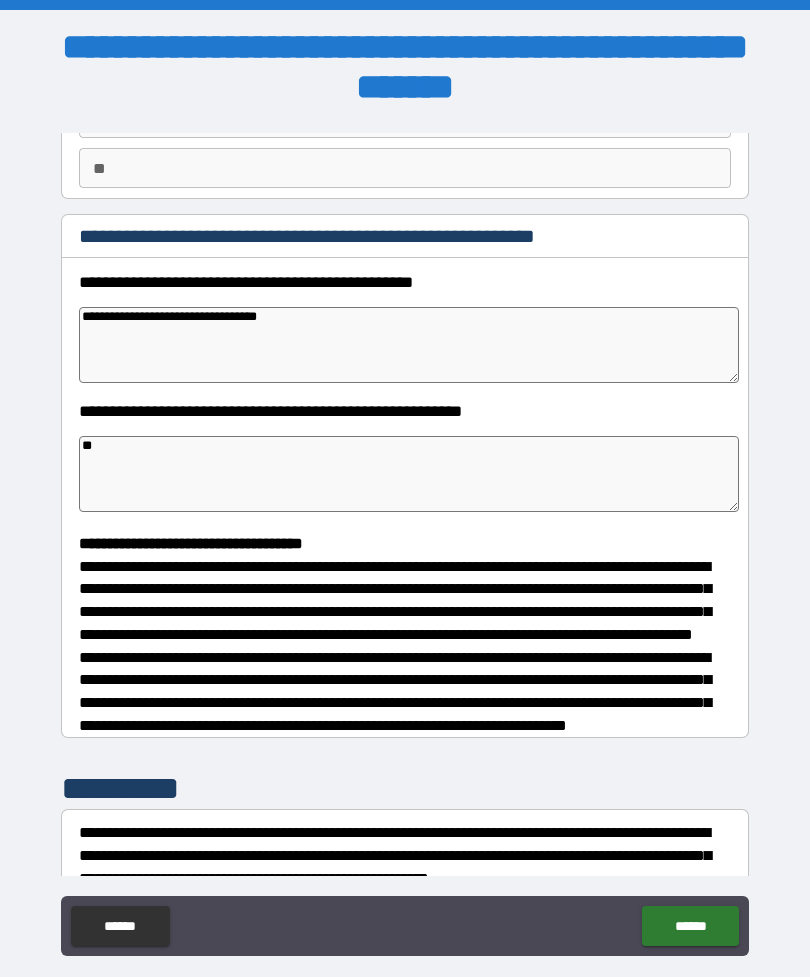 type on "*" 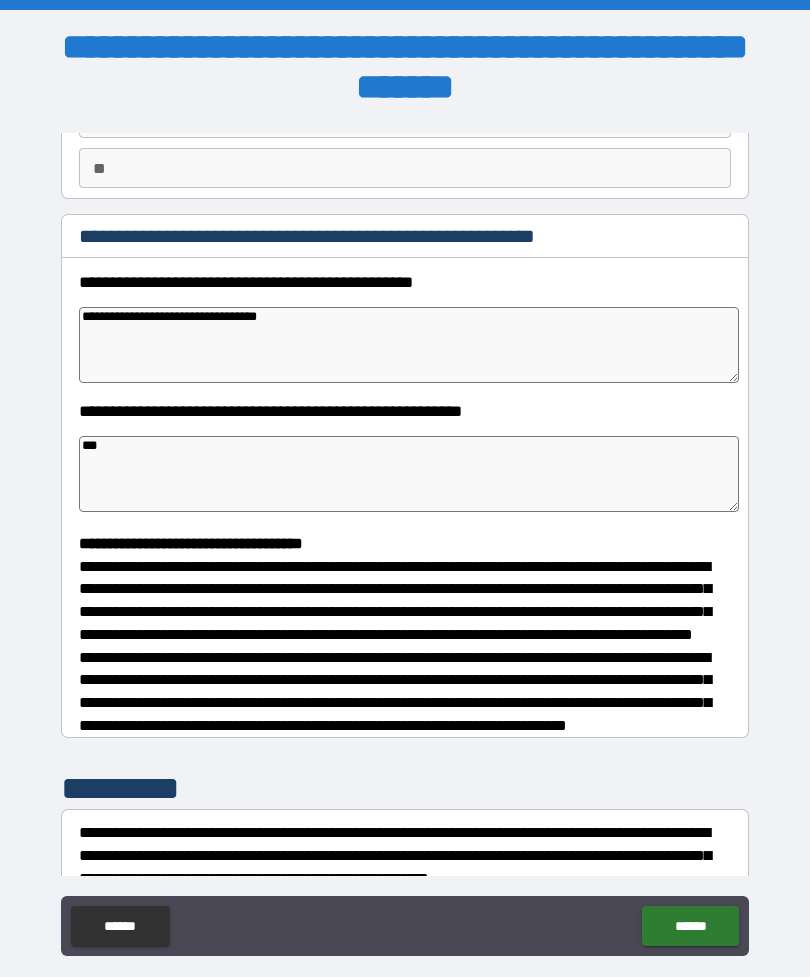 type on "*" 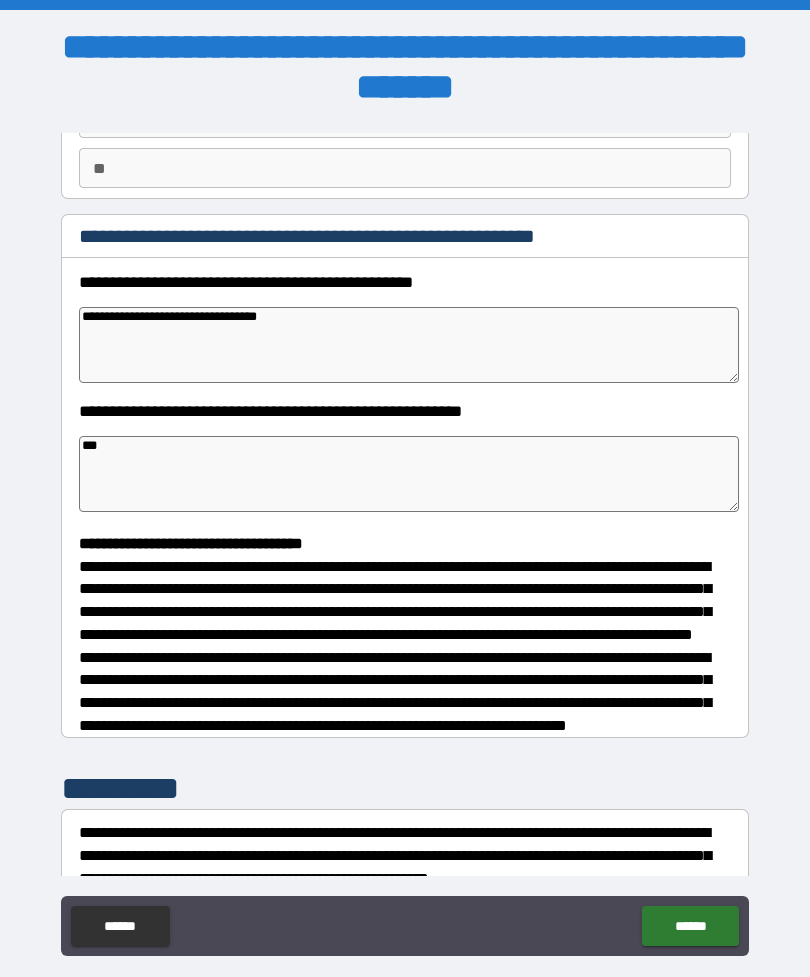 type on "*" 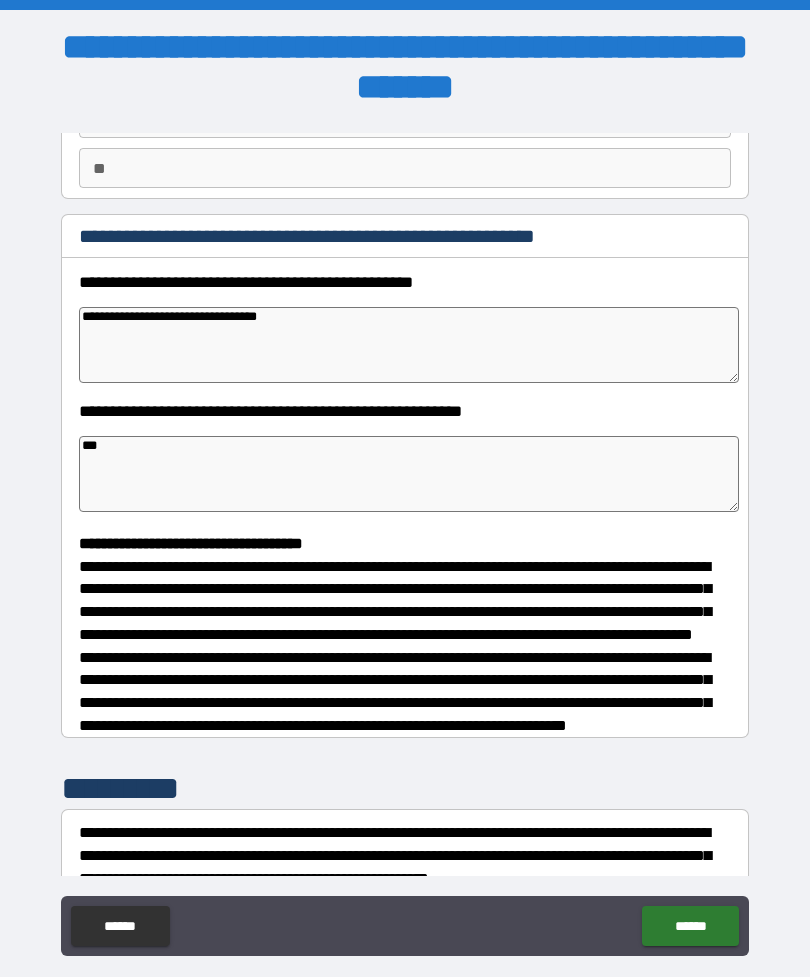 type on "****" 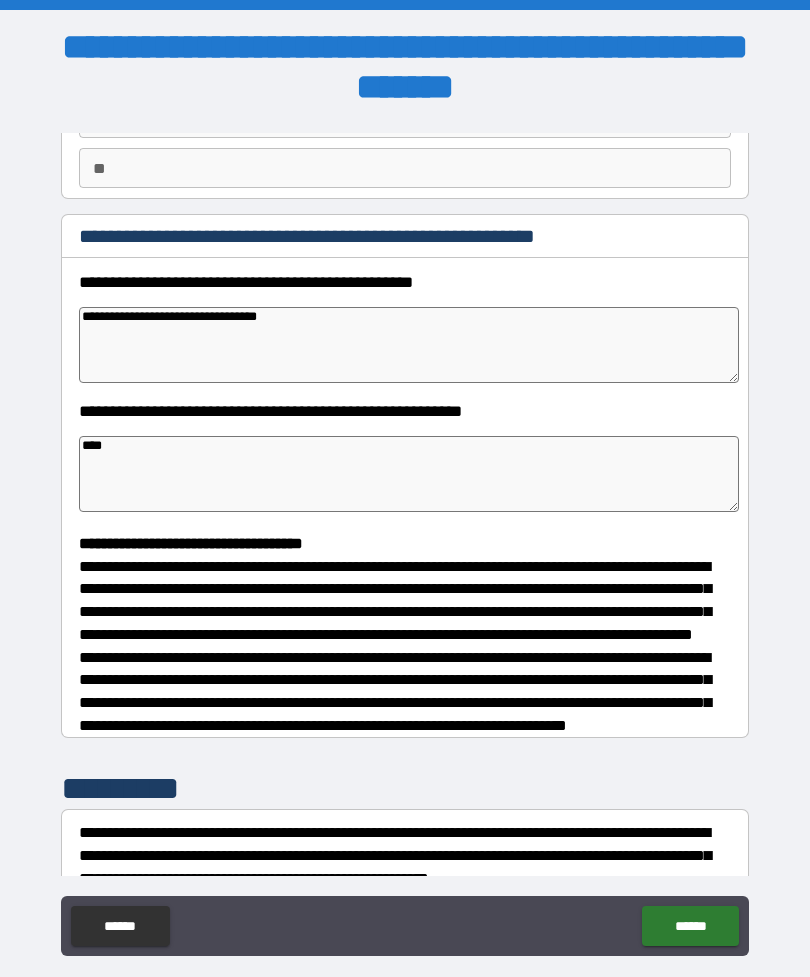 type 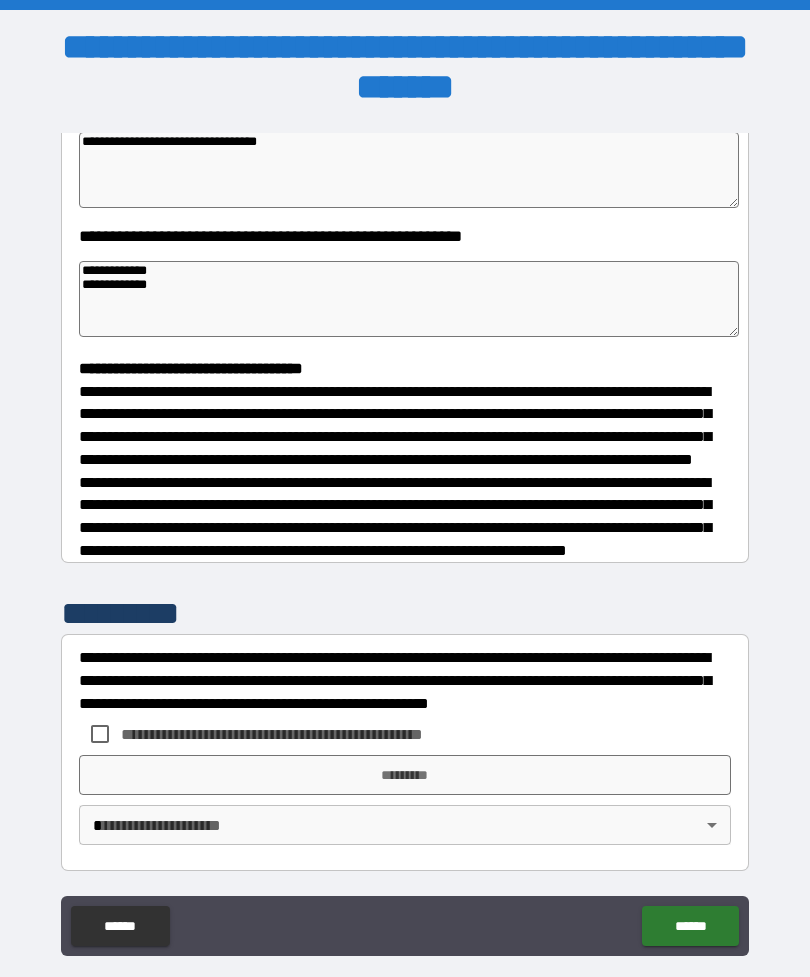 scroll, scrollTop: 391, scrollLeft: 0, axis: vertical 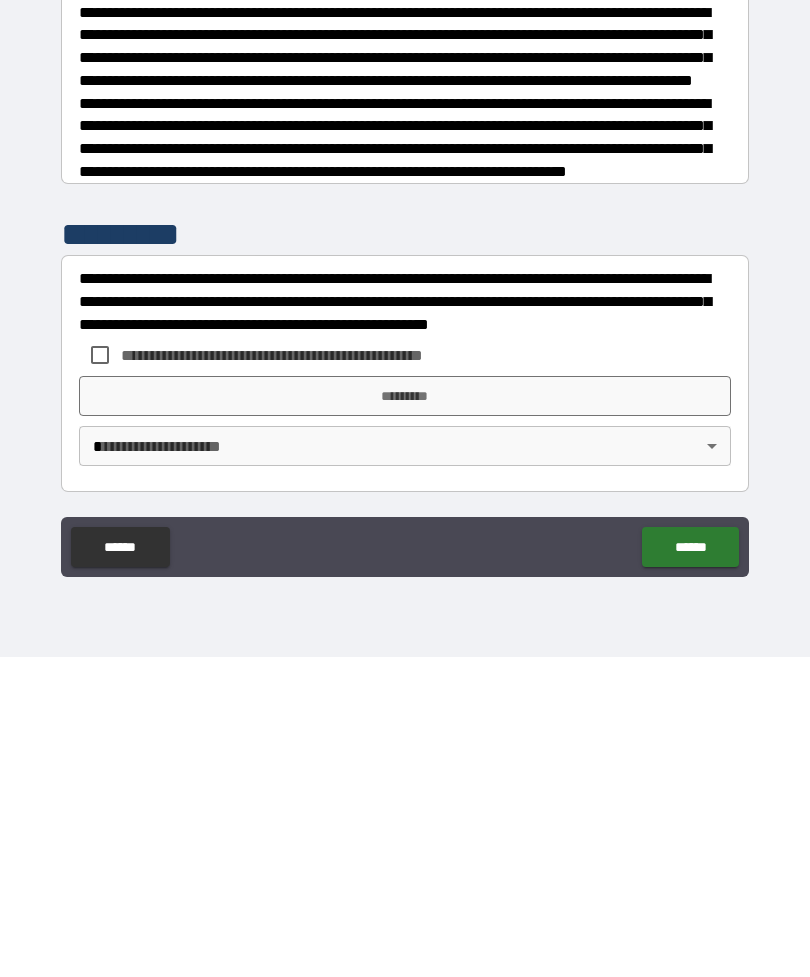 click on "**********" at bounding box center [405, 675] 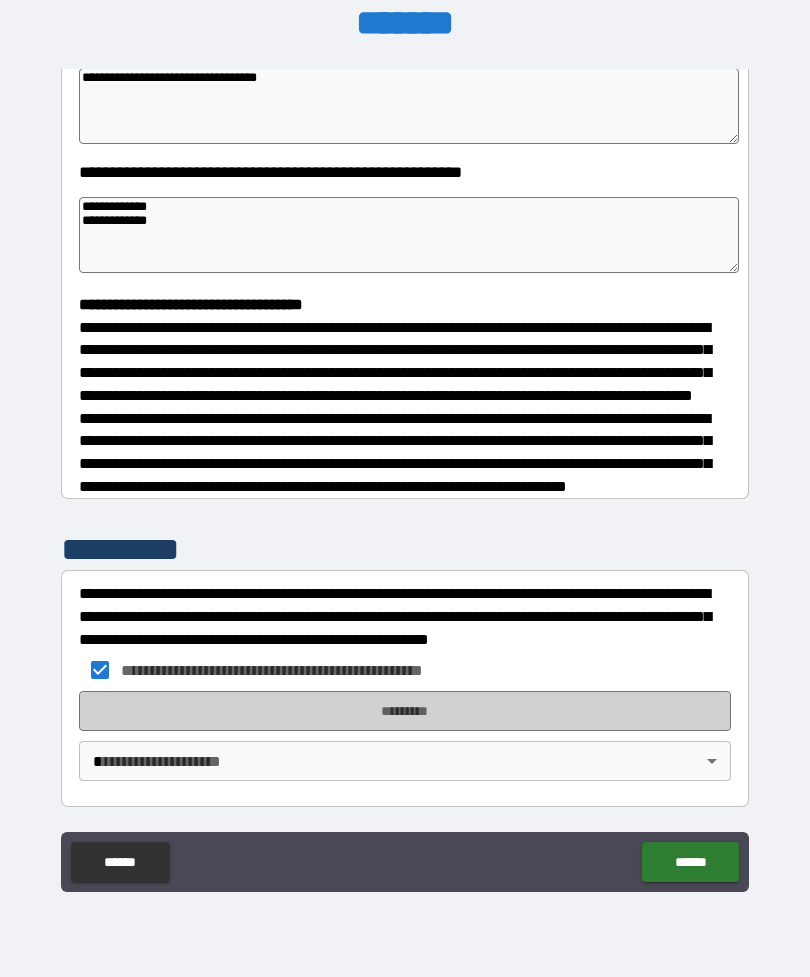 click on "*********" at bounding box center [405, 711] 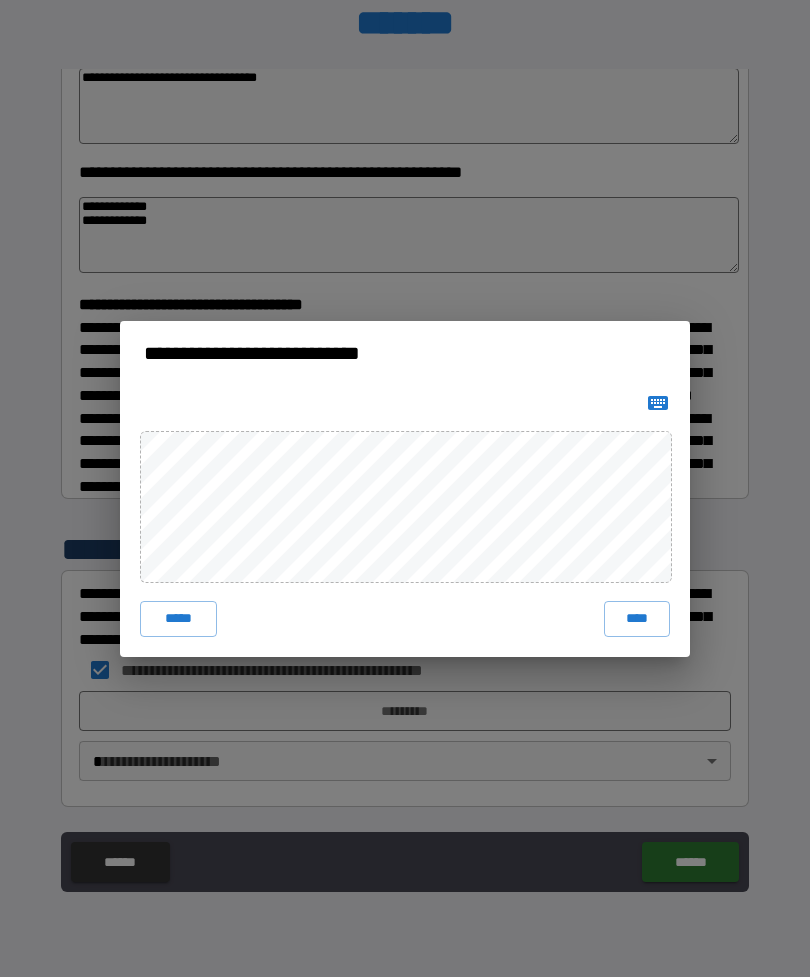 click on "****" at bounding box center [637, 619] 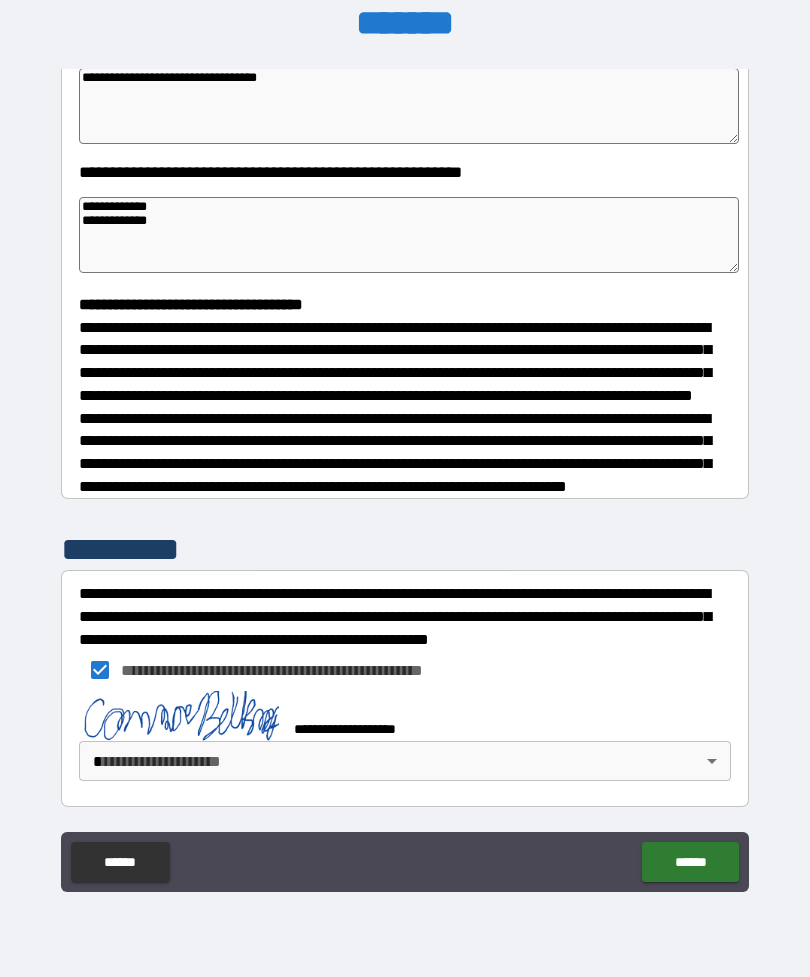 scroll, scrollTop: 381, scrollLeft: 0, axis: vertical 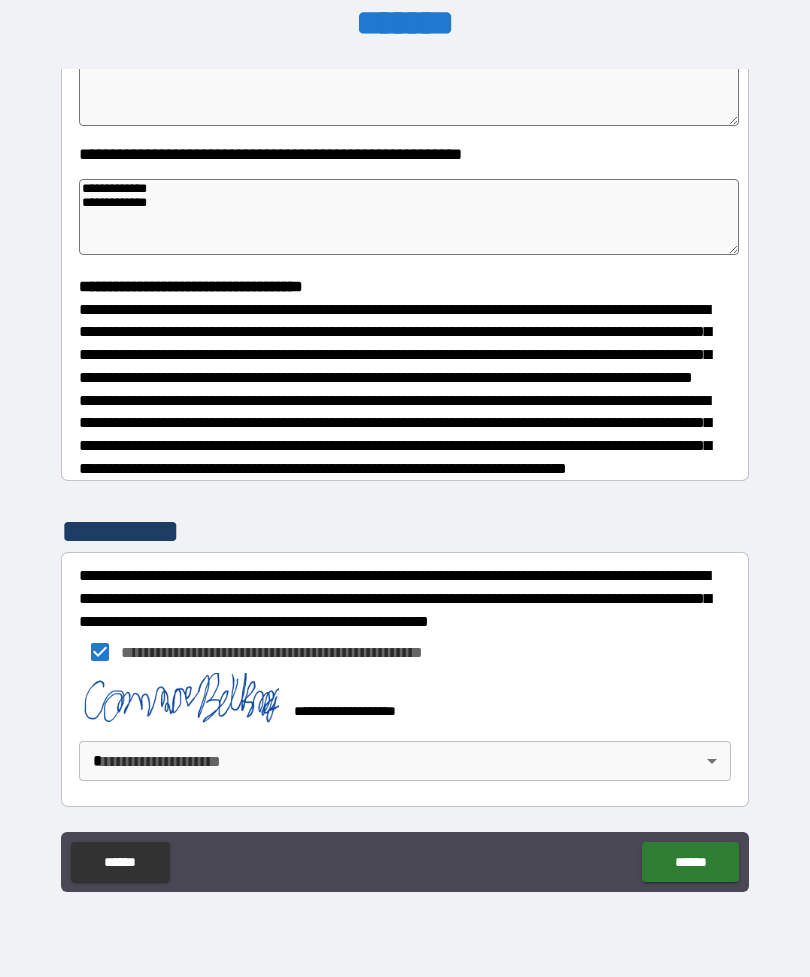 click on "**********" at bounding box center [405, 456] 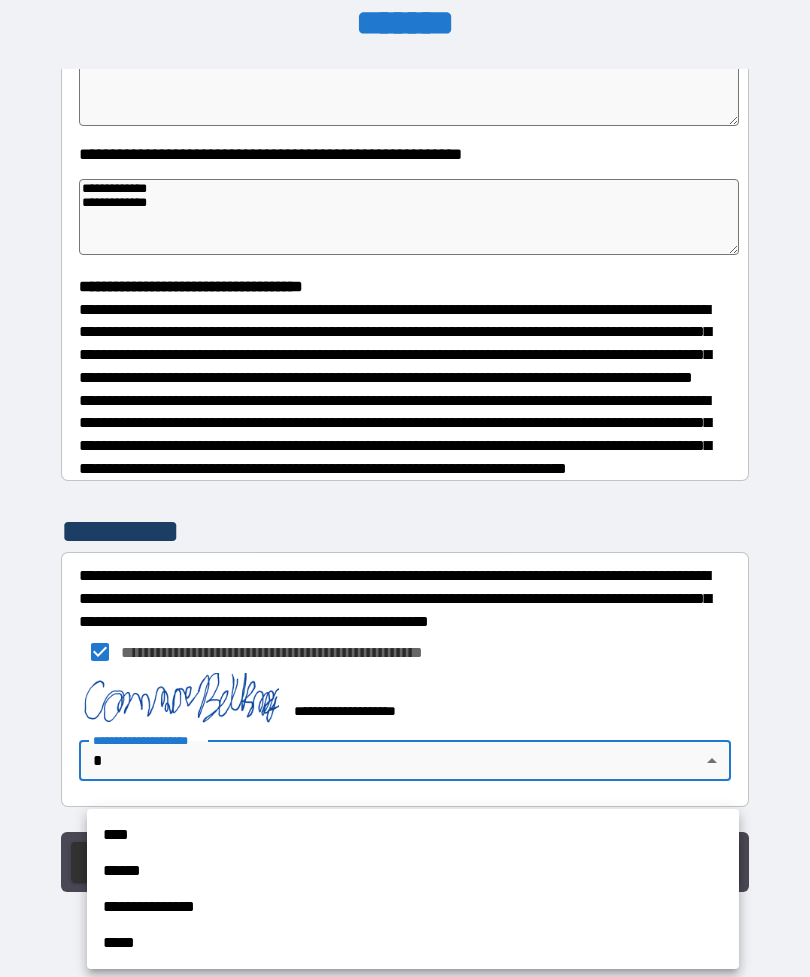 click on "****" at bounding box center (413, 835) 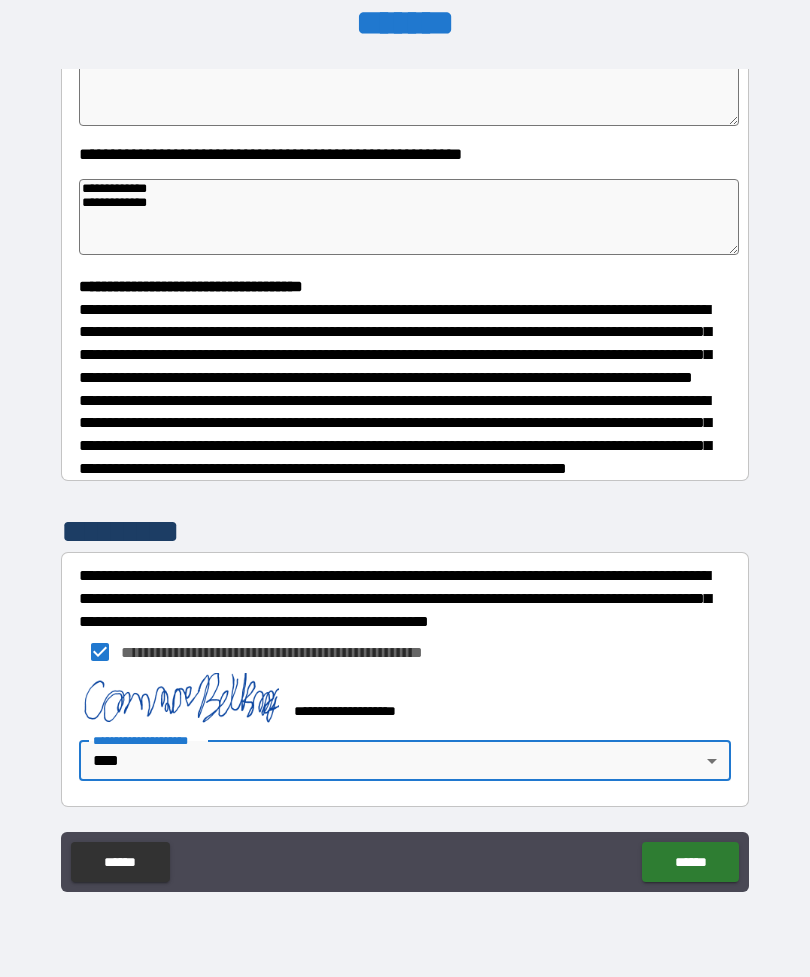 click on "******" at bounding box center (690, 862) 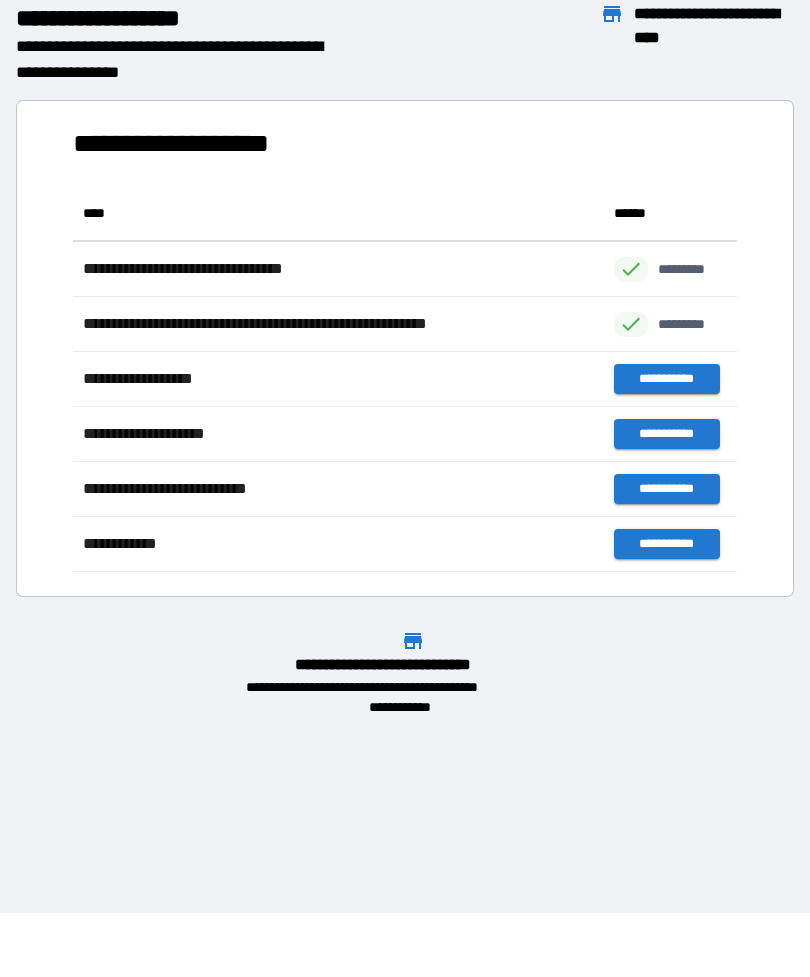 scroll, scrollTop: 1, scrollLeft: 1, axis: both 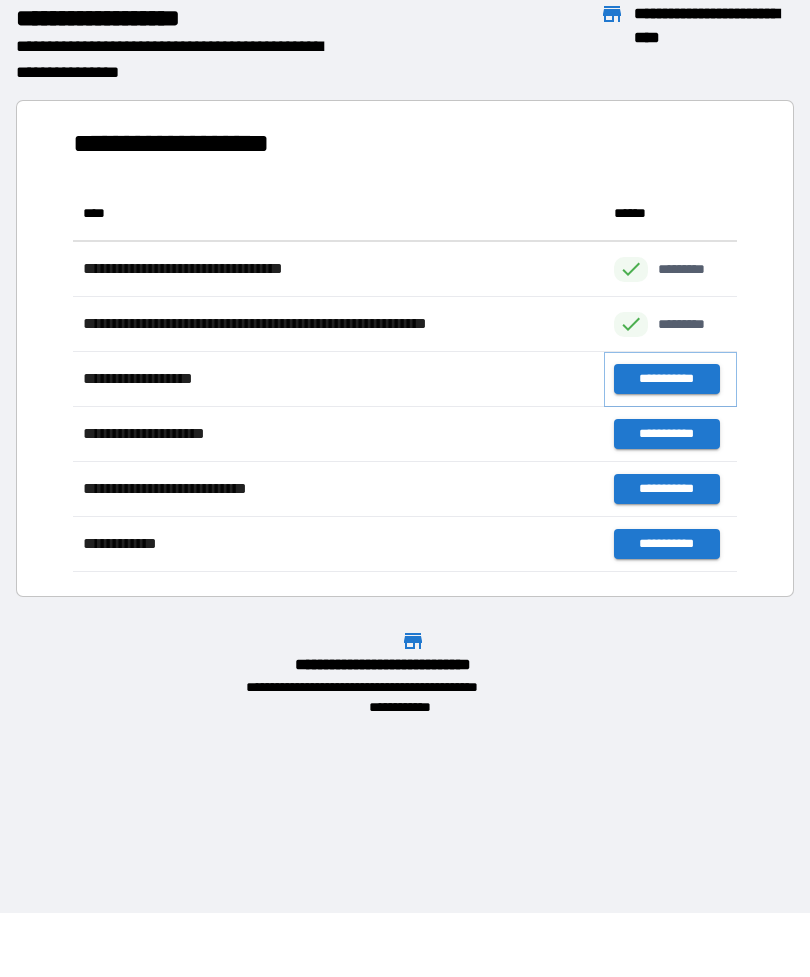 click on "**********" at bounding box center (666, 379) 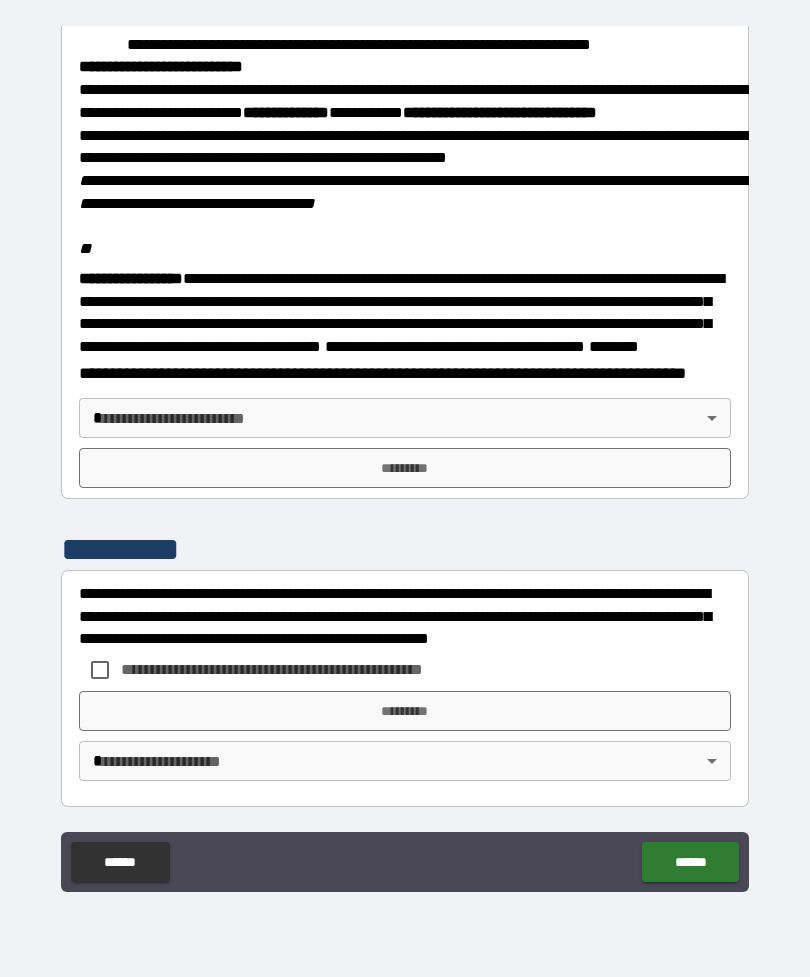 scroll, scrollTop: 2323, scrollLeft: 0, axis: vertical 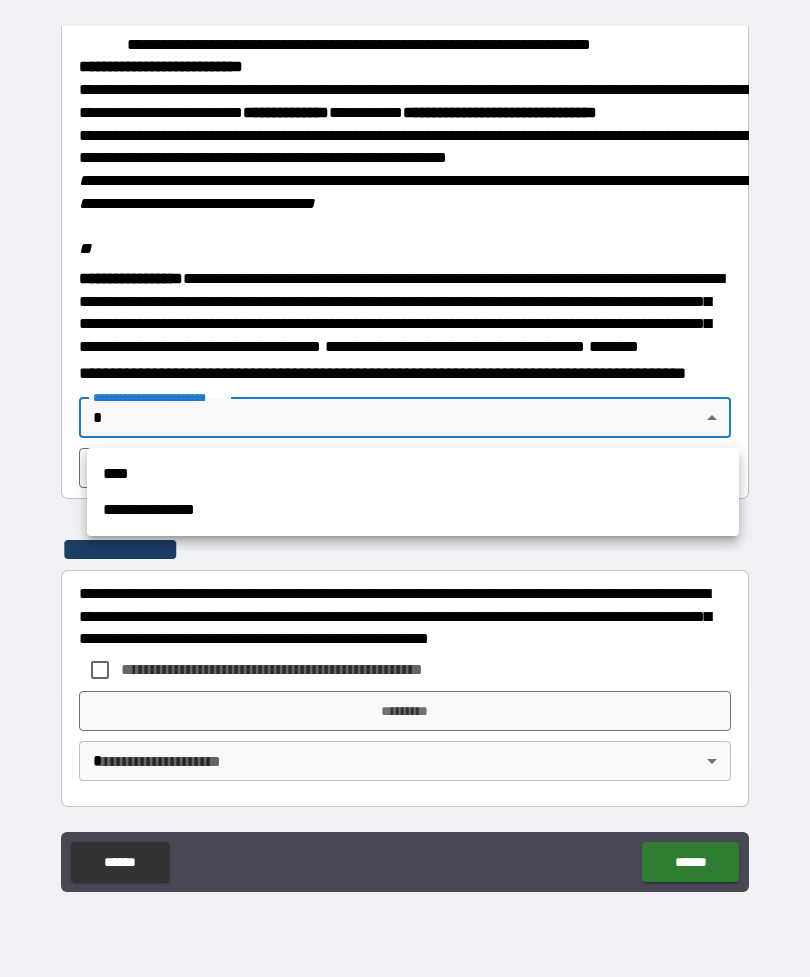 click on "****" at bounding box center [413, 474] 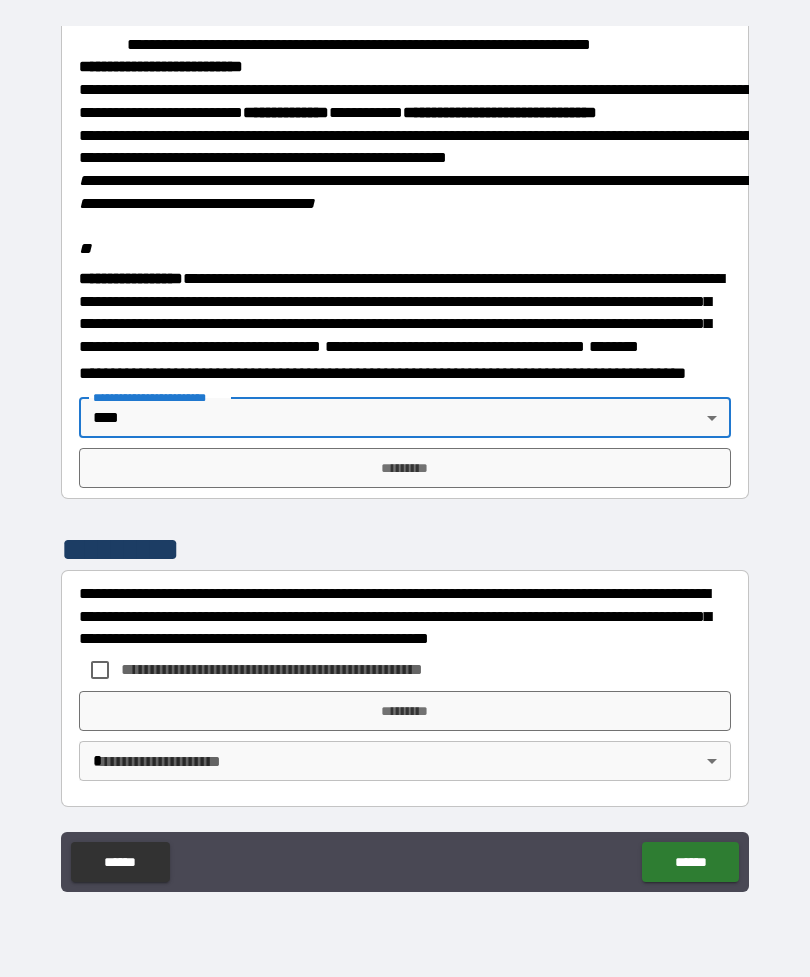 click on "*********" at bounding box center [405, 468] 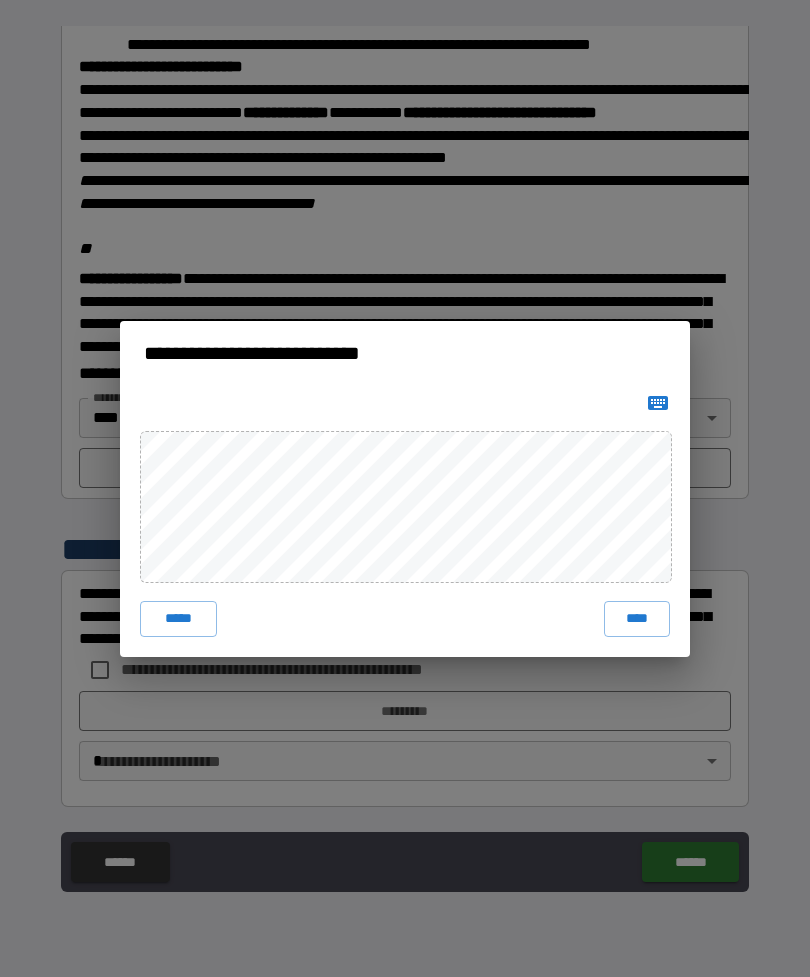 click on "****" at bounding box center [637, 619] 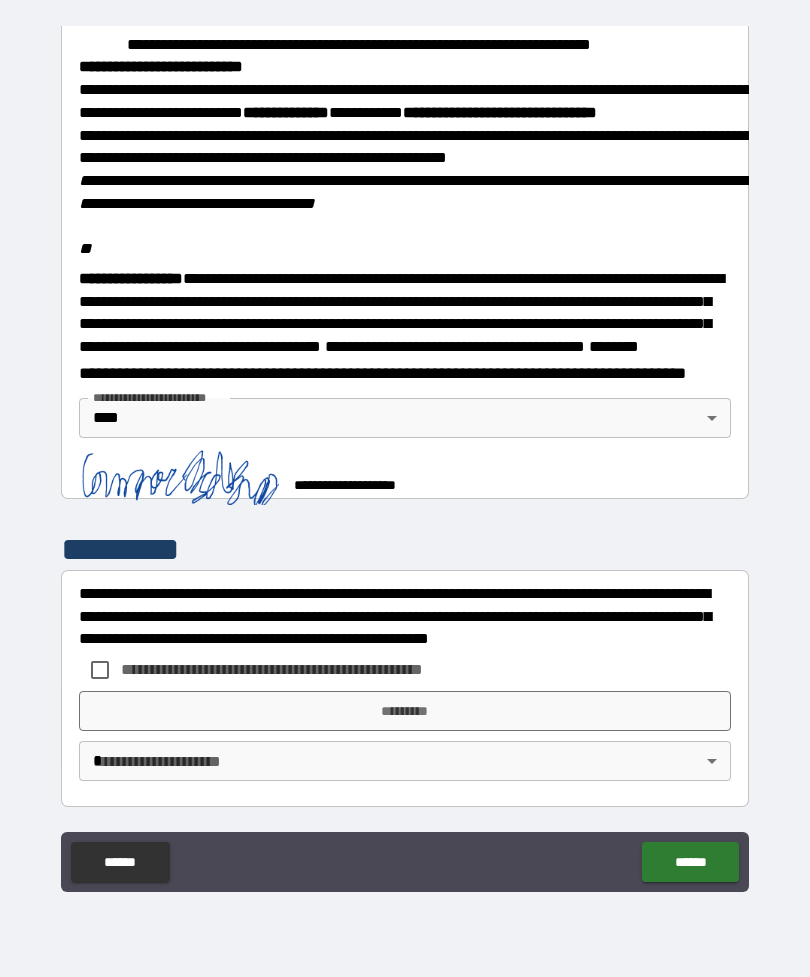 scroll, scrollTop: 2313, scrollLeft: 0, axis: vertical 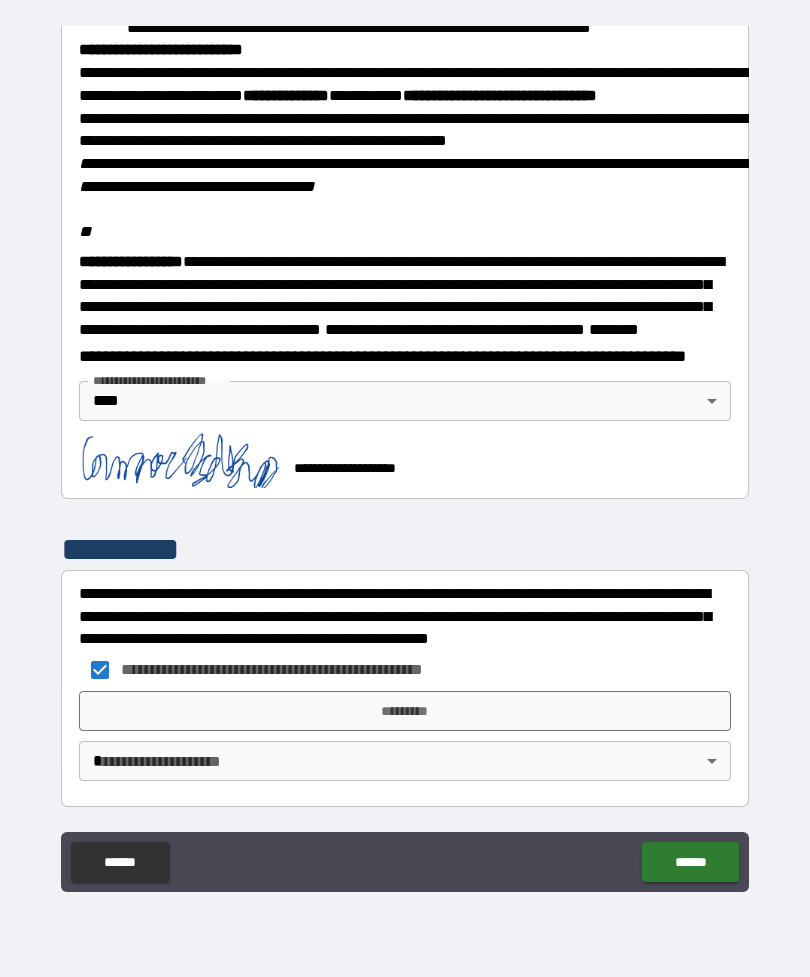 click on "*********" at bounding box center [405, 711] 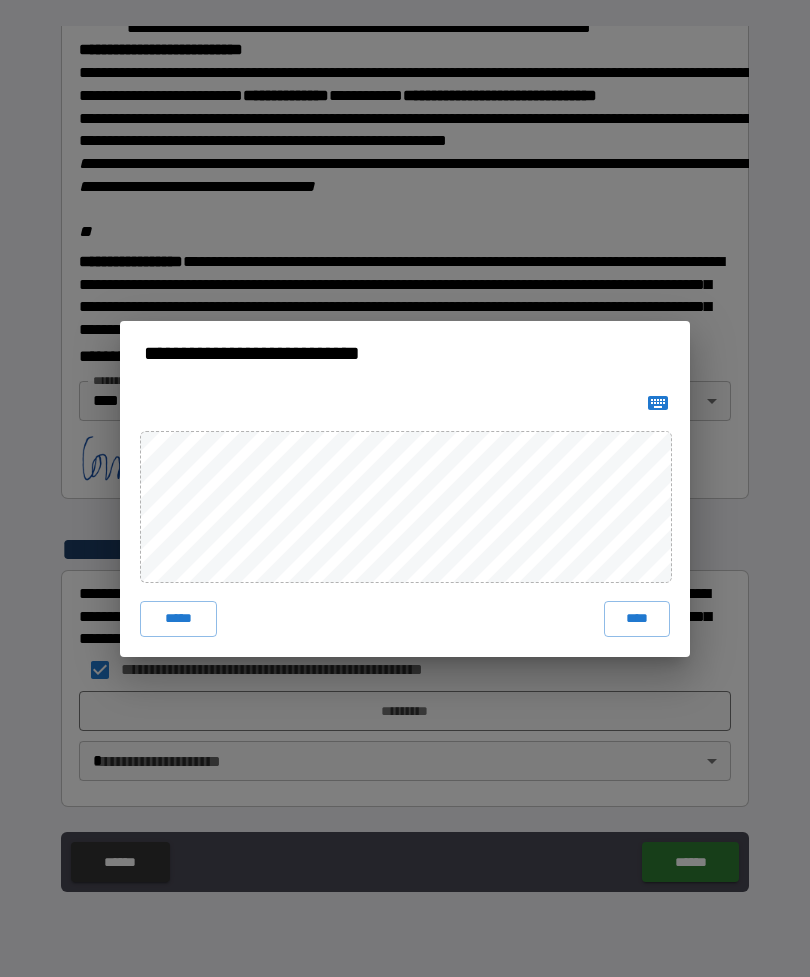 click on "****" at bounding box center [637, 619] 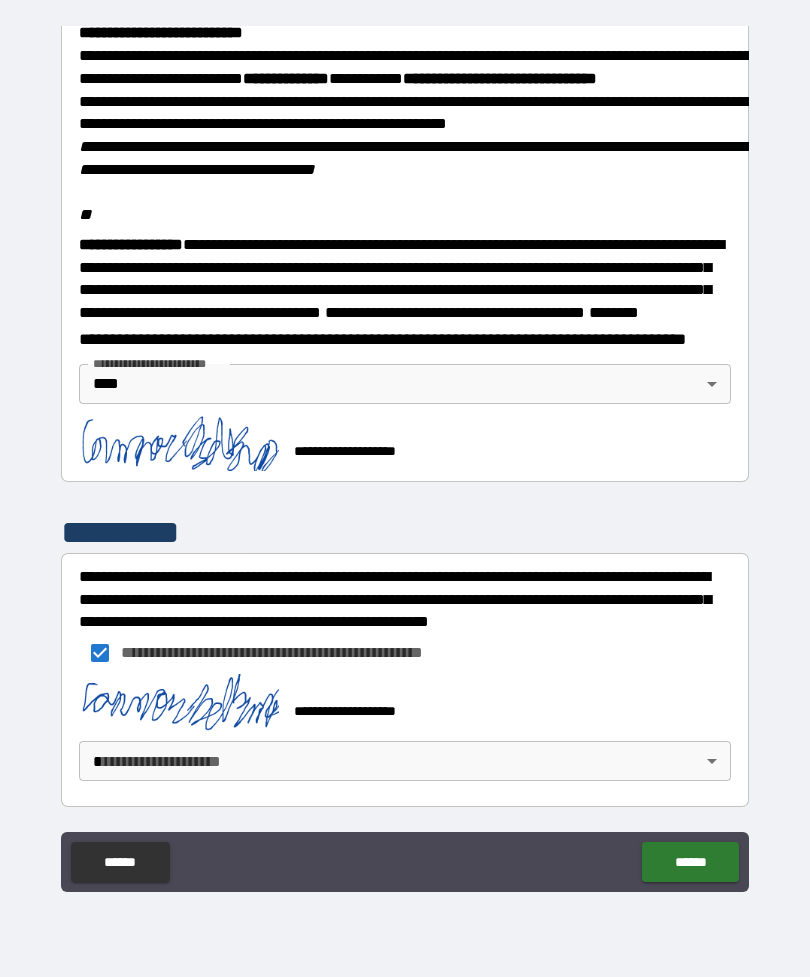click on "******" at bounding box center (690, 862) 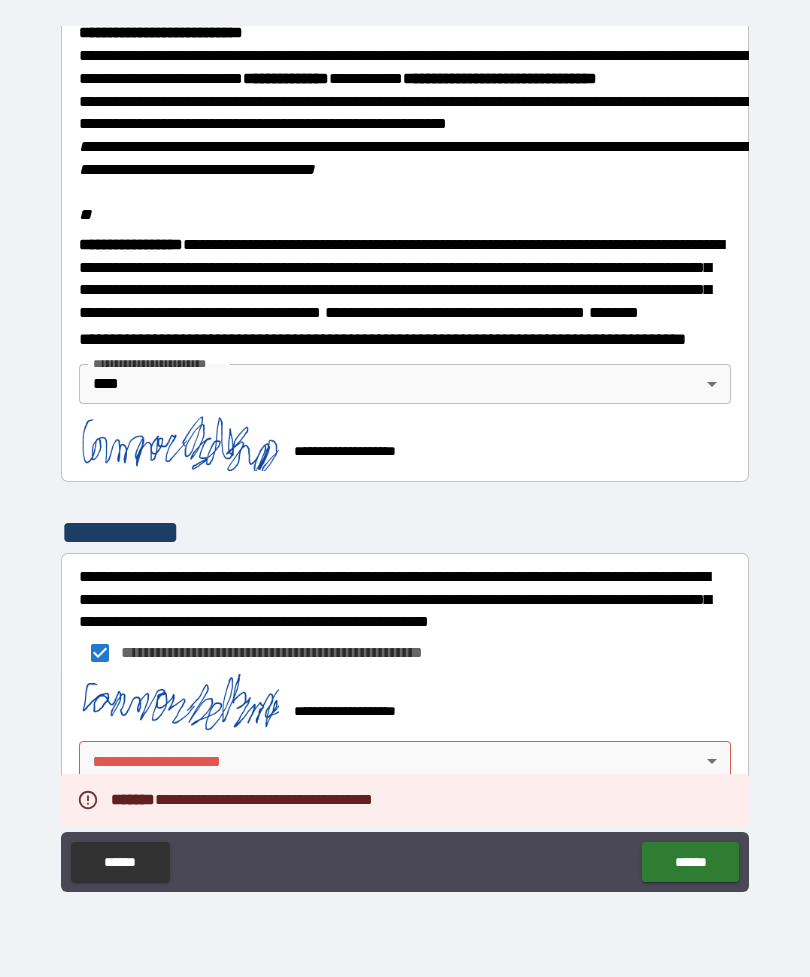 scroll, scrollTop: 2357, scrollLeft: 0, axis: vertical 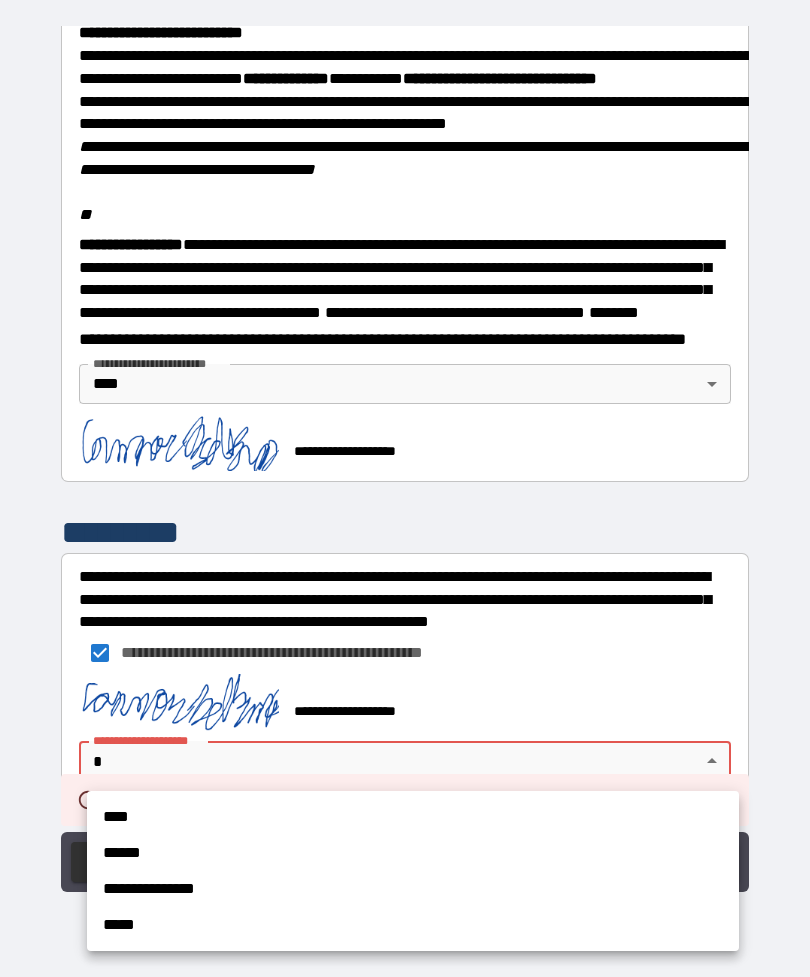 click on "****" at bounding box center (413, 817) 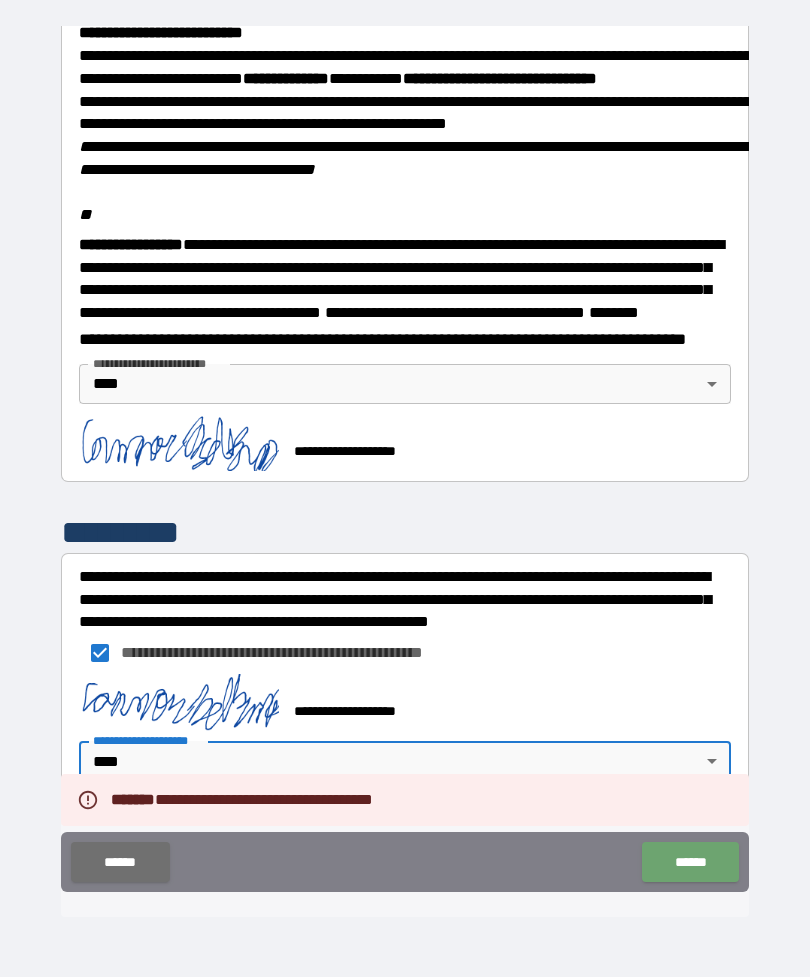 click on "******" at bounding box center (690, 862) 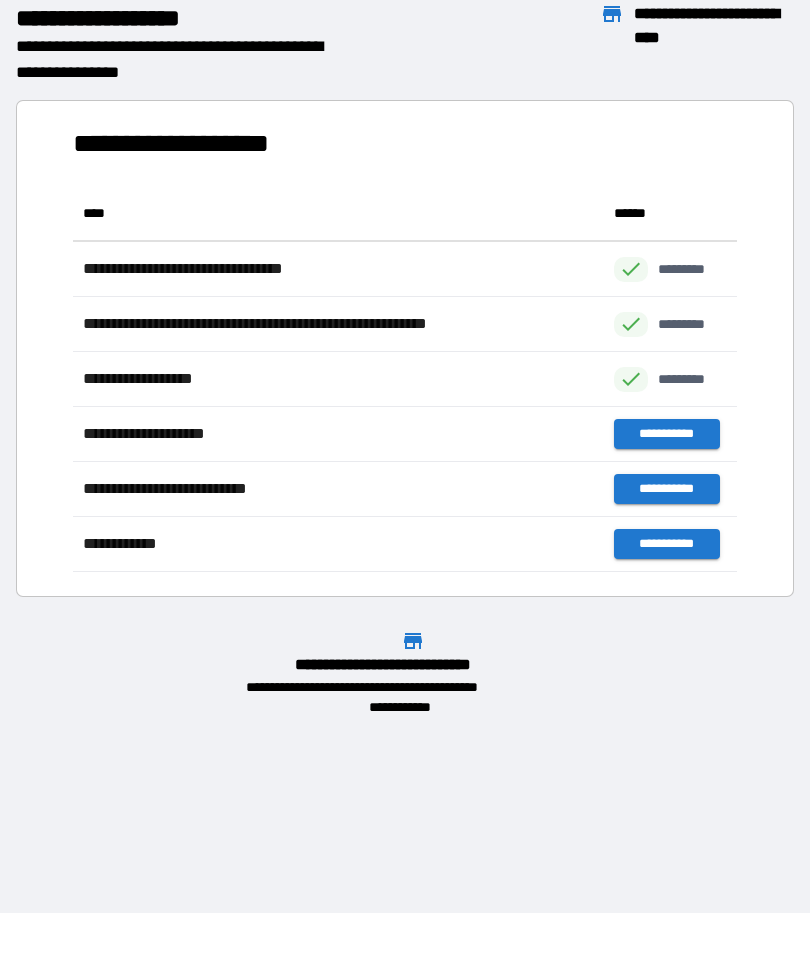 scroll, scrollTop: 1, scrollLeft: 1, axis: both 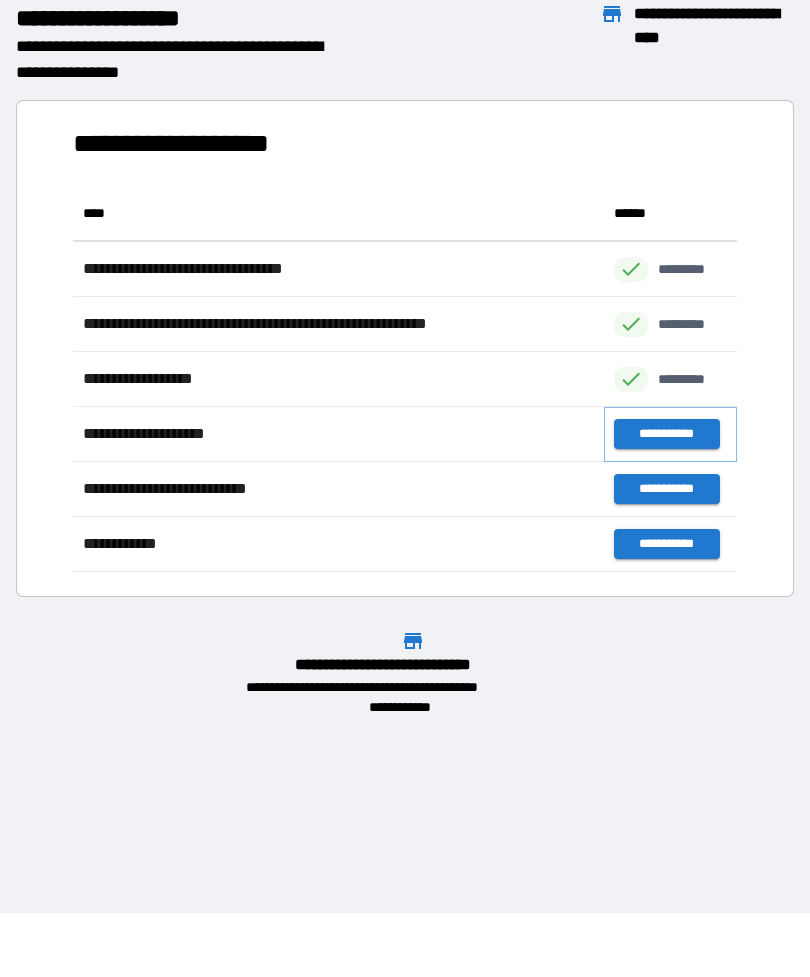click on "**********" at bounding box center (666, 434) 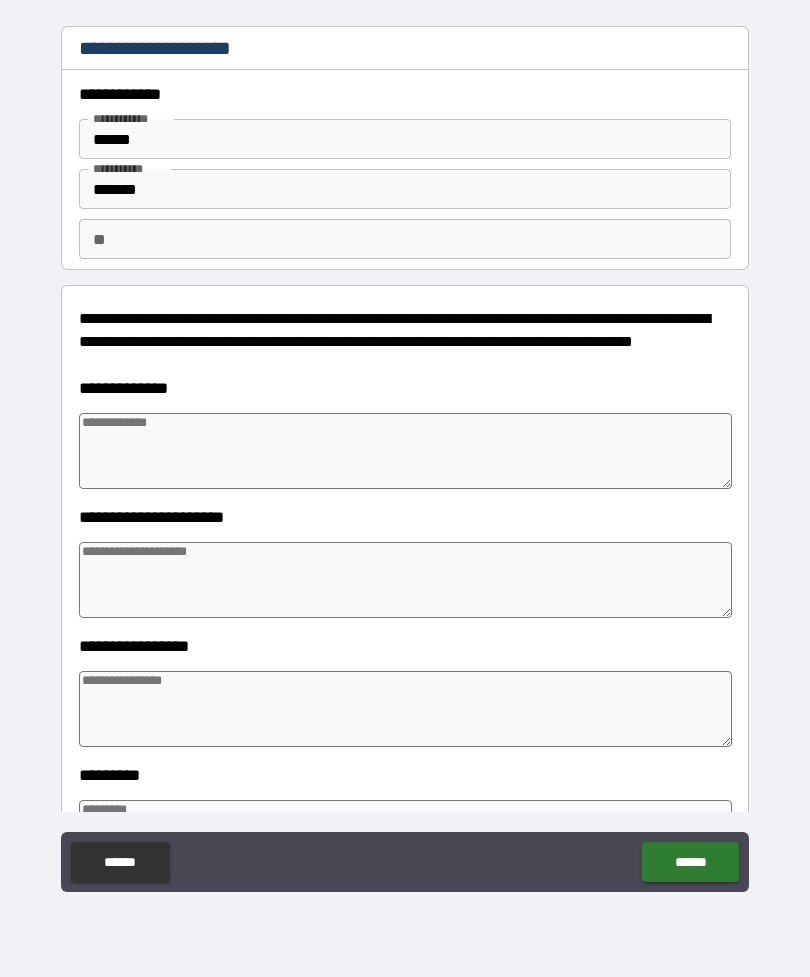 click at bounding box center (405, 451) 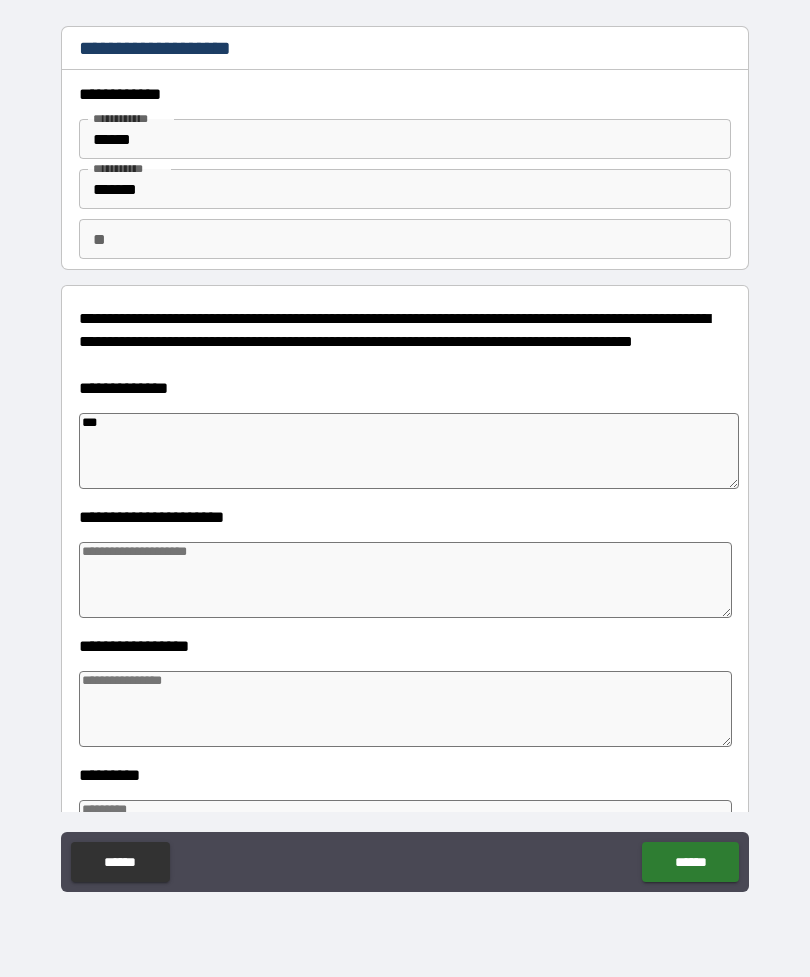 click at bounding box center (405, 580) 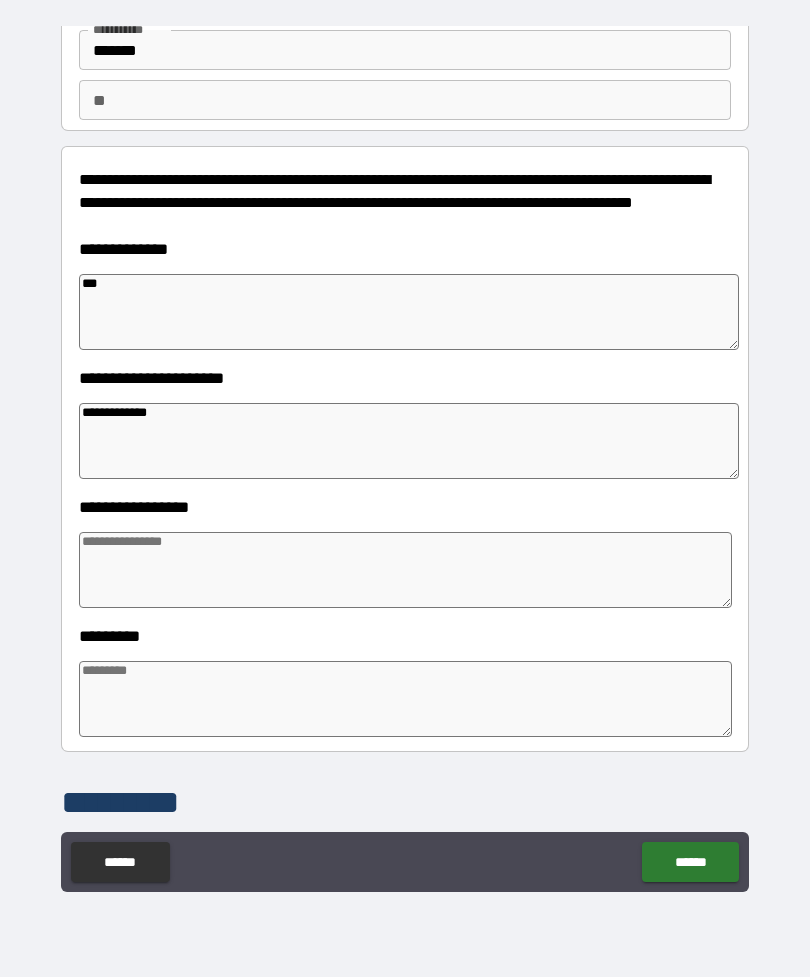 scroll, scrollTop: 137, scrollLeft: 0, axis: vertical 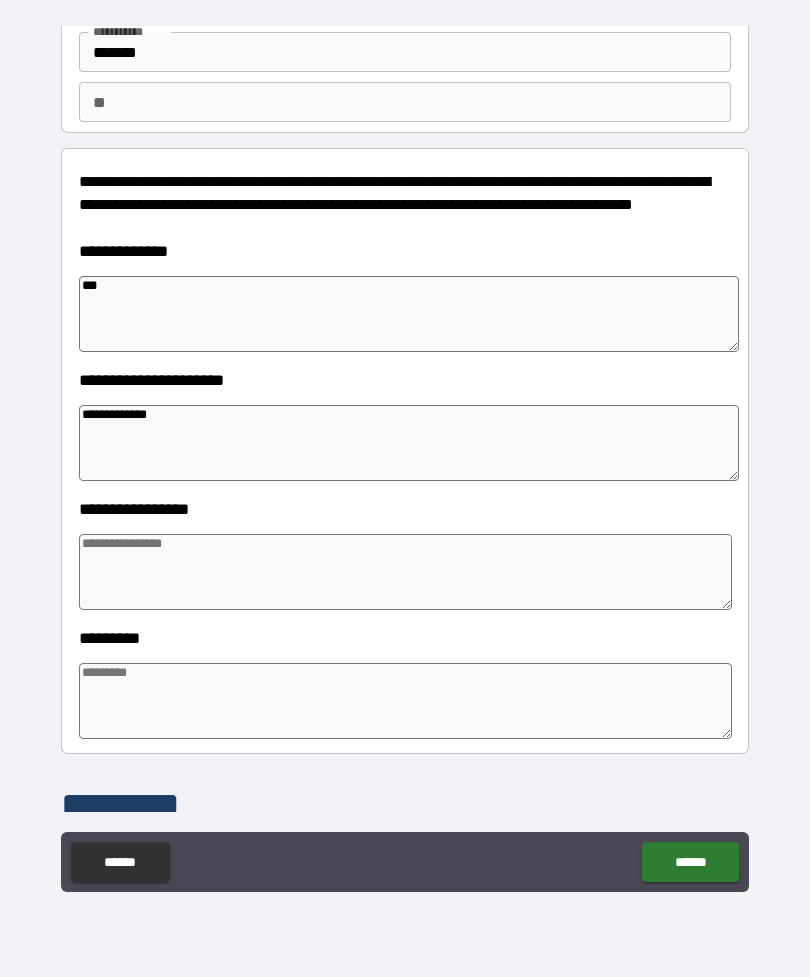 click at bounding box center (405, 572) 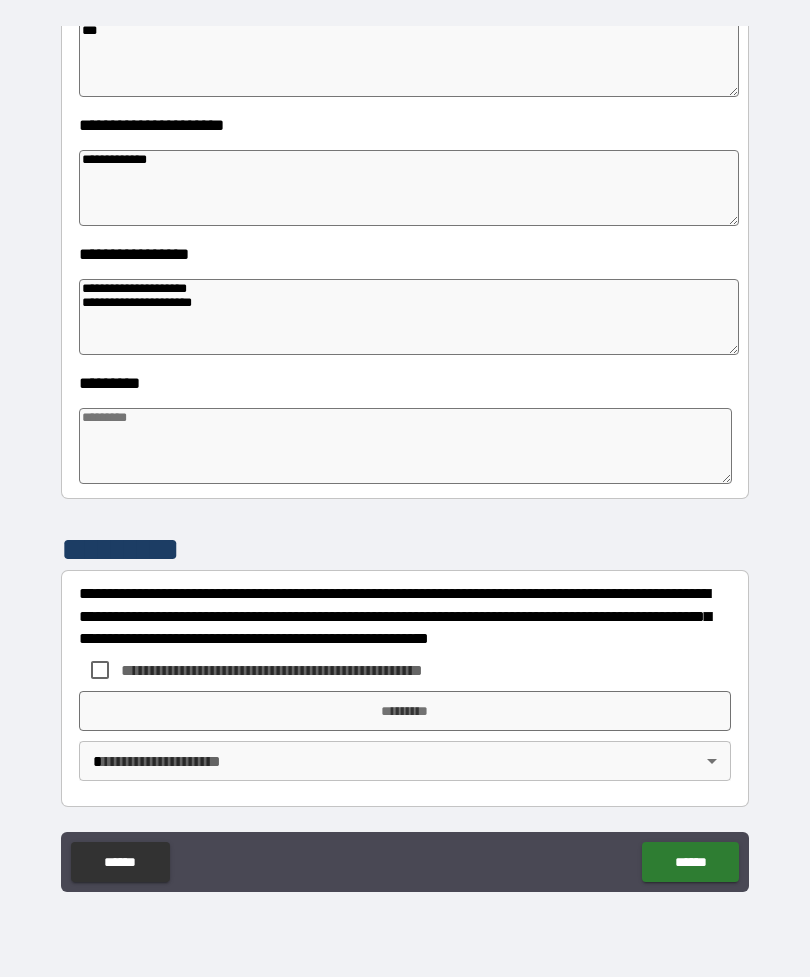 scroll, scrollTop: 392, scrollLeft: 0, axis: vertical 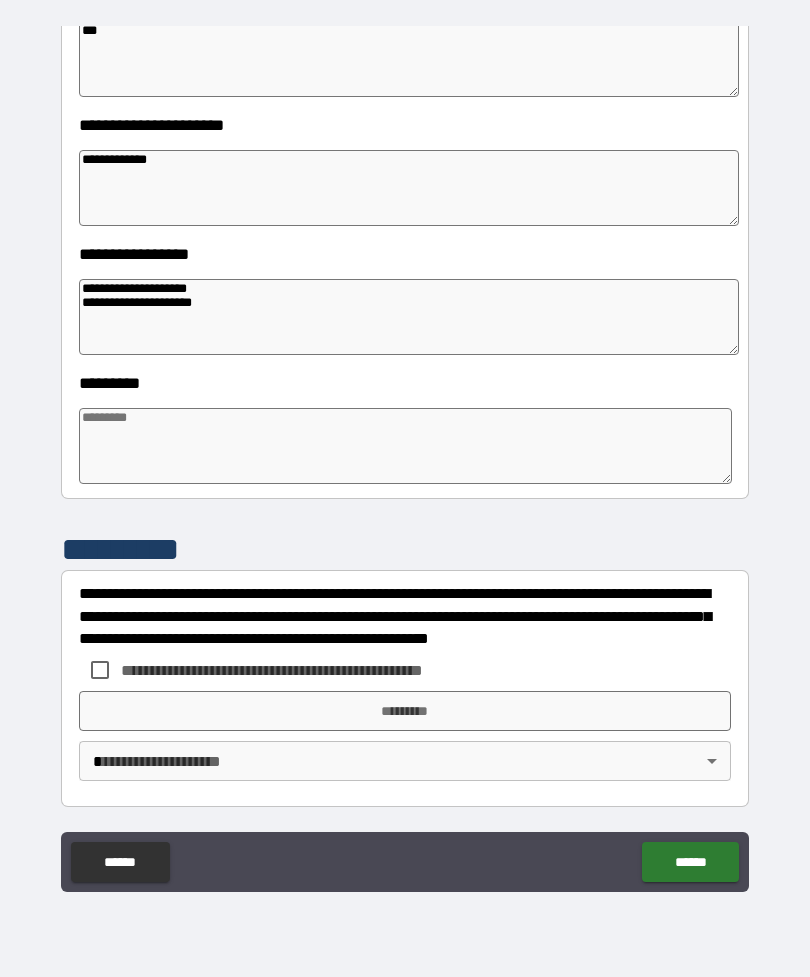 click at bounding box center (405, 446) 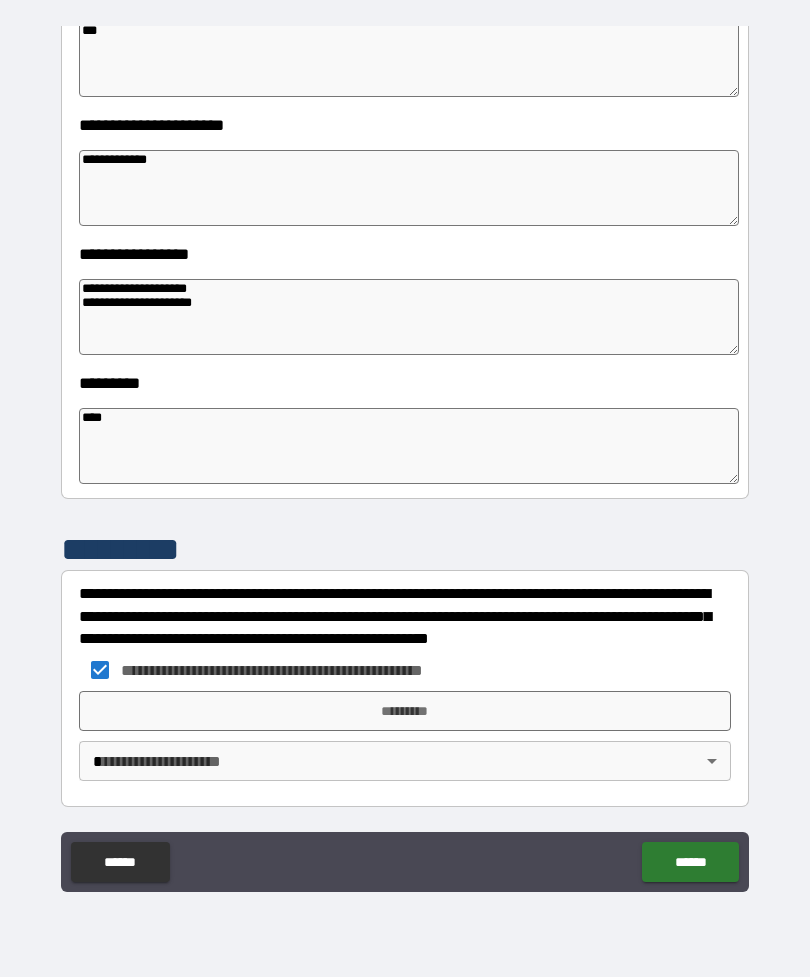 click on "**********" at bounding box center (405, 456) 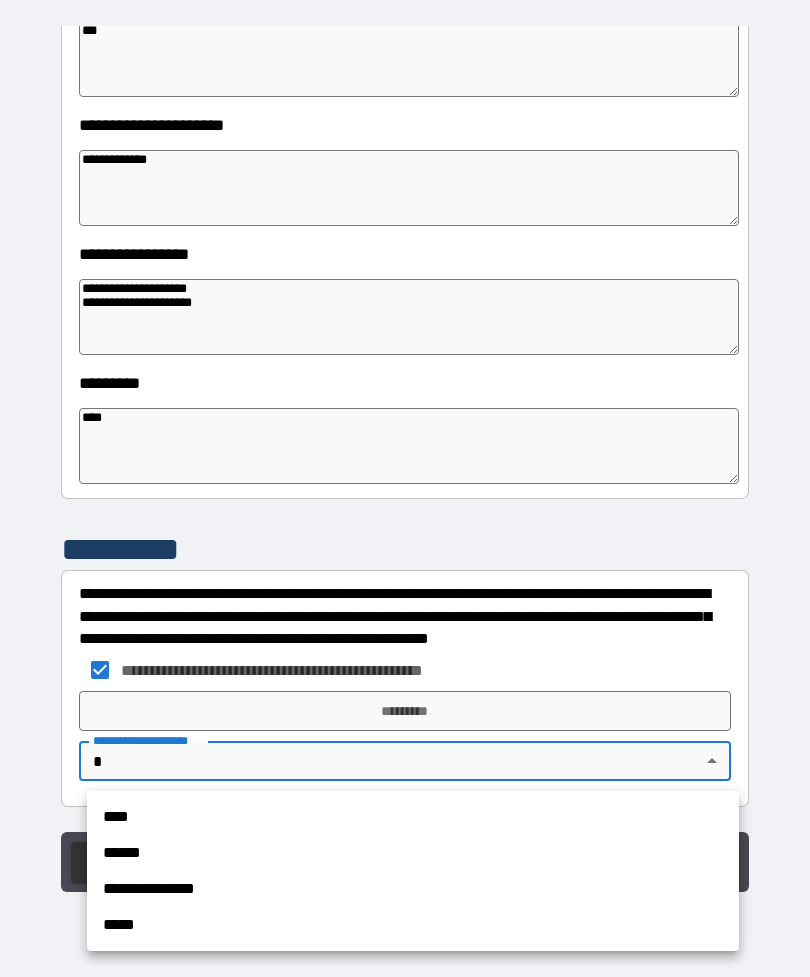 click on "****" at bounding box center [413, 817] 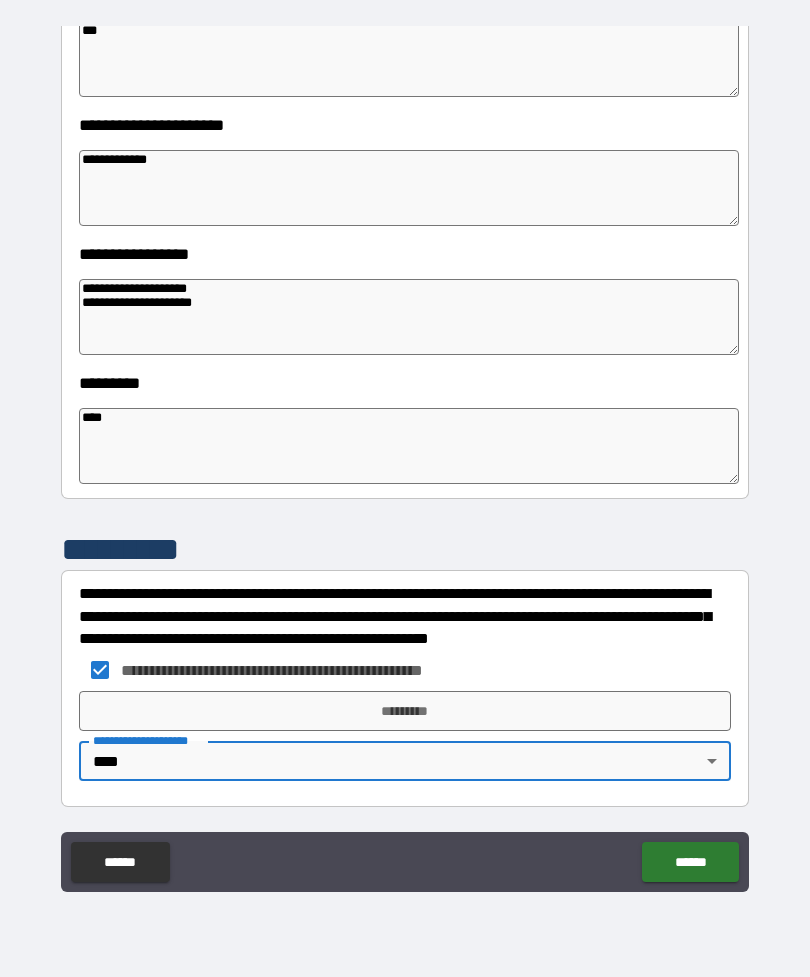 click on "*********" at bounding box center (405, 711) 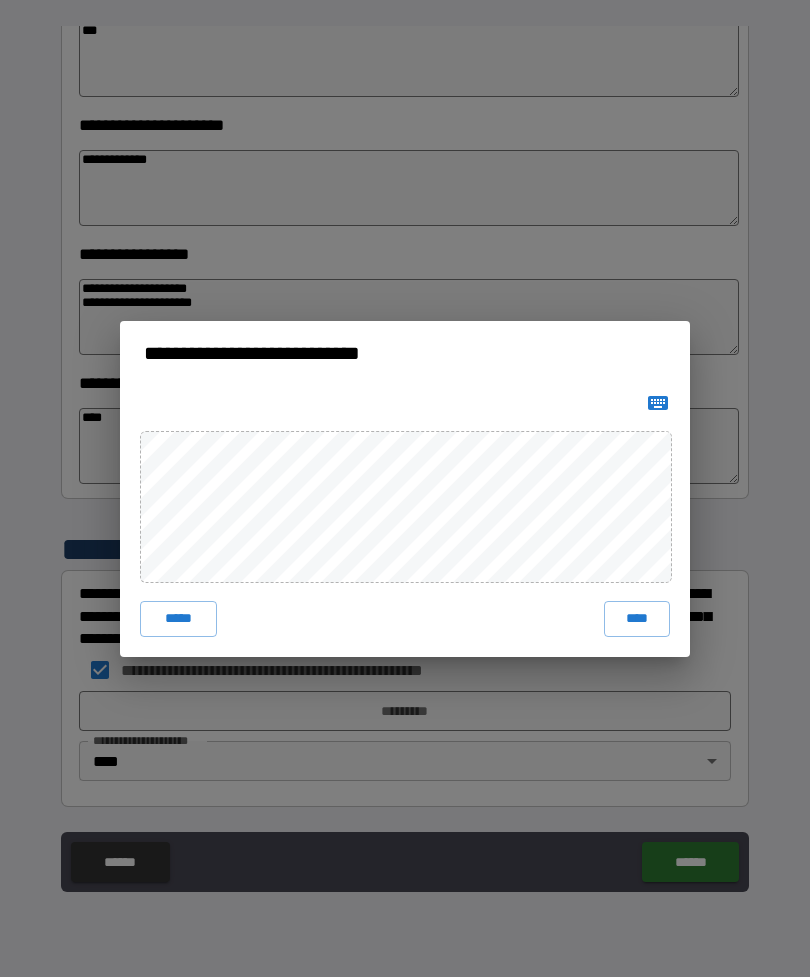 click on "****" at bounding box center (637, 619) 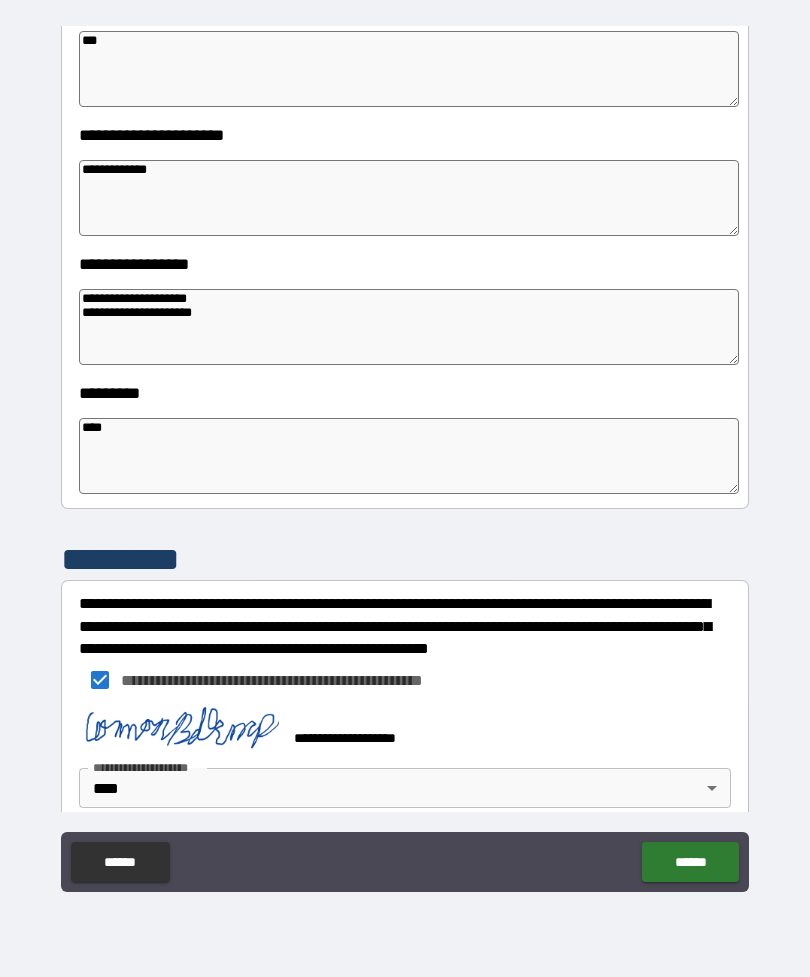 click on "******" at bounding box center [690, 862] 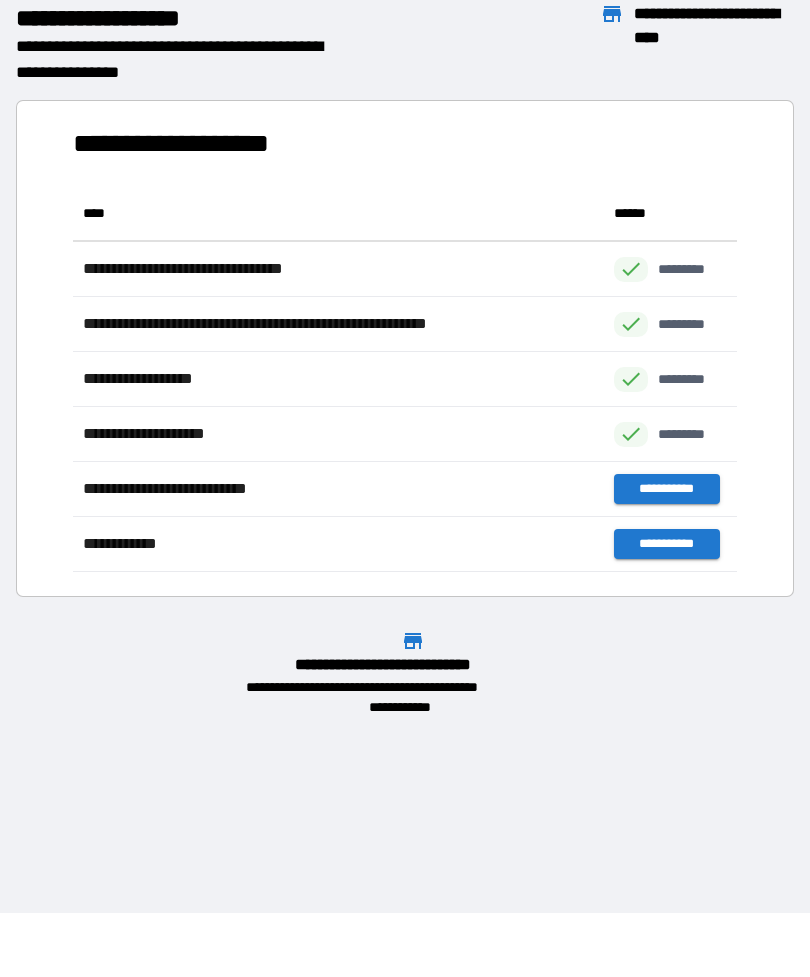 scroll, scrollTop: 1, scrollLeft: 1, axis: both 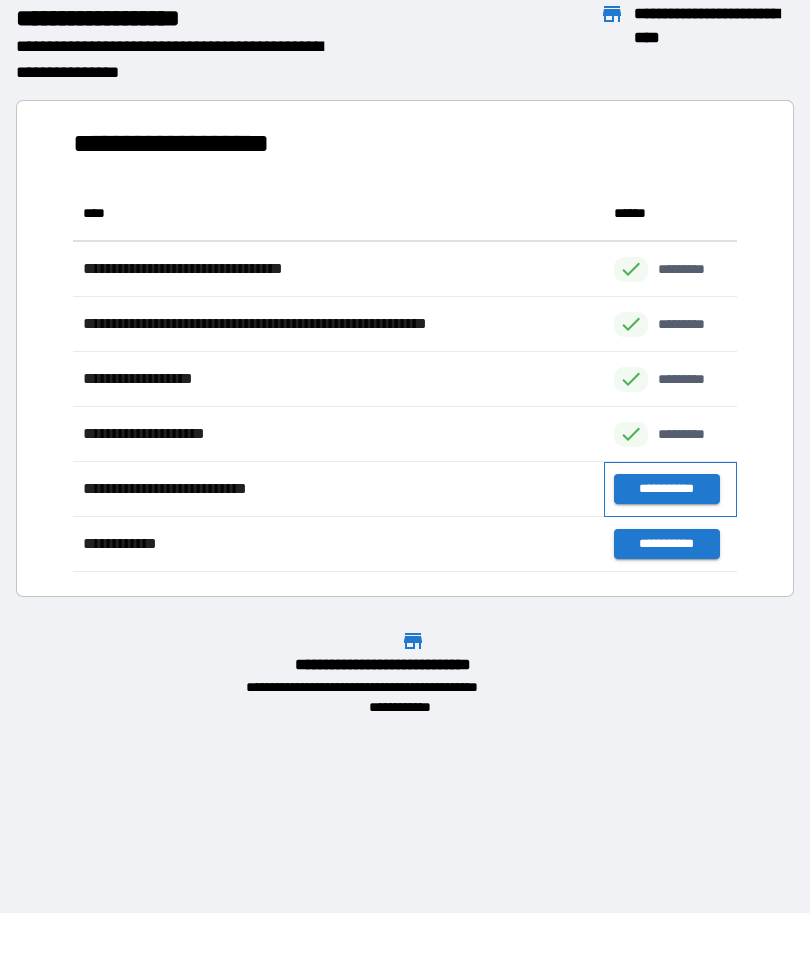 click on "**********" at bounding box center [670, 489] 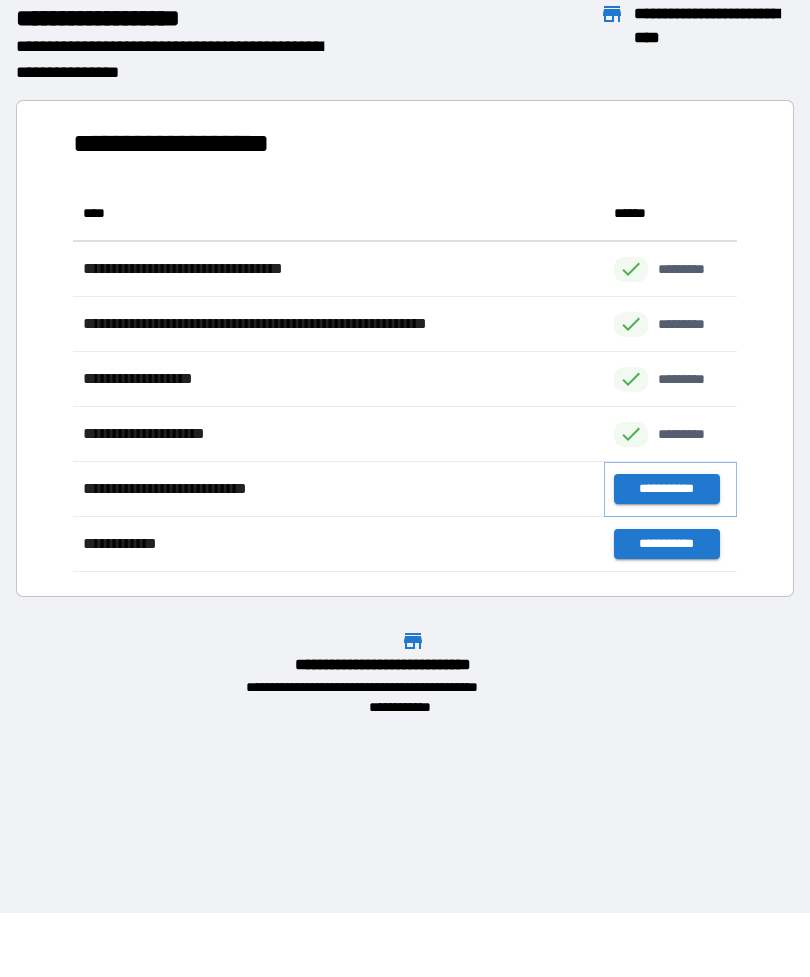 click on "**********" at bounding box center [666, 489] 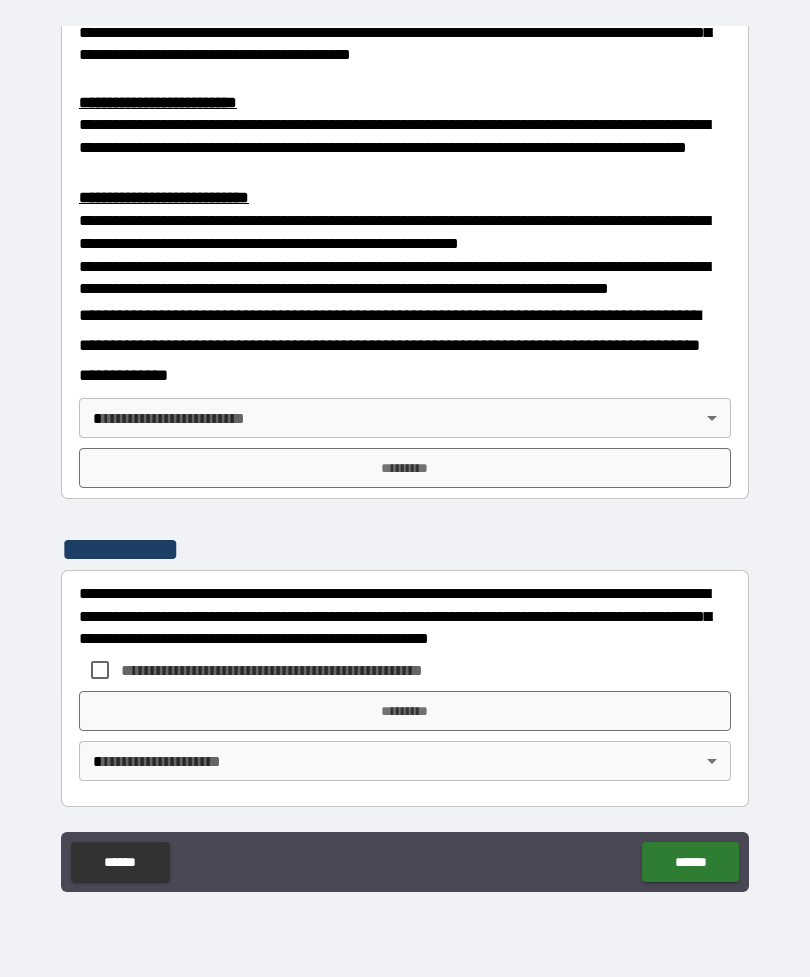 scroll, scrollTop: 660, scrollLeft: 0, axis: vertical 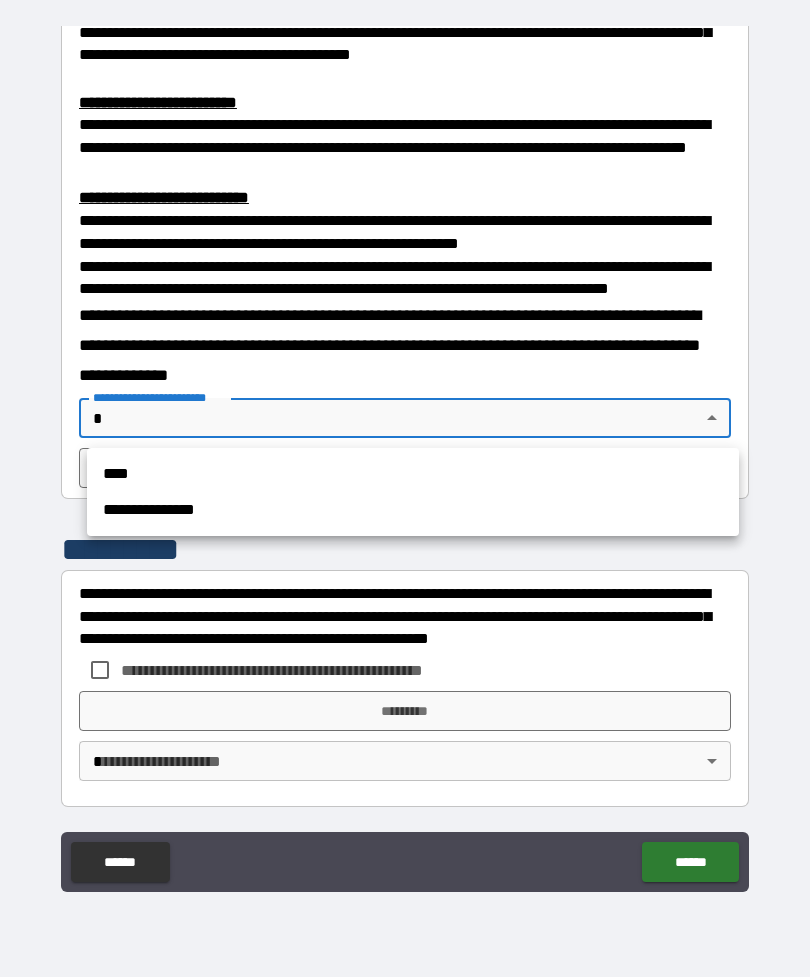 click on "****" at bounding box center (413, 474) 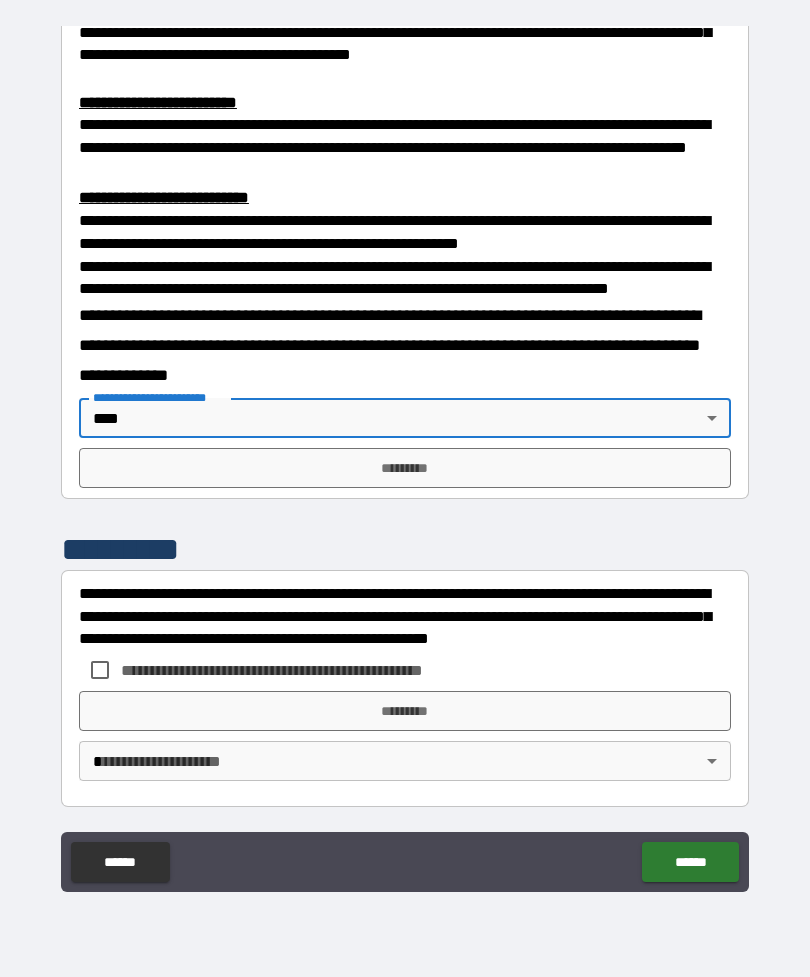 click on "*********" at bounding box center (405, 468) 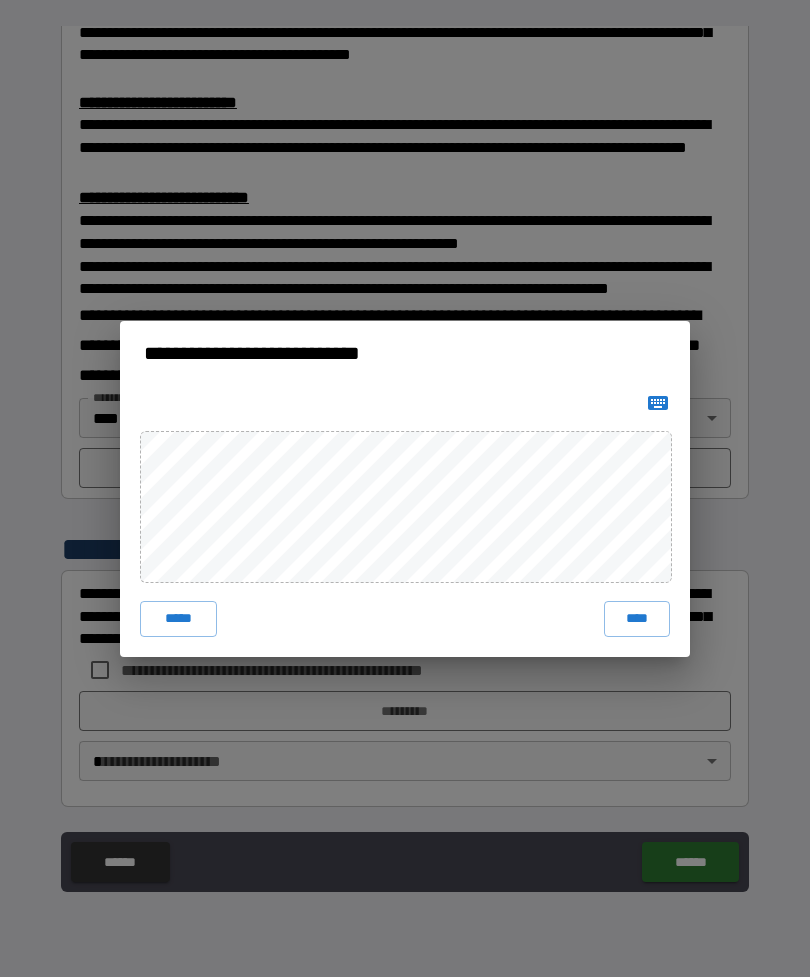 click on "****" at bounding box center (637, 619) 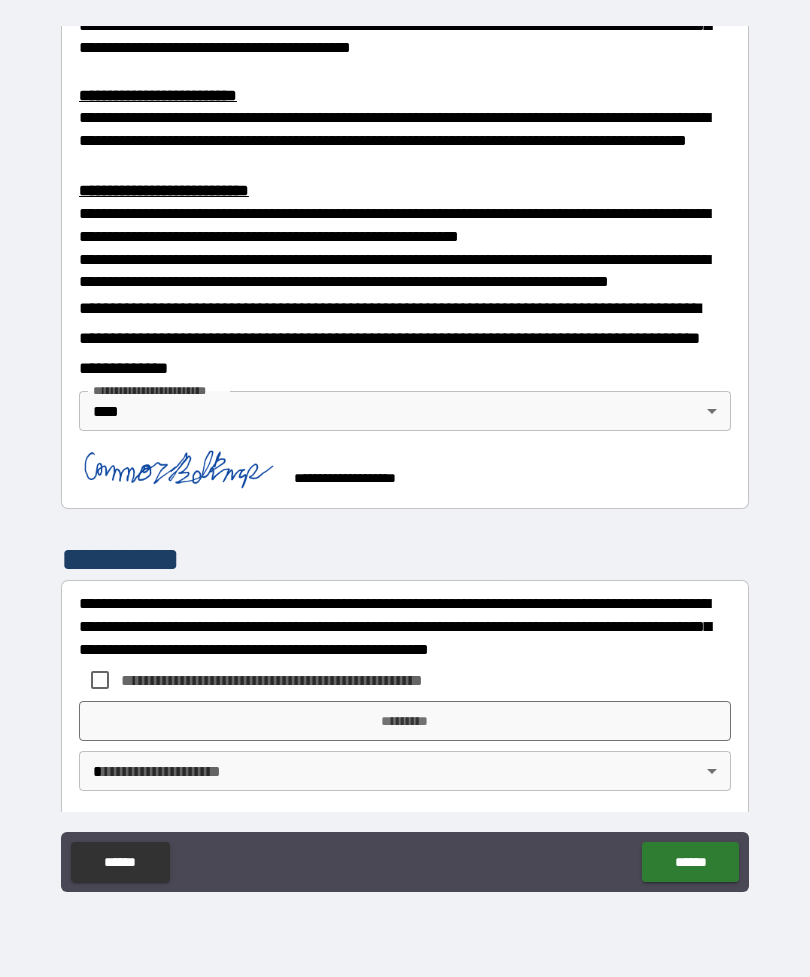 click on "**********" at bounding box center [284, 680] 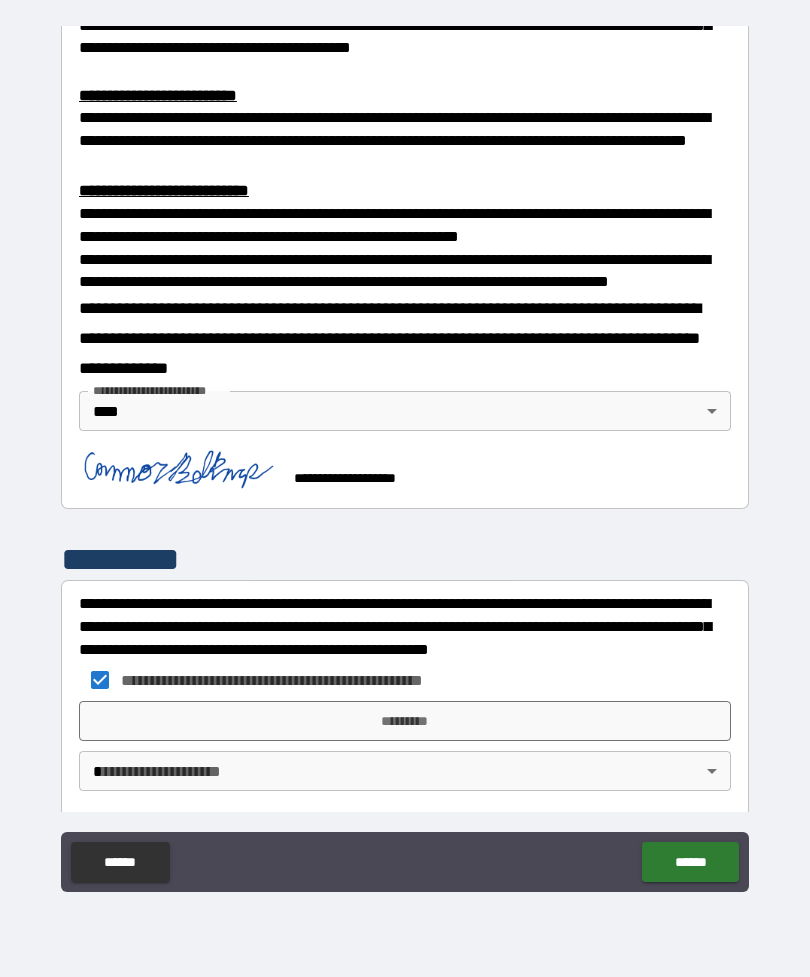 click on "*********" at bounding box center [405, 721] 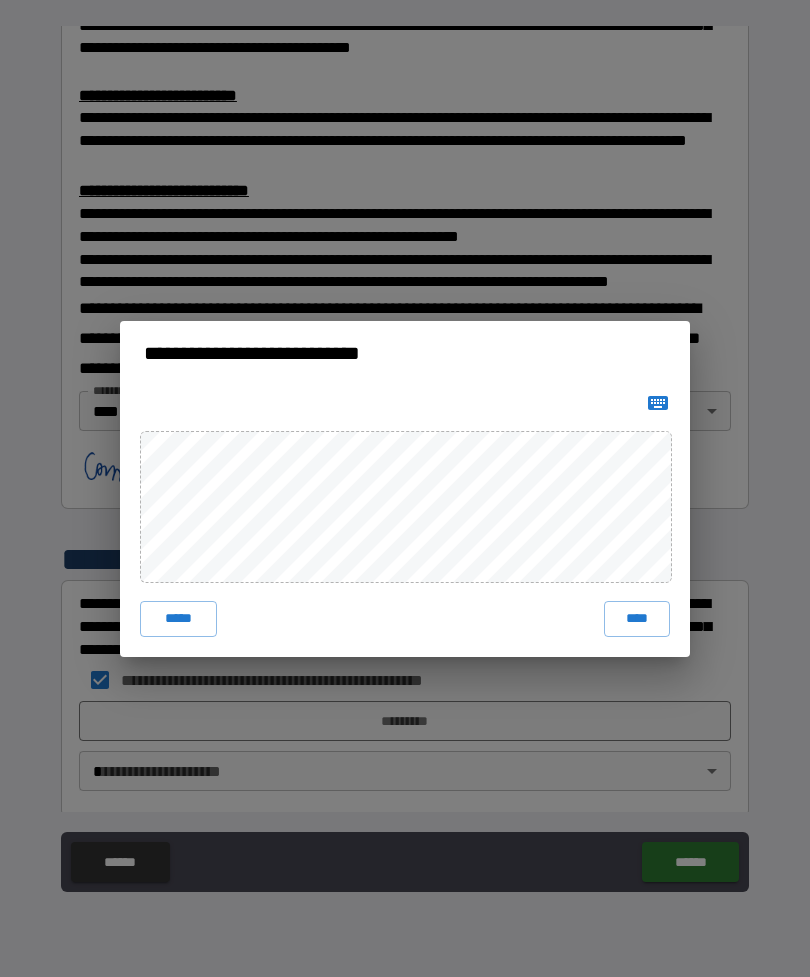 click on "****" at bounding box center [637, 619] 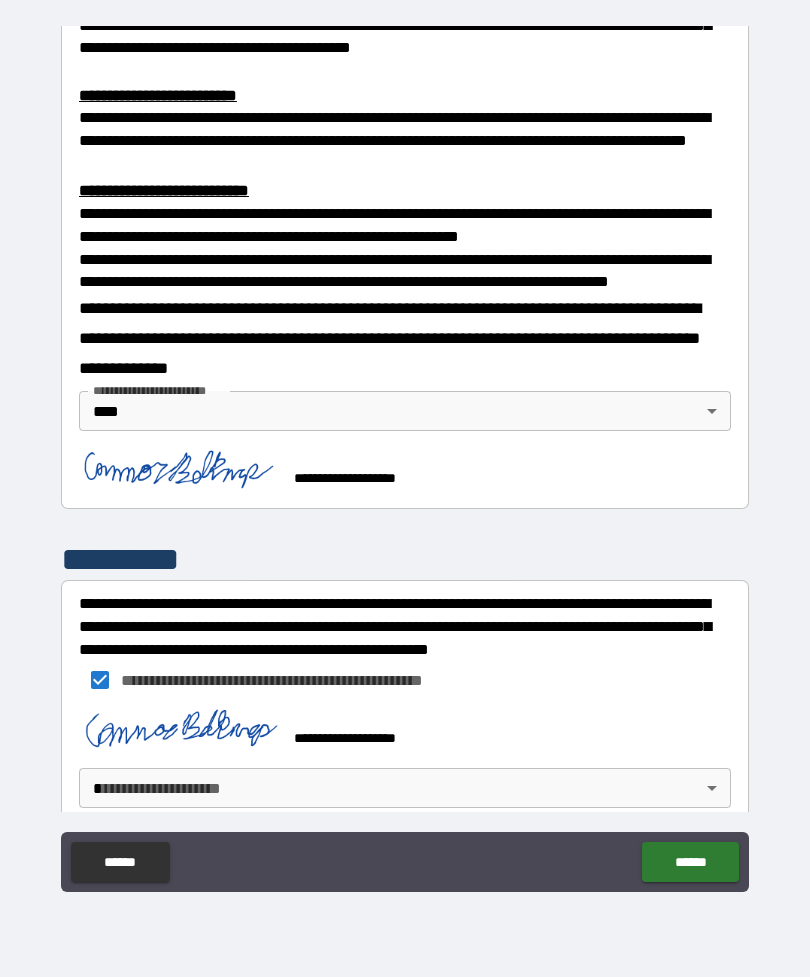 click on "**********" at bounding box center (405, 456) 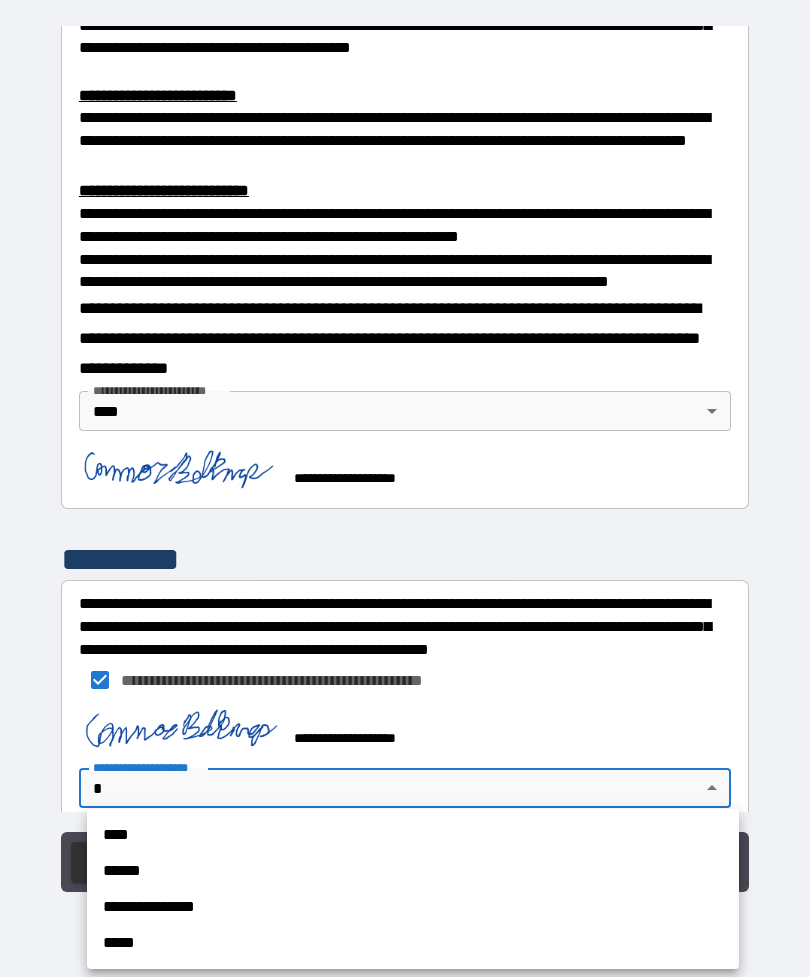 click on "****" at bounding box center (413, 835) 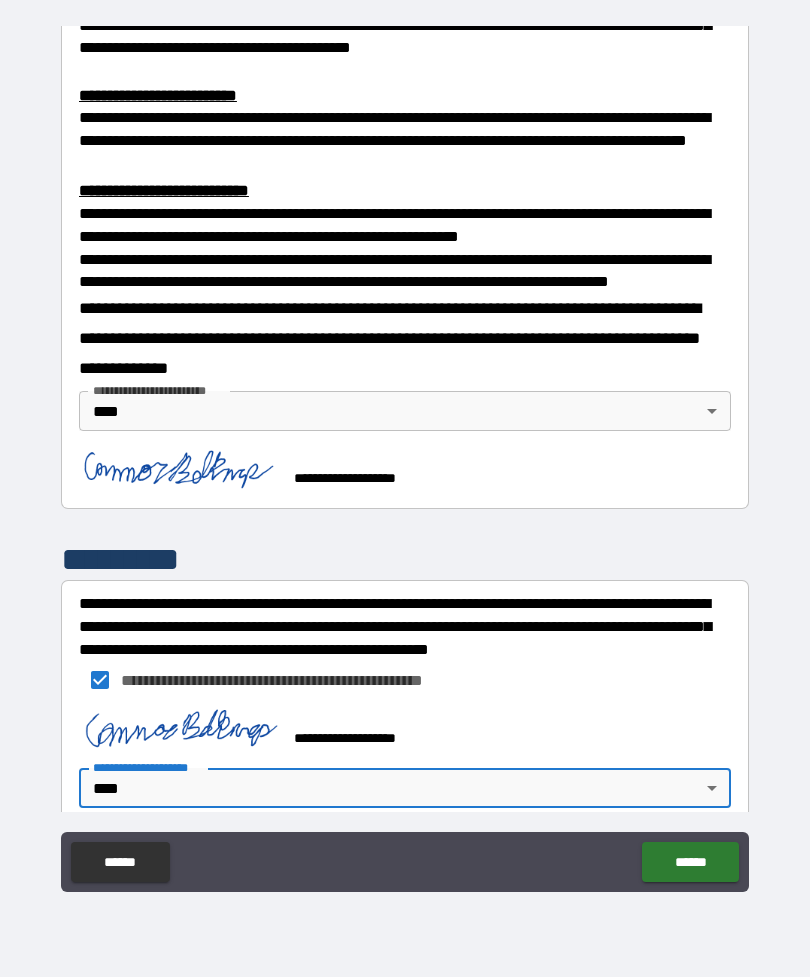 scroll, scrollTop: 663, scrollLeft: 0, axis: vertical 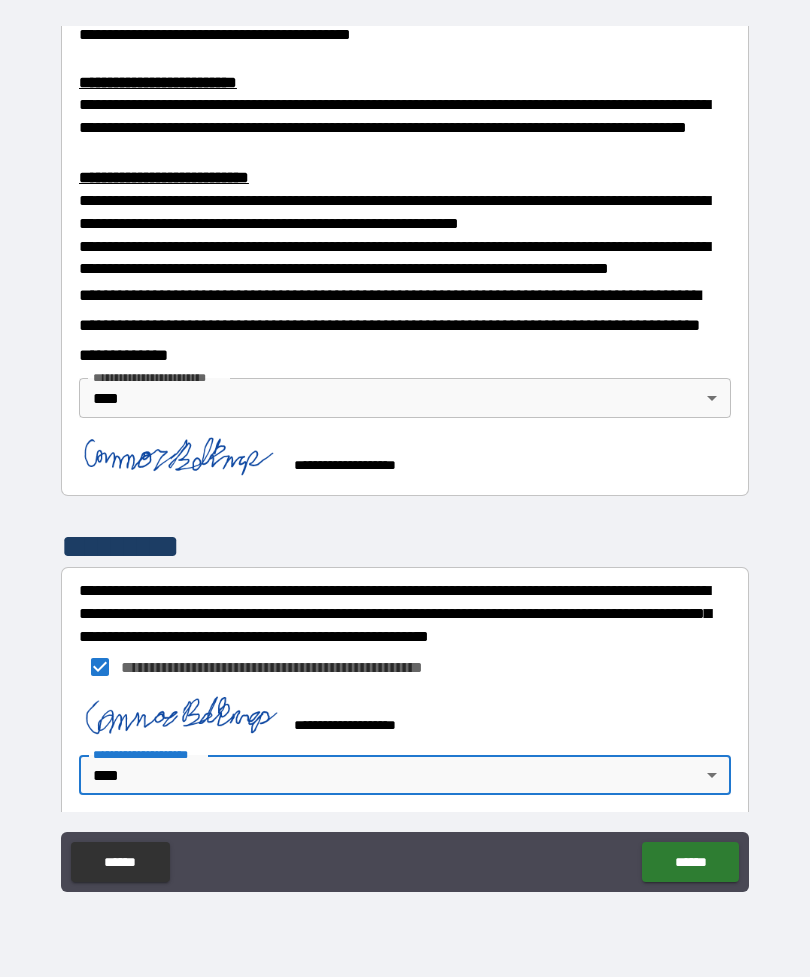 click on "******" at bounding box center (690, 862) 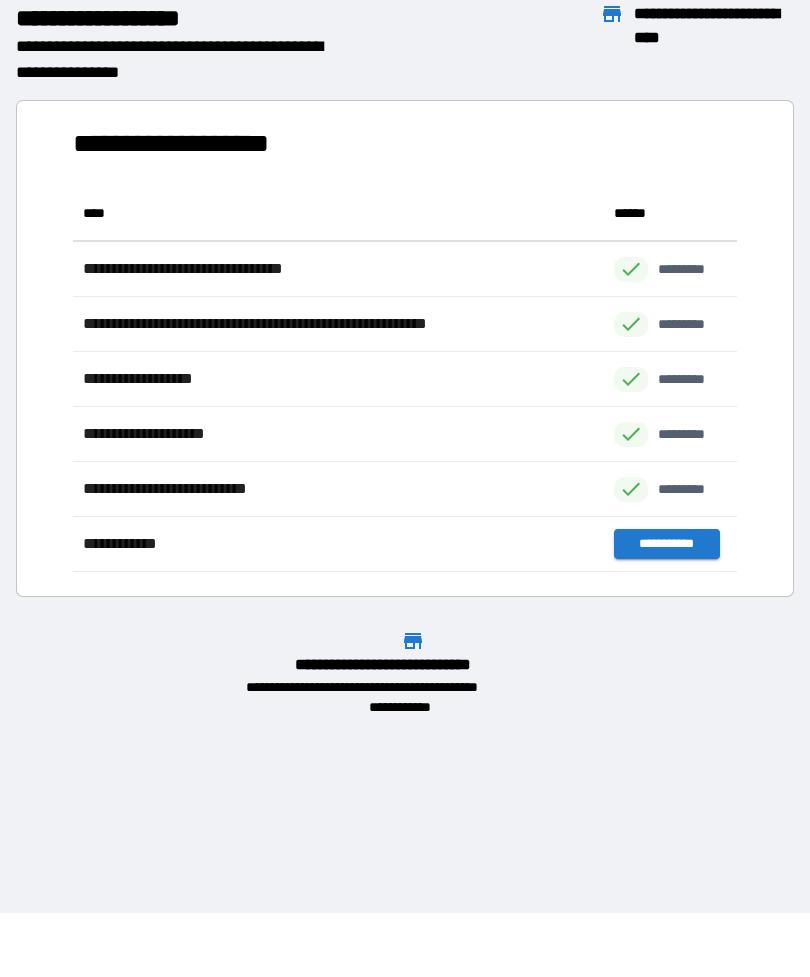 scroll, scrollTop: 386, scrollLeft: 664, axis: both 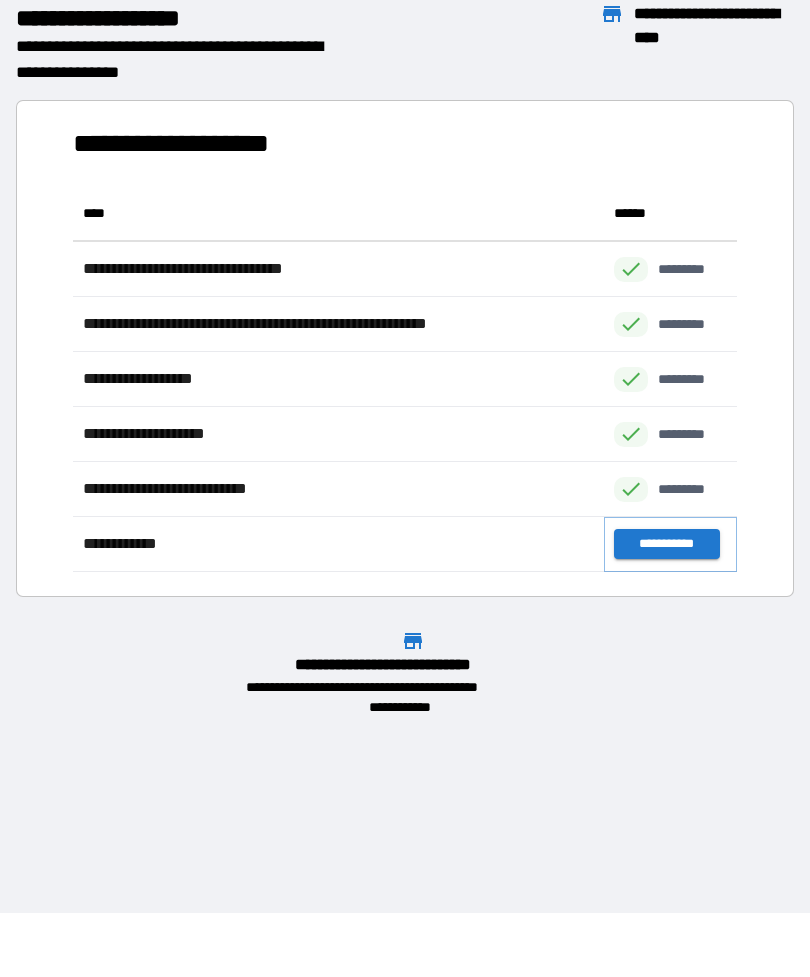 click on "**********" at bounding box center [666, 544] 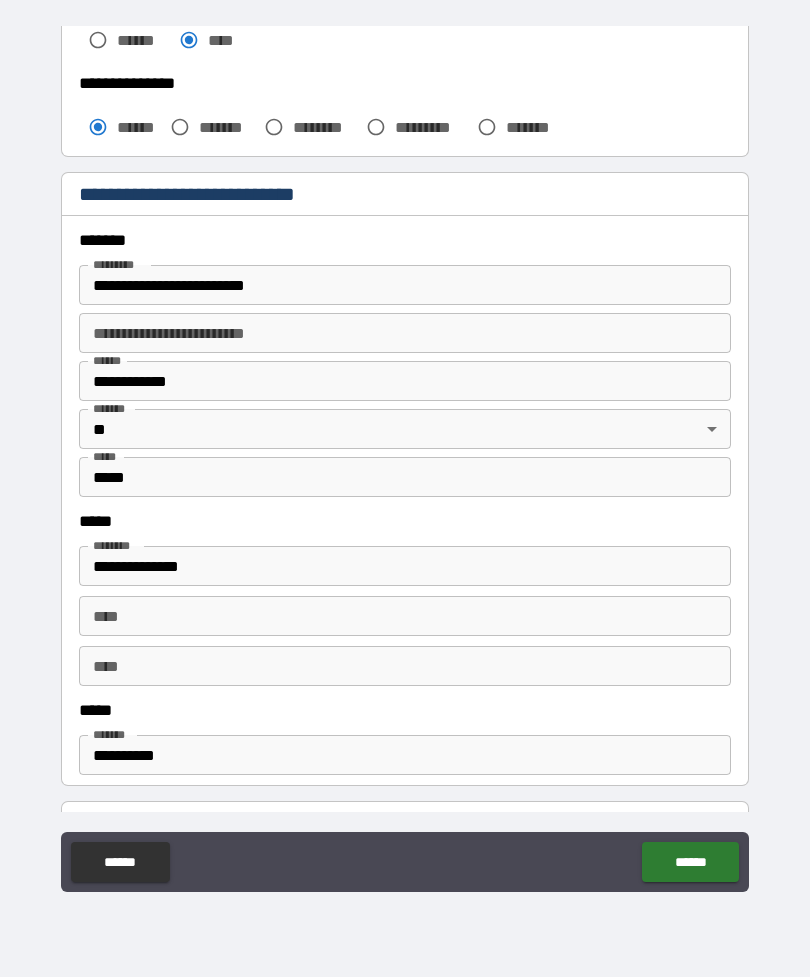scroll, scrollTop: 588, scrollLeft: 0, axis: vertical 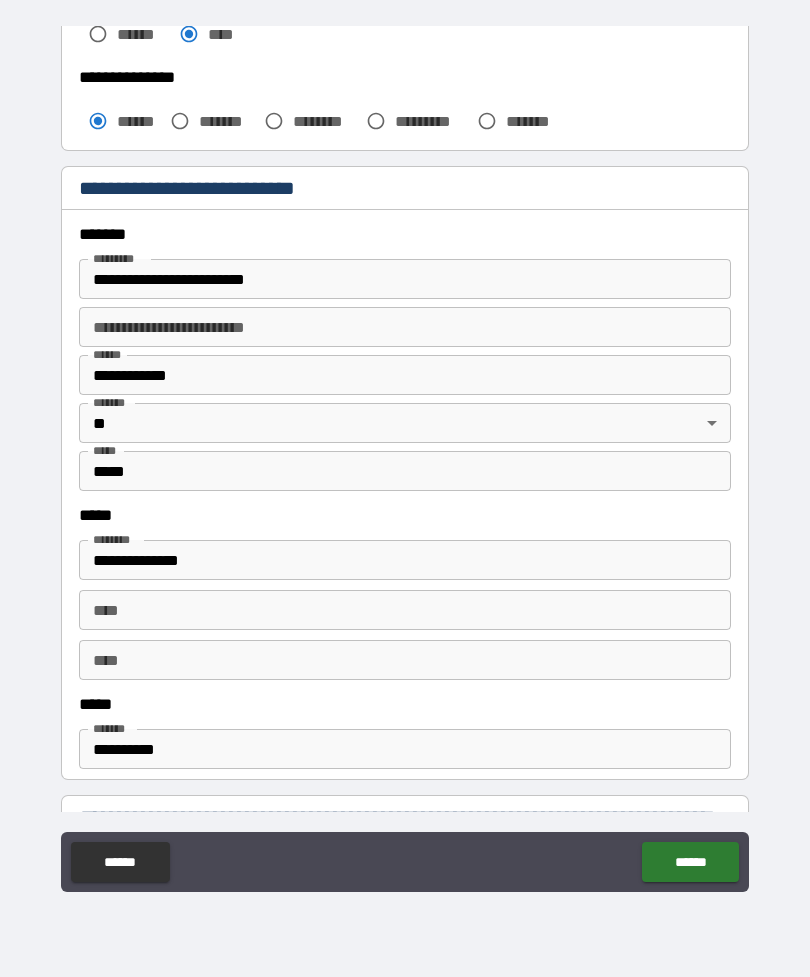 click on "**********" at bounding box center [405, 279] 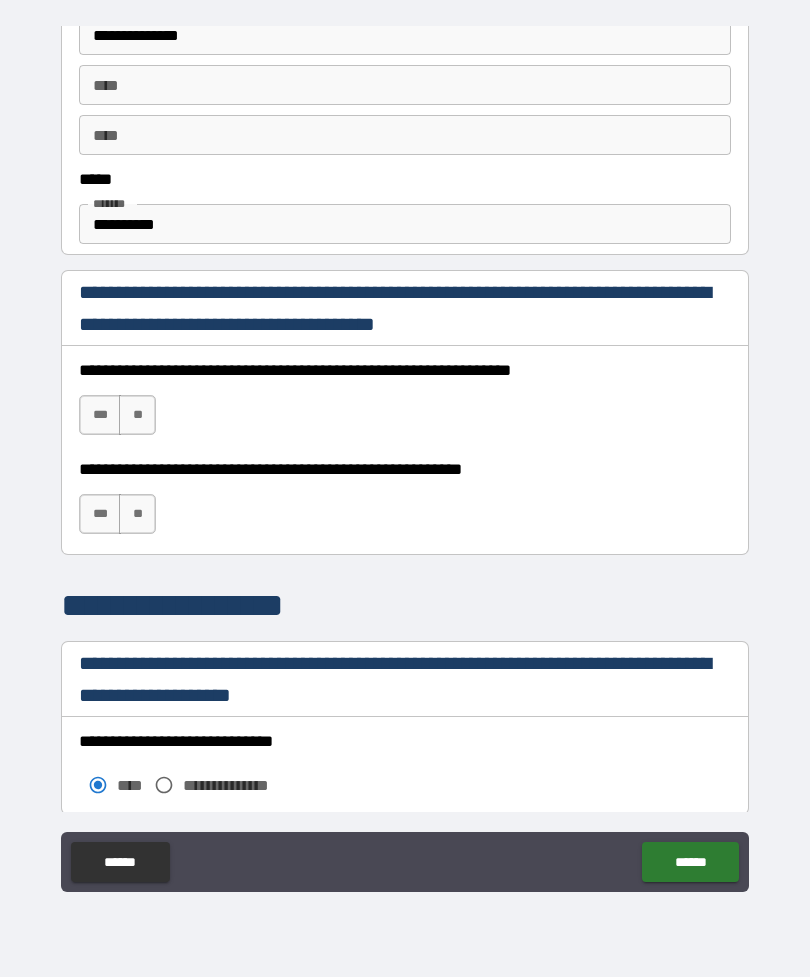 scroll, scrollTop: 1114, scrollLeft: 0, axis: vertical 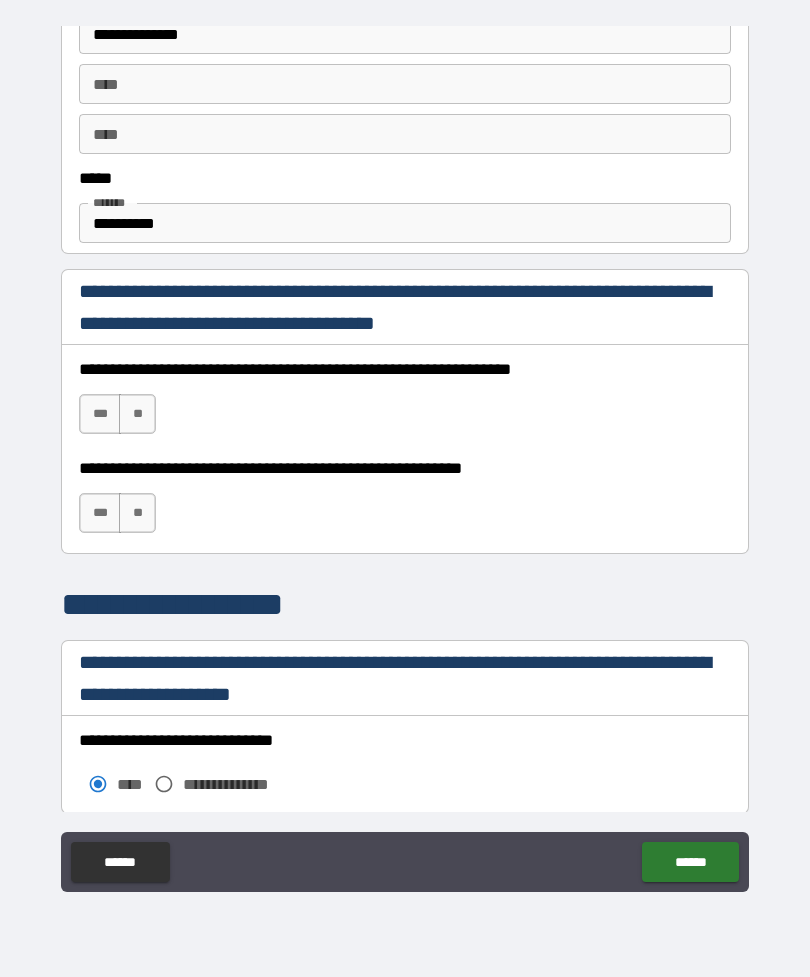 click on "***" at bounding box center (100, 414) 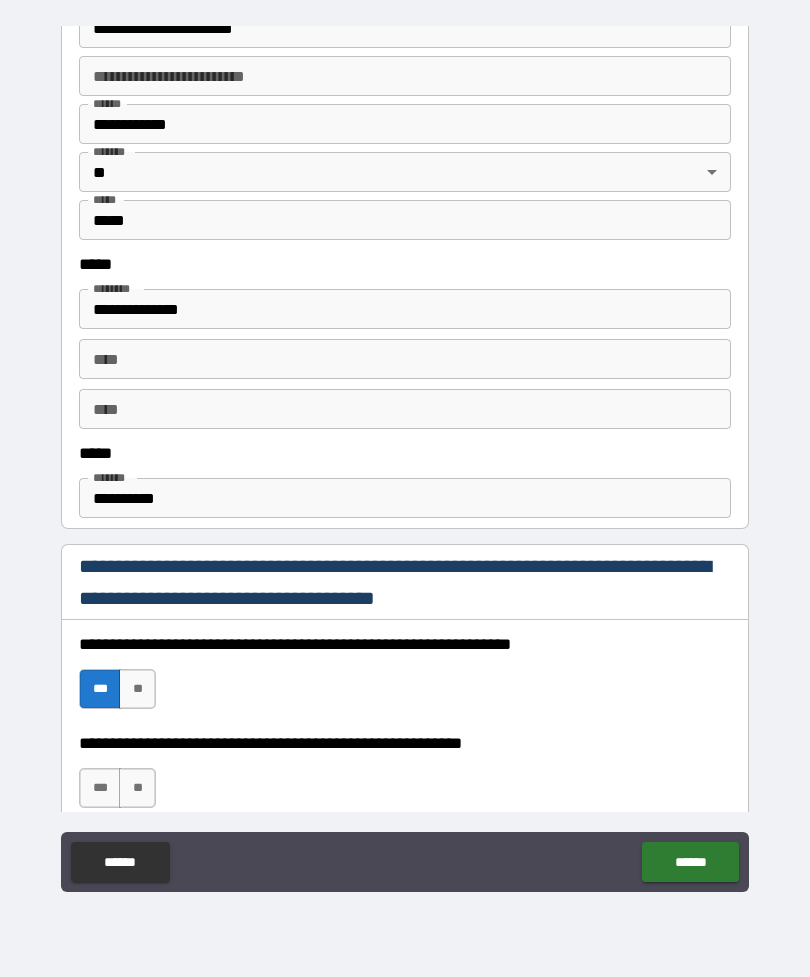 scroll, scrollTop: 829, scrollLeft: 0, axis: vertical 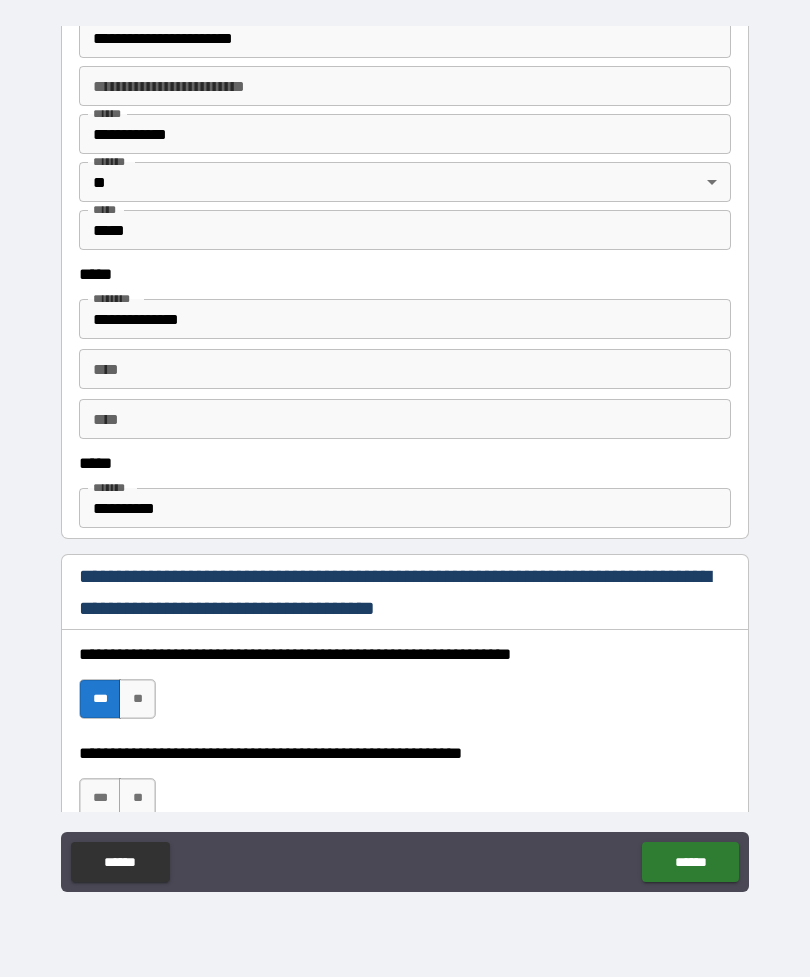 click on "**********" at bounding box center [405, 508] 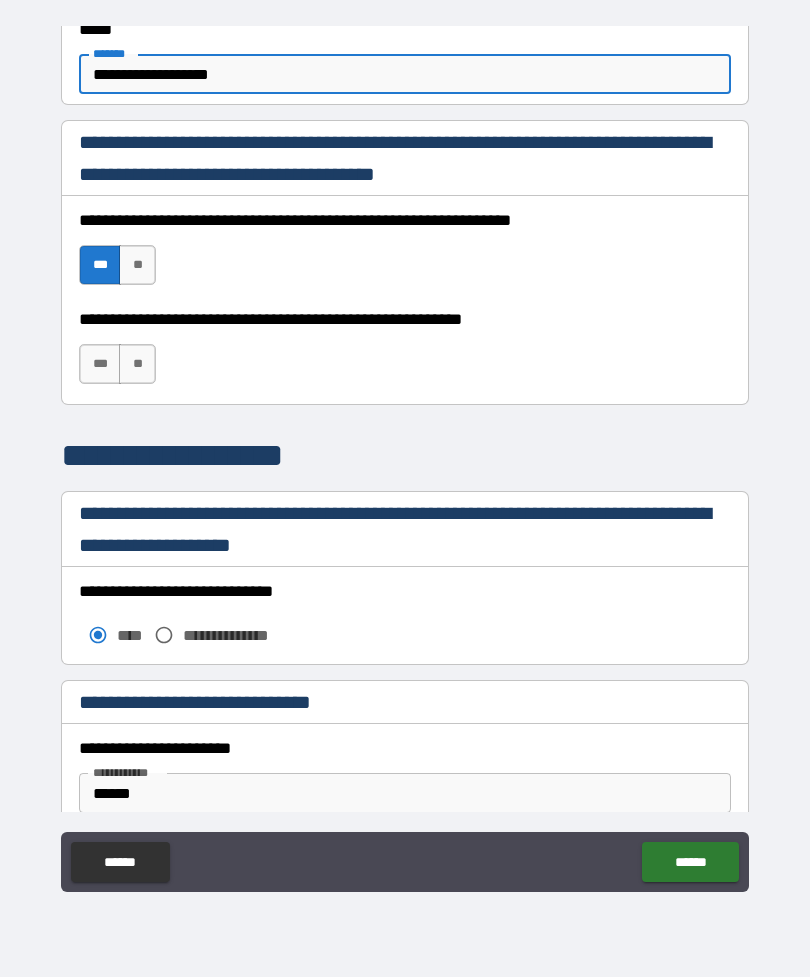 scroll, scrollTop: 1276, scrollLeft: 0, axis: vertical 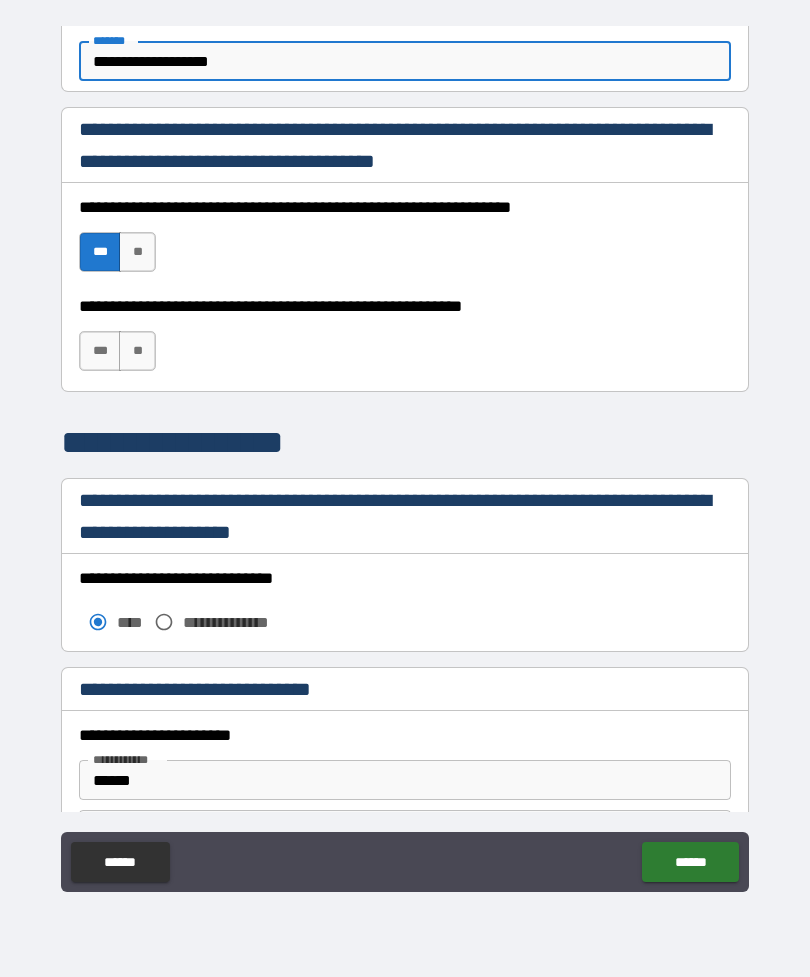 click on "***" at bounding box center (100, 351) 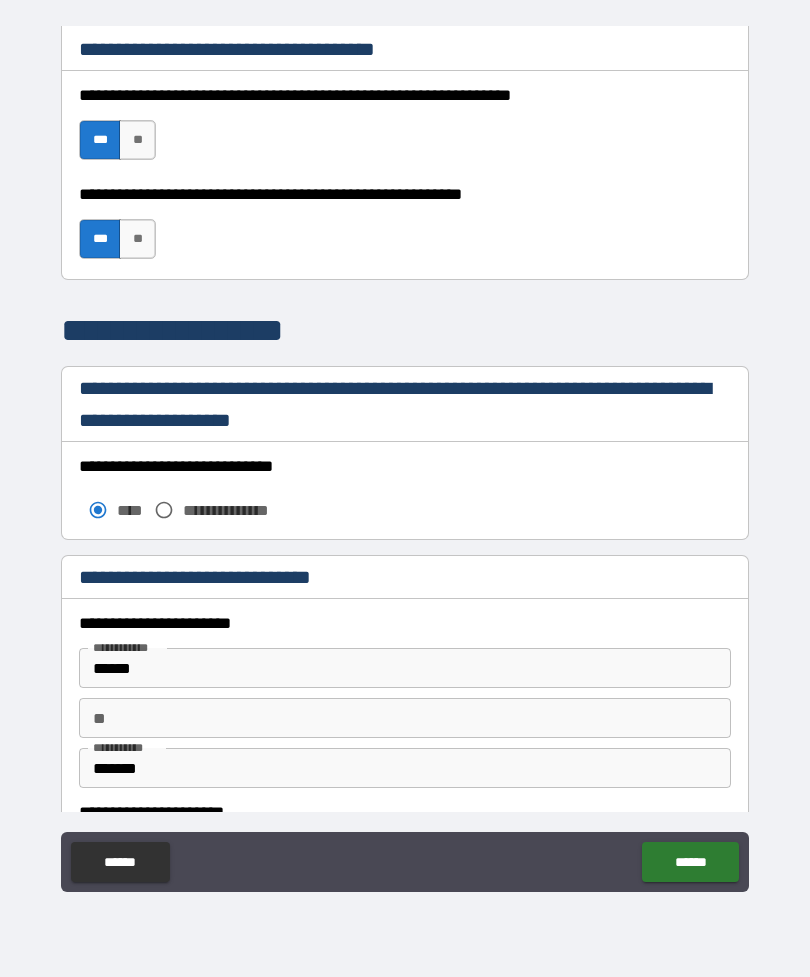 scroll, scrollTop: 1393, scrollLeft: 0, axis: vertical 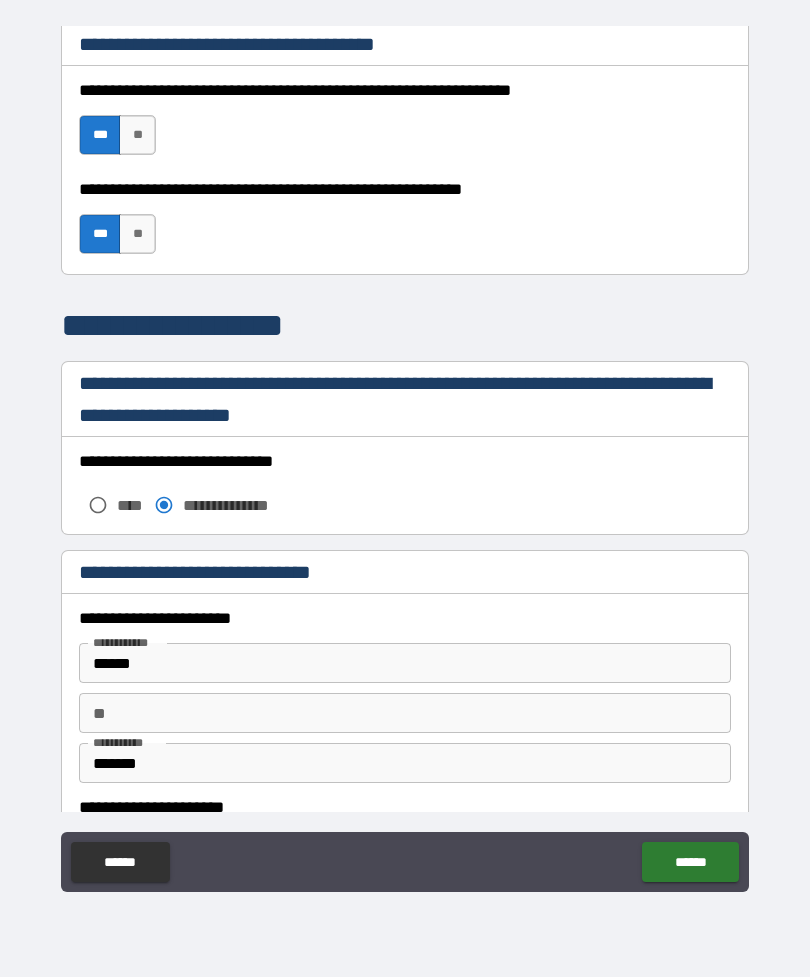 click on "******" at bounding box center [405, 663] 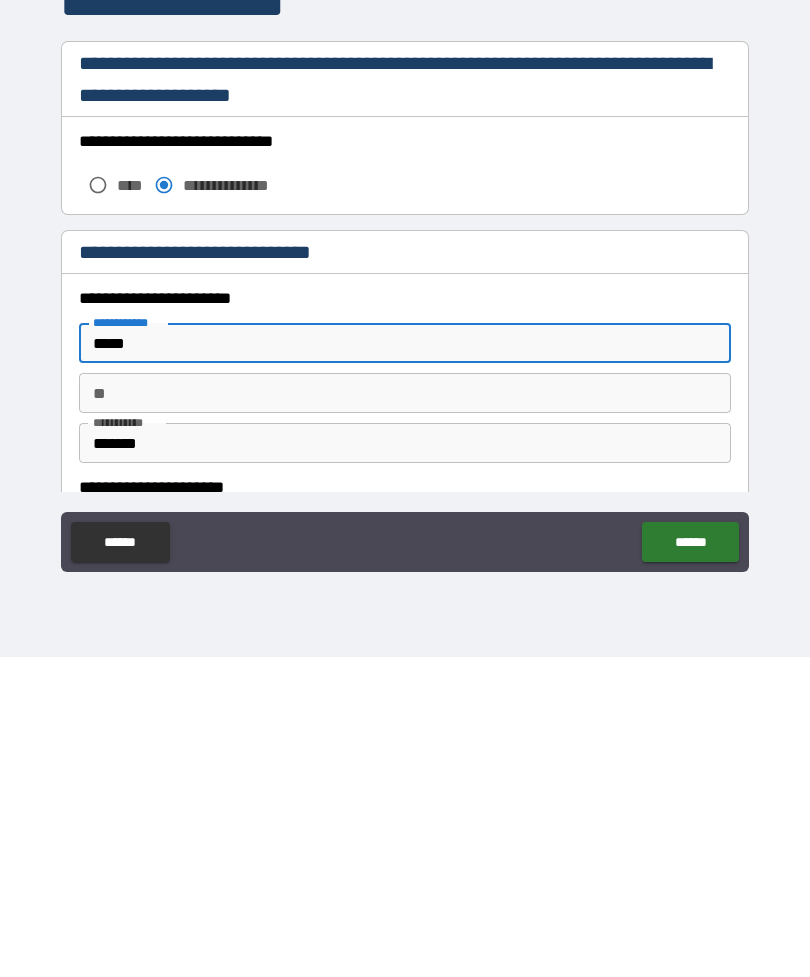 click on "**" at bounding box center (405, 713) 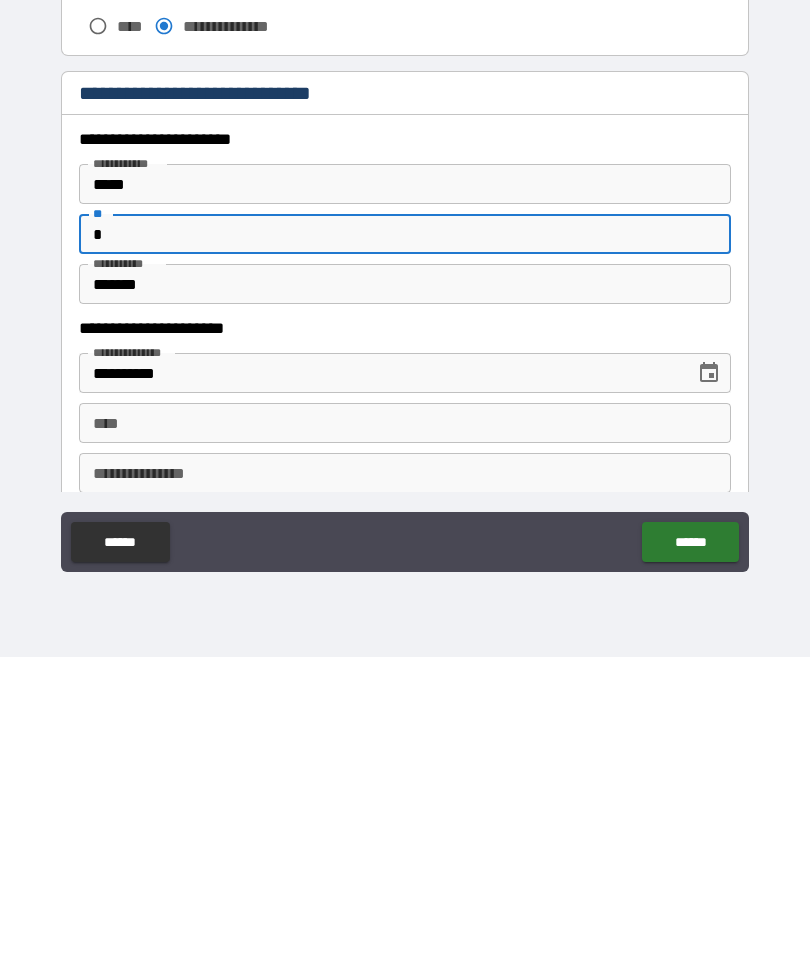 scroll, scrollTop: 1592, scrollLeft: 0, axis: vertical 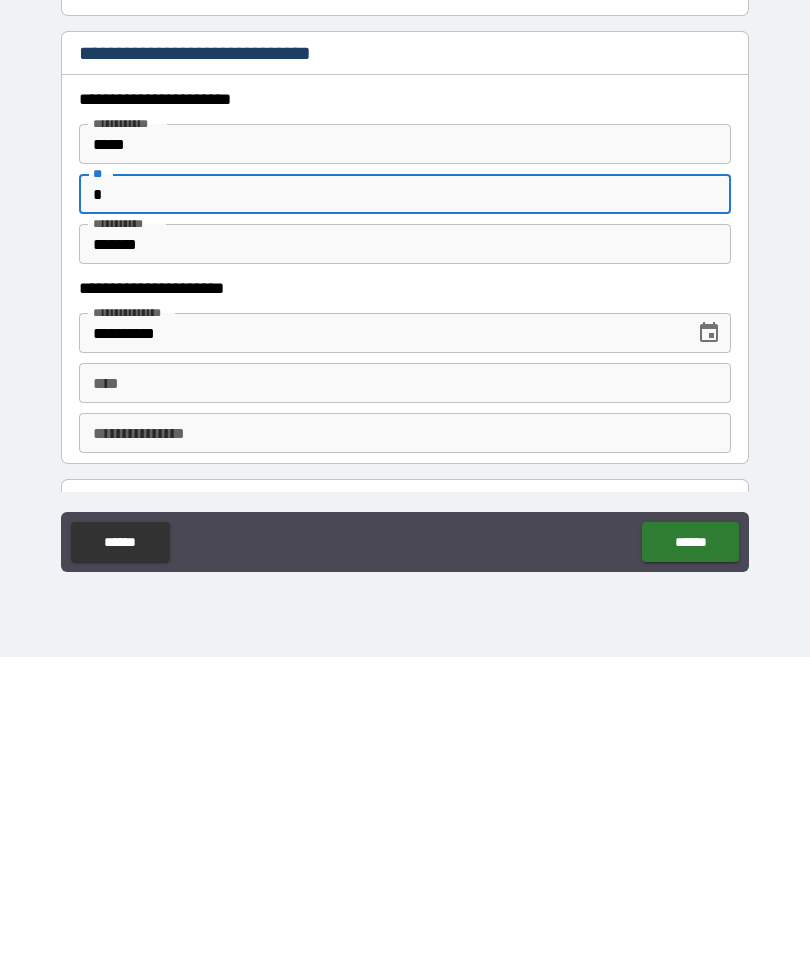 click 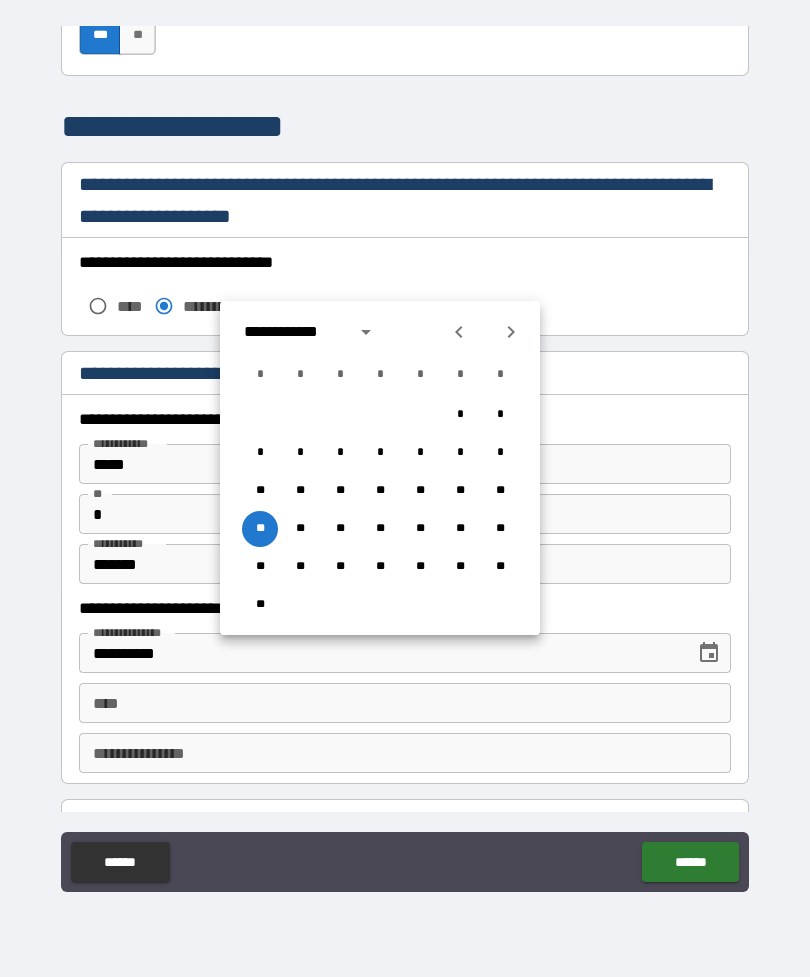 click on "**********" at bounding box center (293, 332) 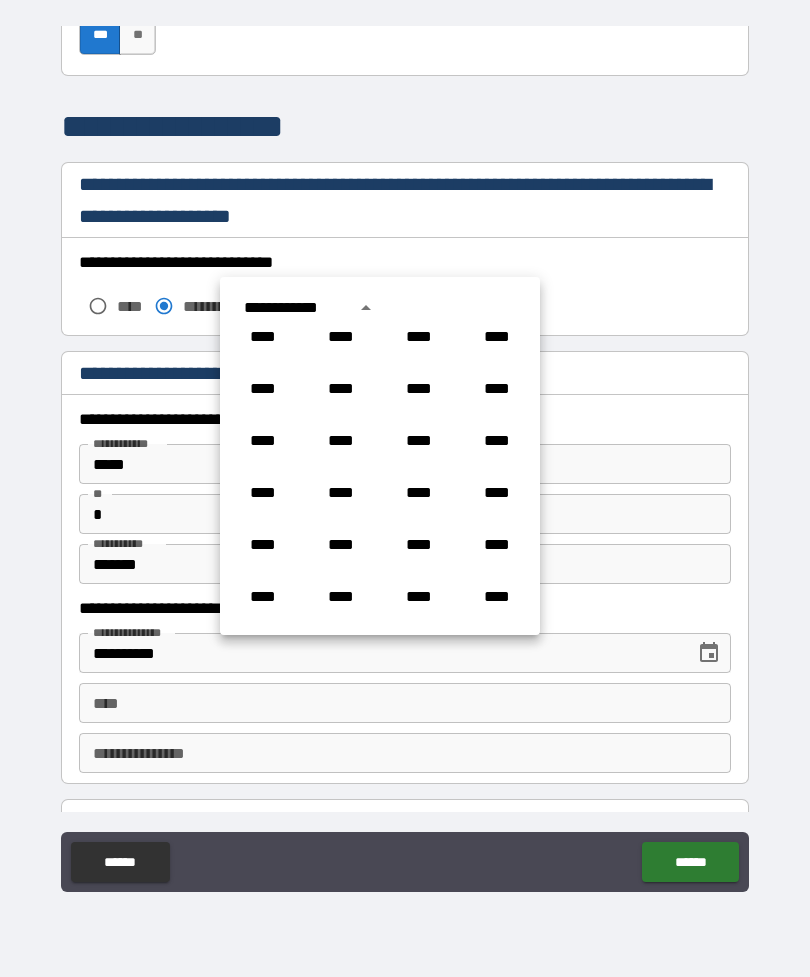 scroll, scrollTop: 893, scrollLeft: 0, axis: vertical 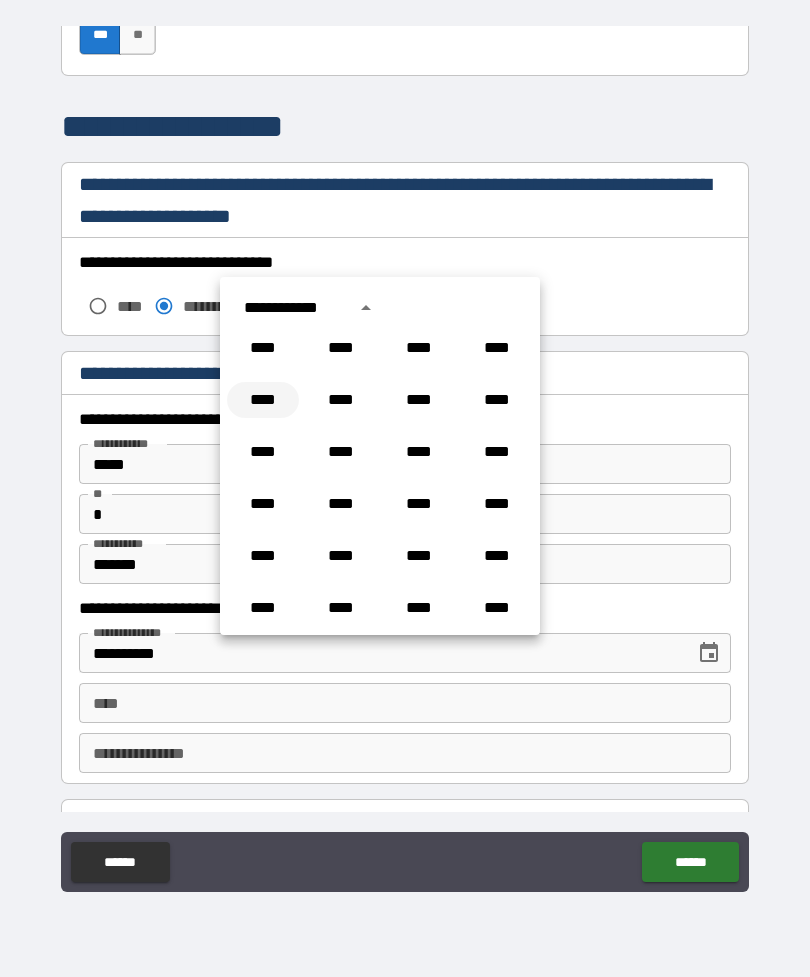 click on "****" at bounding box center (263, 400) 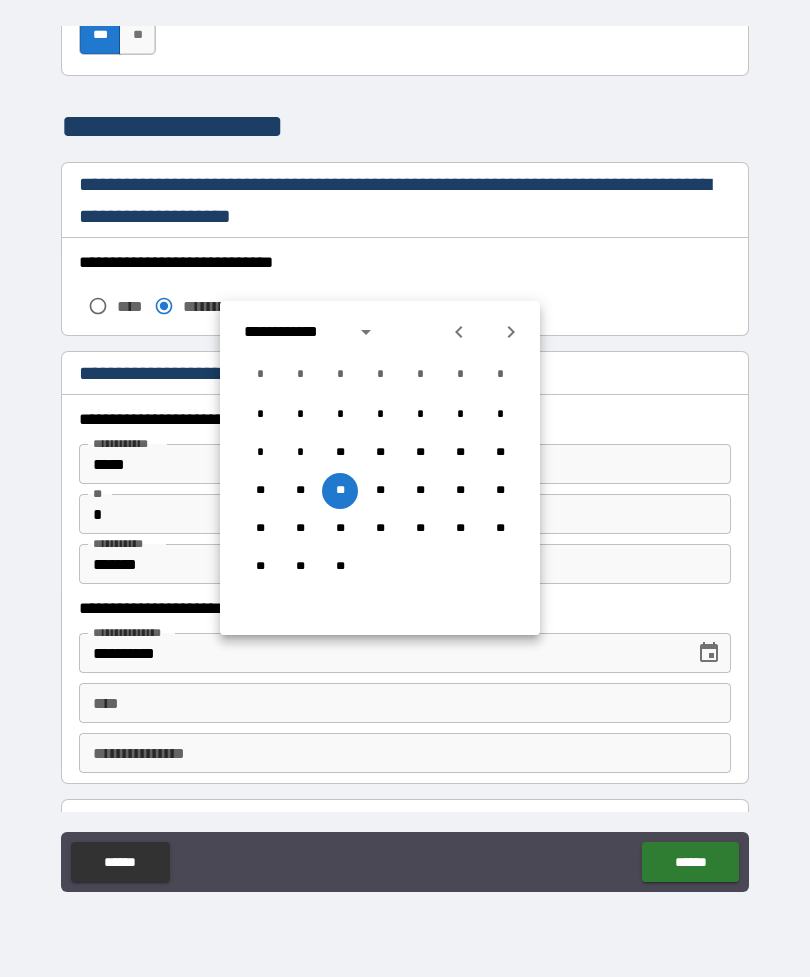 click on "**********" at bounding box center (293, 332) 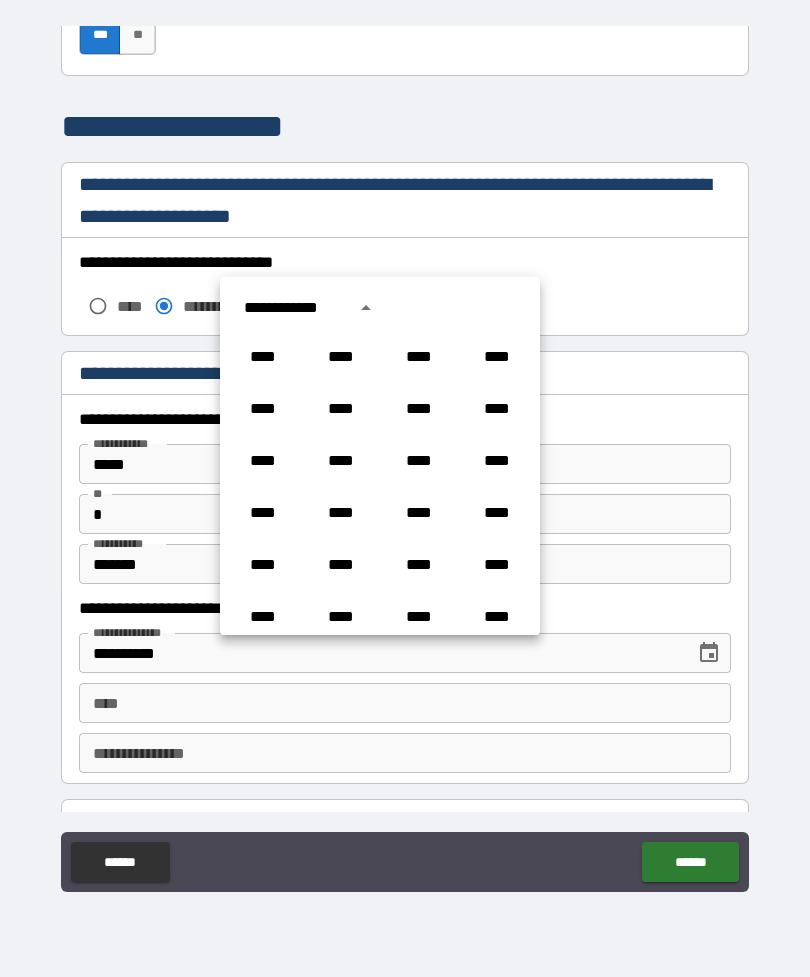 scroll, scrollTop: 810, scrollLeft: 0, axis: vertical 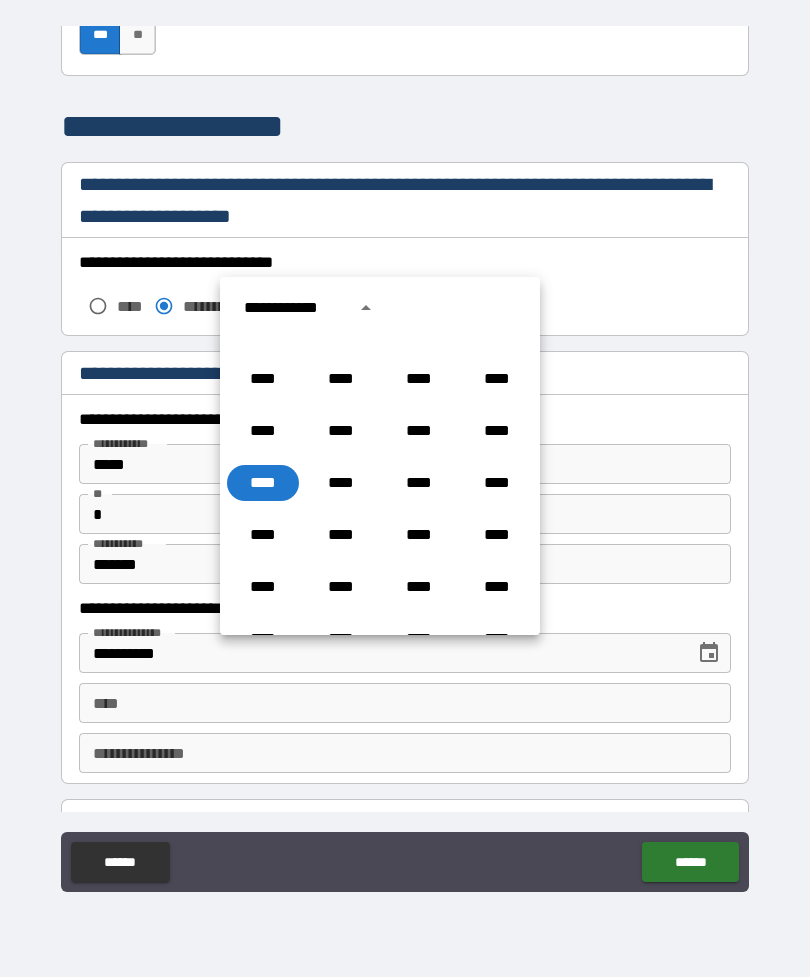 click on "**********" at bounding box center (293, 308) 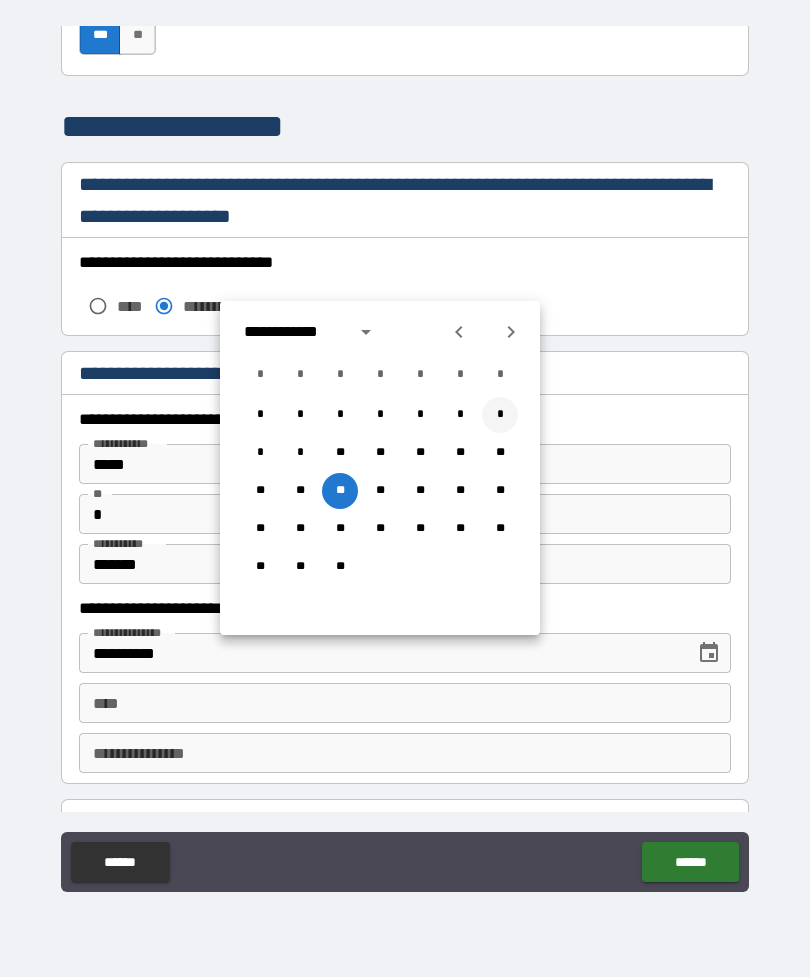 click on "*" at bounding box center (500, 415) 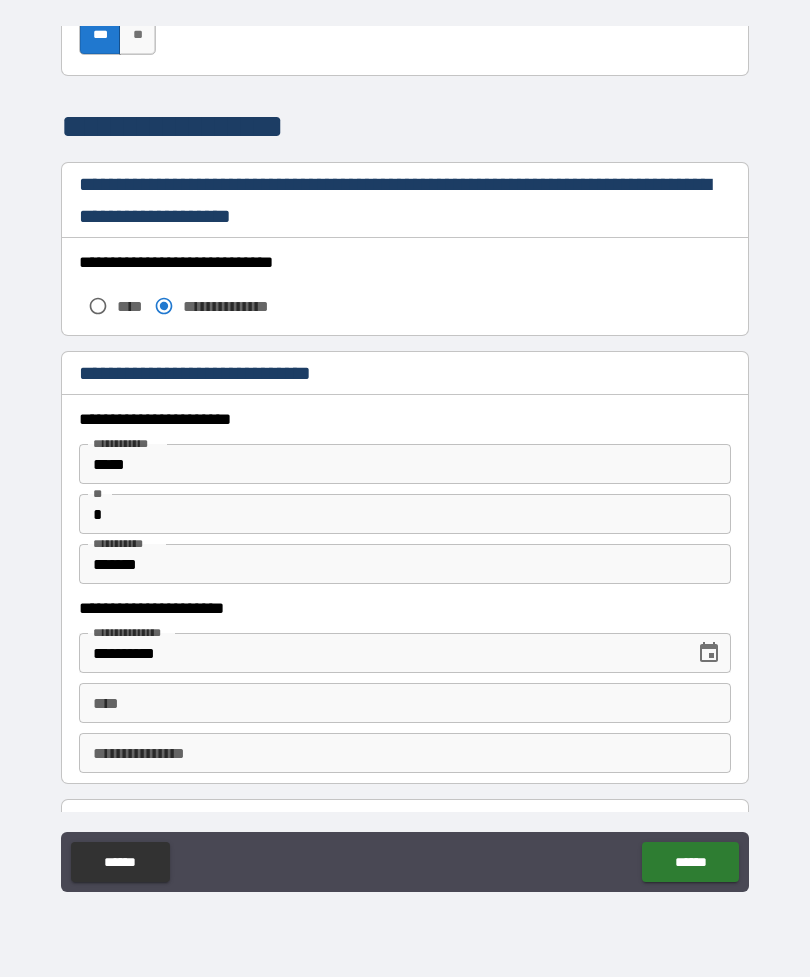 click on "**********" at bounding box center [380, 653] 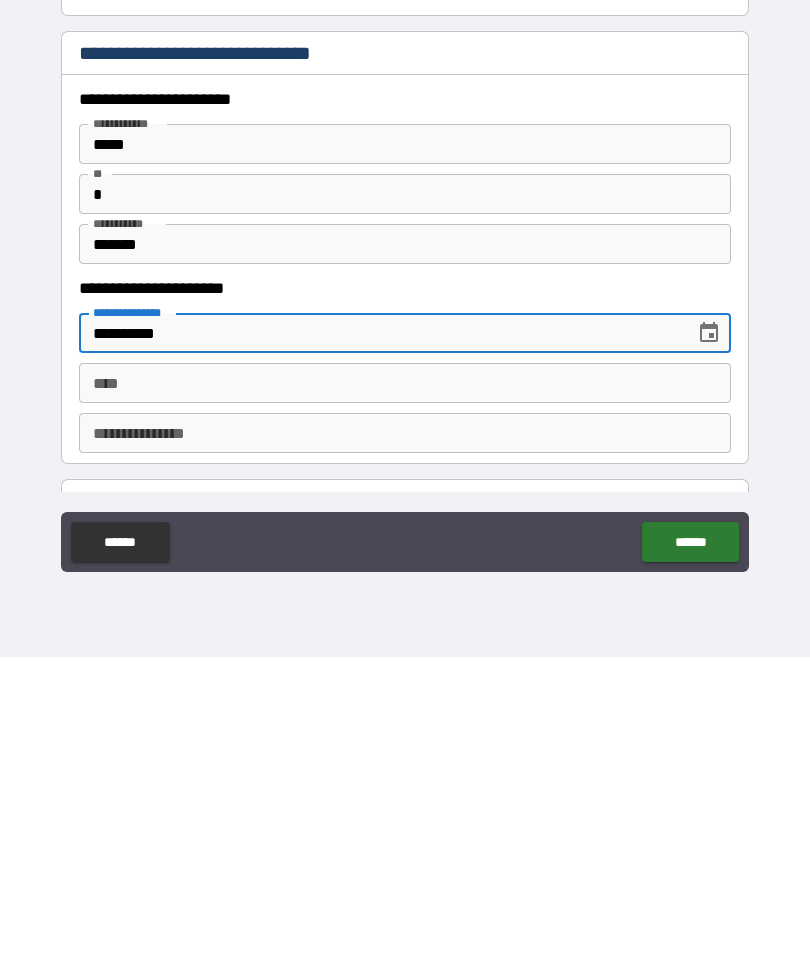 click 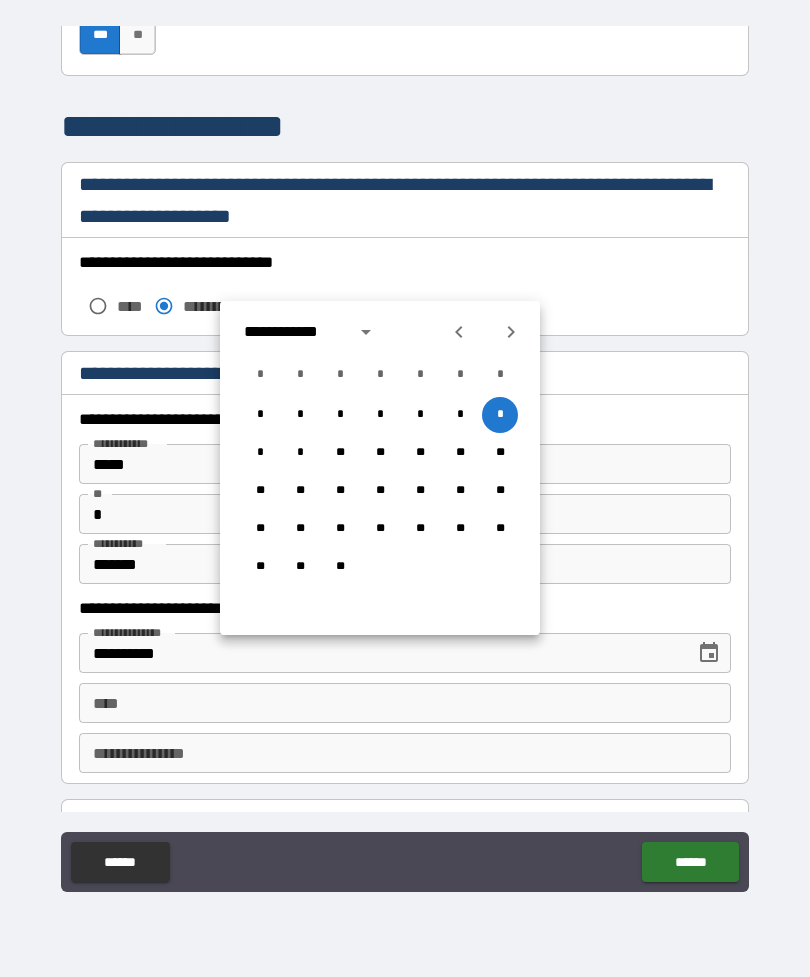 click on "**********" at bounding box center [293, 332] 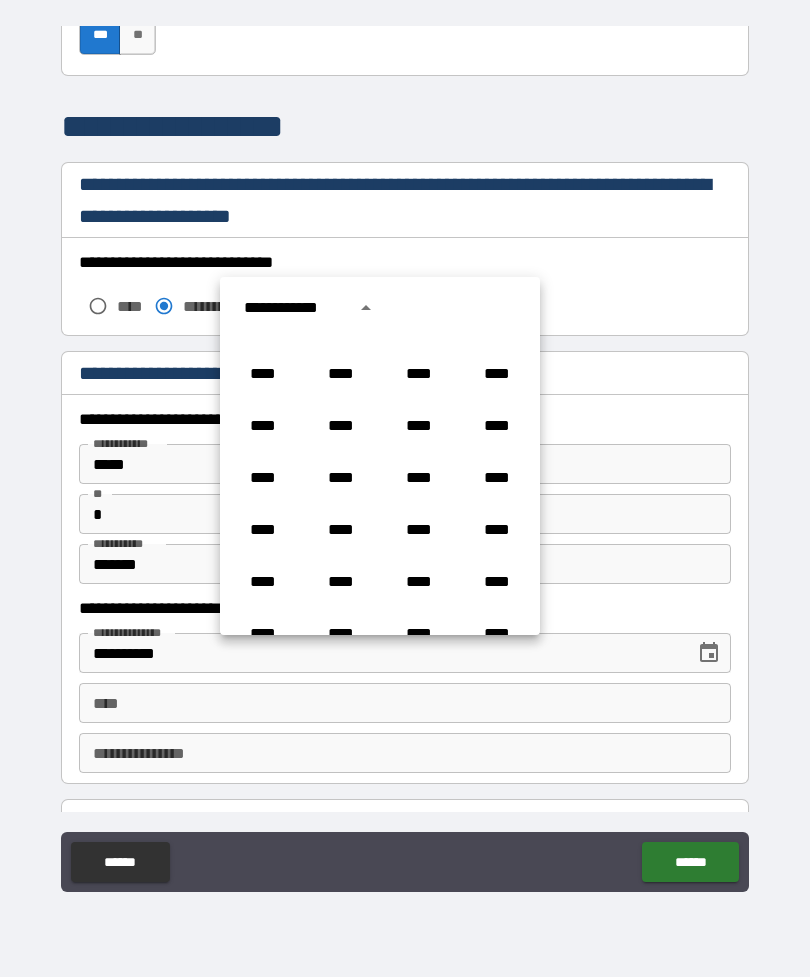 scroll, scrollTop: 1157, scrollLeft: 0, axis: vertical 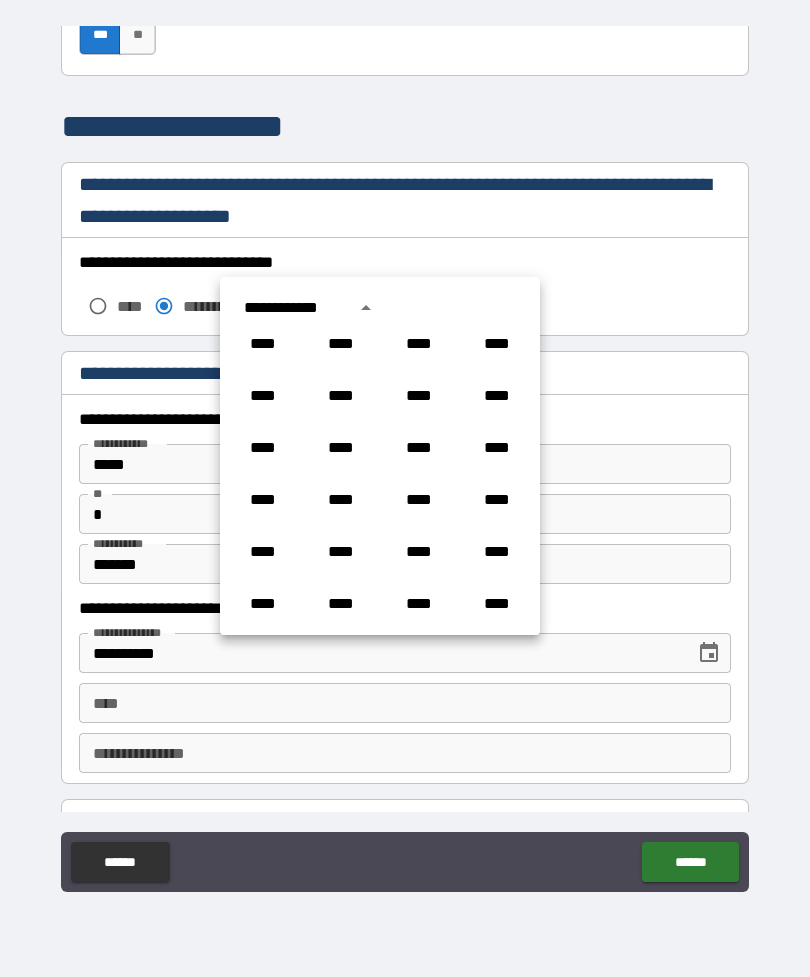 click on "**********" at bounding box center (293, 308) 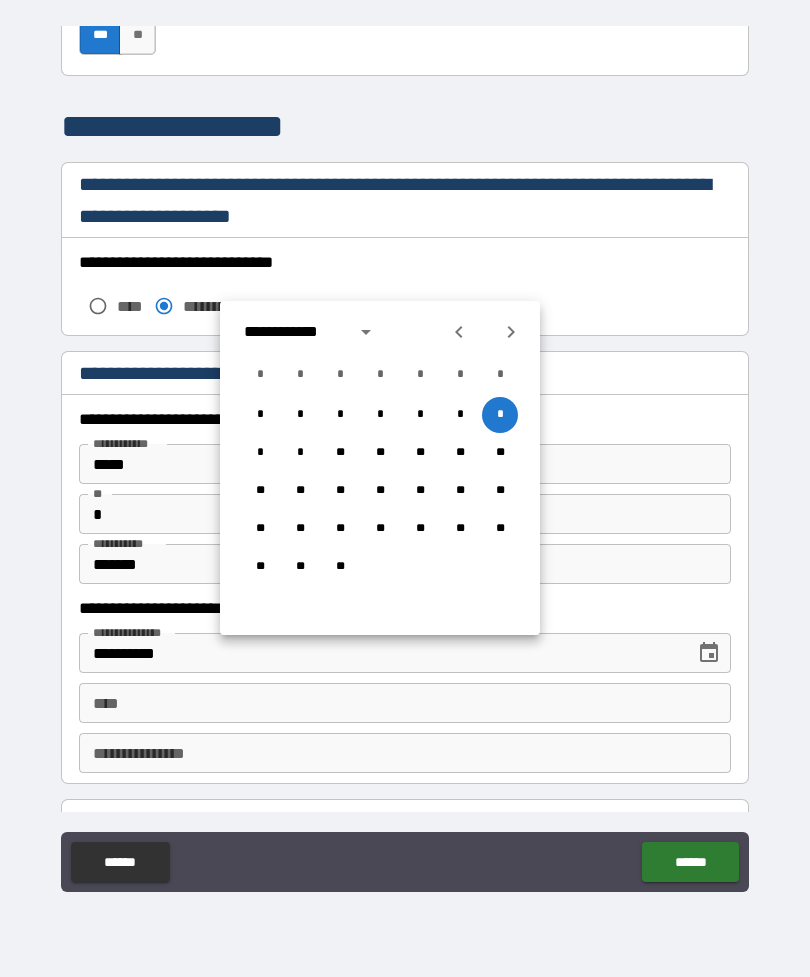click on "**********" at bounding box center [380, 468] 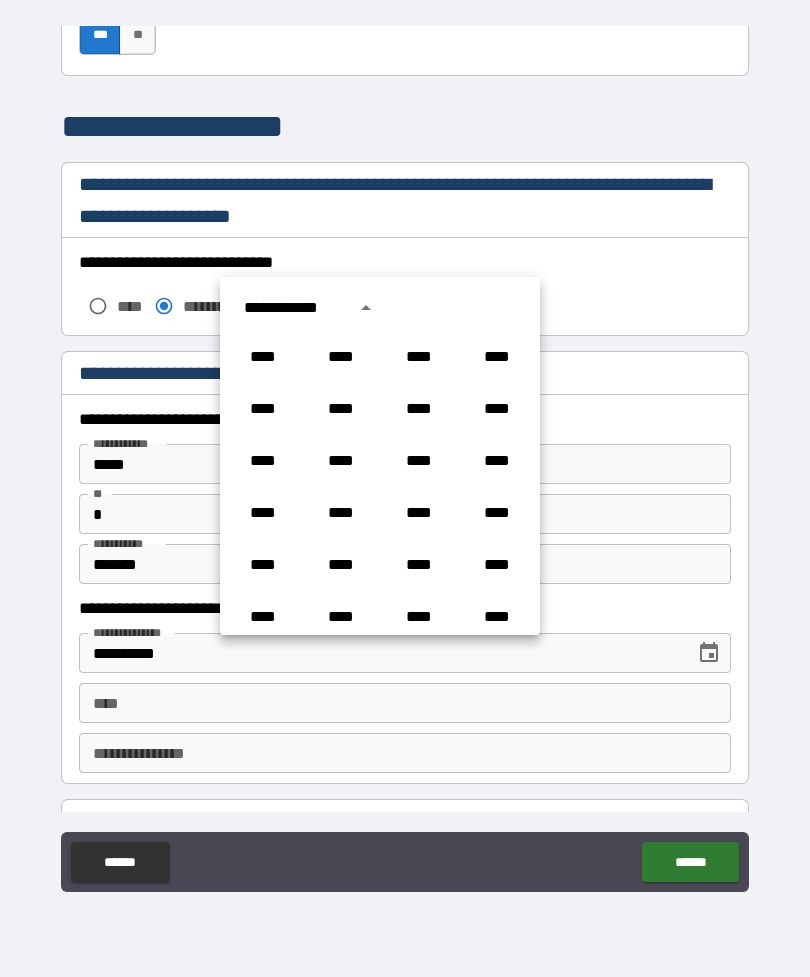 scroll, scrollTop: 810, scrollLeft: 0, axis: vertical 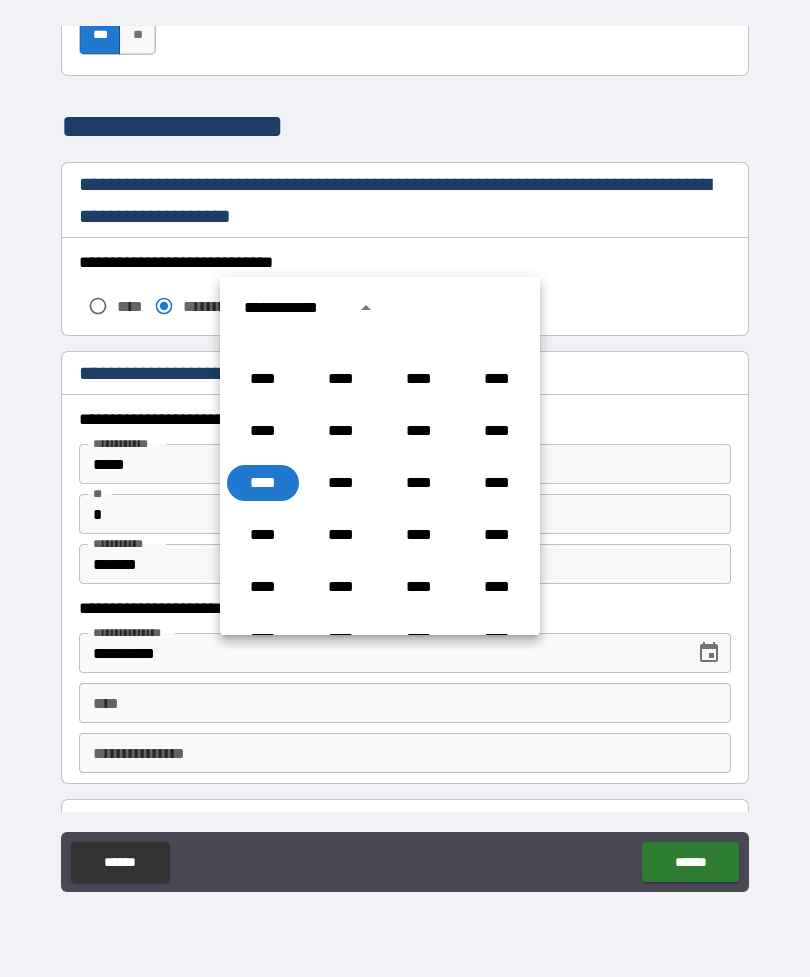 click on "**********" at bounding box center [293, 308] 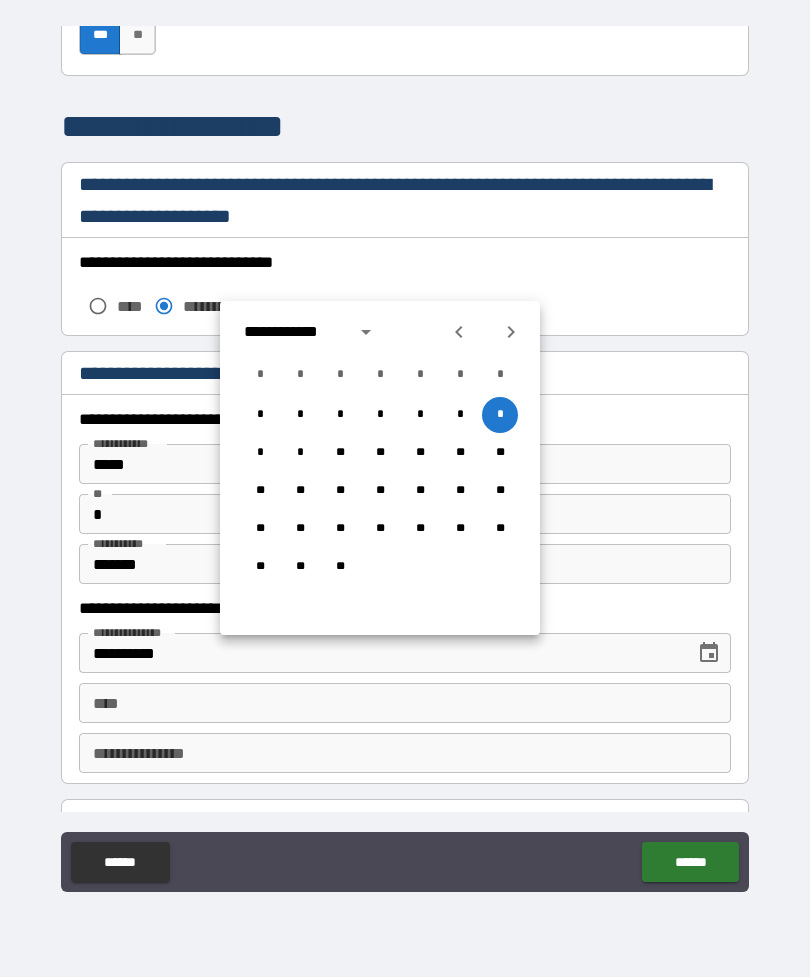 click 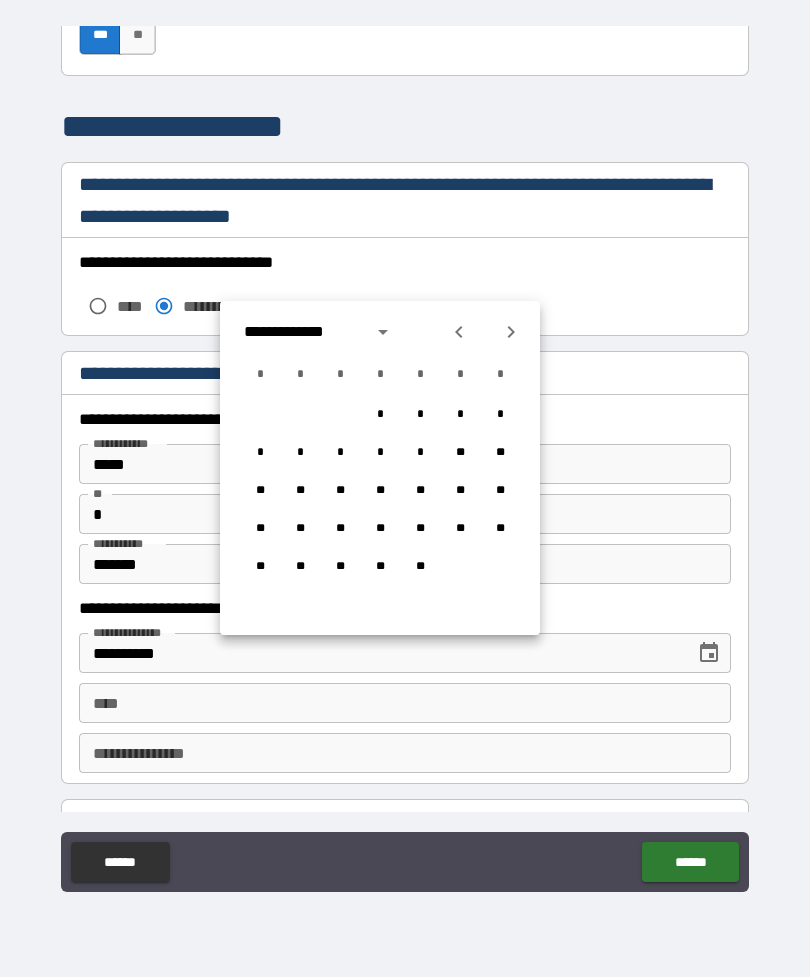 click 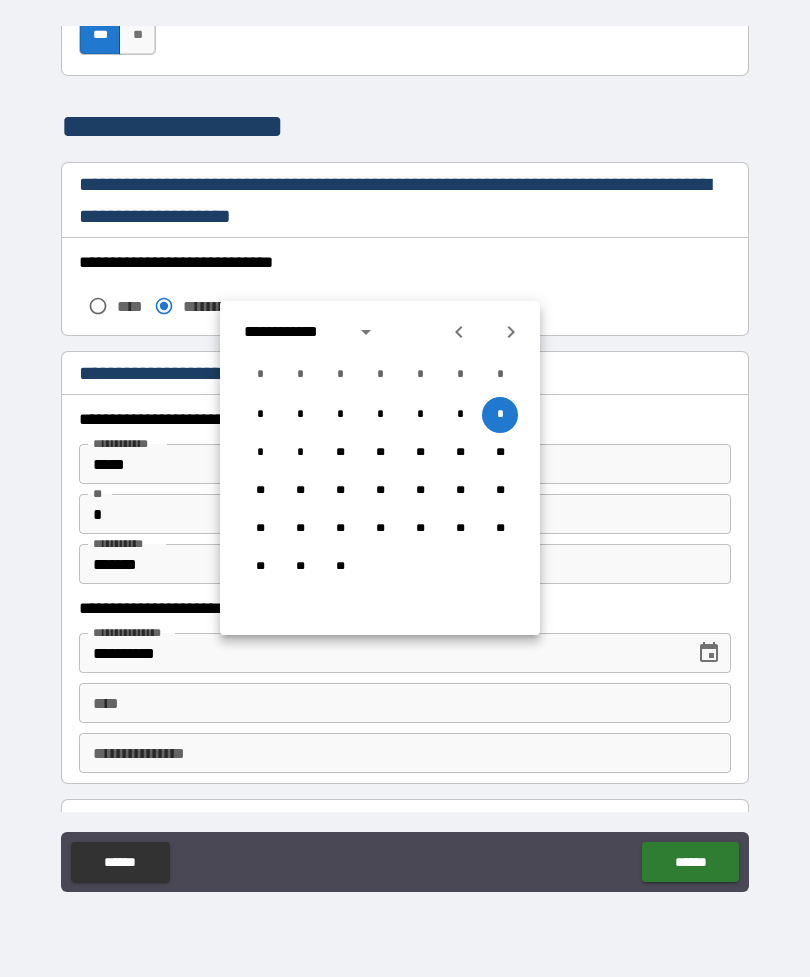 click 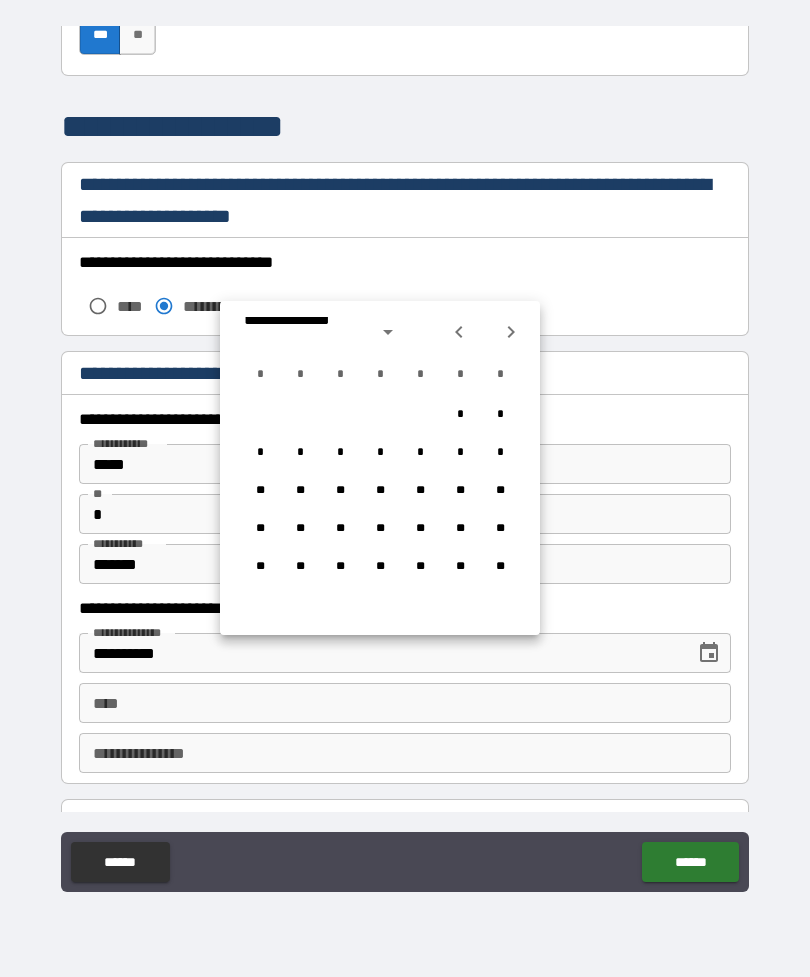 click 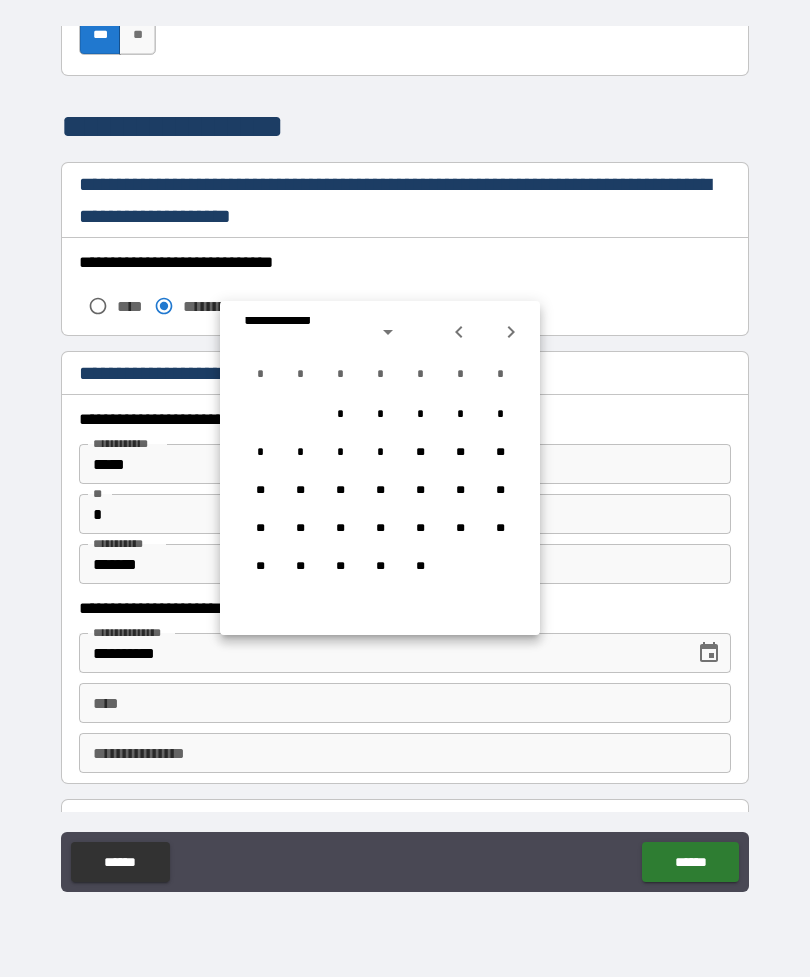 click 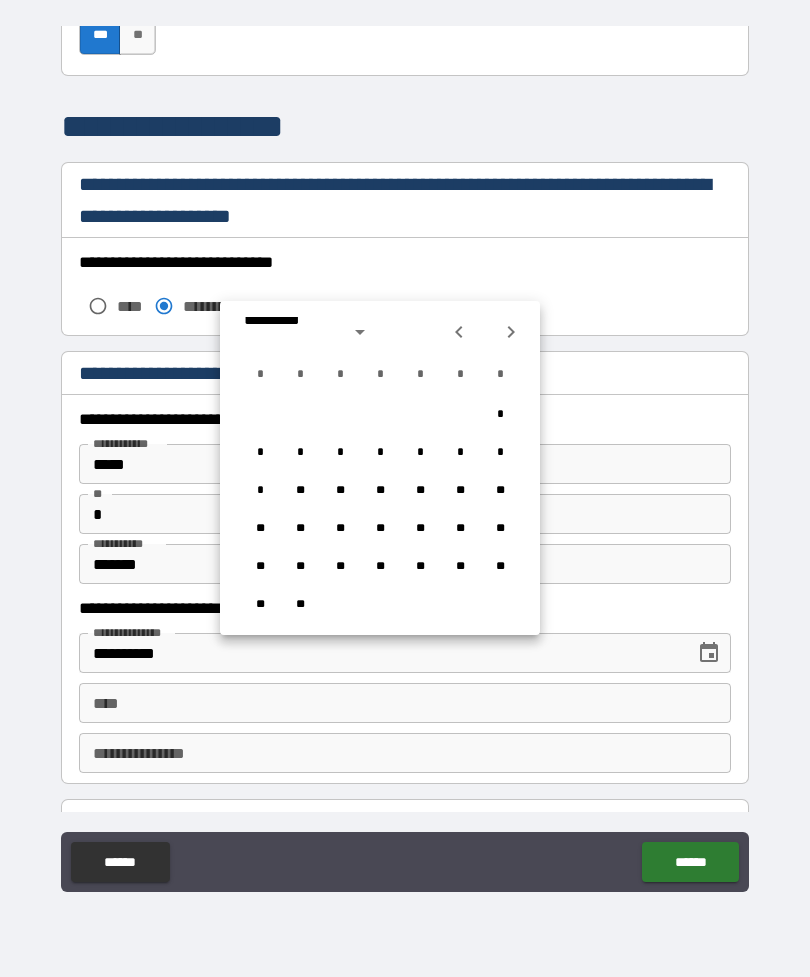 click 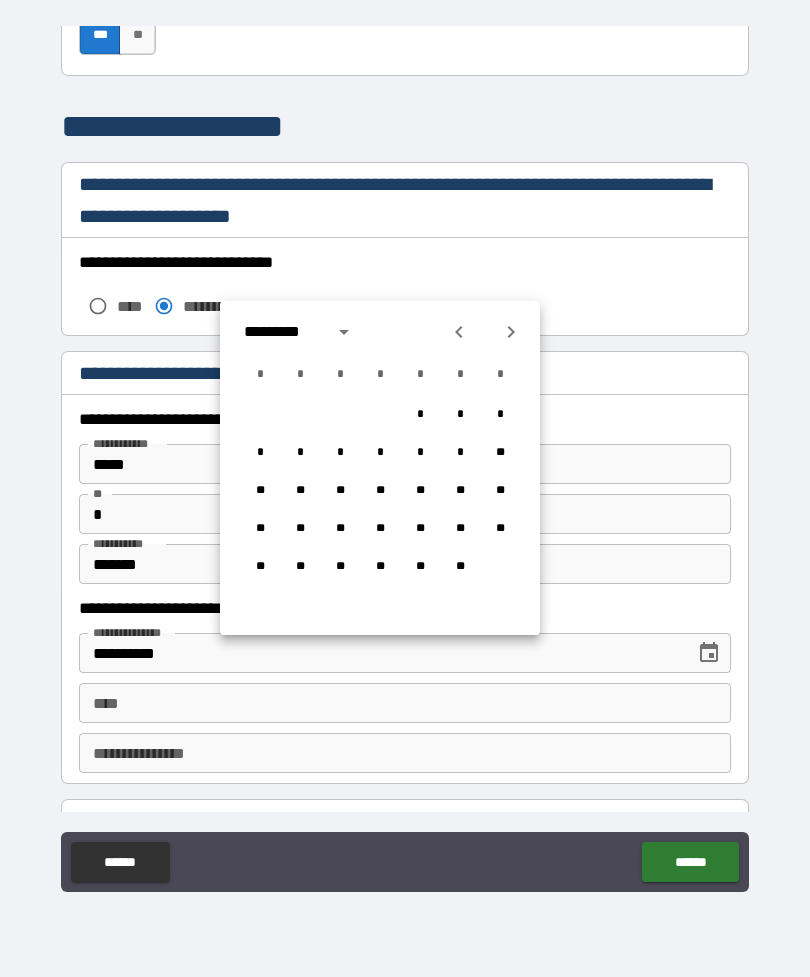 click 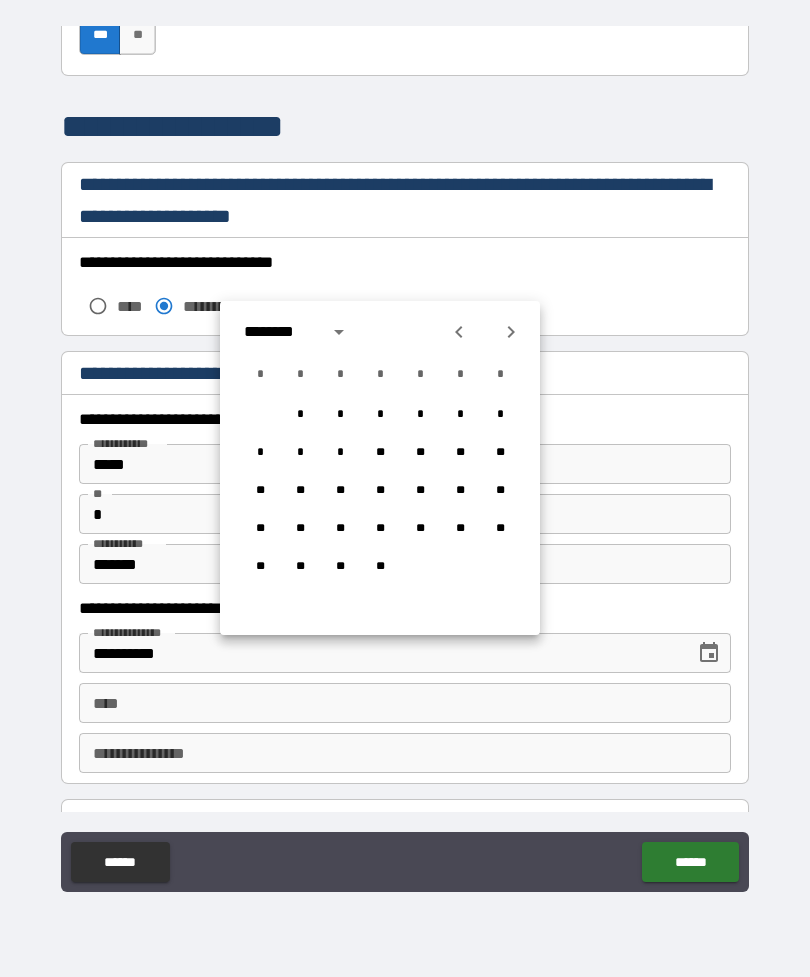 click 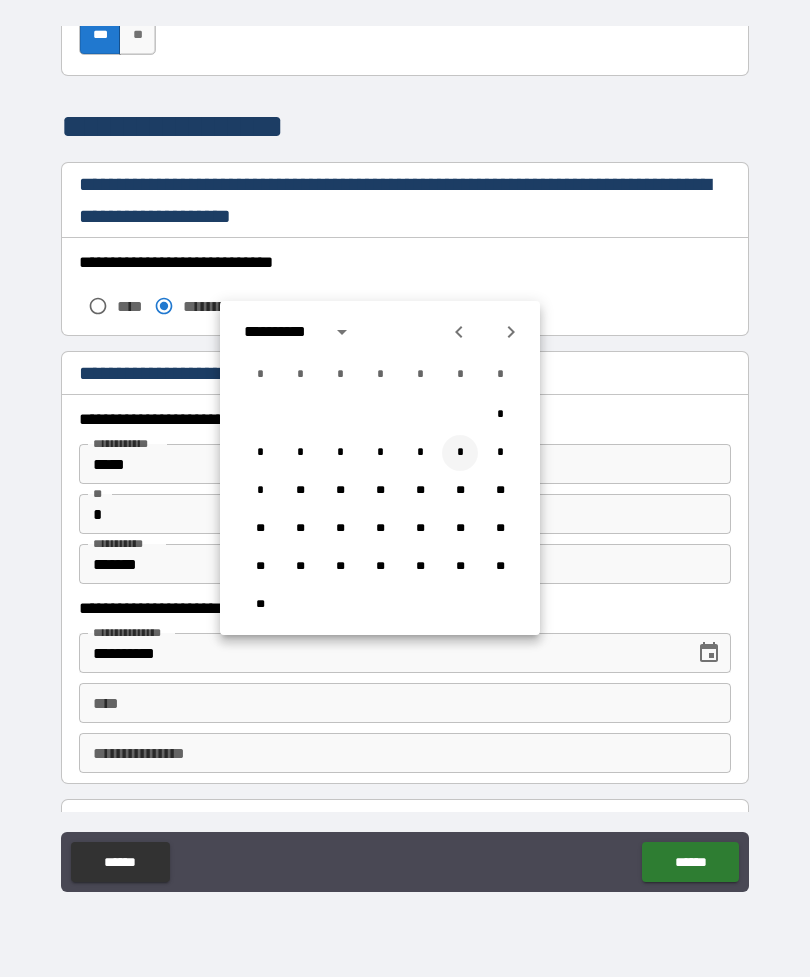 click on "*" at bounding box center [460, 453] 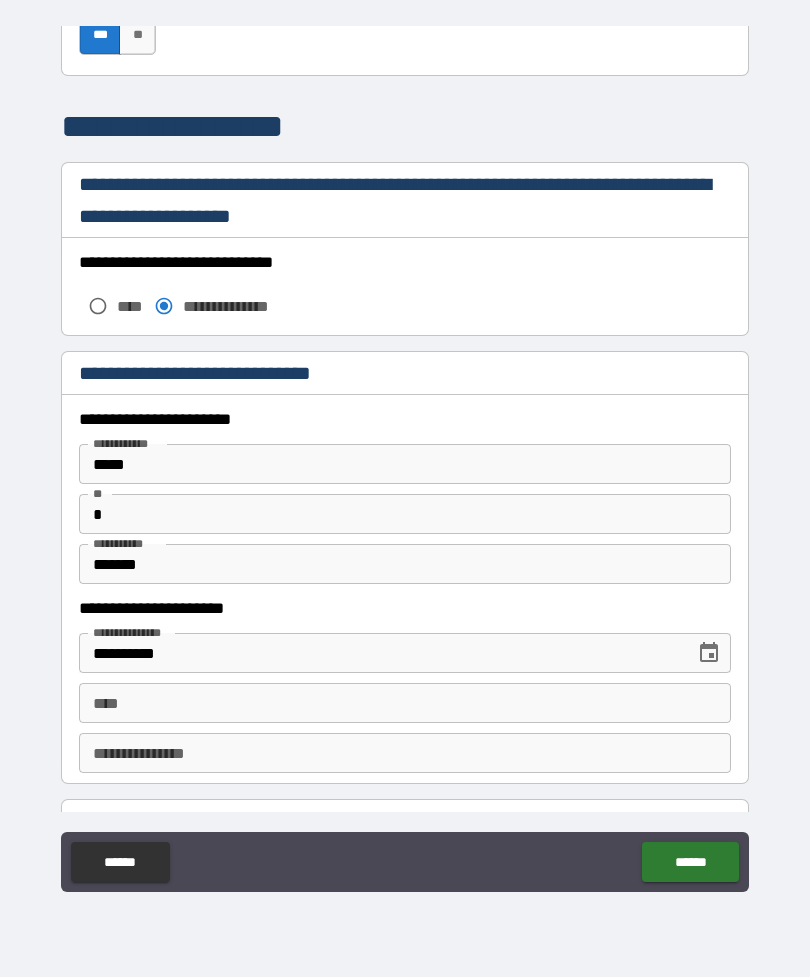 click on "****" at bounding box center [405, 703] 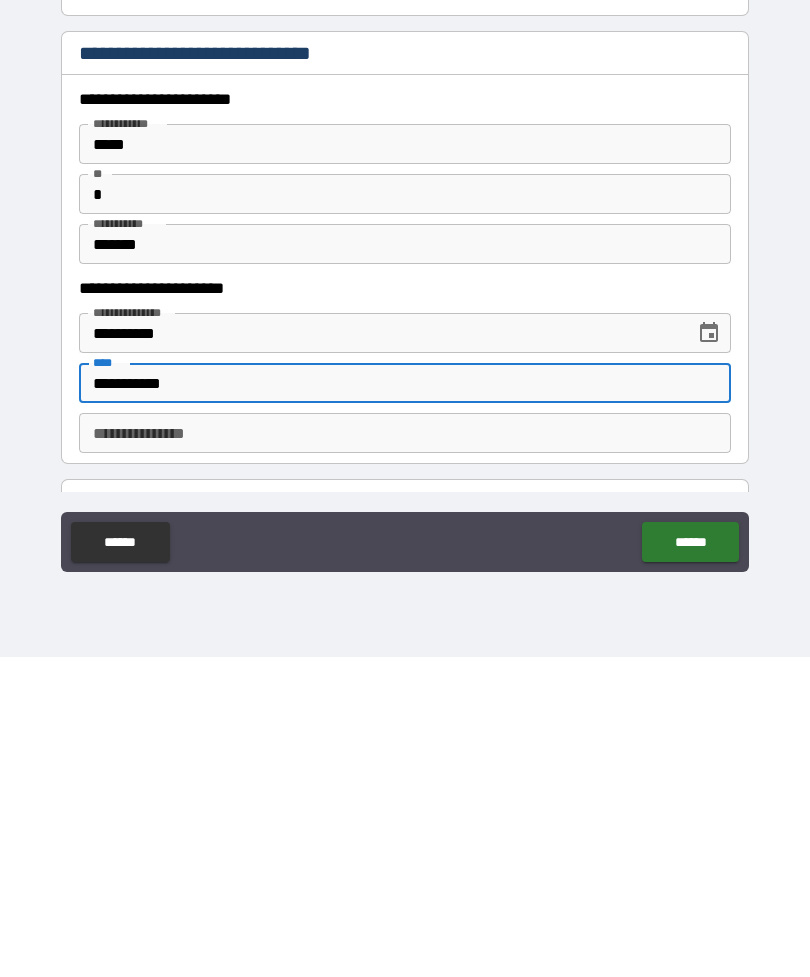 click on "**********" at bounding box center [405, 753] 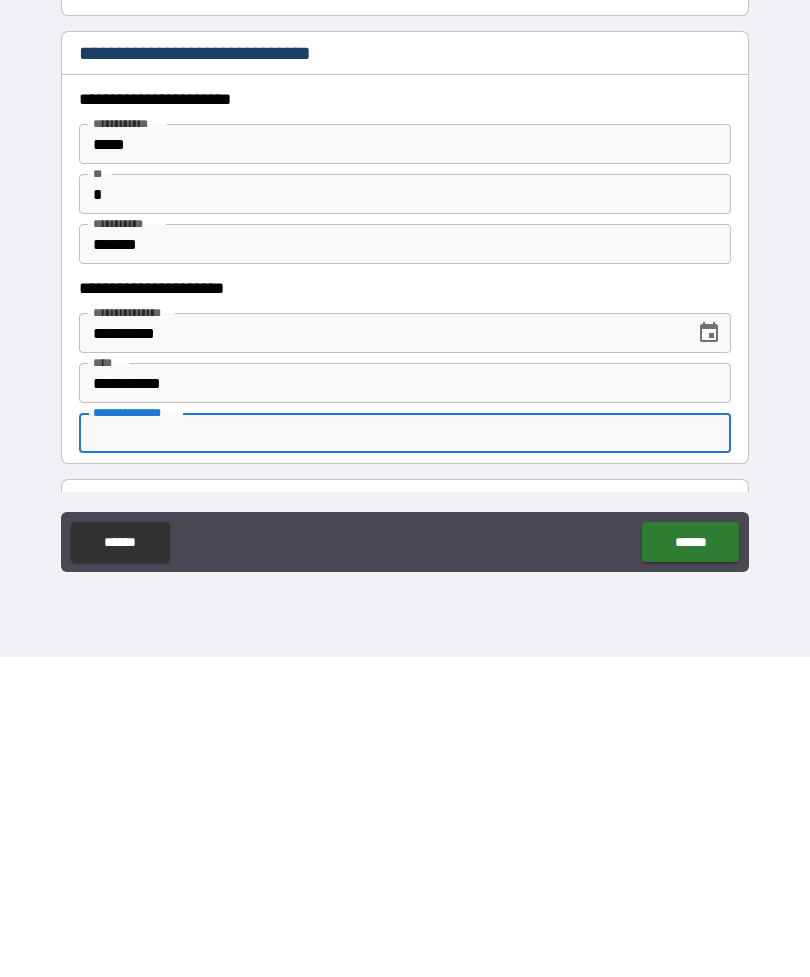 click on "******" at bounding box center [690, 862] 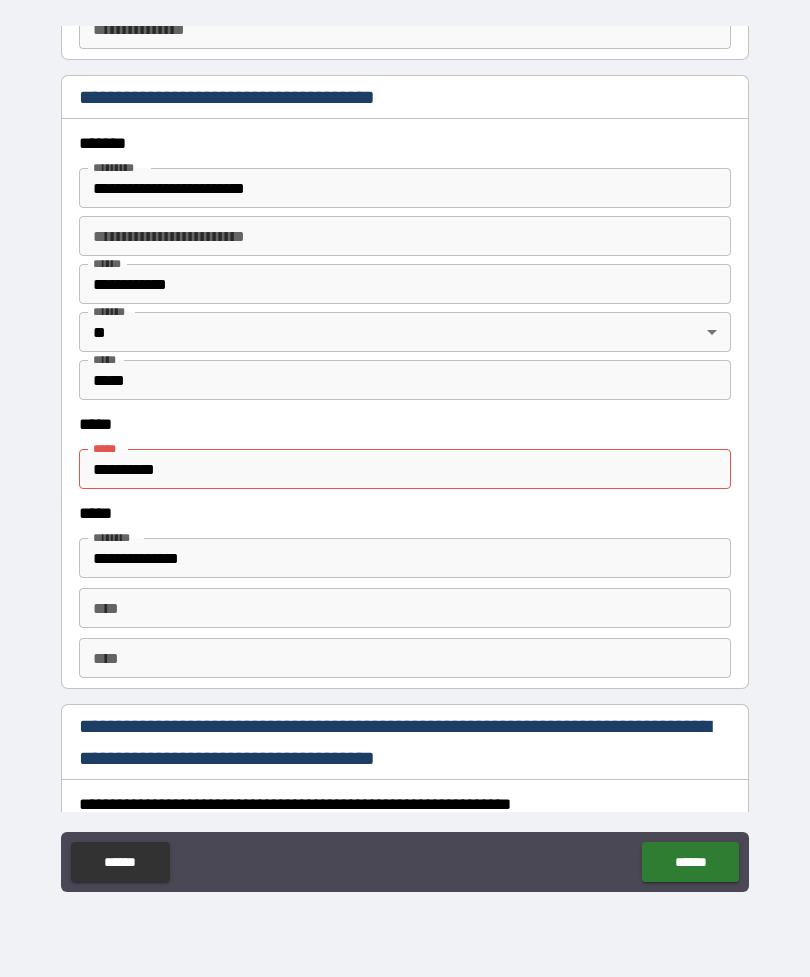 scroll, scrollTop: 2318, scrollLeft: 0, axis: vertical 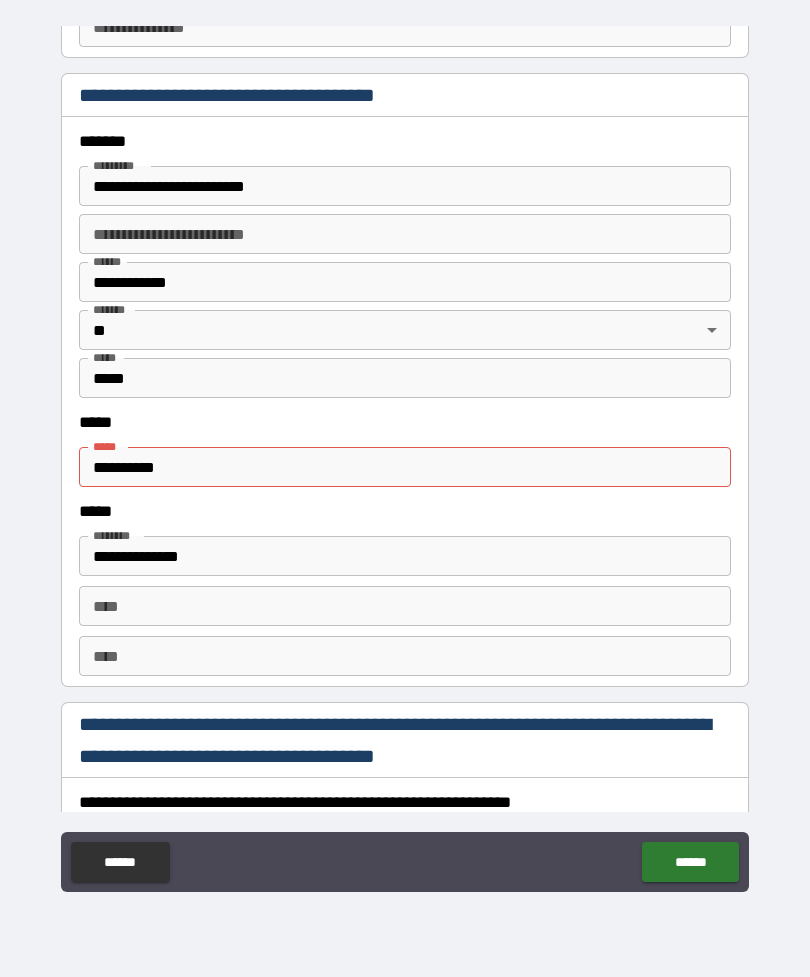 click on "**********" at bounding box center (405, 467) 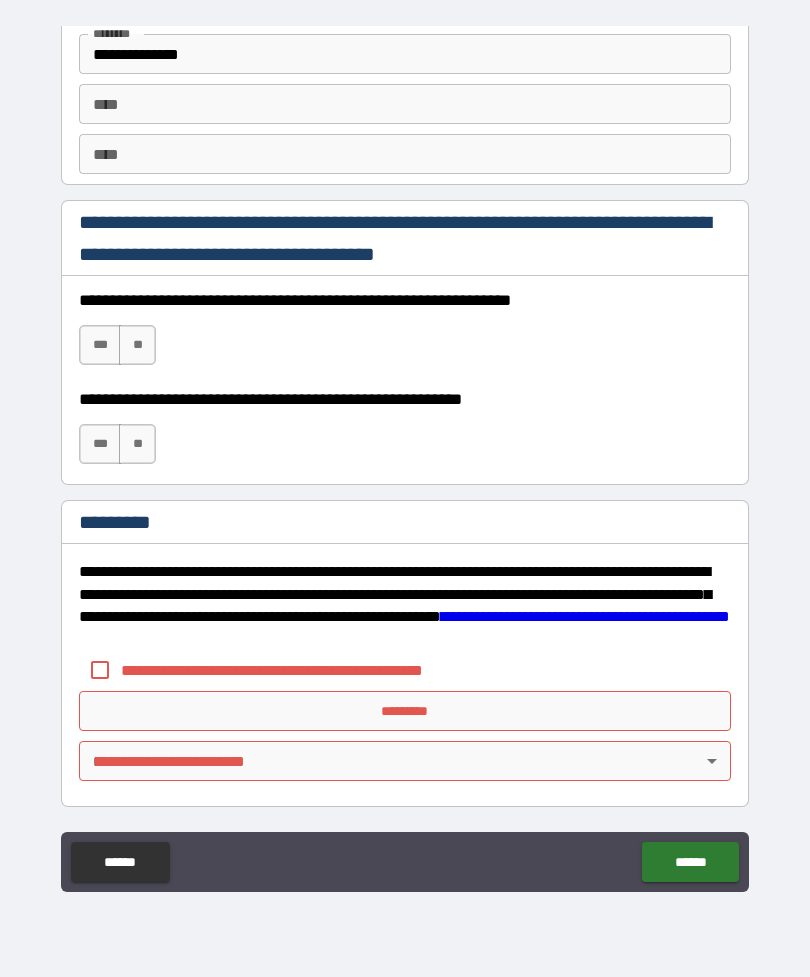 scroll, scrollTop: 2820, scrollLeft: 0, axis: vertical 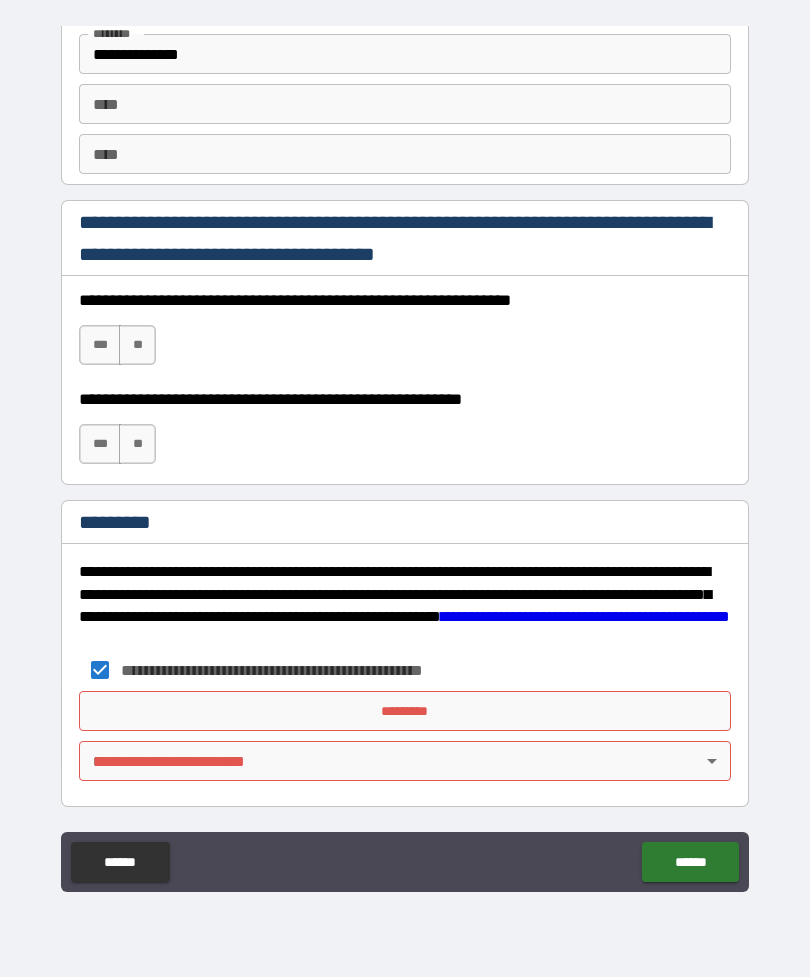 click on "**********" at bounding box center (405, 456) 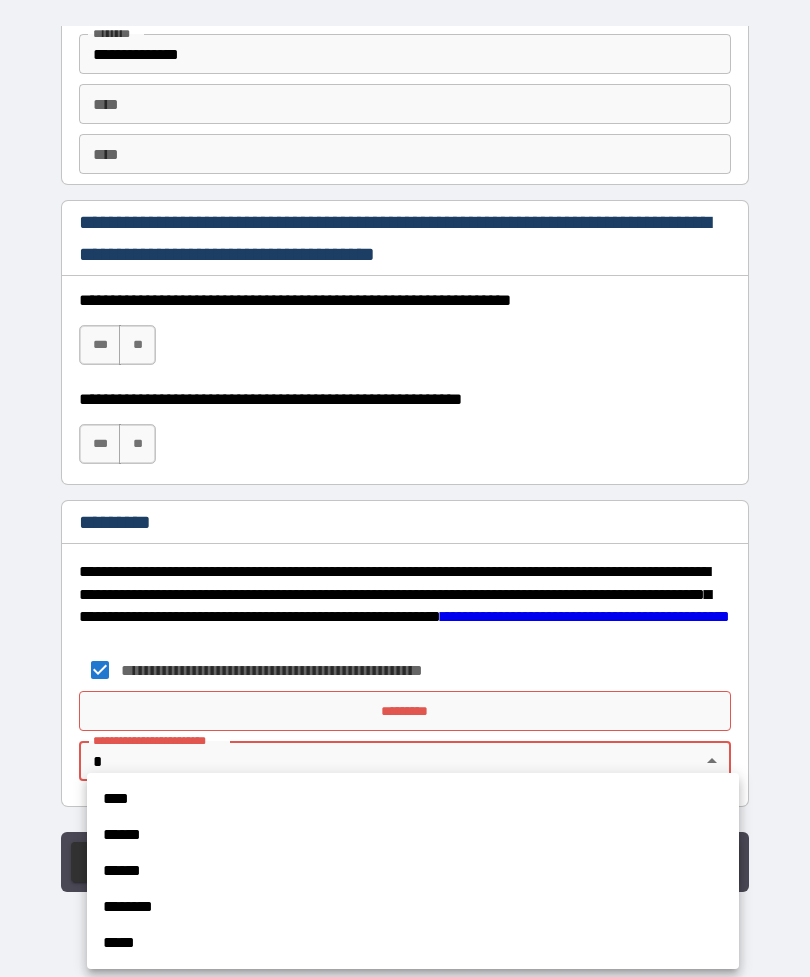 click on "****" at bounding box center [413, 799] 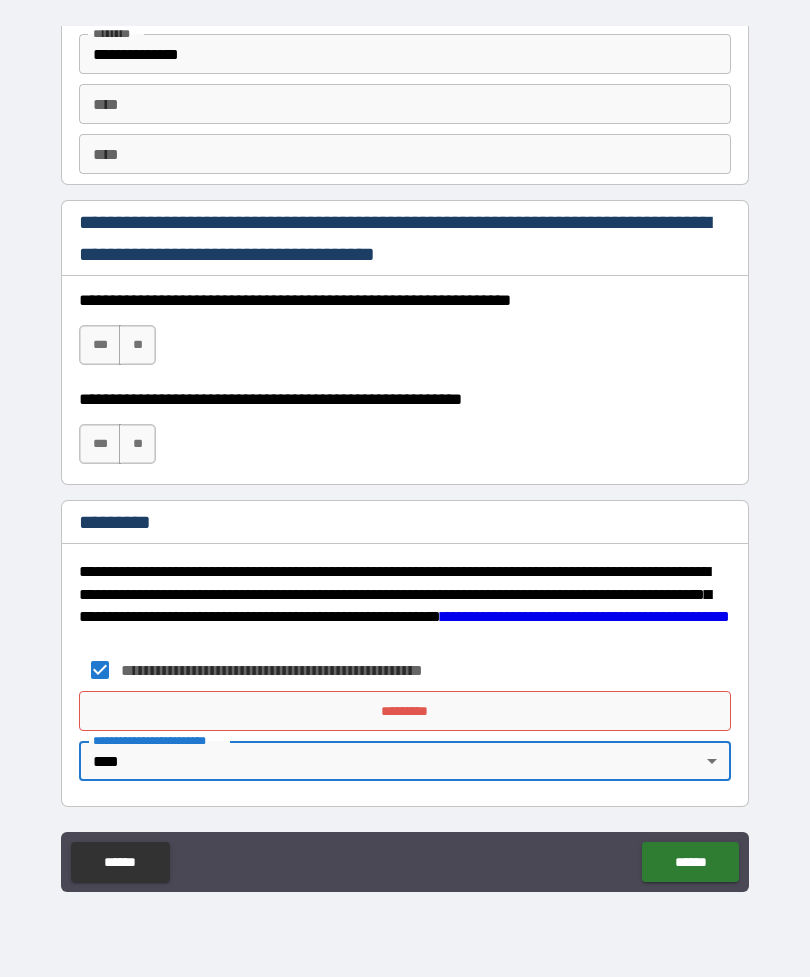 click on "*********" at bounding box center (405, 711) 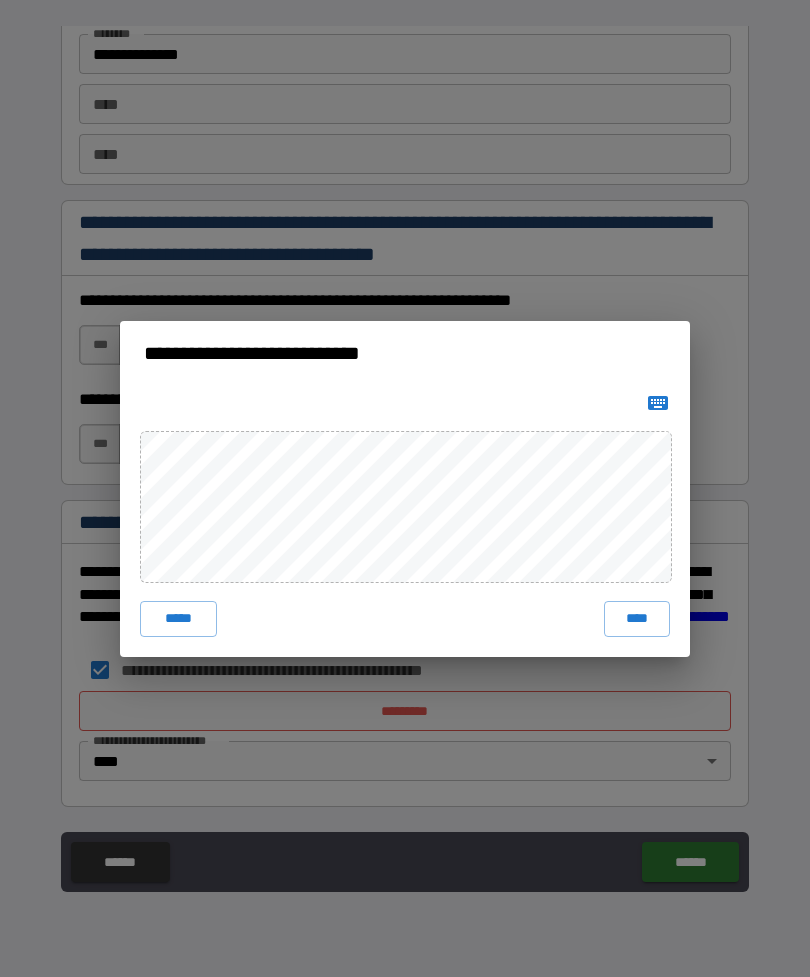 click on "****" at bounding box center (637, 619) 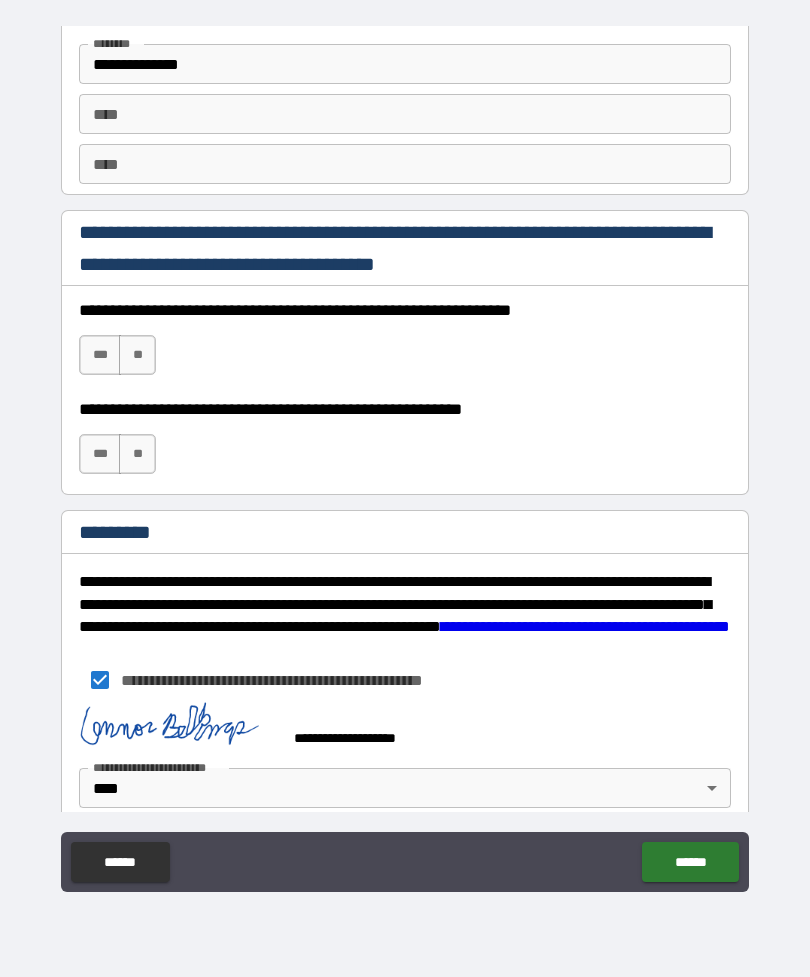 click on "******" at bounding box center [690, 862] 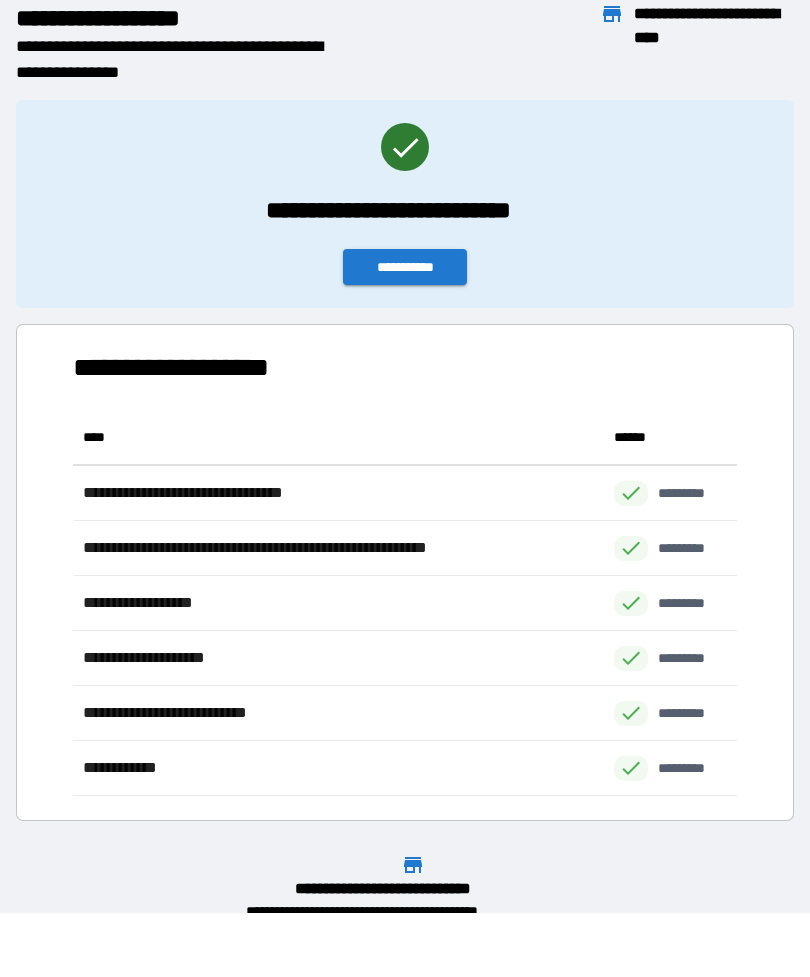 scroll, scrollTop: 386, scrollLeft: 664, axis: both 